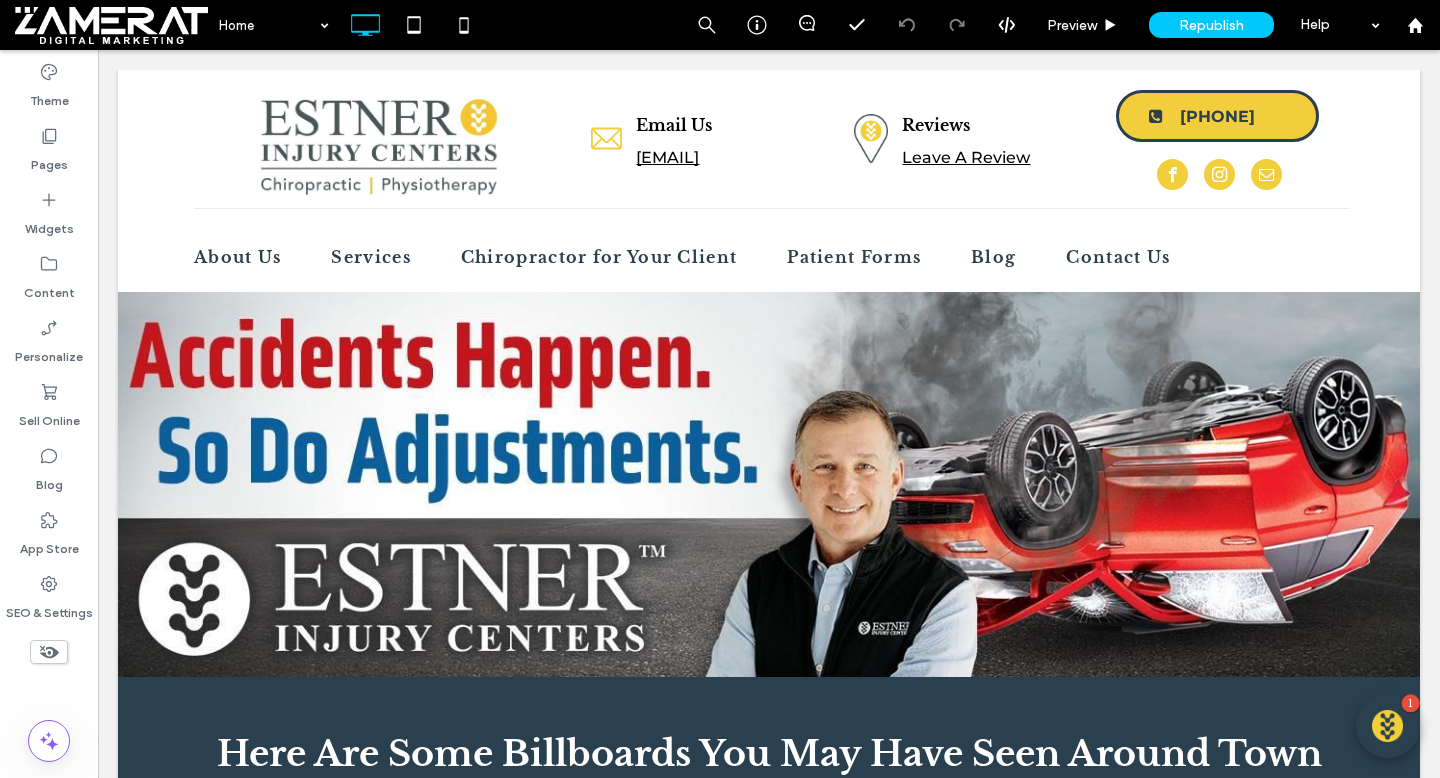 scroll, scrollTop: 0, scrollLeft: 0, axis: both 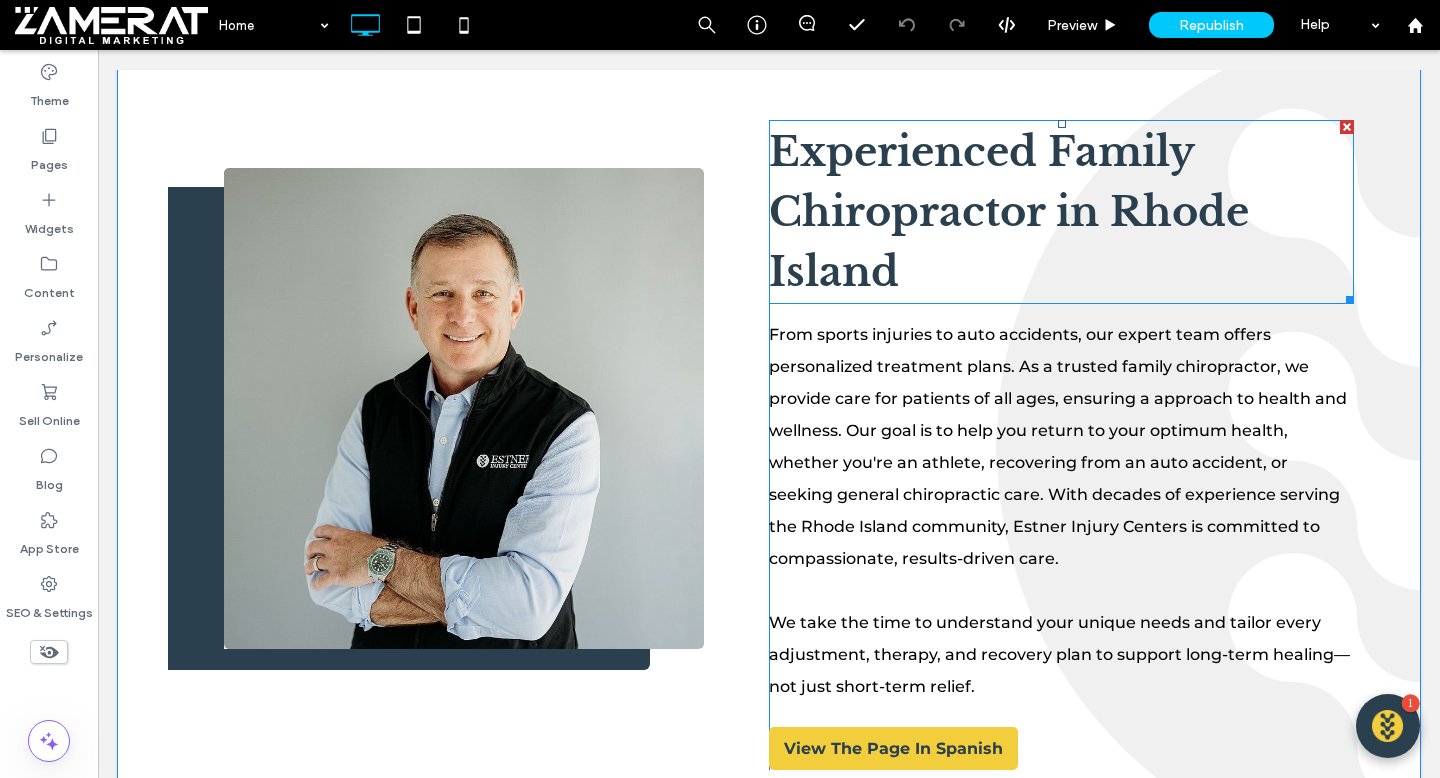 click on "Experienced Family Chiropractor in Rhode Island" at bounding box center (1009, 212) 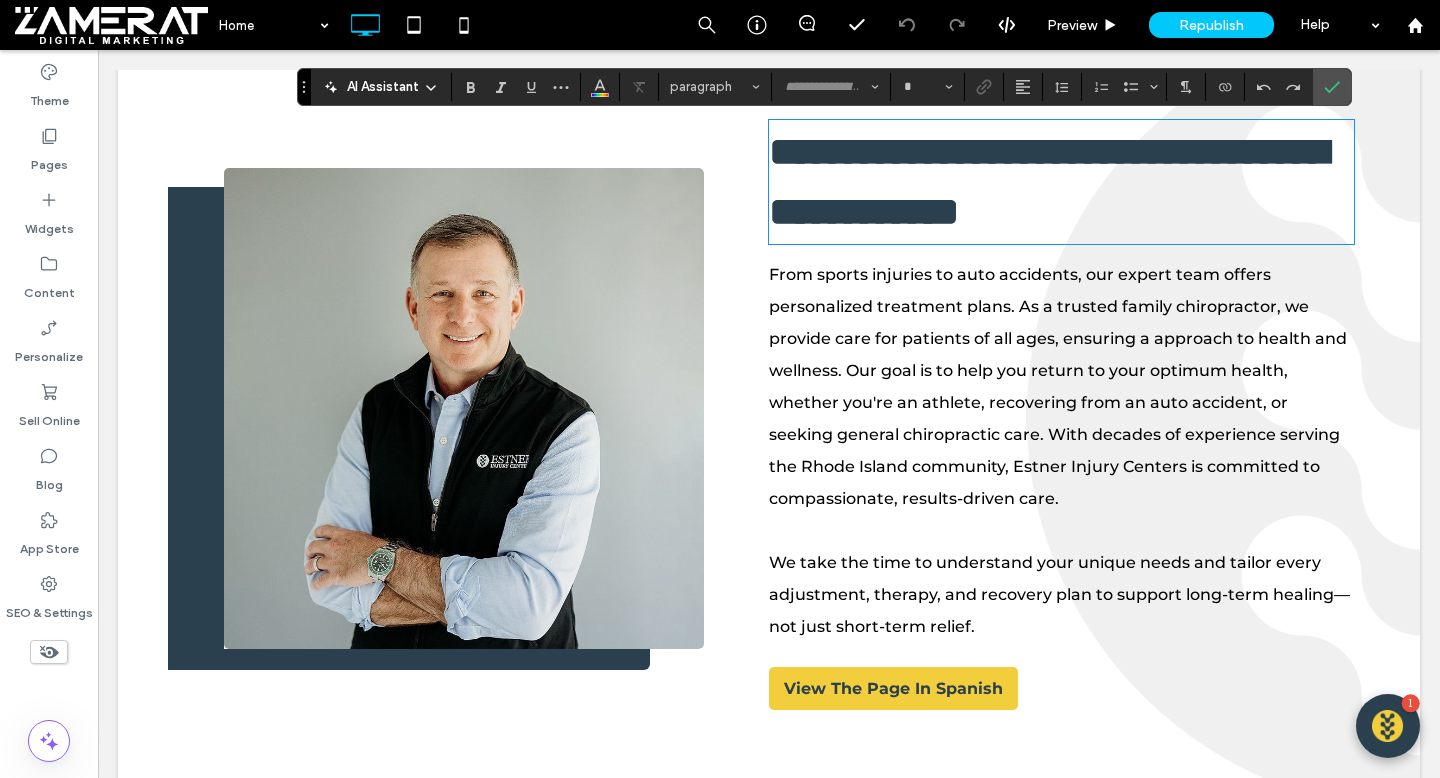 type on "**********" 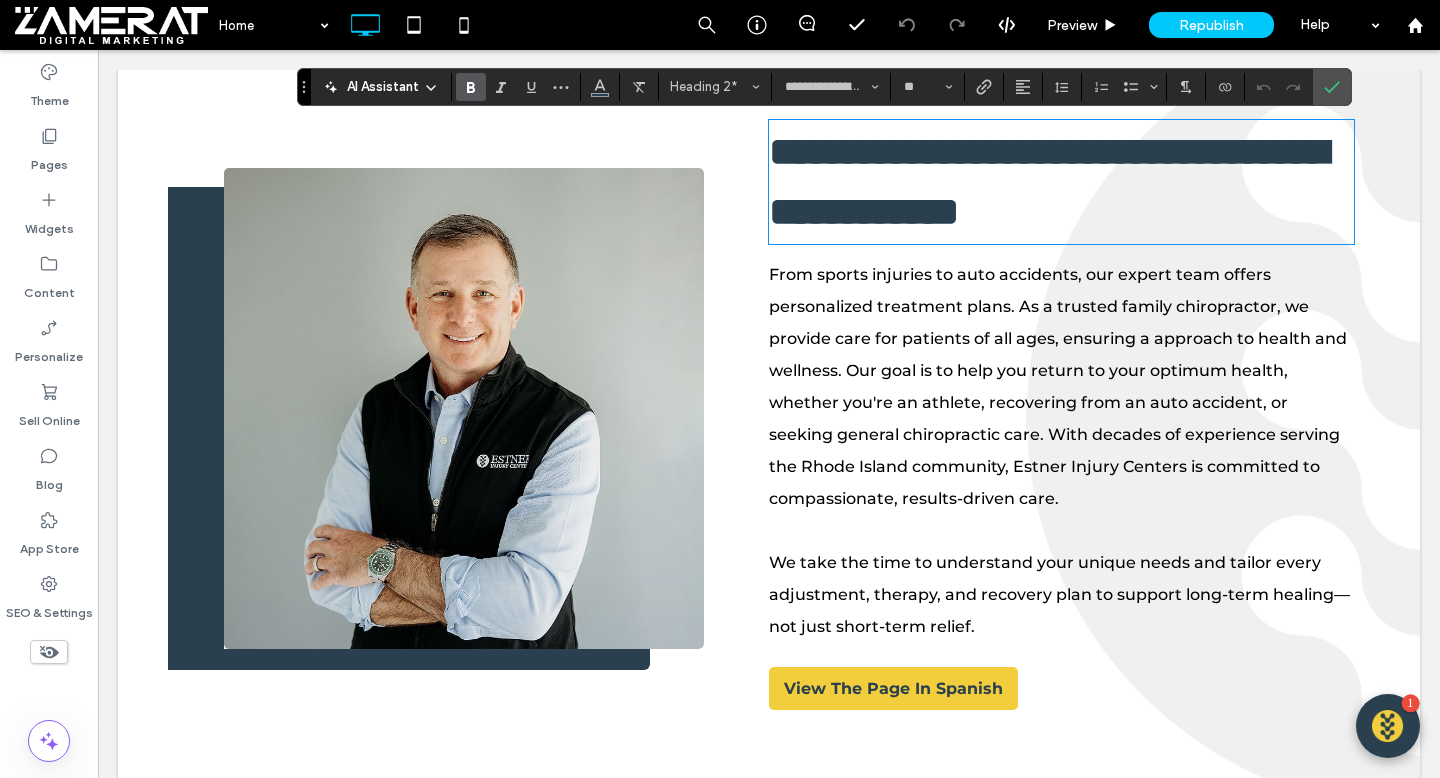 click on "**********" at bounding box center [1048, 181] 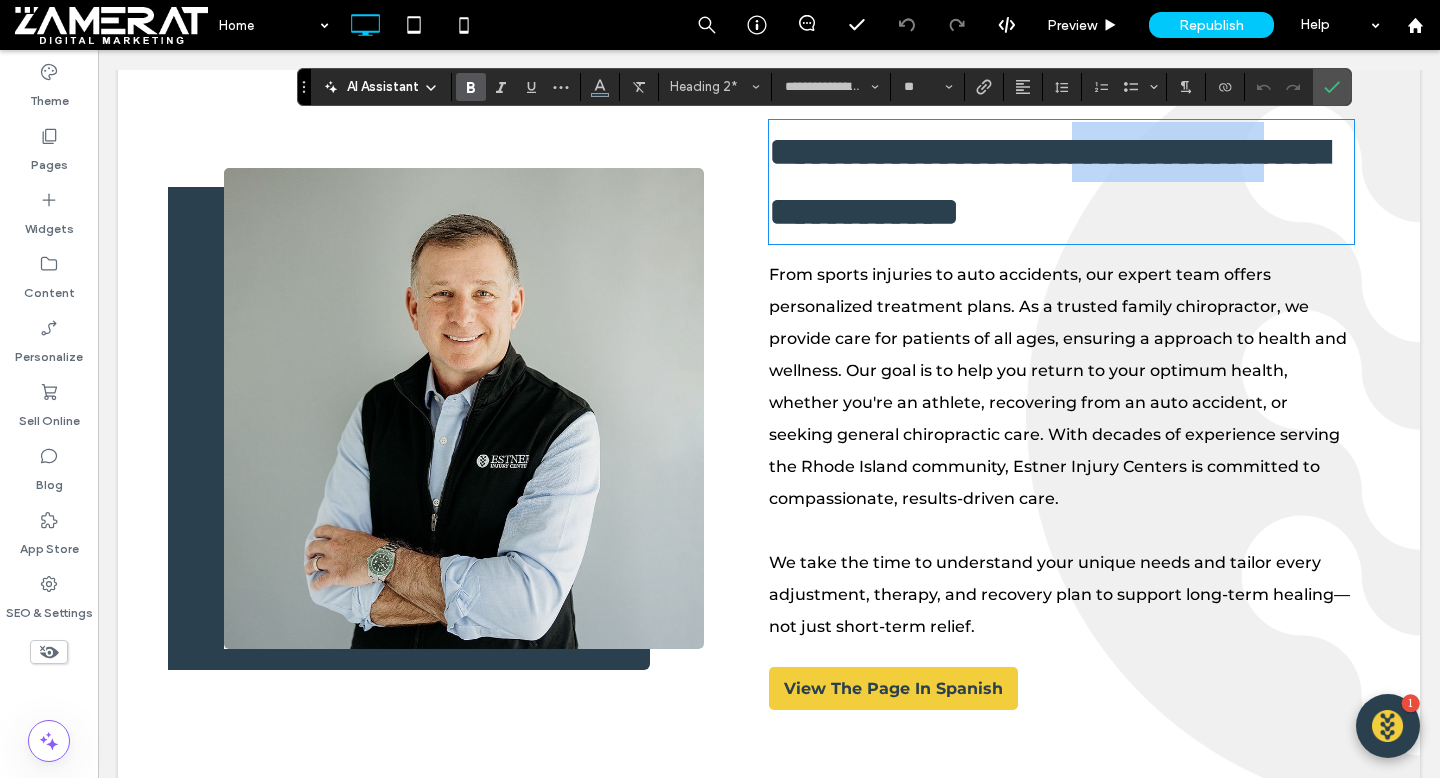 click on "**********" at bounding box center (1048, 181) 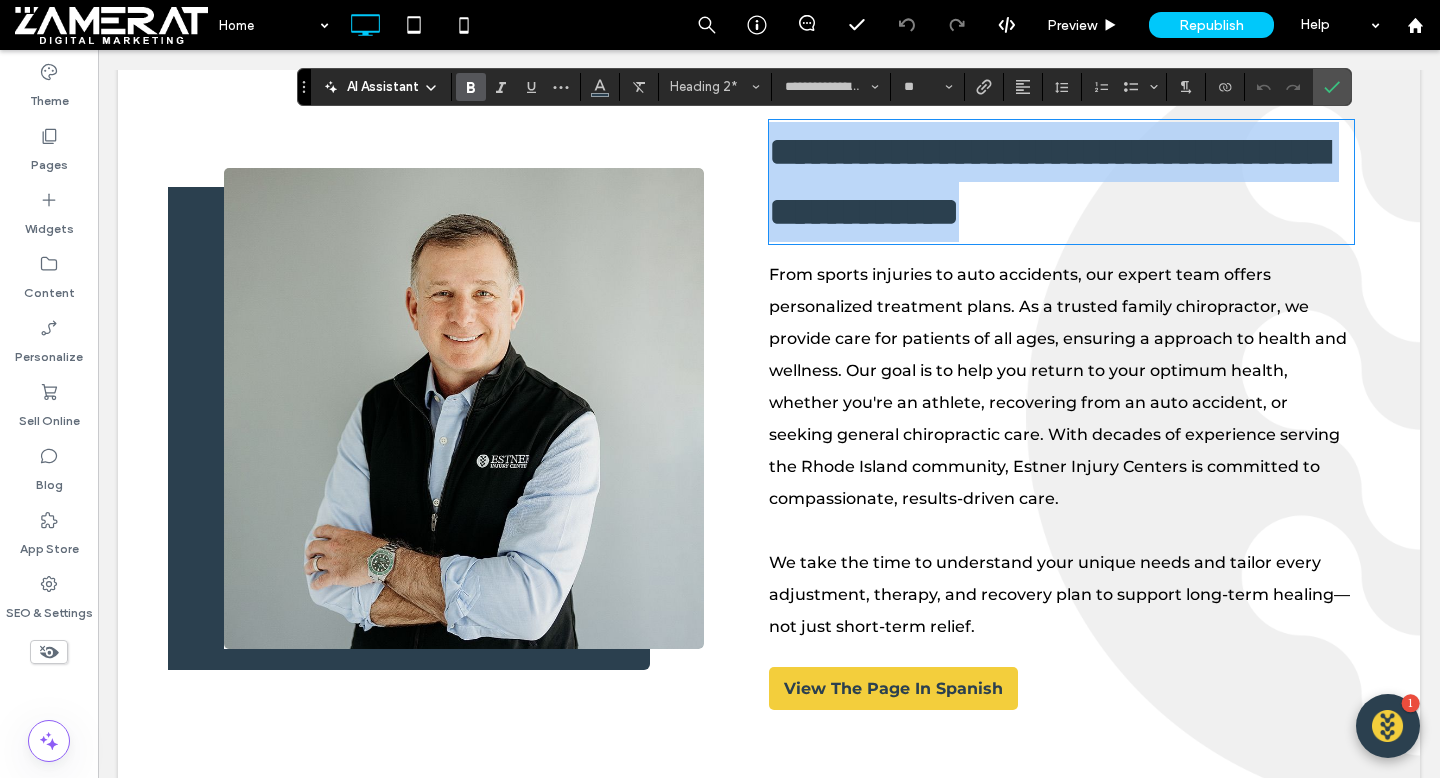 click on "**********" at bounding box center [1048, 181] 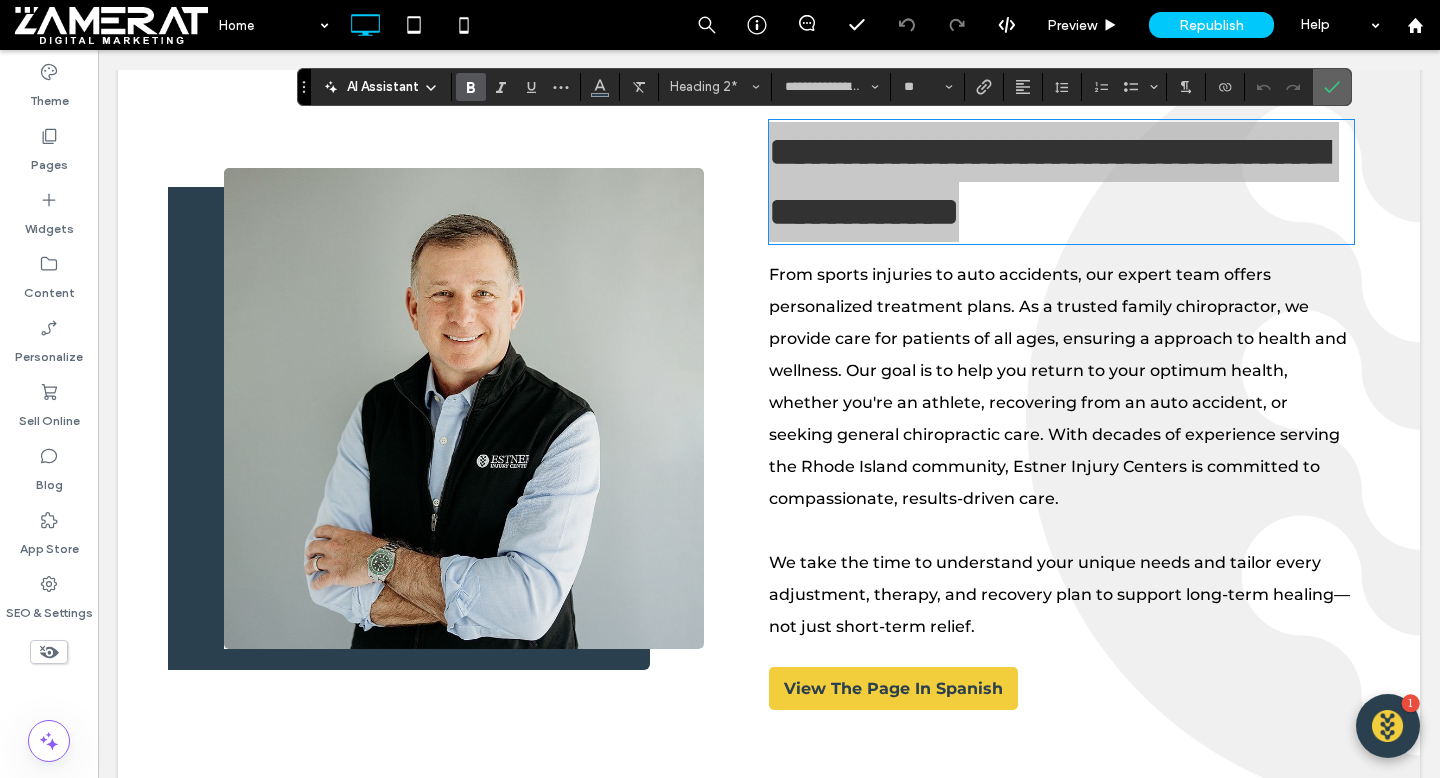 click at bounding box center (1332, 87) 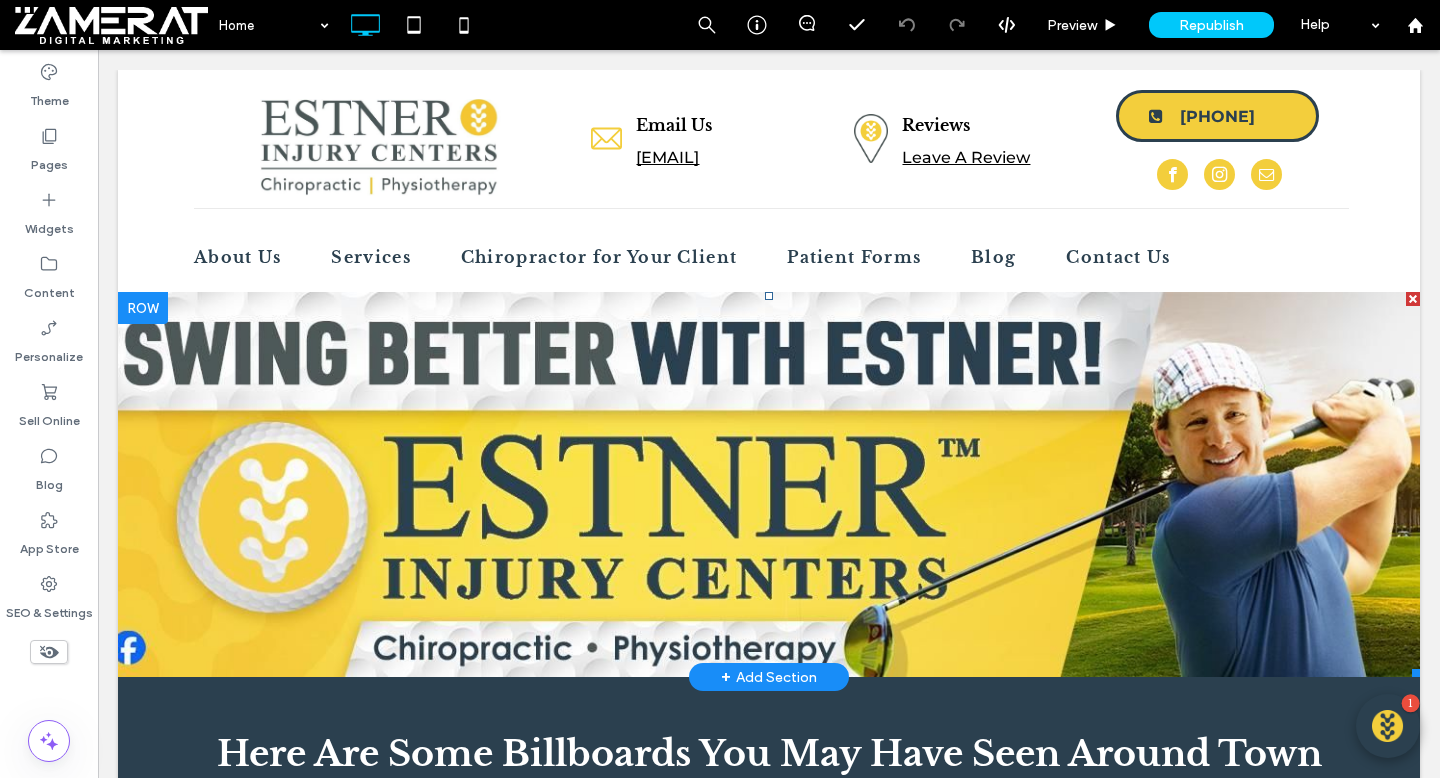 scroll, scrollTop: 423, scrollLeft: 0, axis: vertical 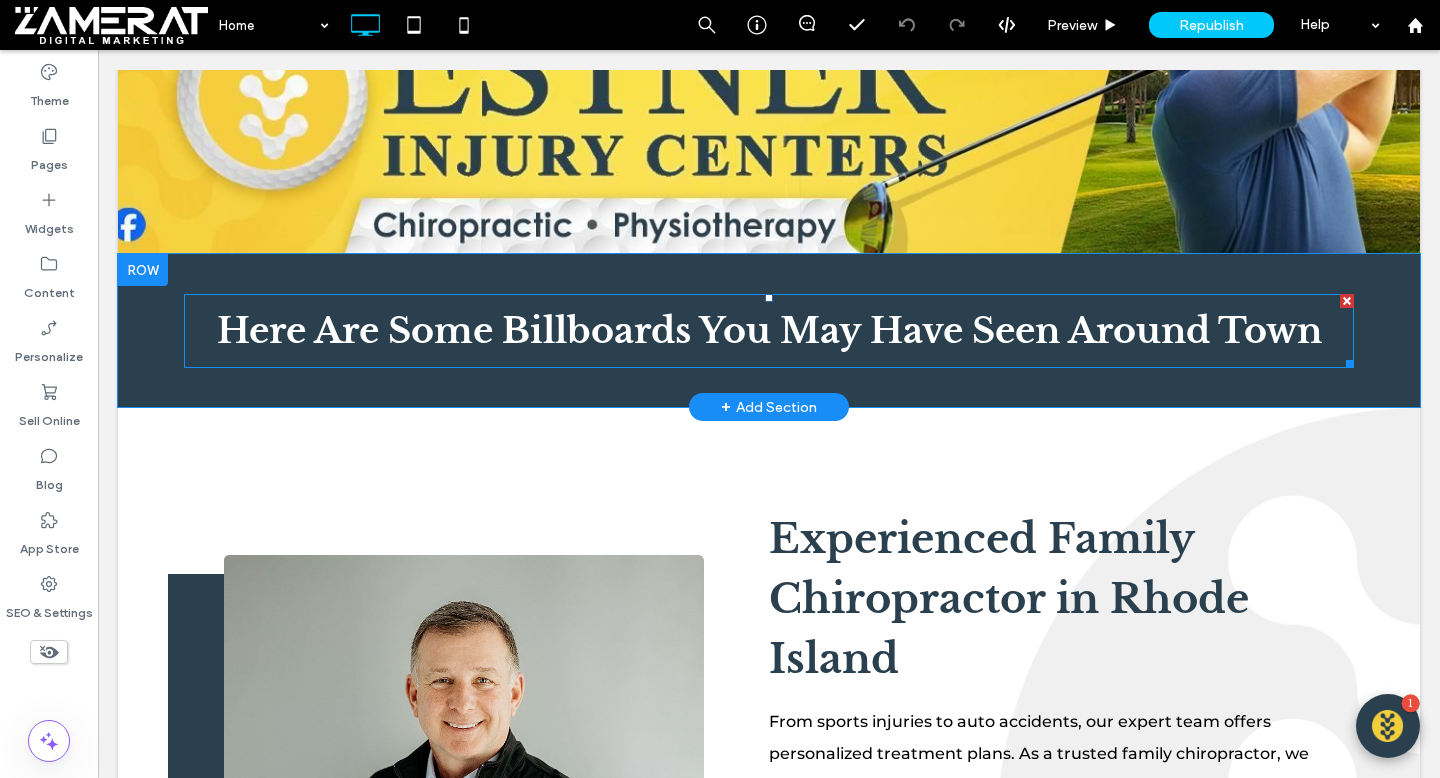 click on "Here Are Some Billboards You May Have Seen Around Town" at bounding box center [769, 330] 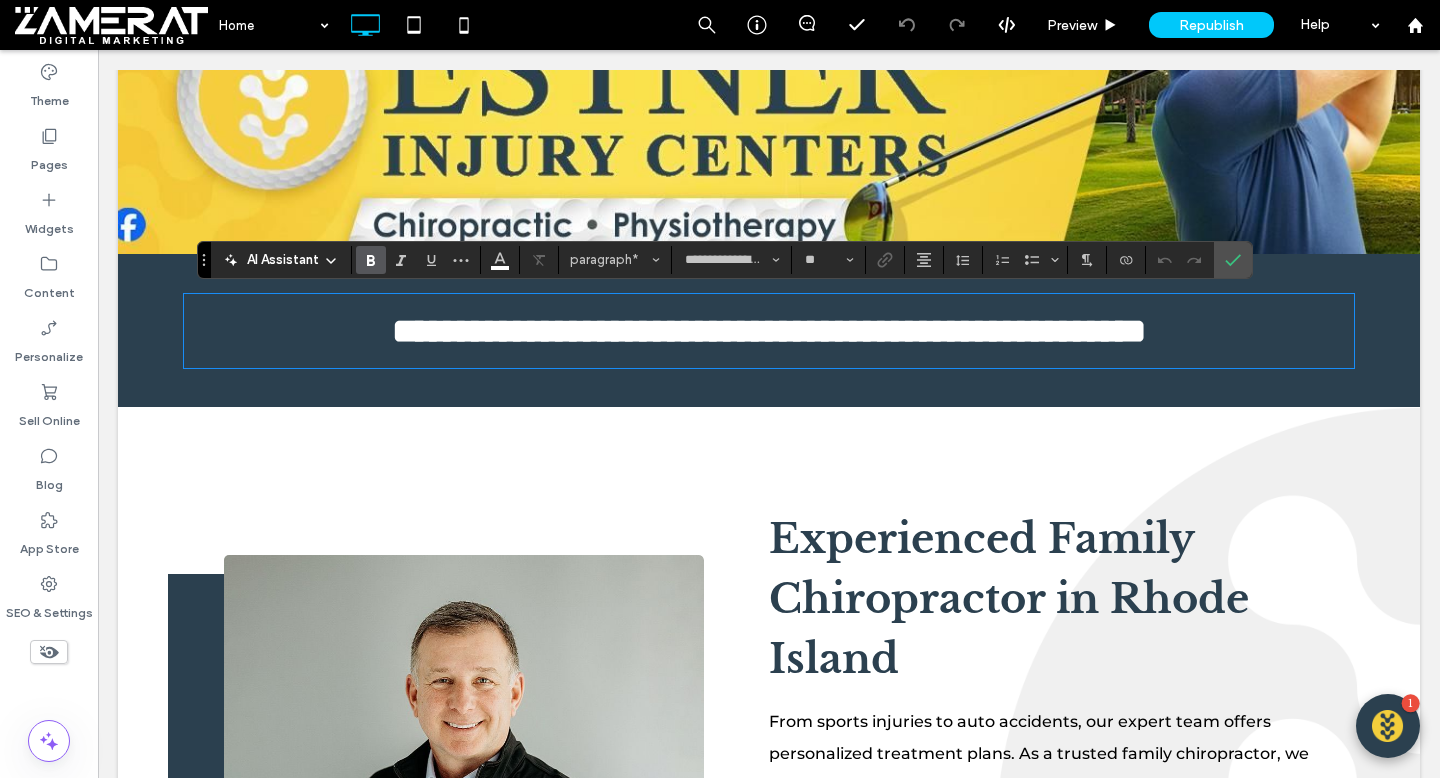 click on "**********" at bounding box center [769, 331] 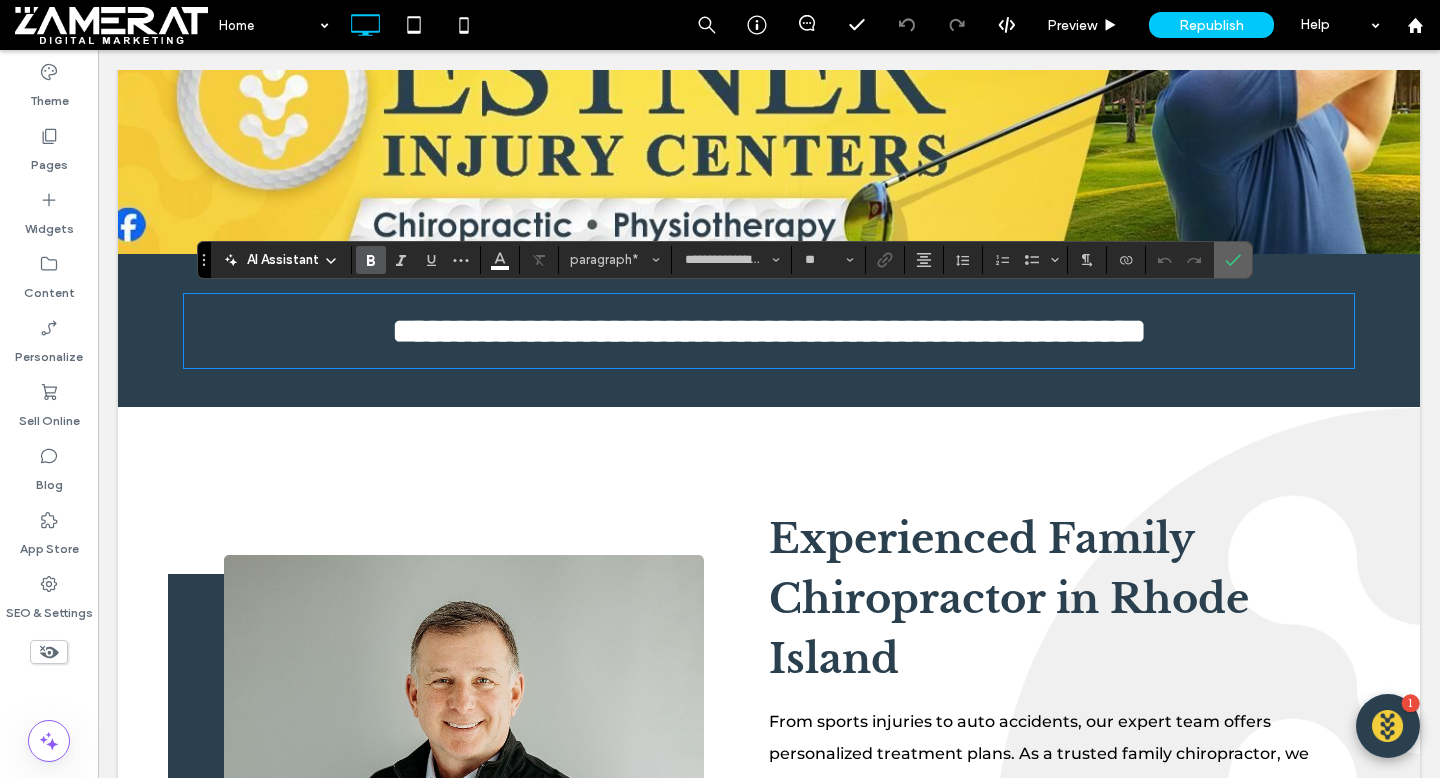 click 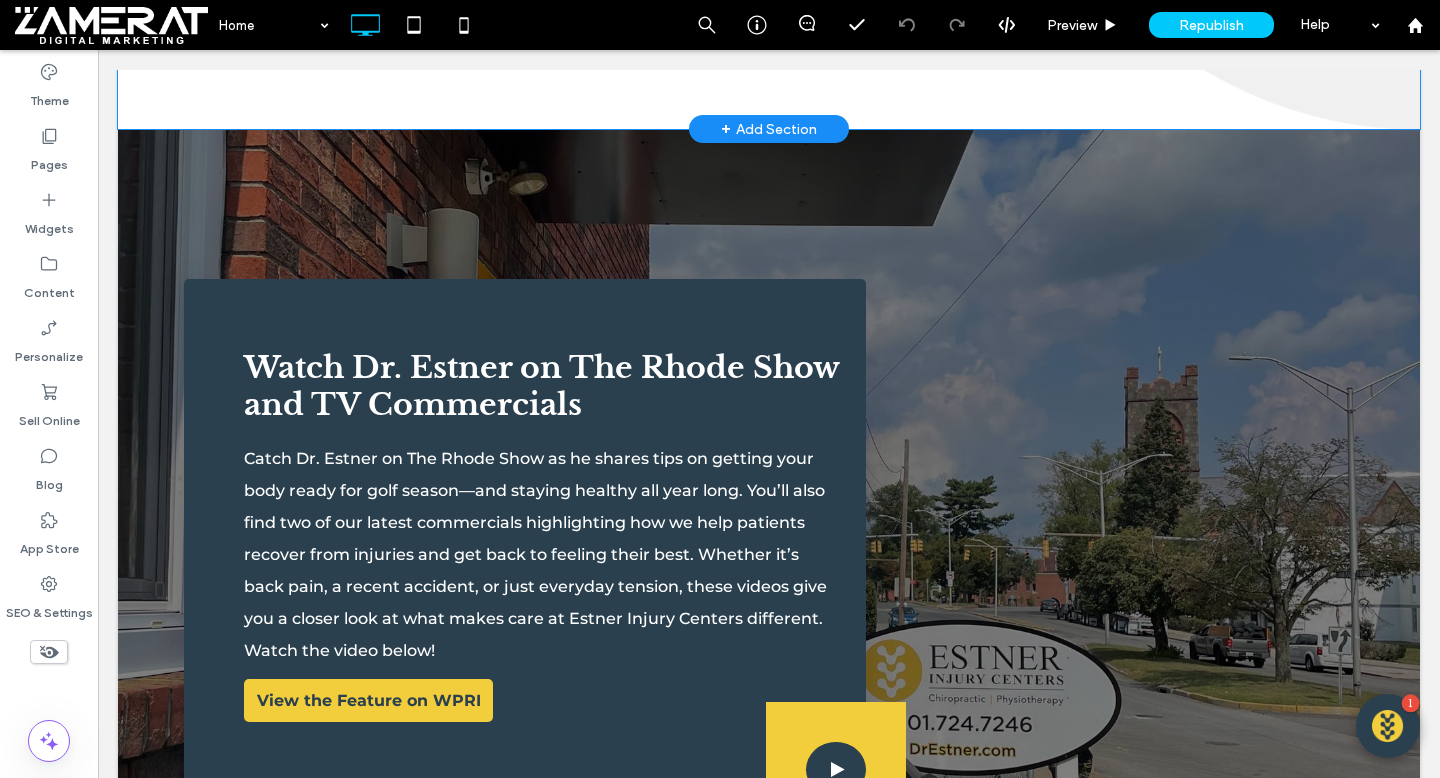scroll, scrollTop: 1604, scrollLeft: 0, axis: vertical 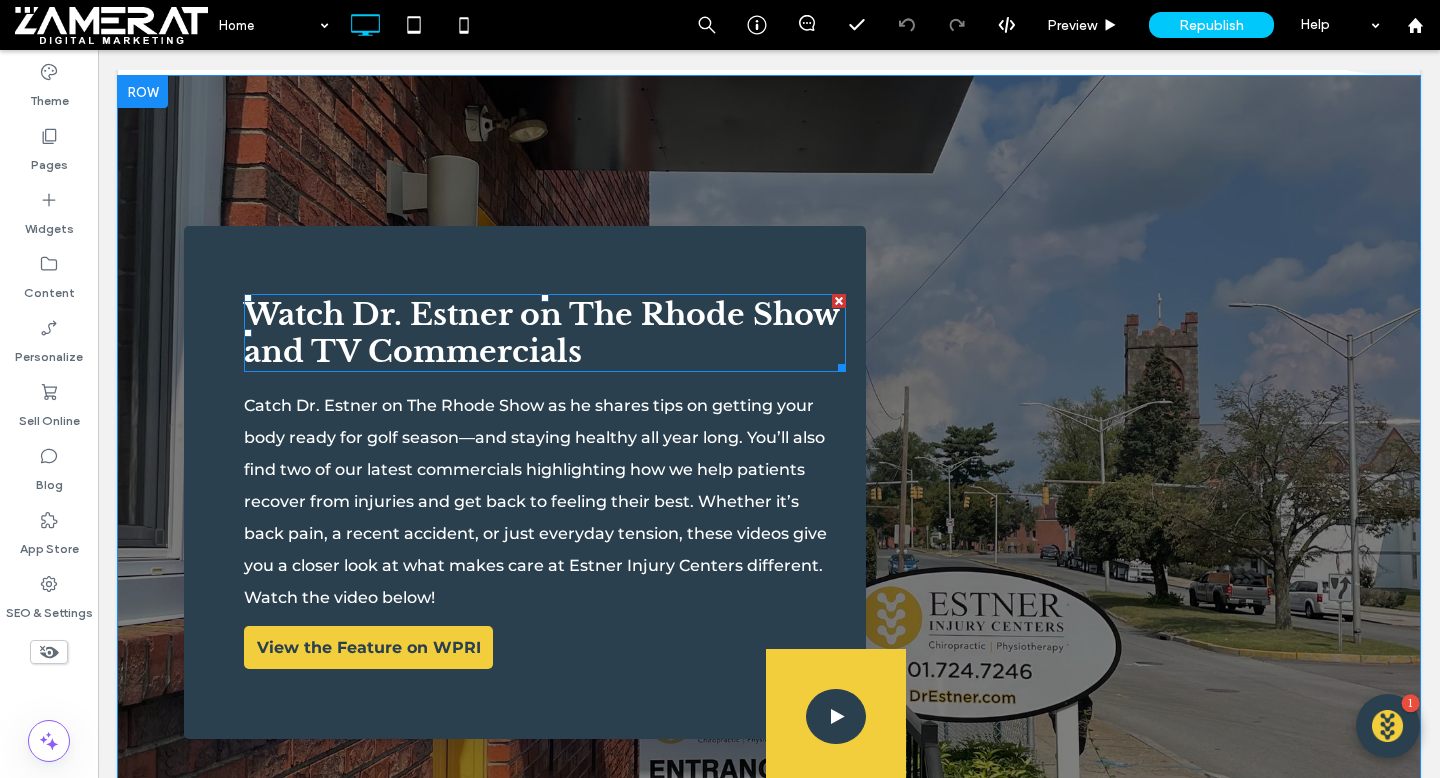 click on "Watch Dr. Estner on The Rhode Show and TV Commercials" at bounding box center [541, 333] 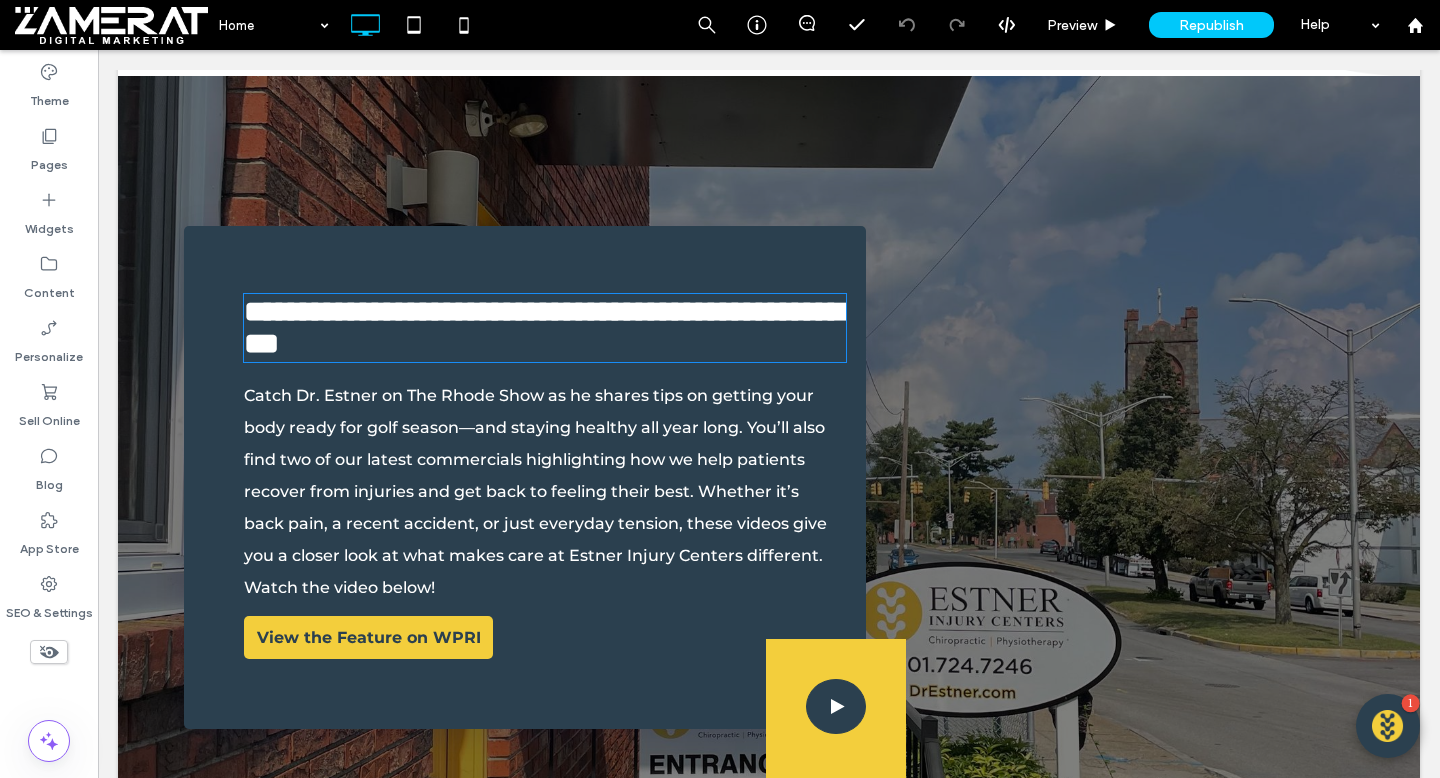 type on "**********" 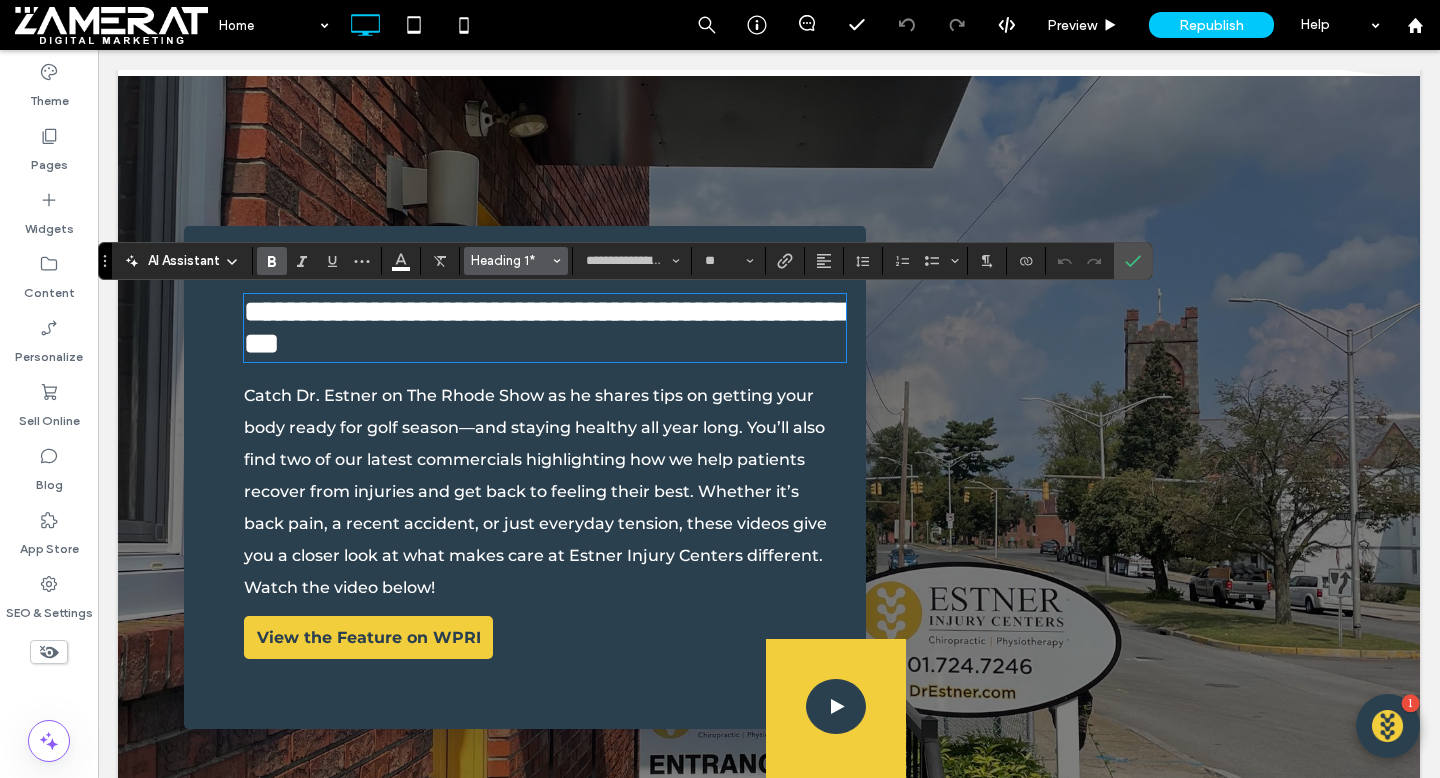click on "Heading 1*" at bounding box center [510, 260] 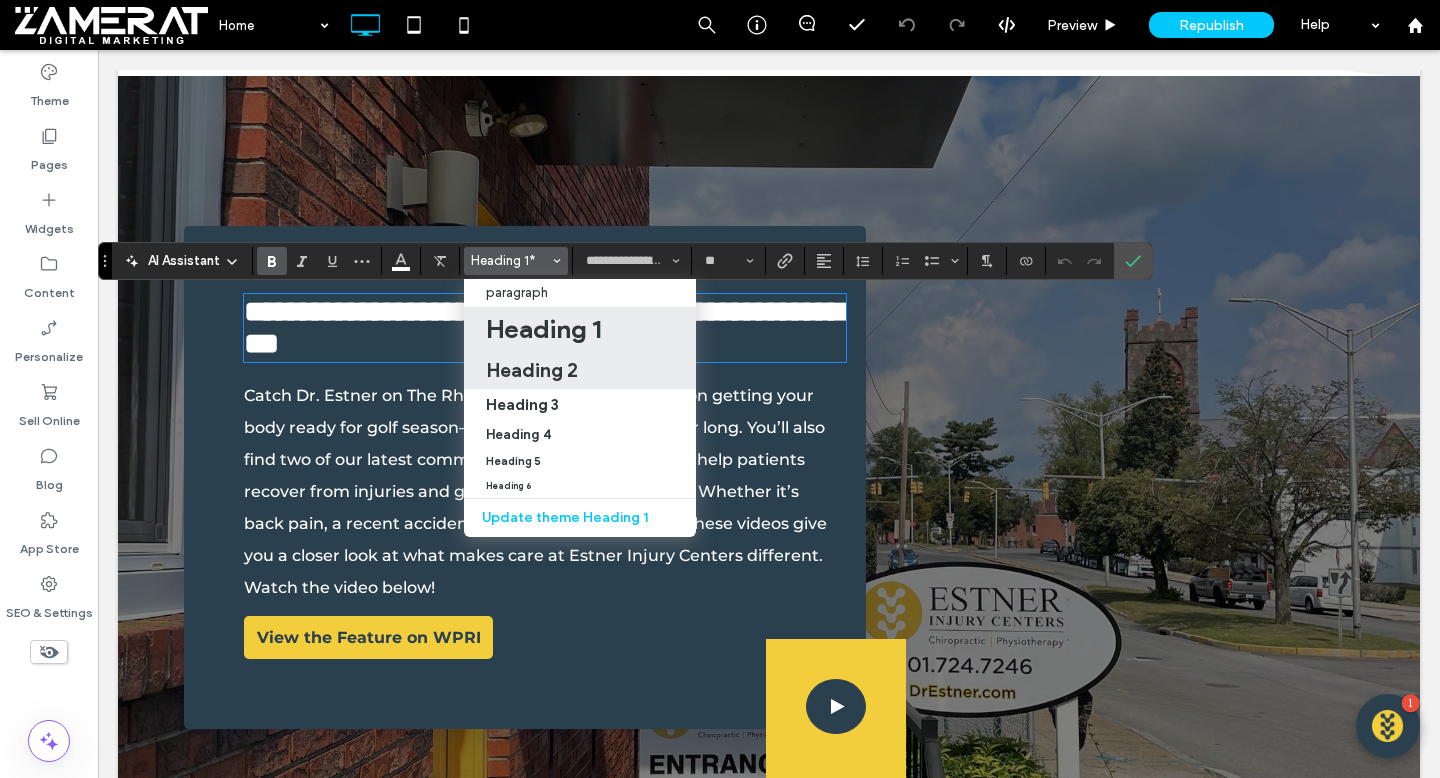 click on "Heading 2" at bounding box center (580, 370) 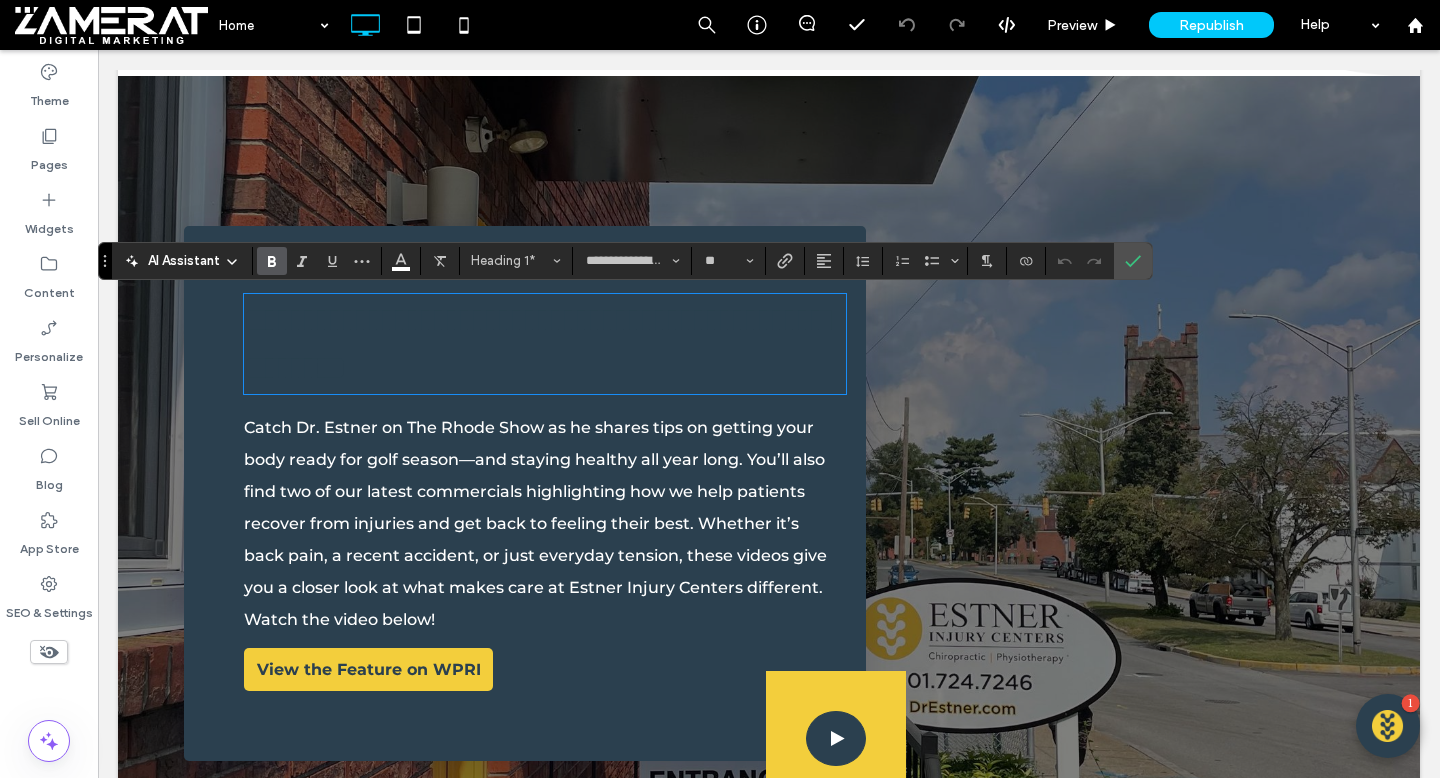 type on "**" 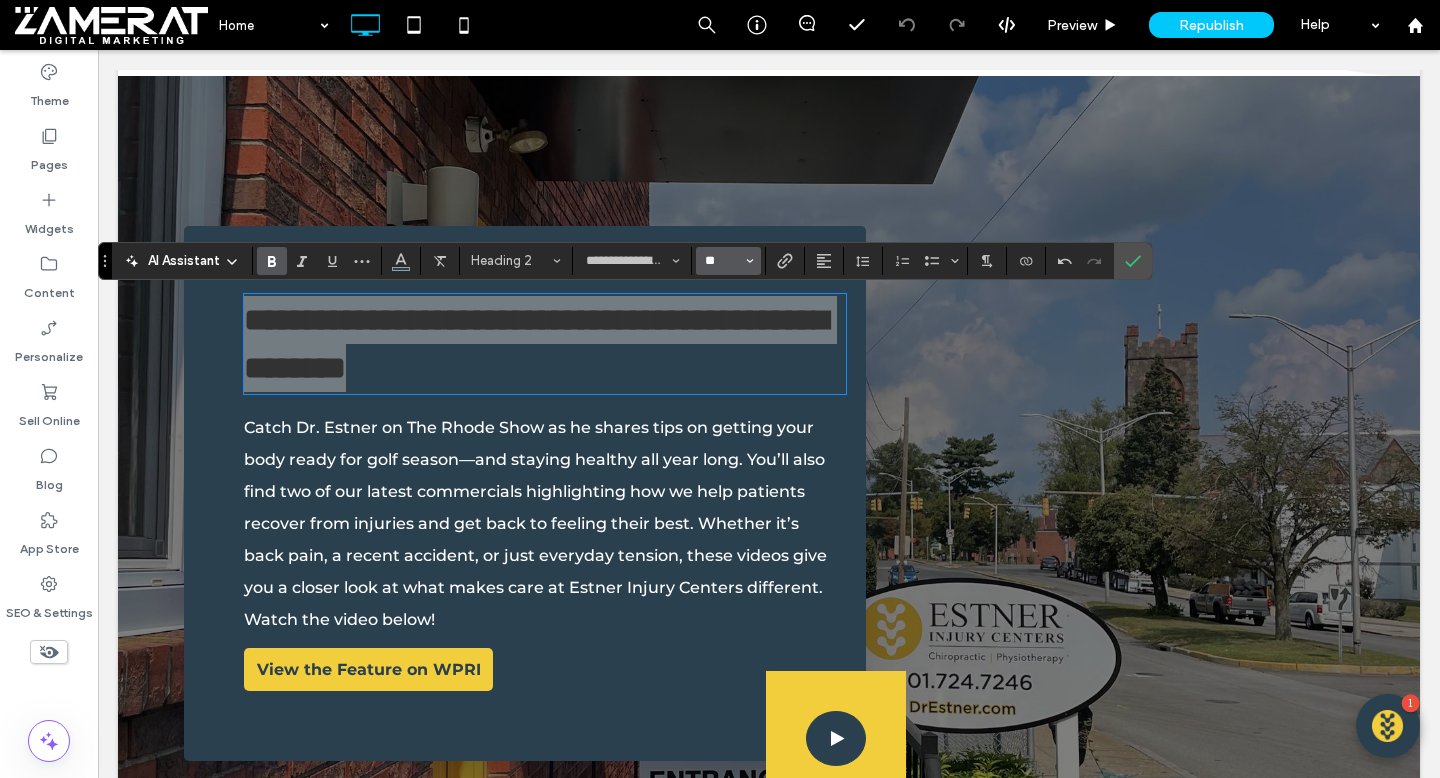 click on "**" at bounding box center (722, 261) 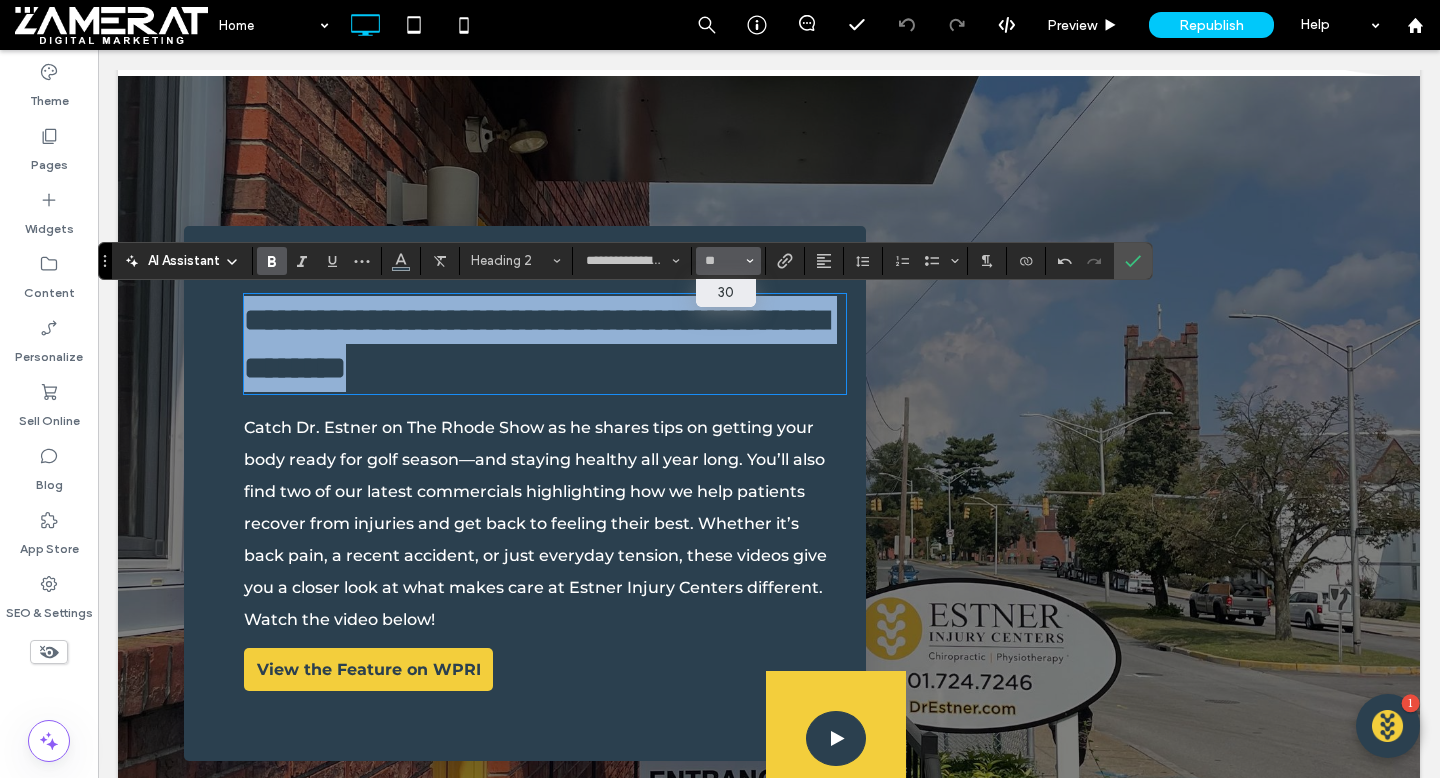 type on "**" 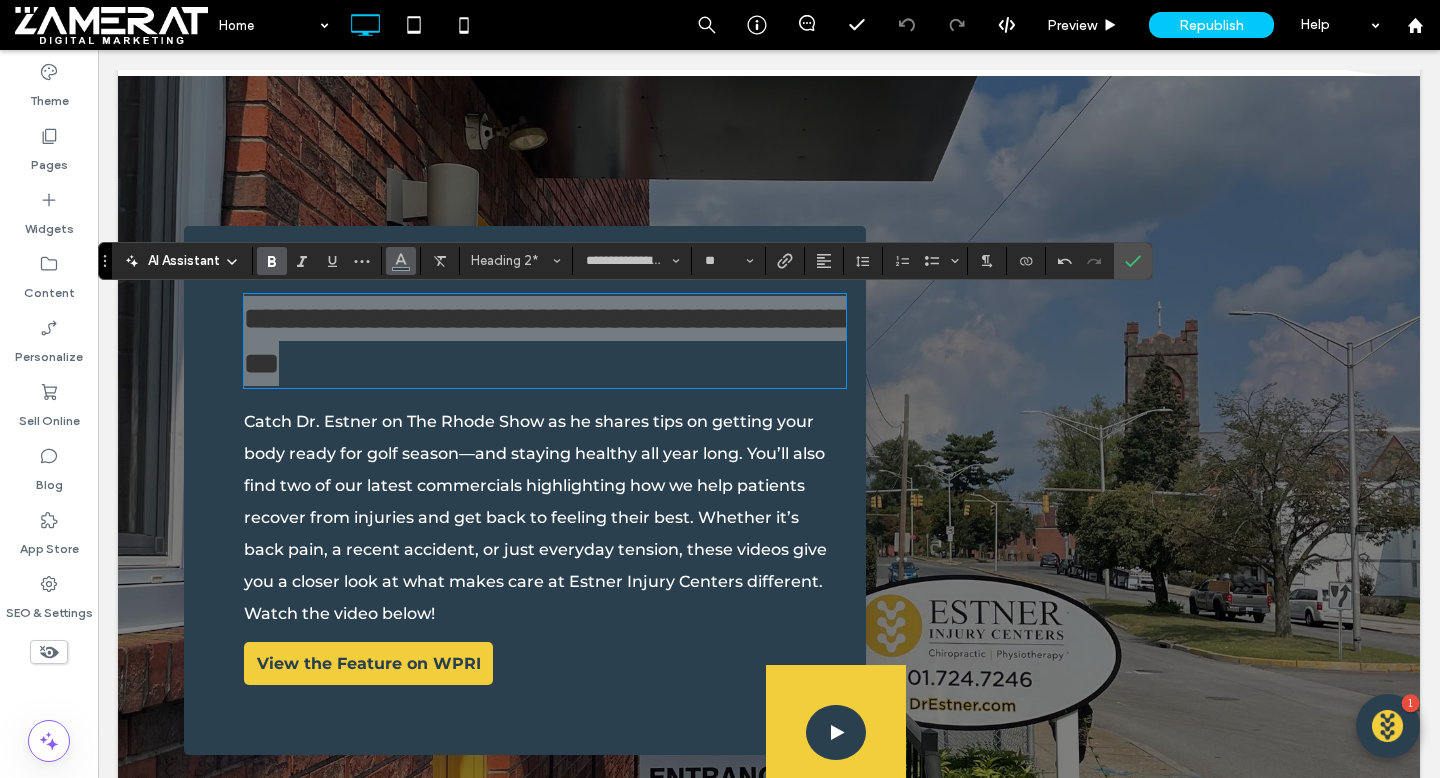 click 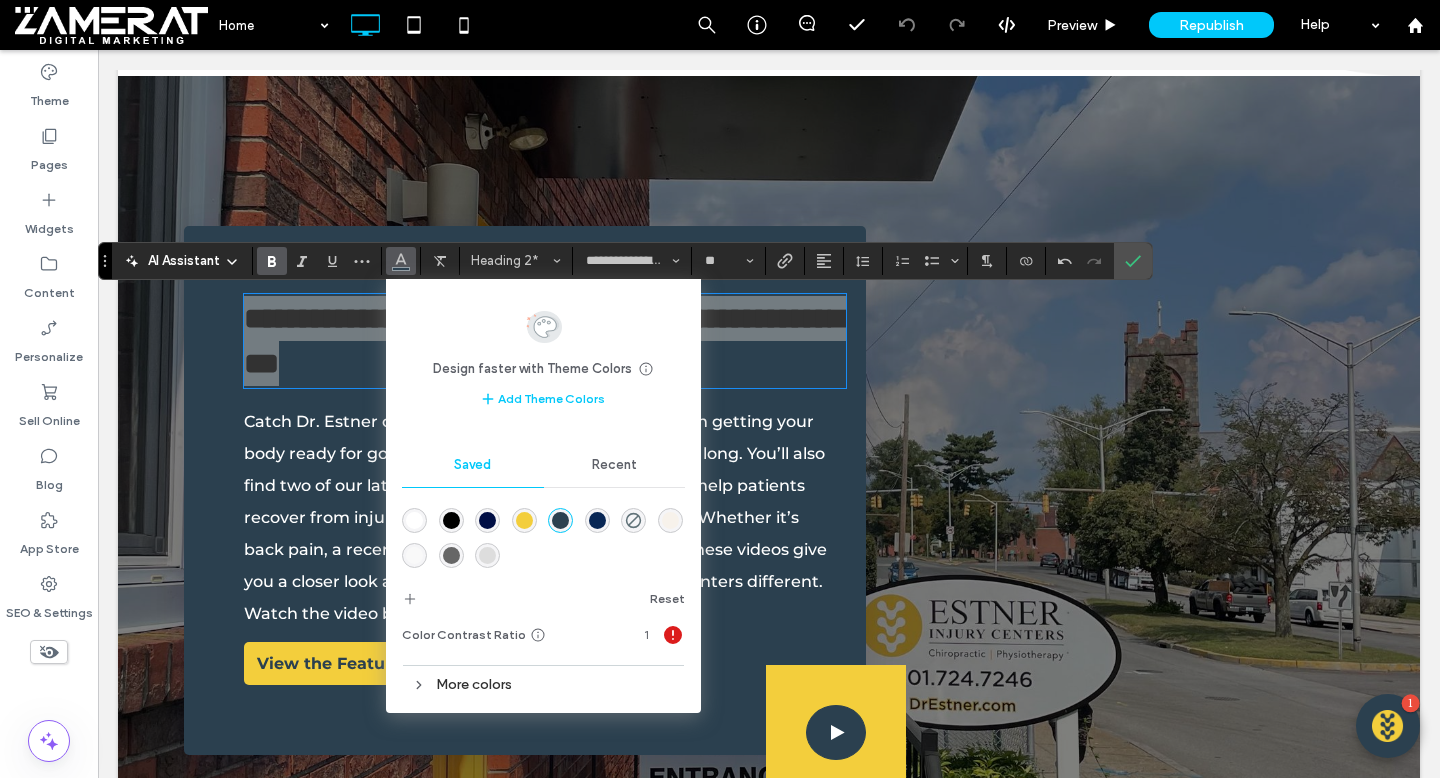 click at bounding box center [414, 520] 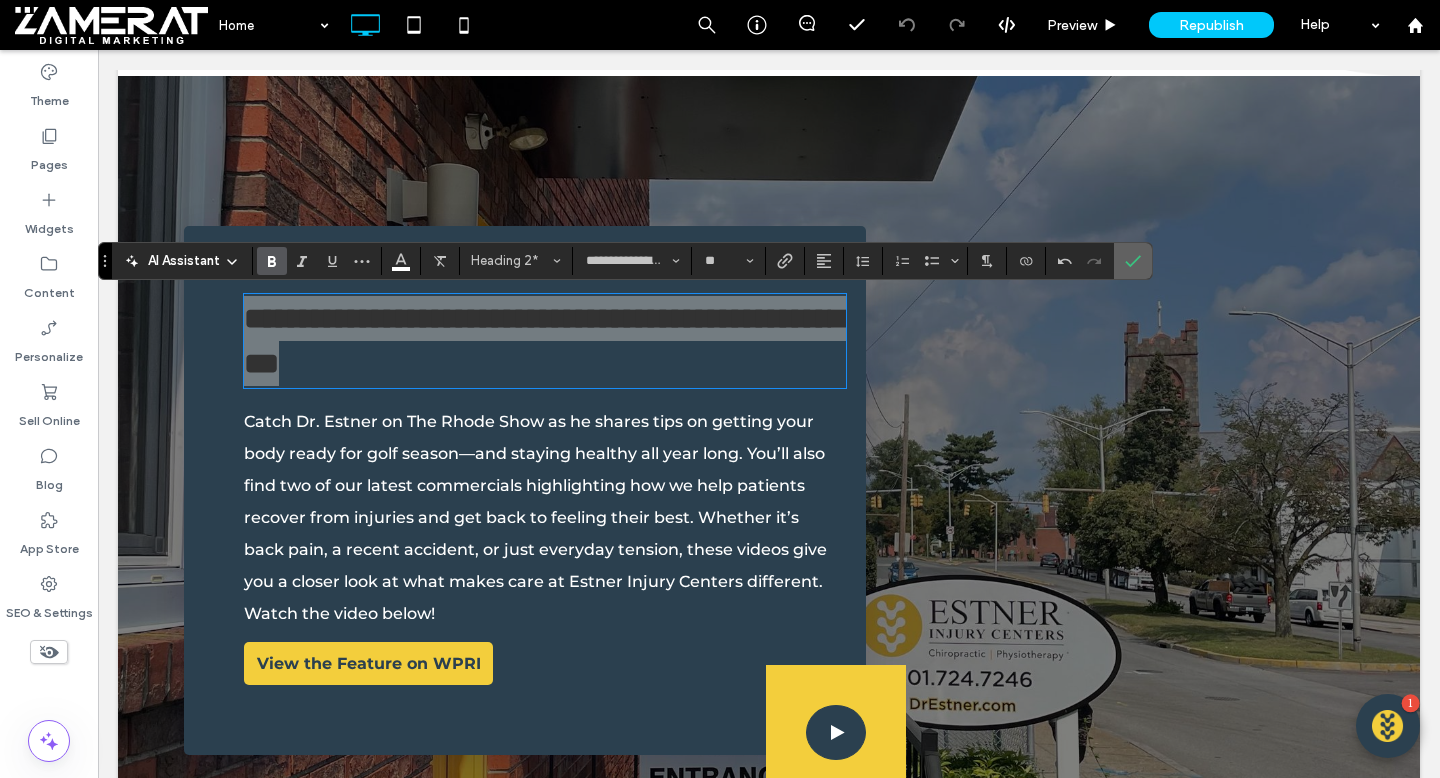 click 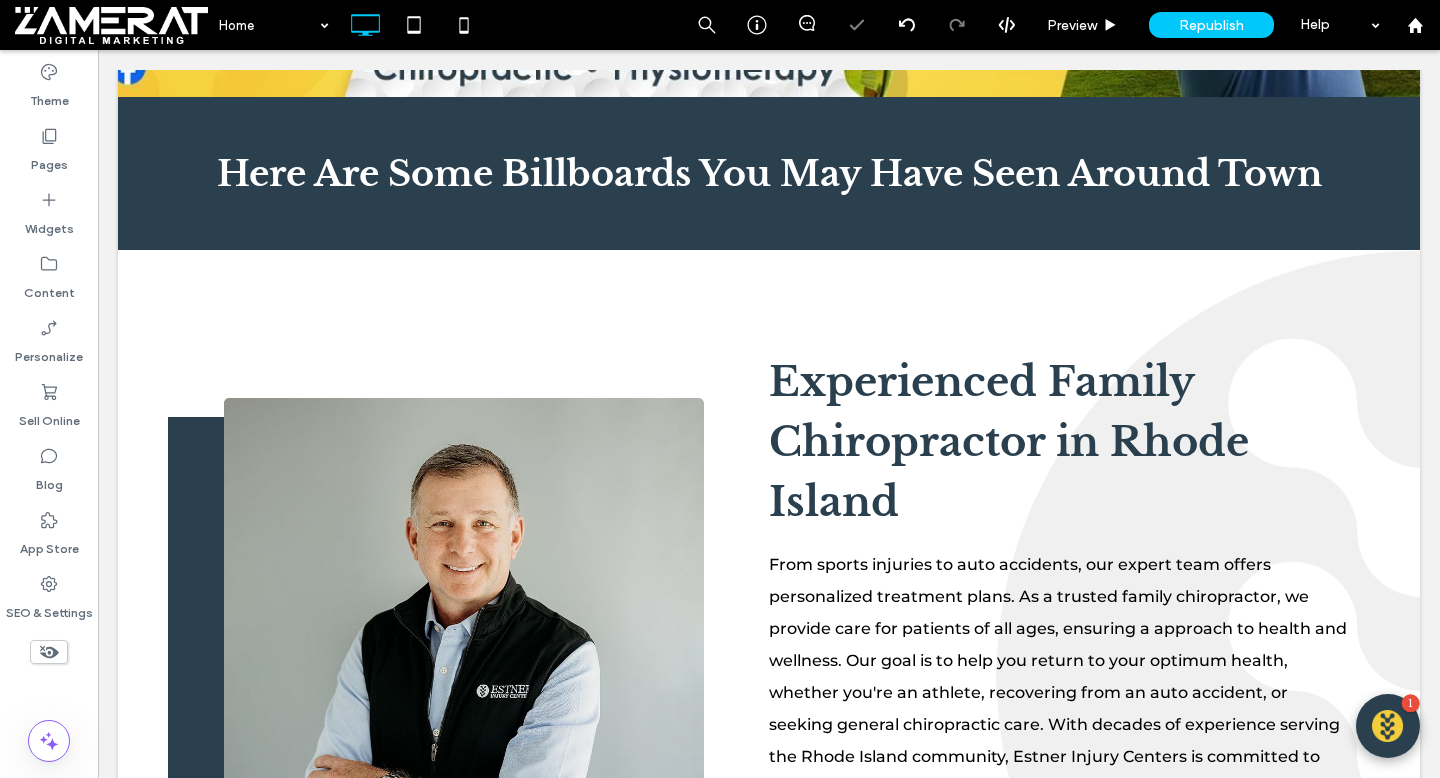 scroll, scrollTop: 578, scrollLeft: 0, axis: vertical 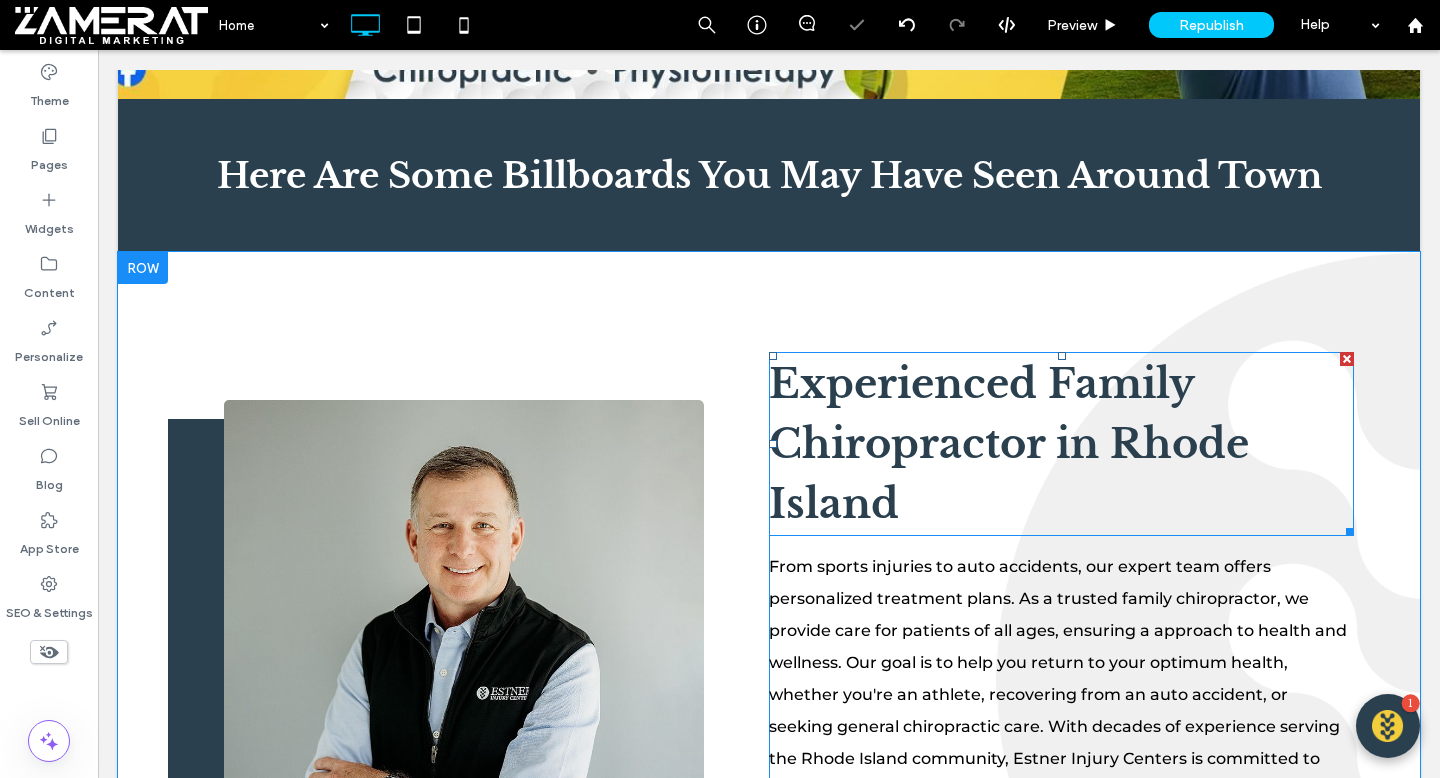 click on "Experienced Family Chiropractor in Rhode Island" at bounding box center [1009, 444] 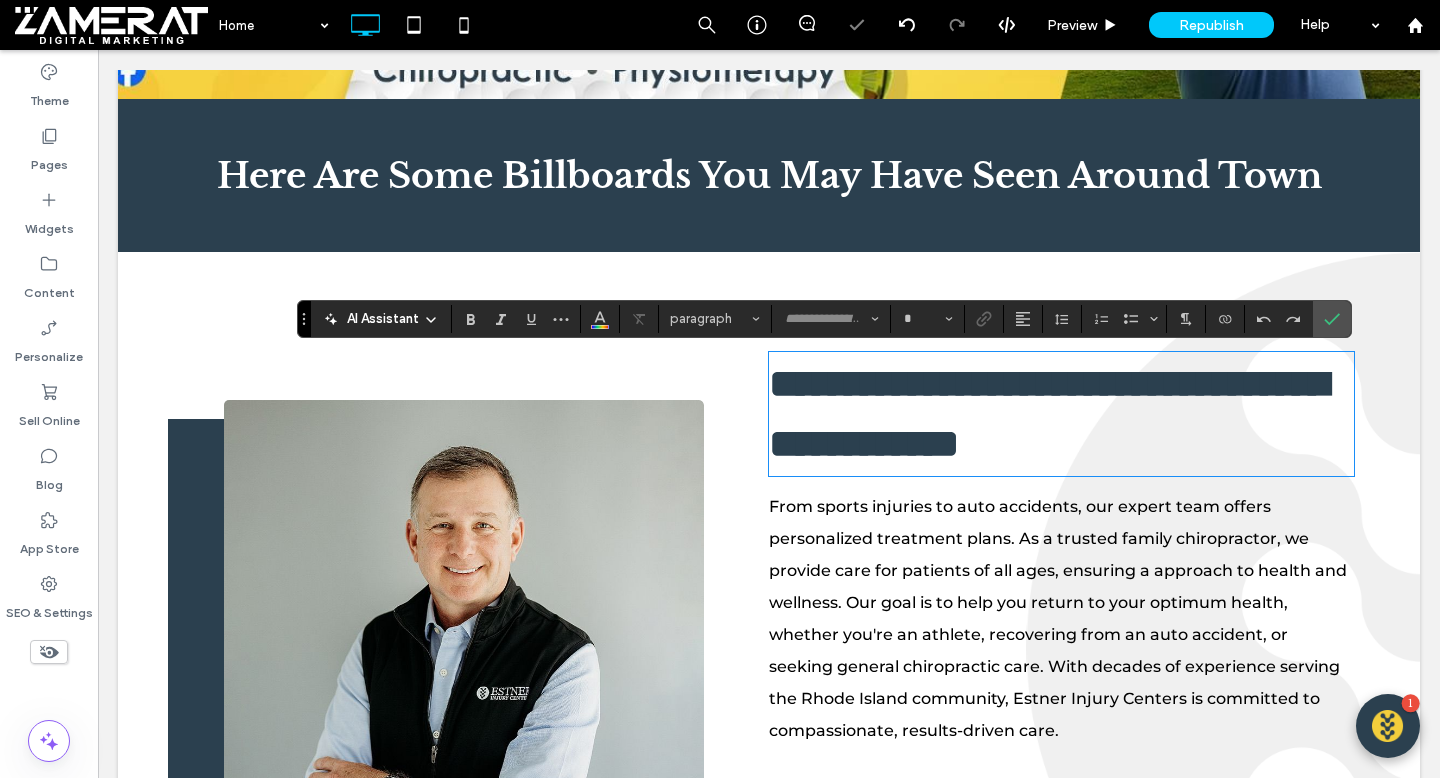 type on "**********" 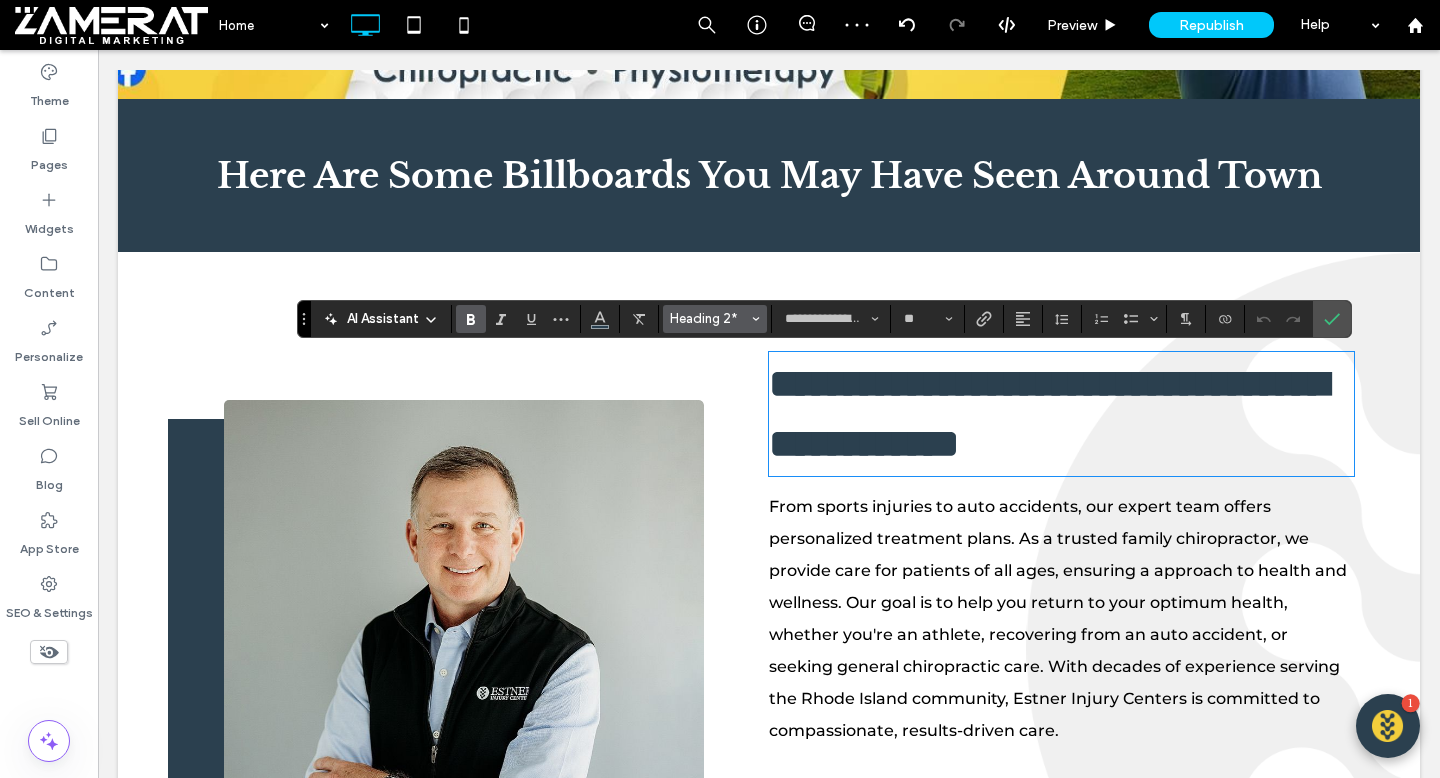 click on "Heading 2*" at bounding box center [715, 319] 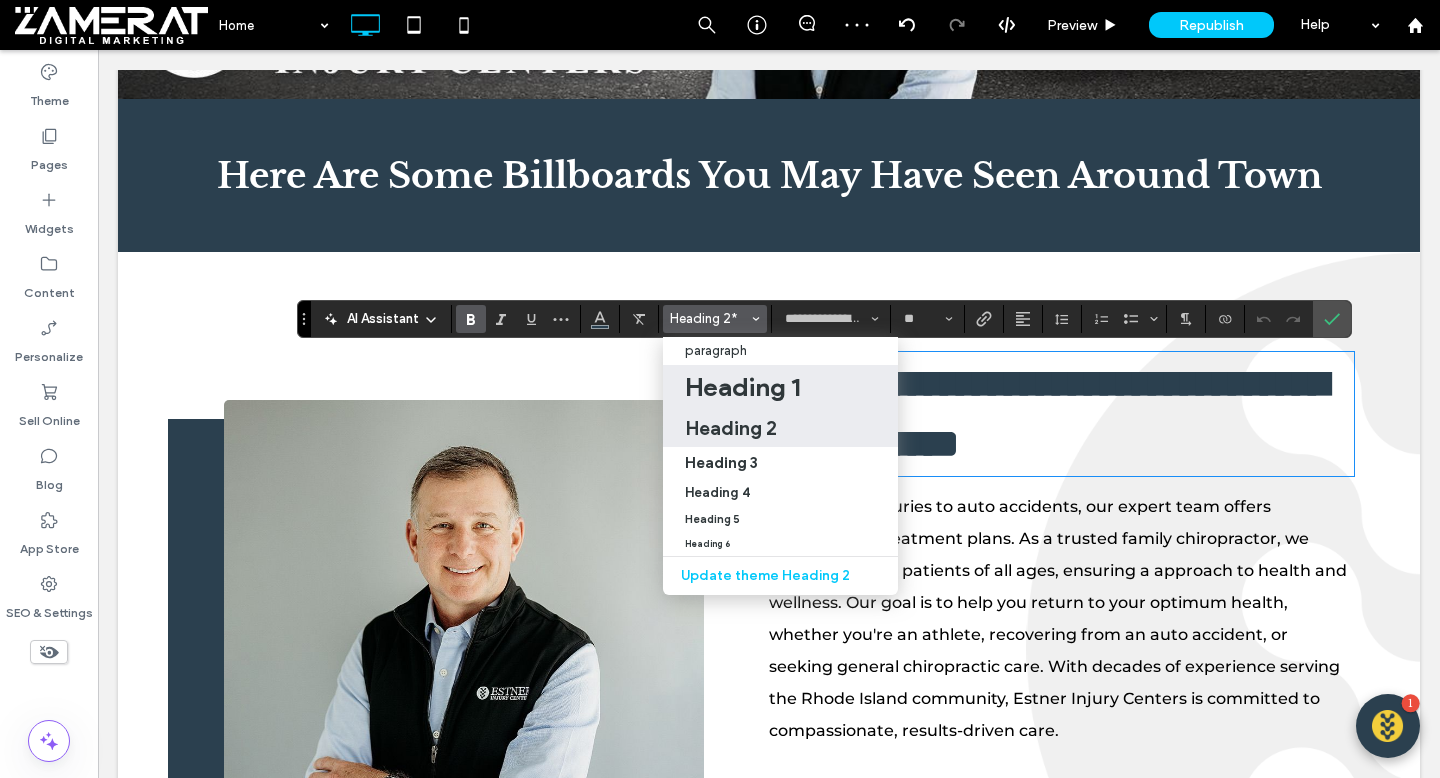 click on "Heading 1" at bounding box center (742, 387) 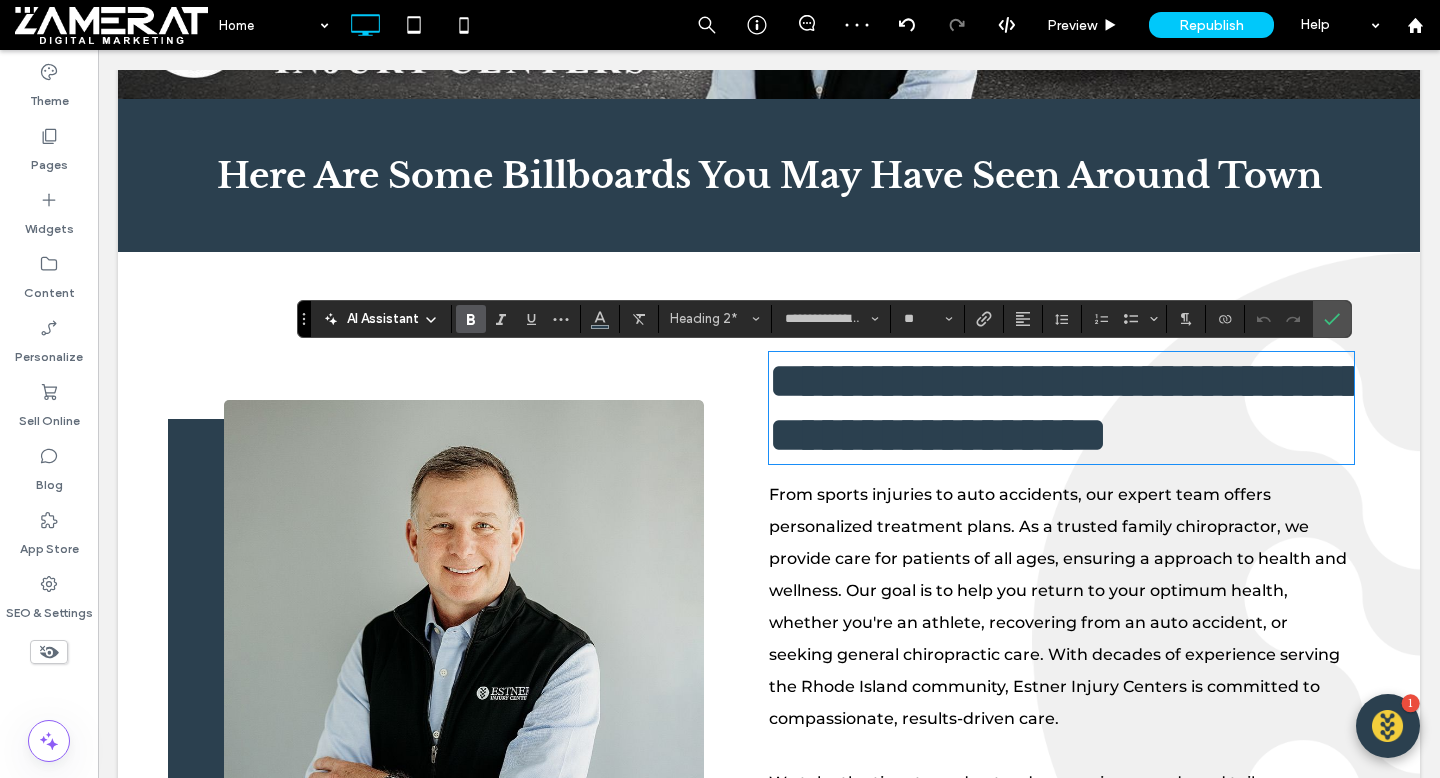 type on "**" 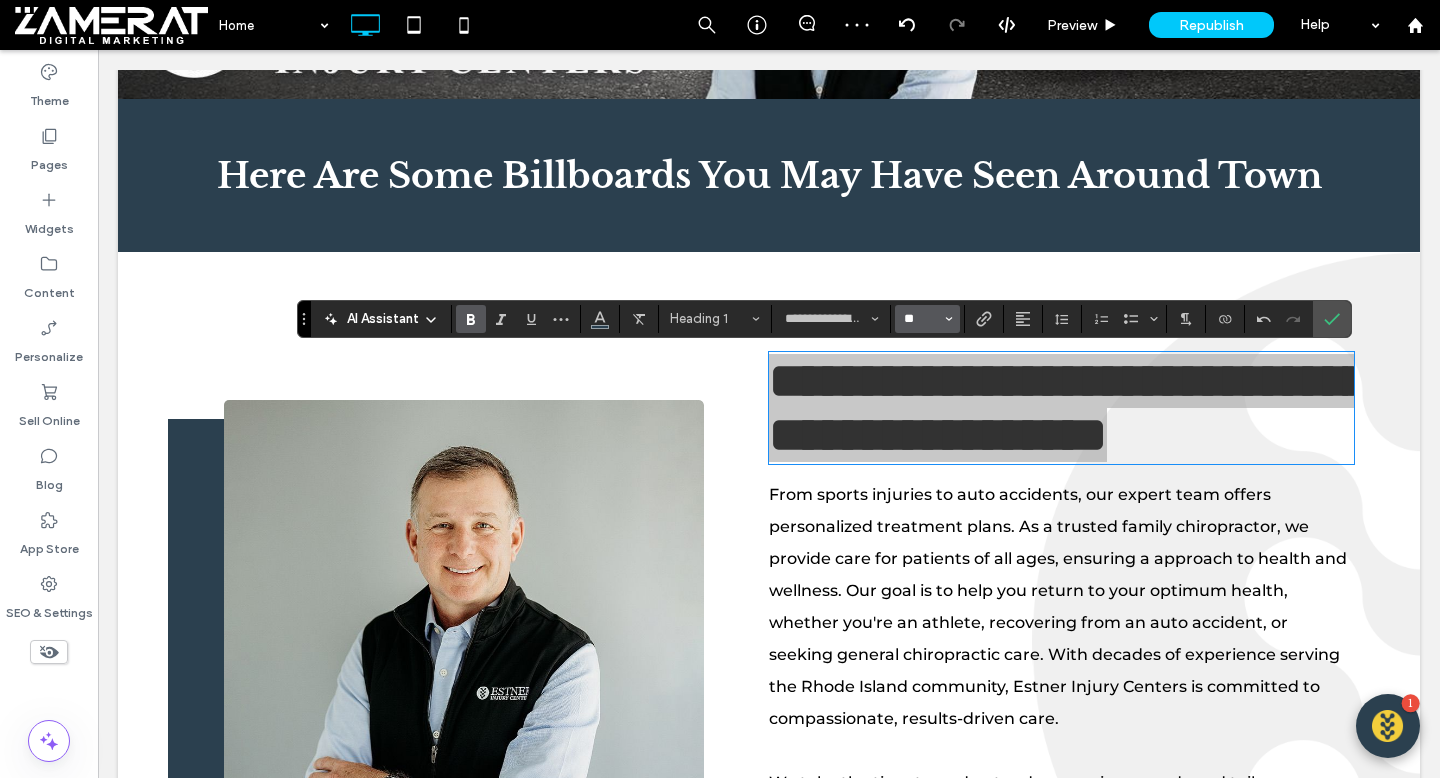 click on "**" at bounding box center (921, 319) 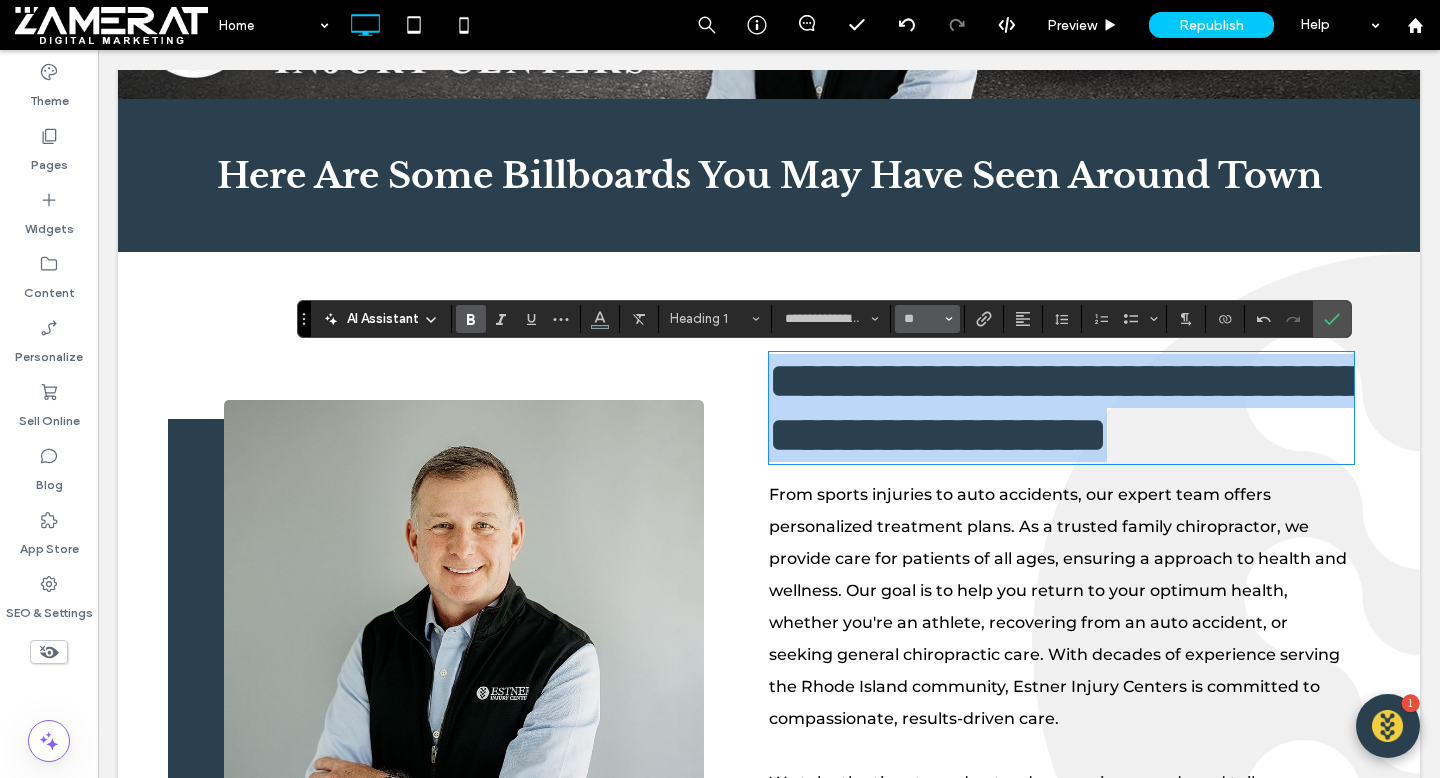 type on "**" 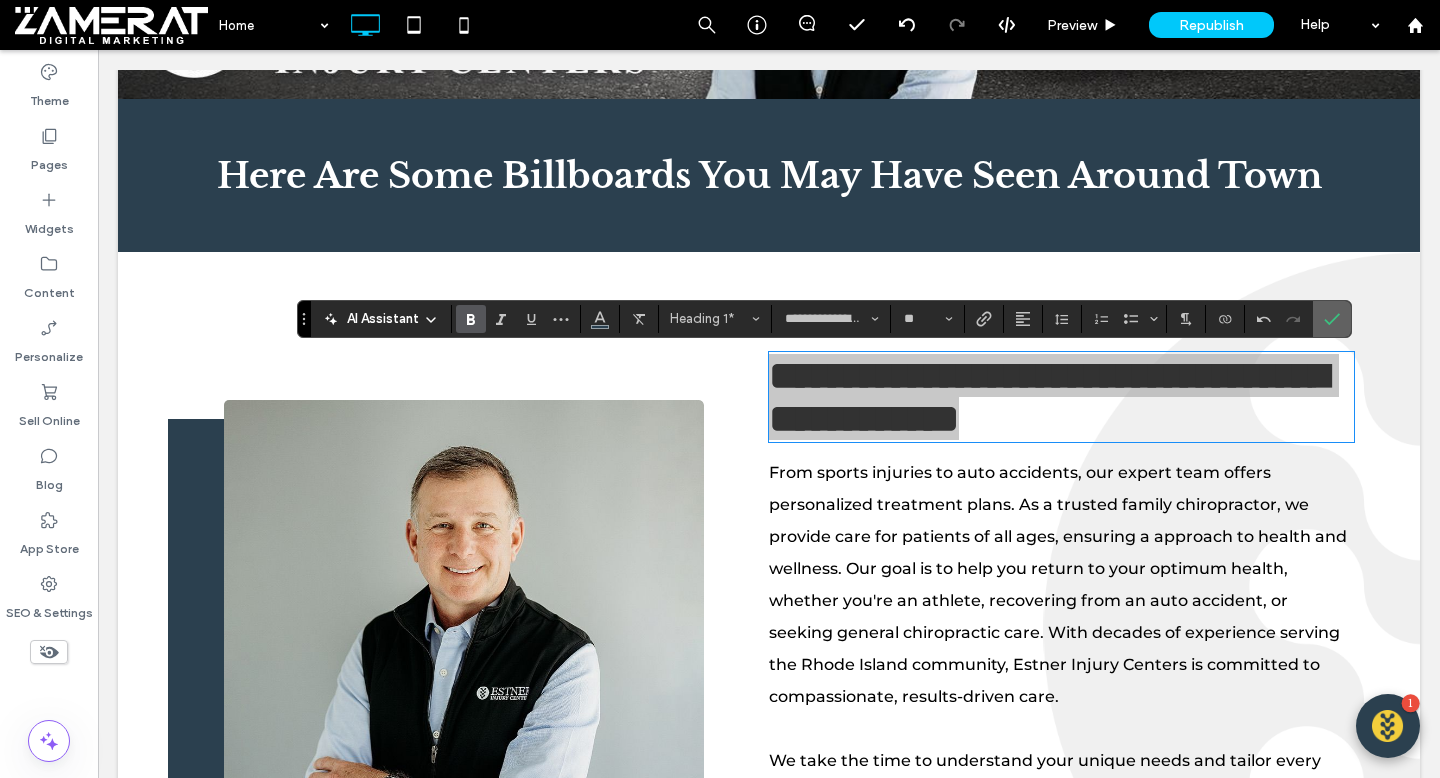 click at bounding box center (1332, 319) 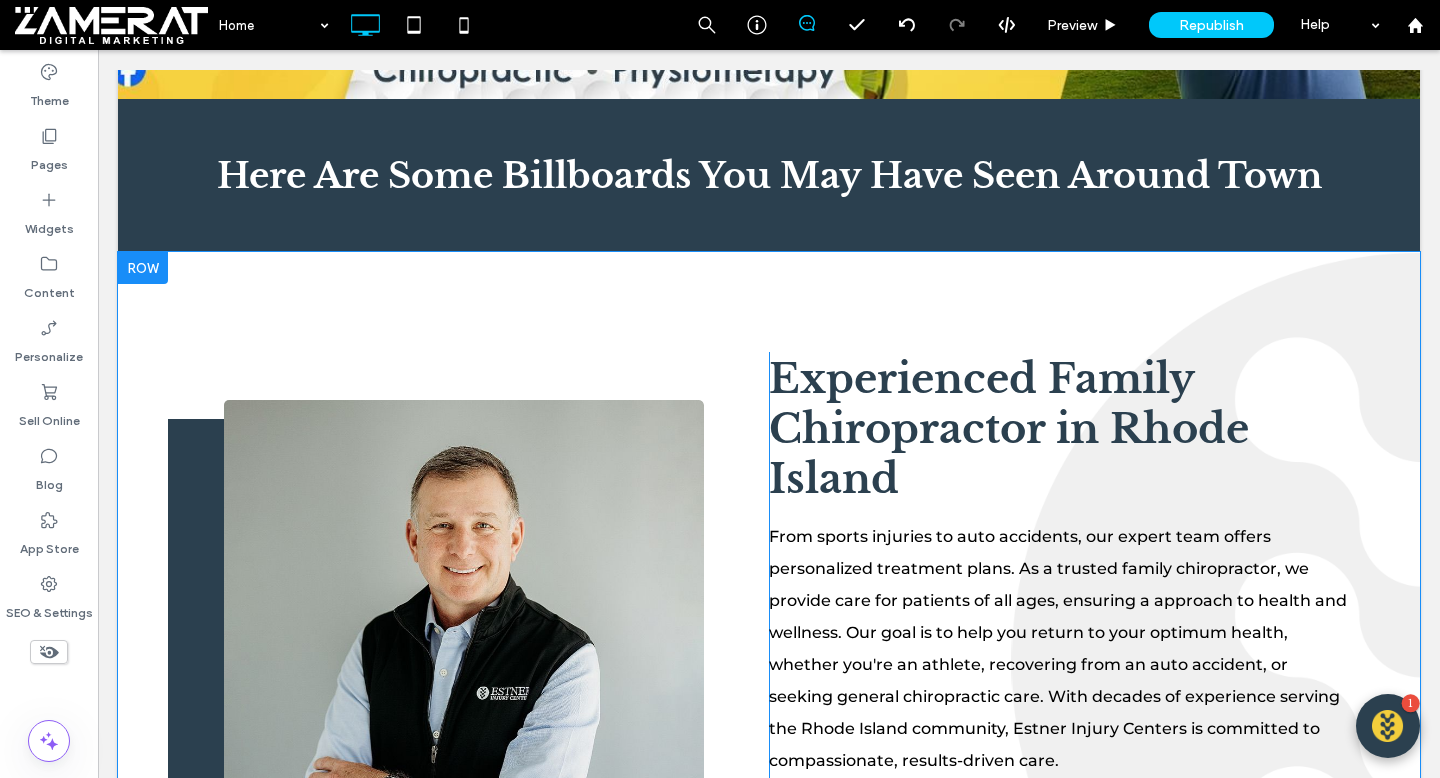 click 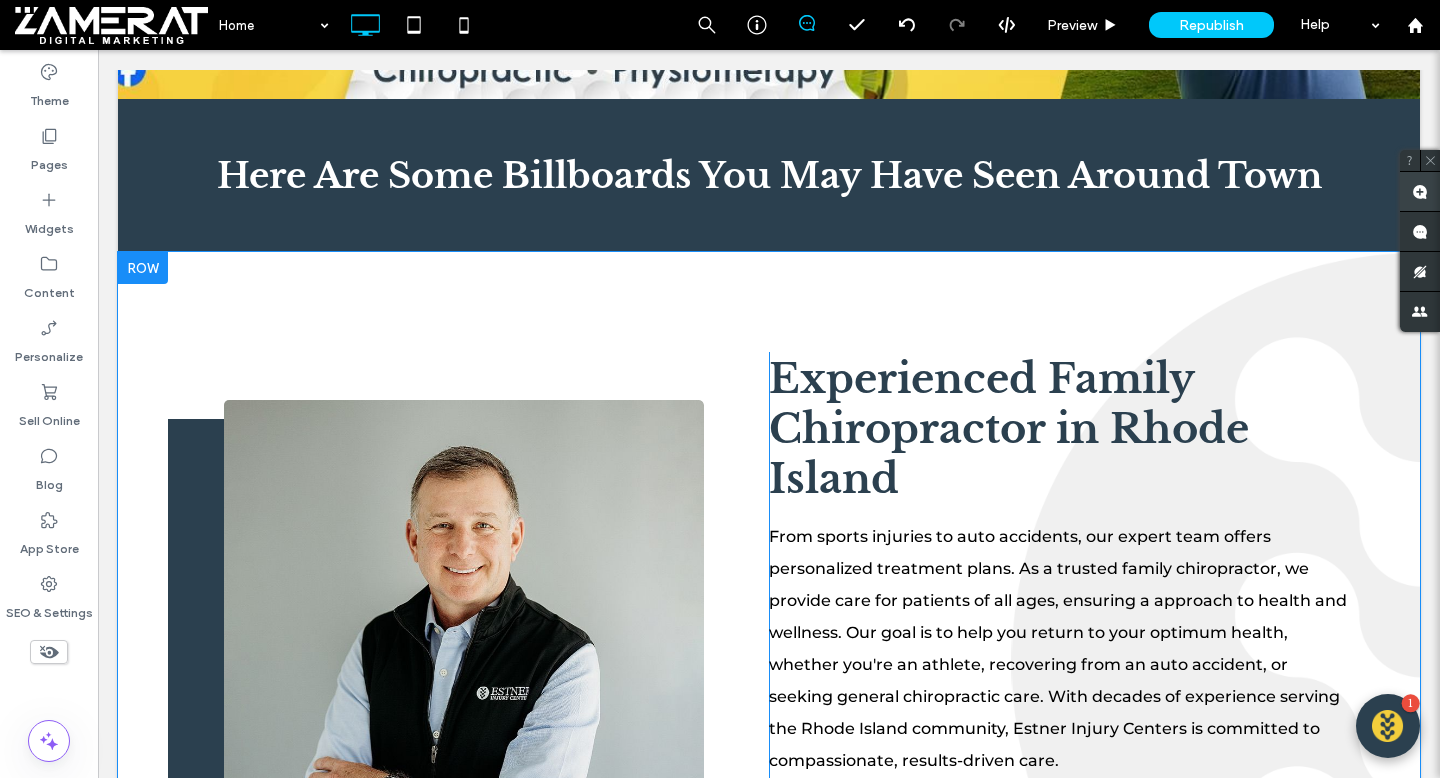 click 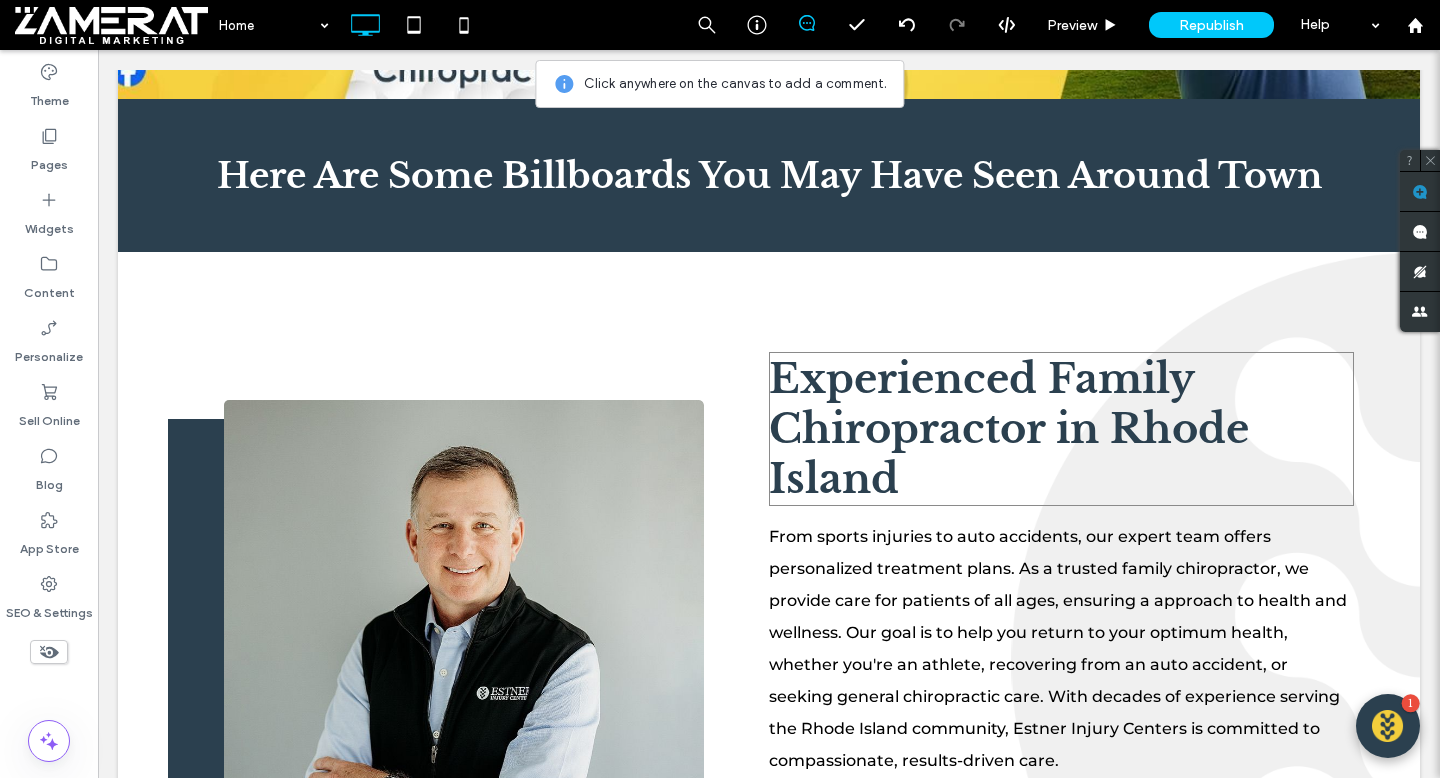 click on "Experienced Family Chiropractor in Rhode Island" at bounding box center [1009, 429] 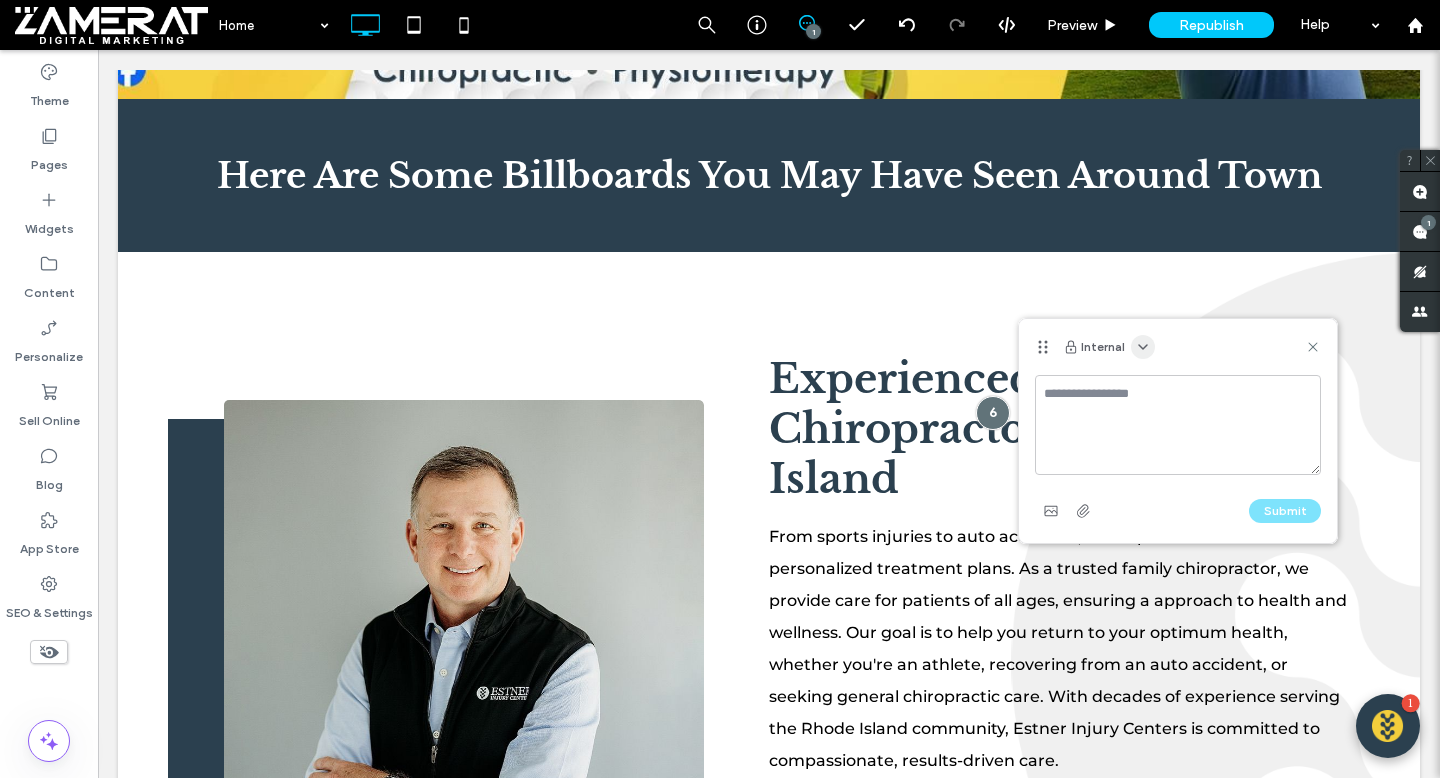 click at bounding box center [1143, 347] 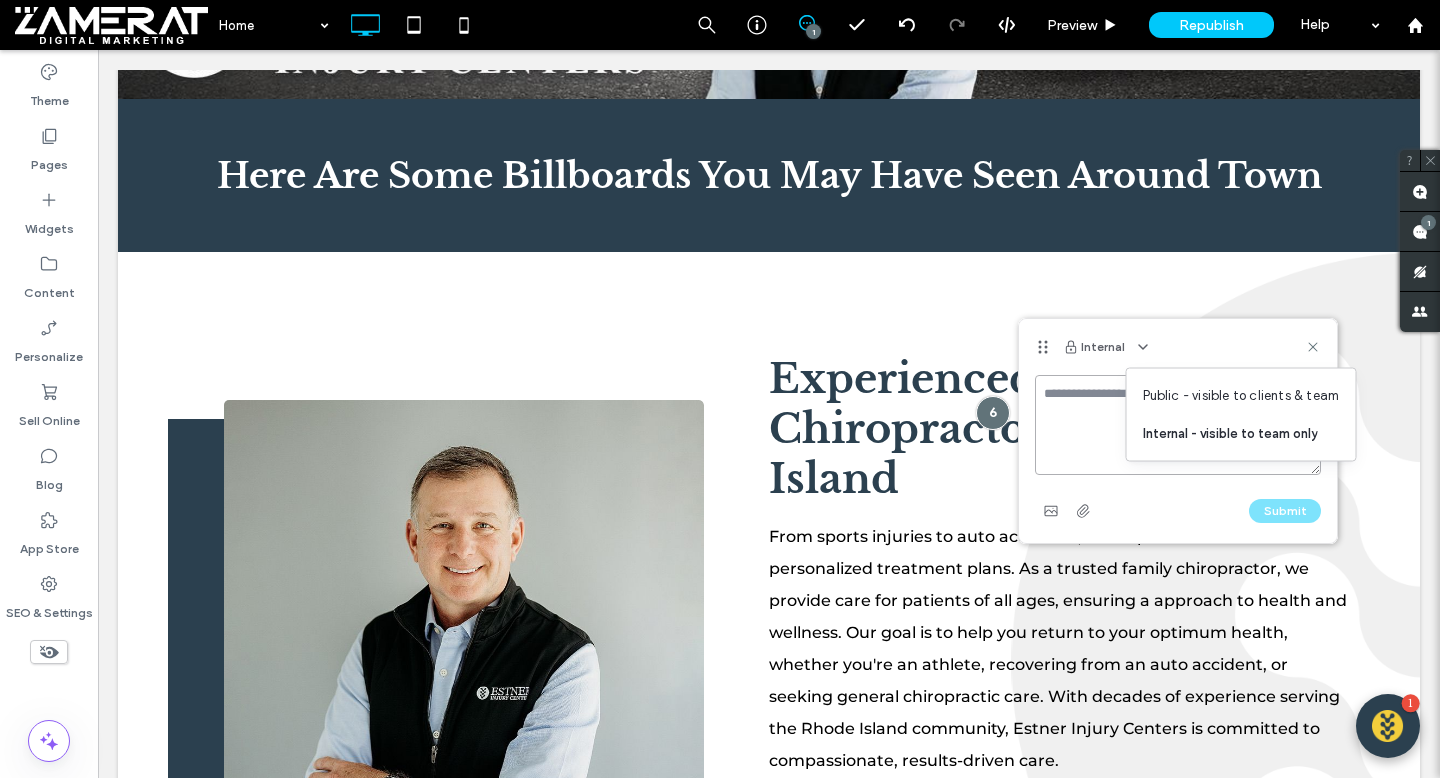 click at bounding box center [1178, 425] 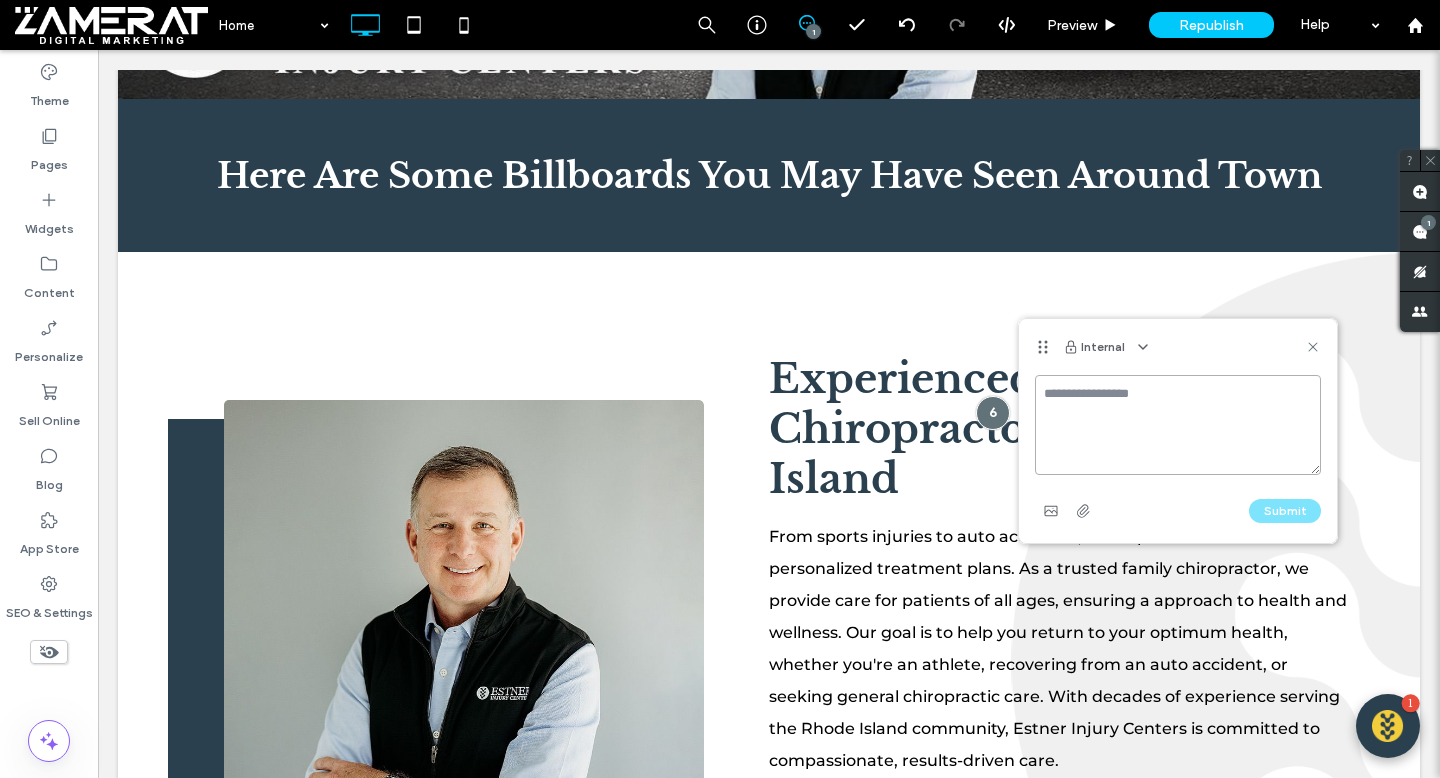 paste on "**********" 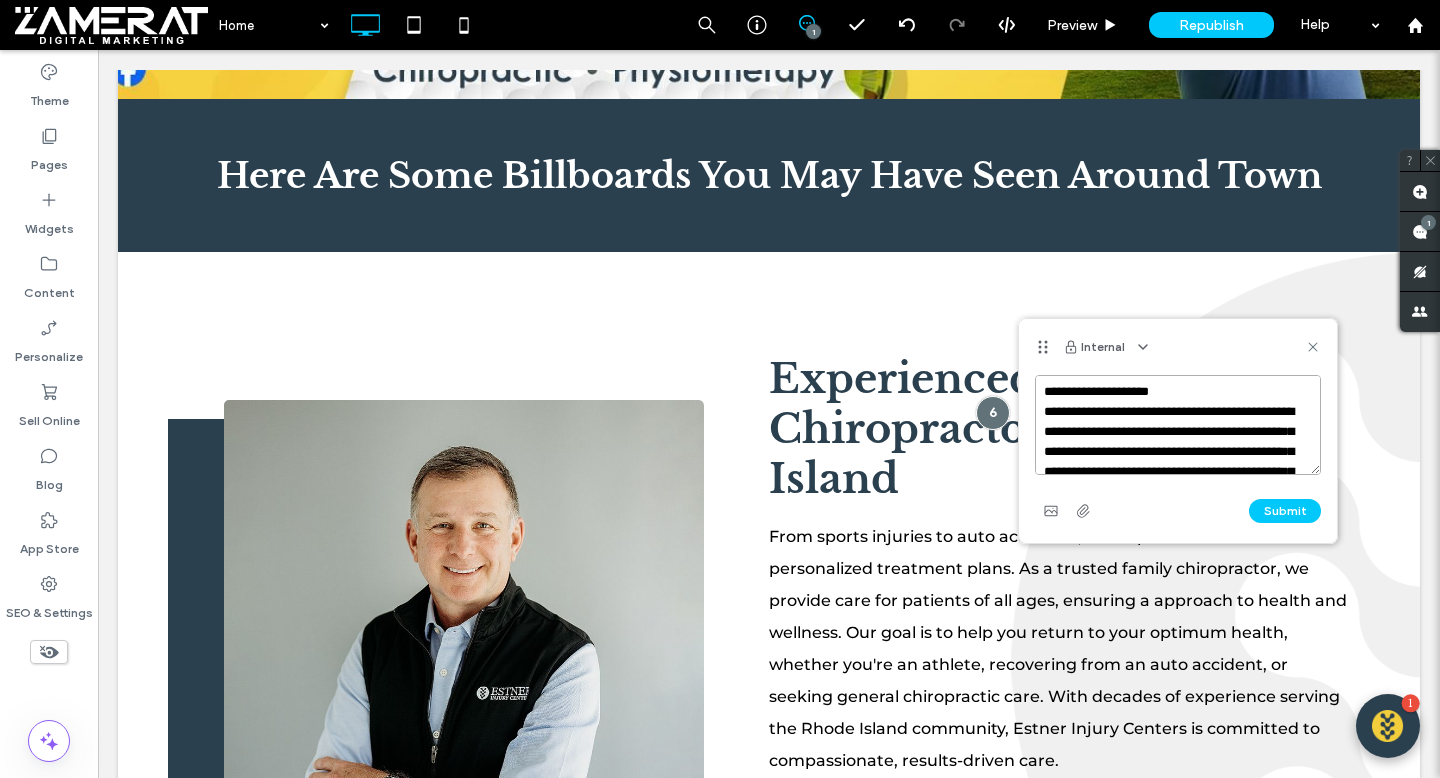 scroll, scrollTop: 0, scrollLeft: 0, axis: both 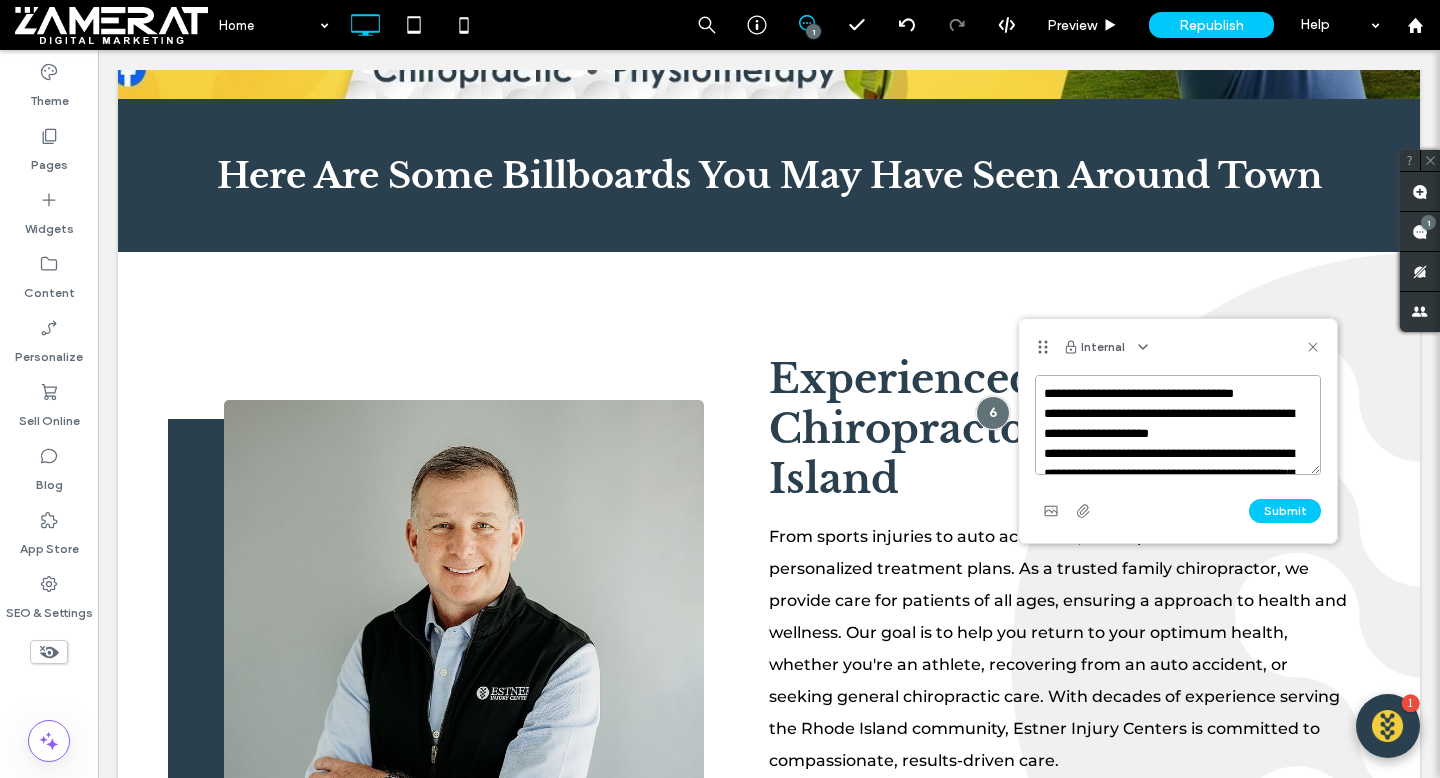 click on "**********" at bounding box center [1178, 425] 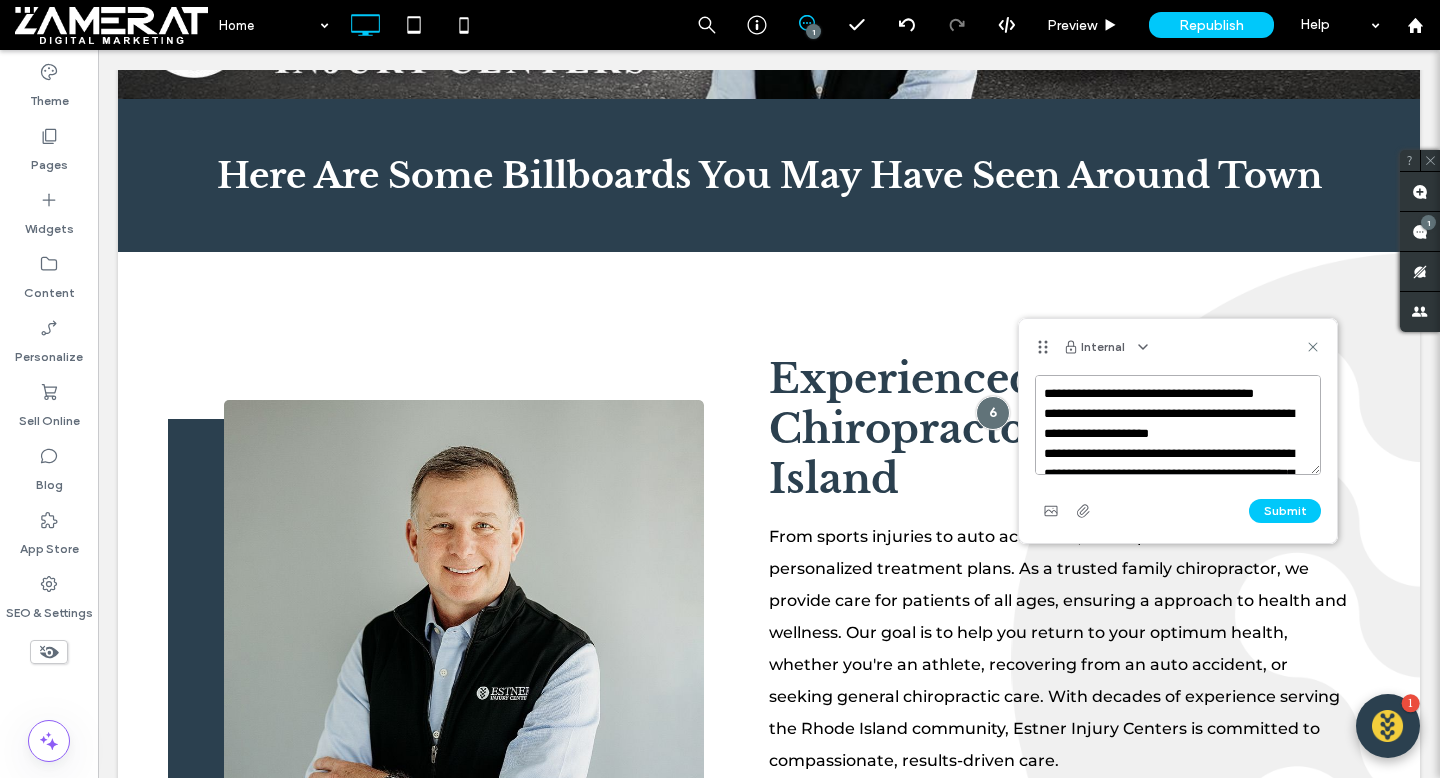 click on "**********" at bounding box center [1178, 425] 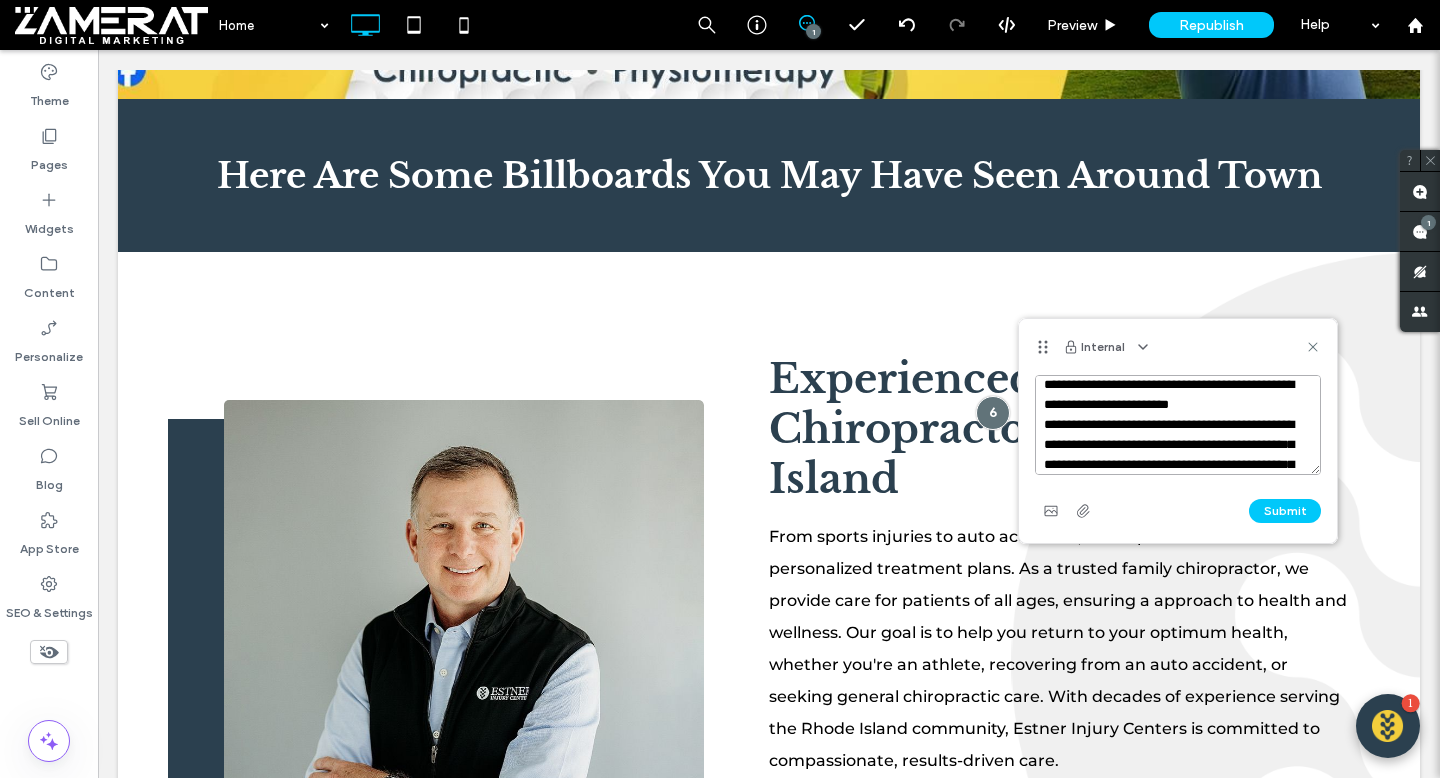 scroll, scrollTop: 28, scrollLeft: 0, axis: vertical 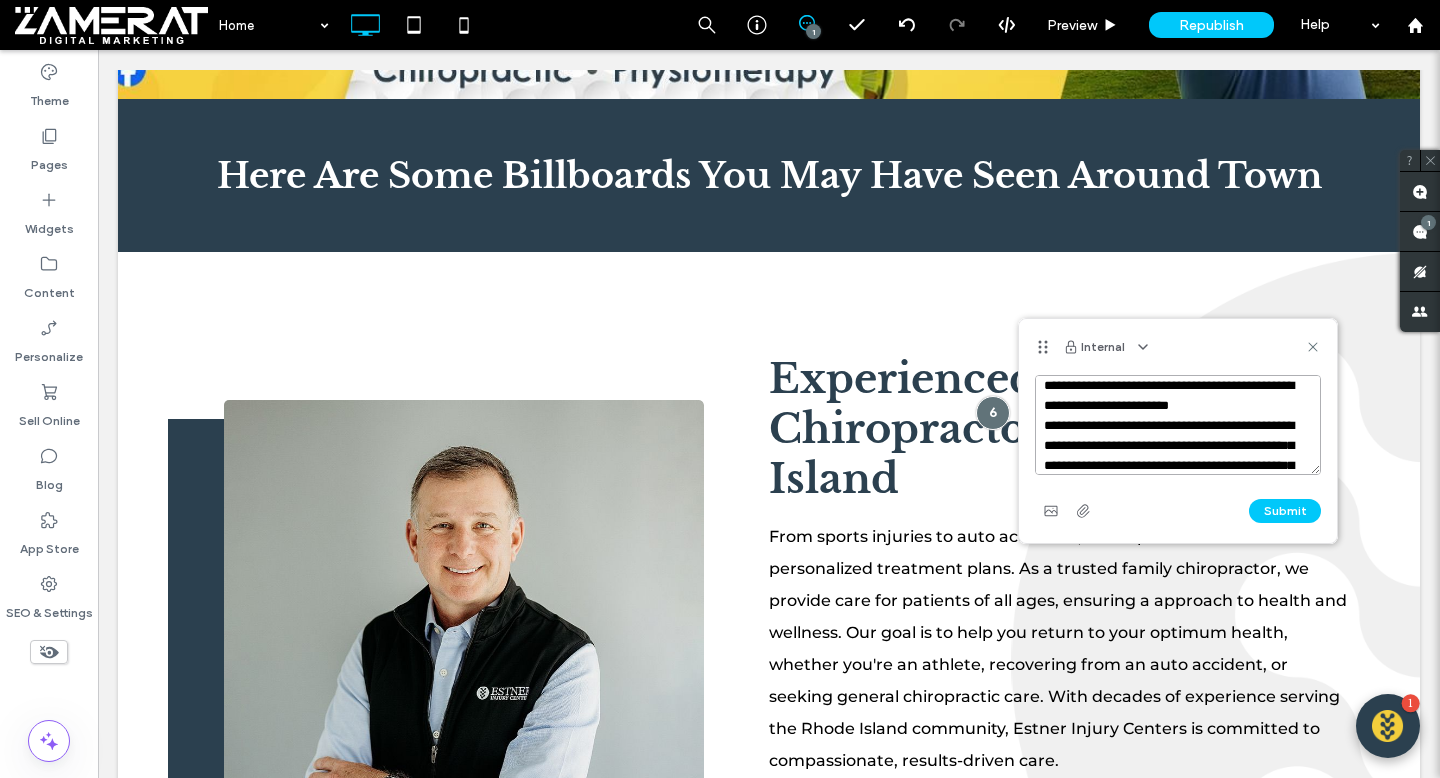 click on "**********" at bounding box center (1178, 425) 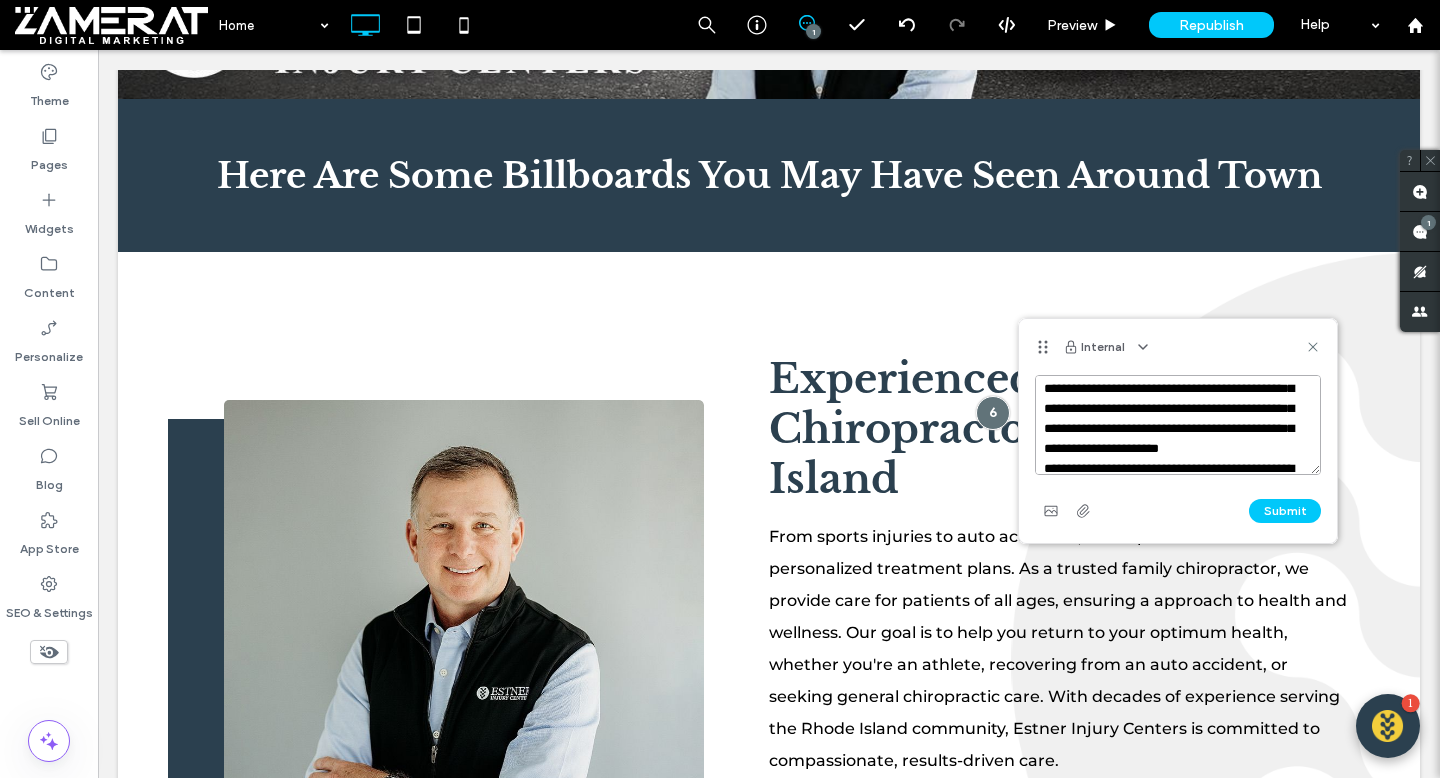 scroll, scrollTop: 418, scrollLeft: 0, axis: vertical 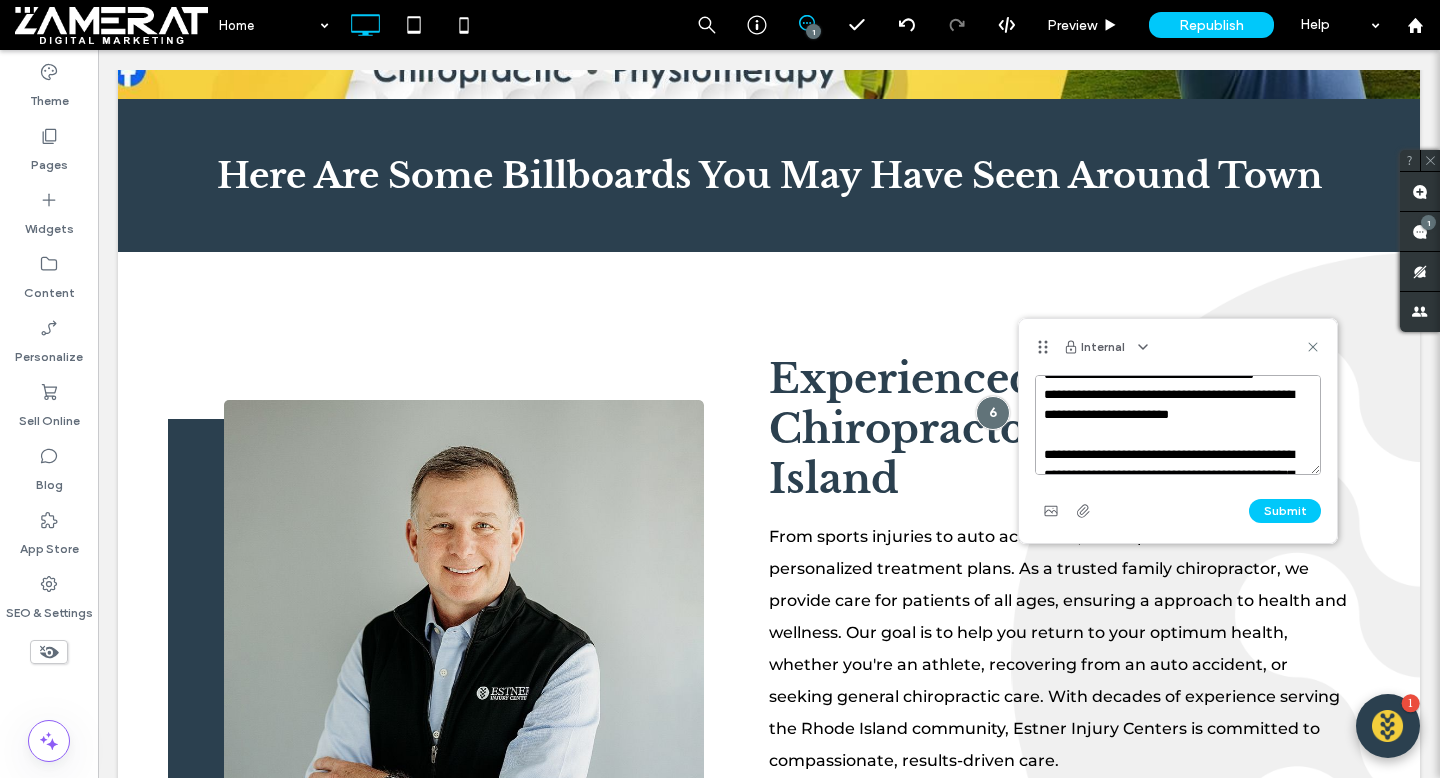 drag, startPoint x: 1280, startPoint y: 437, endPoint x: 1035, endPoint y: 450, distance: 245.34465 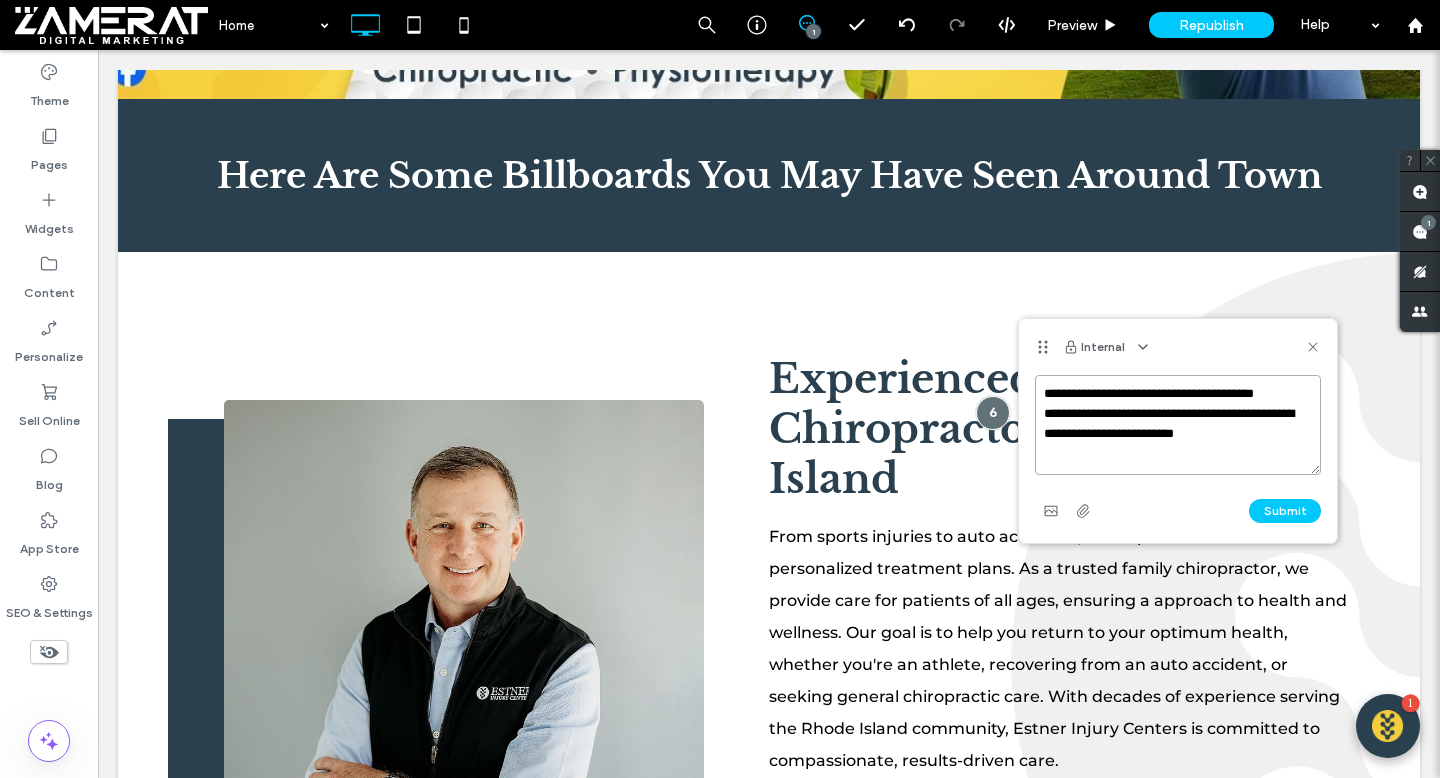 scroll, scrollTop: 0, scrollLeft: 0, axis: both 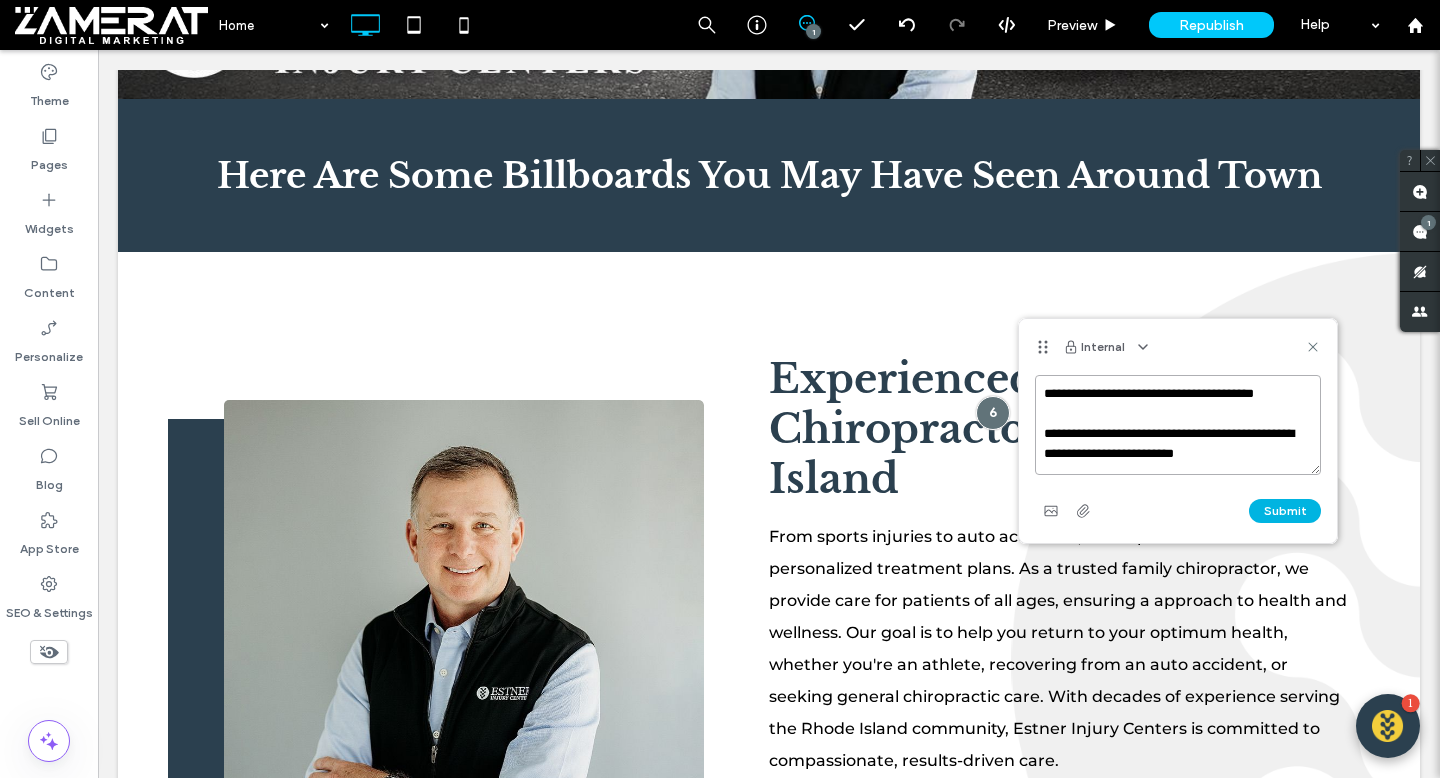 type on "**********" 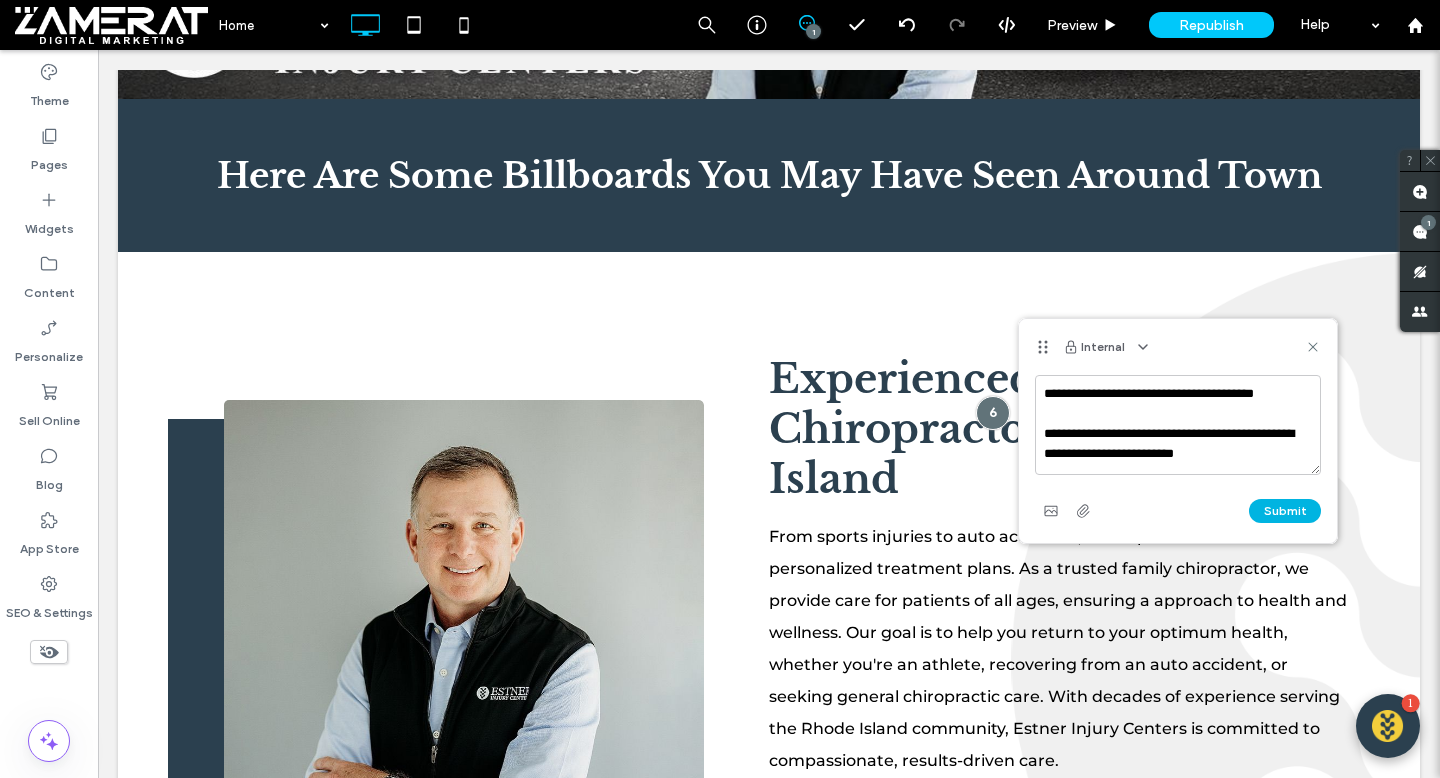 click on "Submit" at bounding box center (1285, 511) 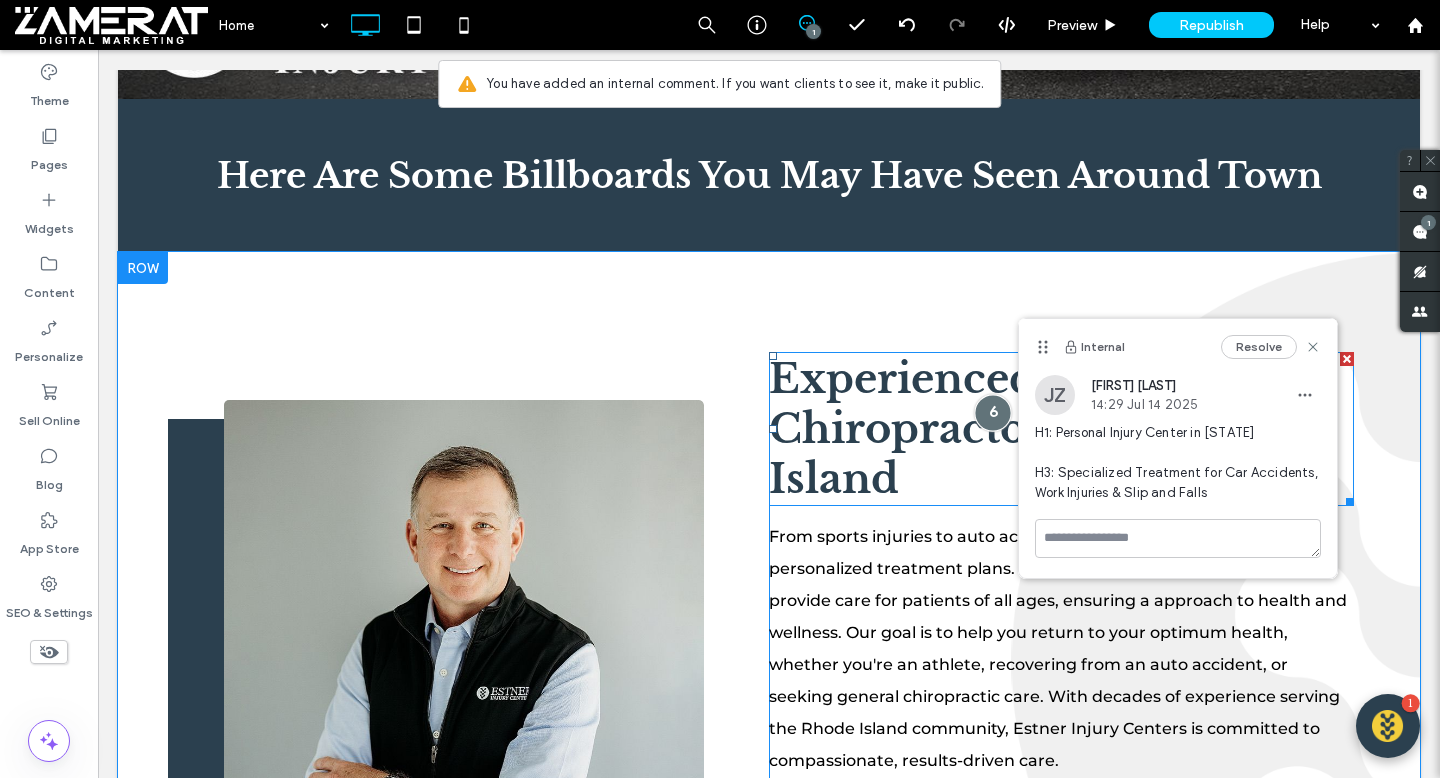click at bounding box center [992, 413] 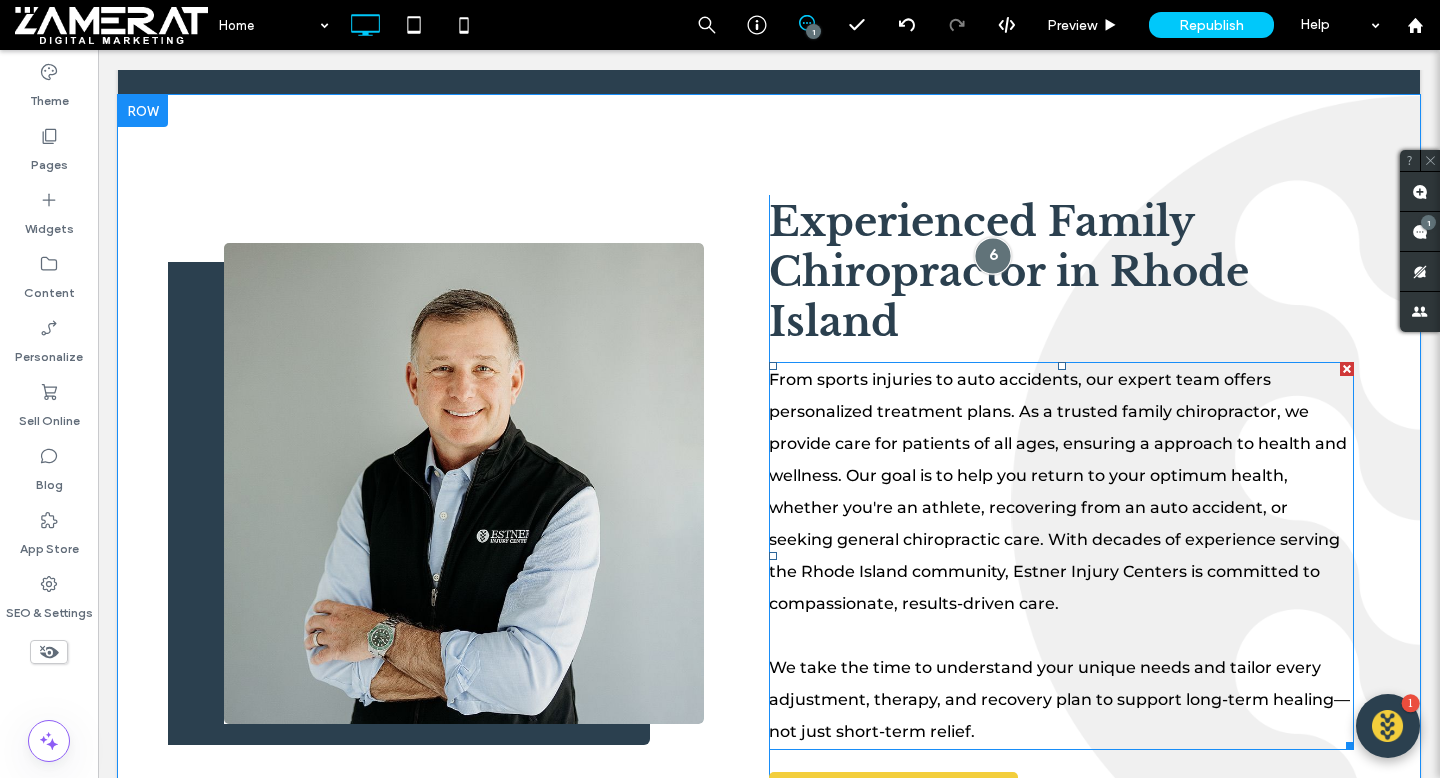 scroll, scrollTop: 758, scrollLeft: 0, axis: vertical 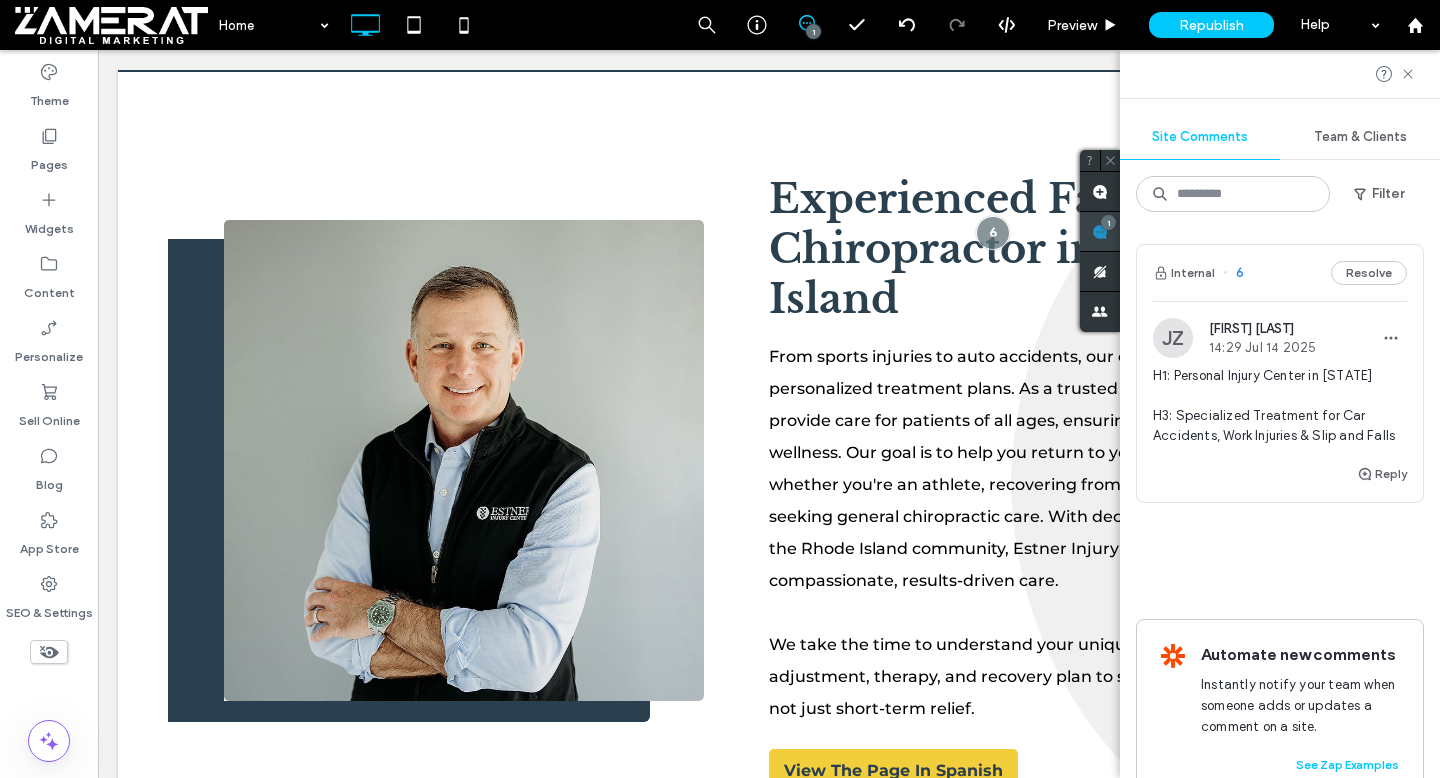 click 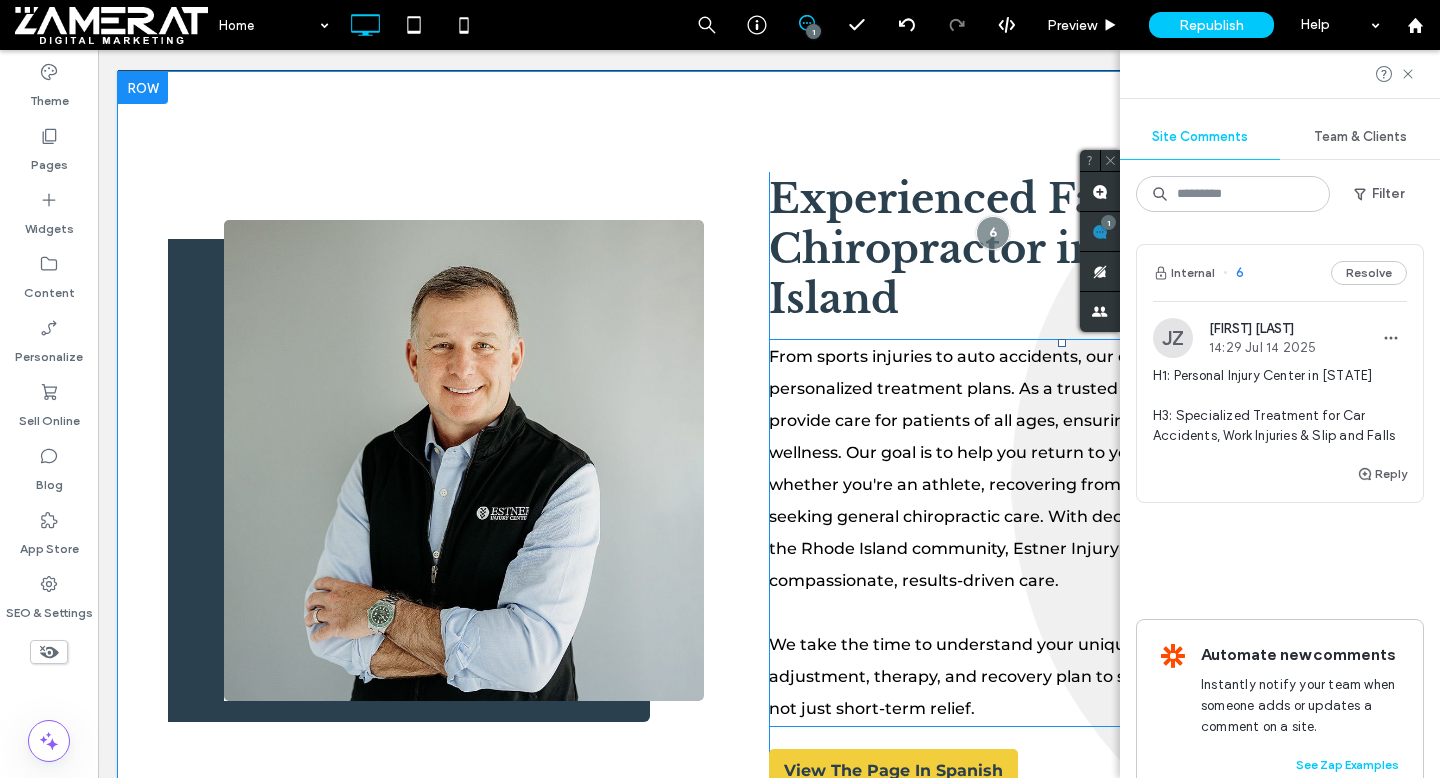 click on "From sports injuries to auto accidents, our expert team offers personalized treatment plans. As a trusted family chiropractor, we provide care for patients of all ages, ensuring a approach to health and wellness. Our goal is to help you return to your optimum health, whether you're an athlete, recovering from an auto accident, or seeking general chiropractic care. With decades of experience serving the Rhode Island community, Estner Injury Centers is committed to compassionate, results-driven care." at bounding box center (1058, 468) 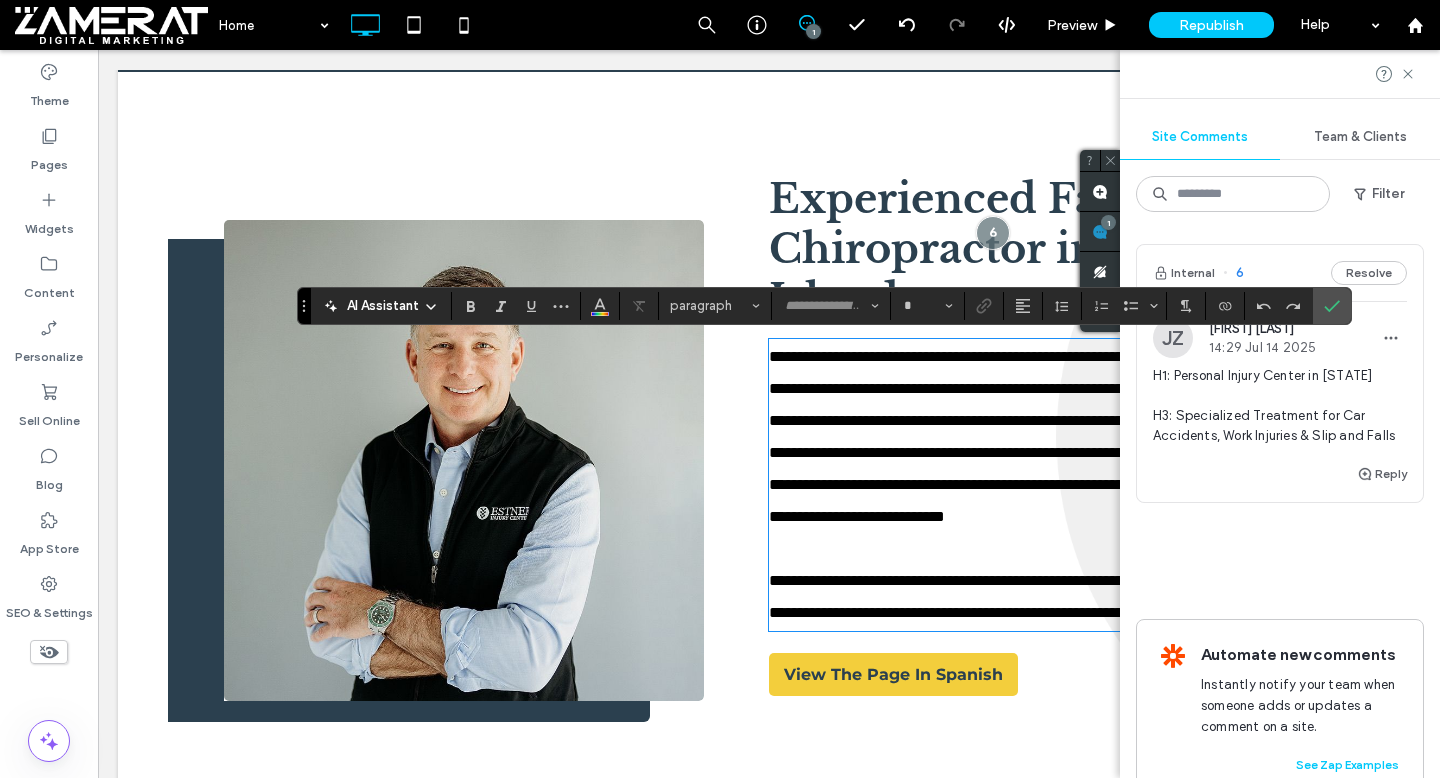 type on "**********" 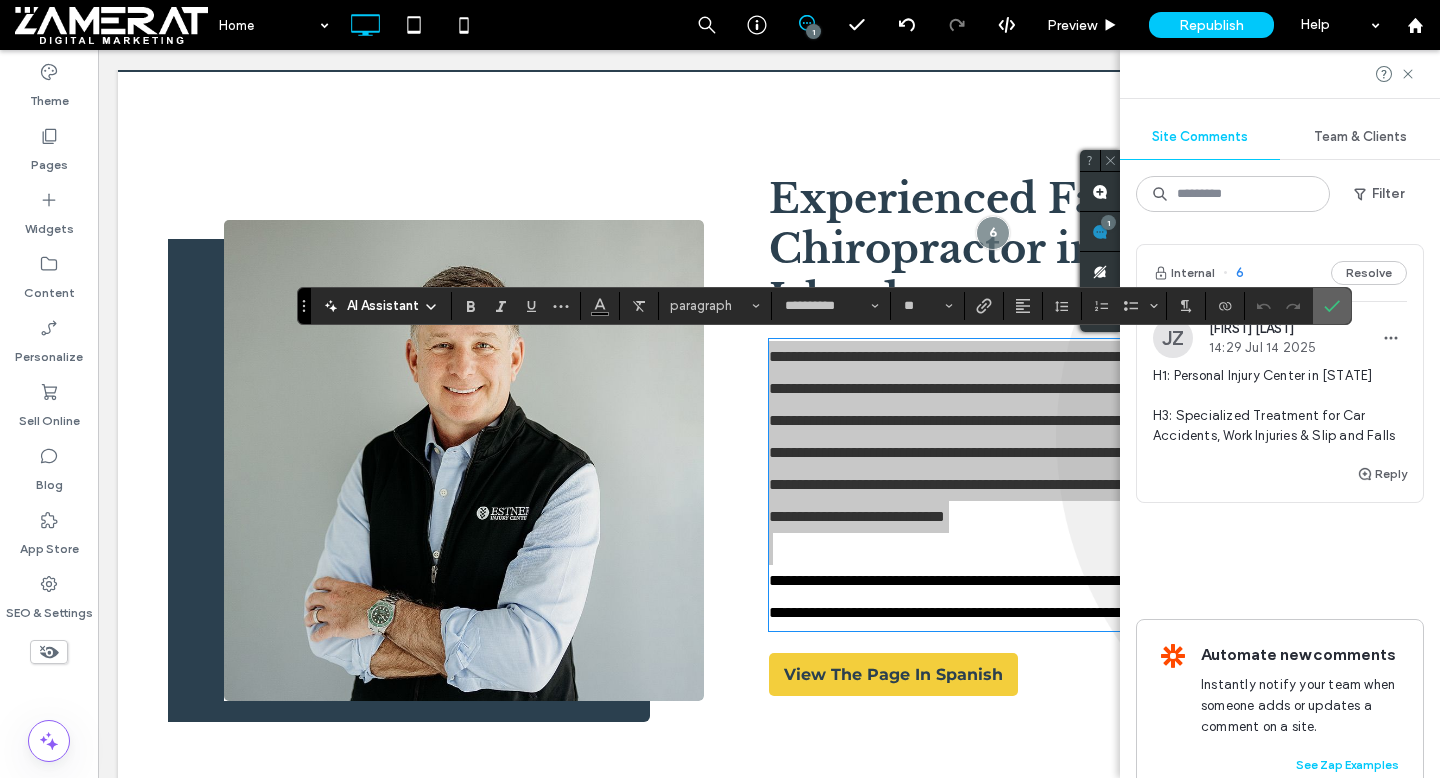 click 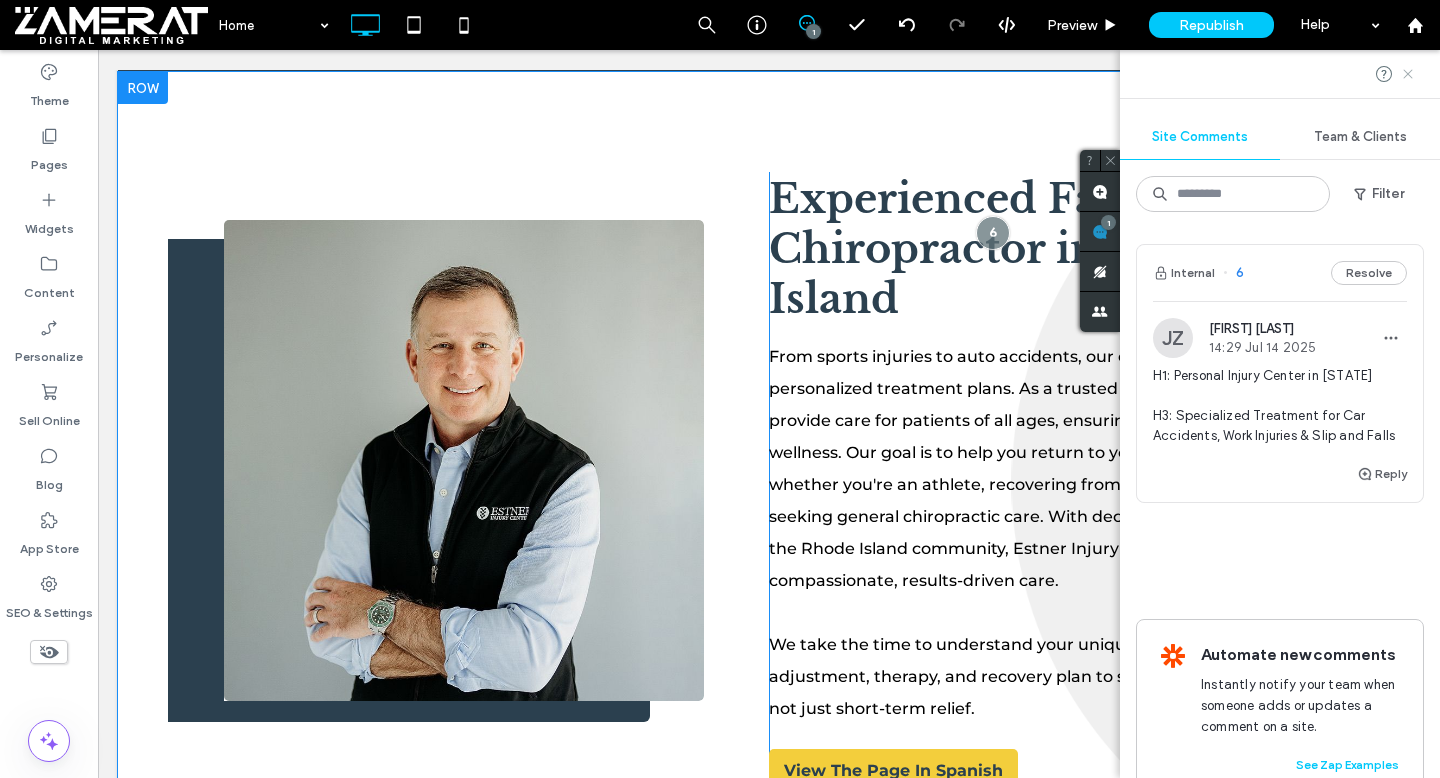 click 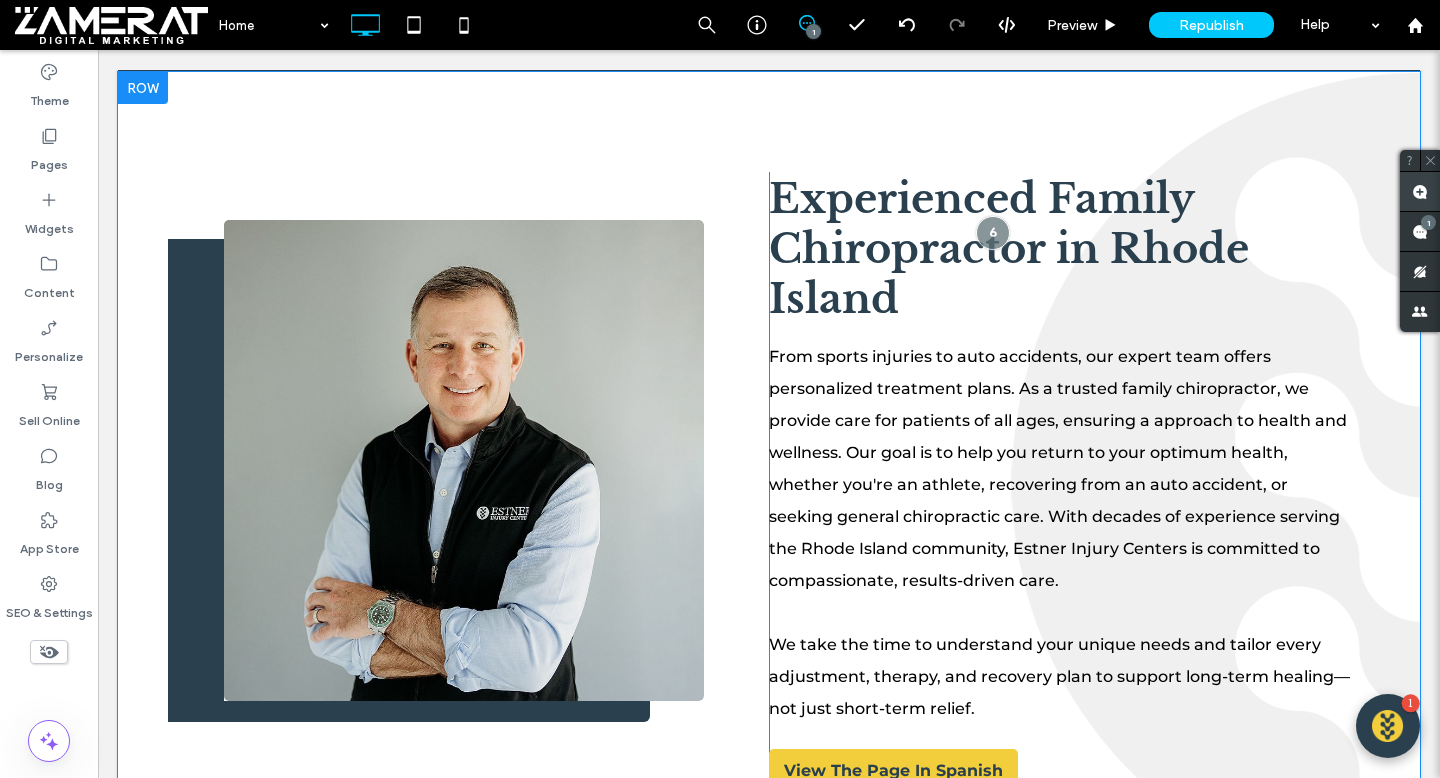 click 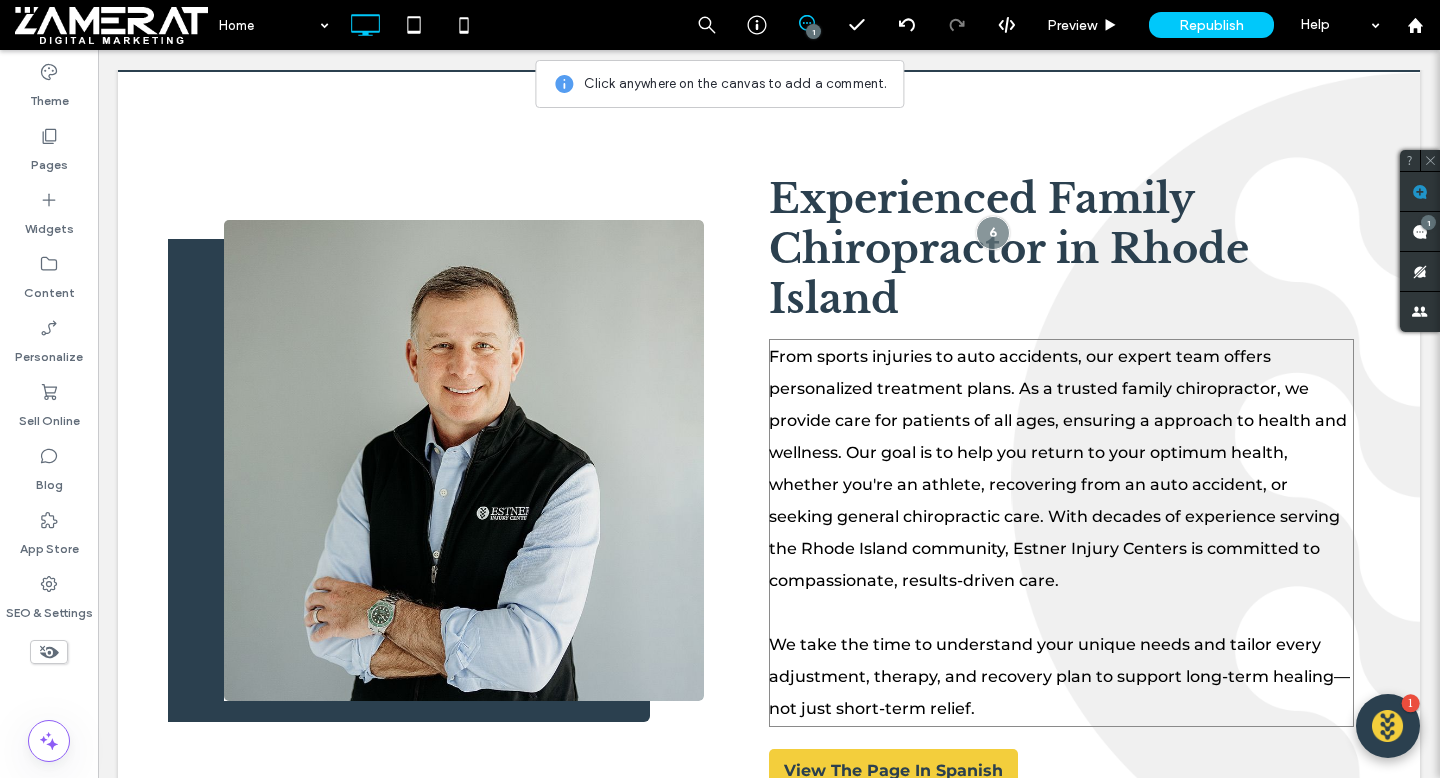 click on "From sports injuries to auto accidents, our expert team offers personalized treatment plans. As a trusted family chiropractor, we provide care for patients of all ages, ensuring a approach to health and wellness. Our goal is to help you return to your optimum health, whether you're an athlete, recovering from an auto accident, or seeking general chiropractic care. With decades of experience serving the Rhode Island community, Estner Injury Centers is committed to compassionate, results-driven care." at bounding box center [1058, 468] 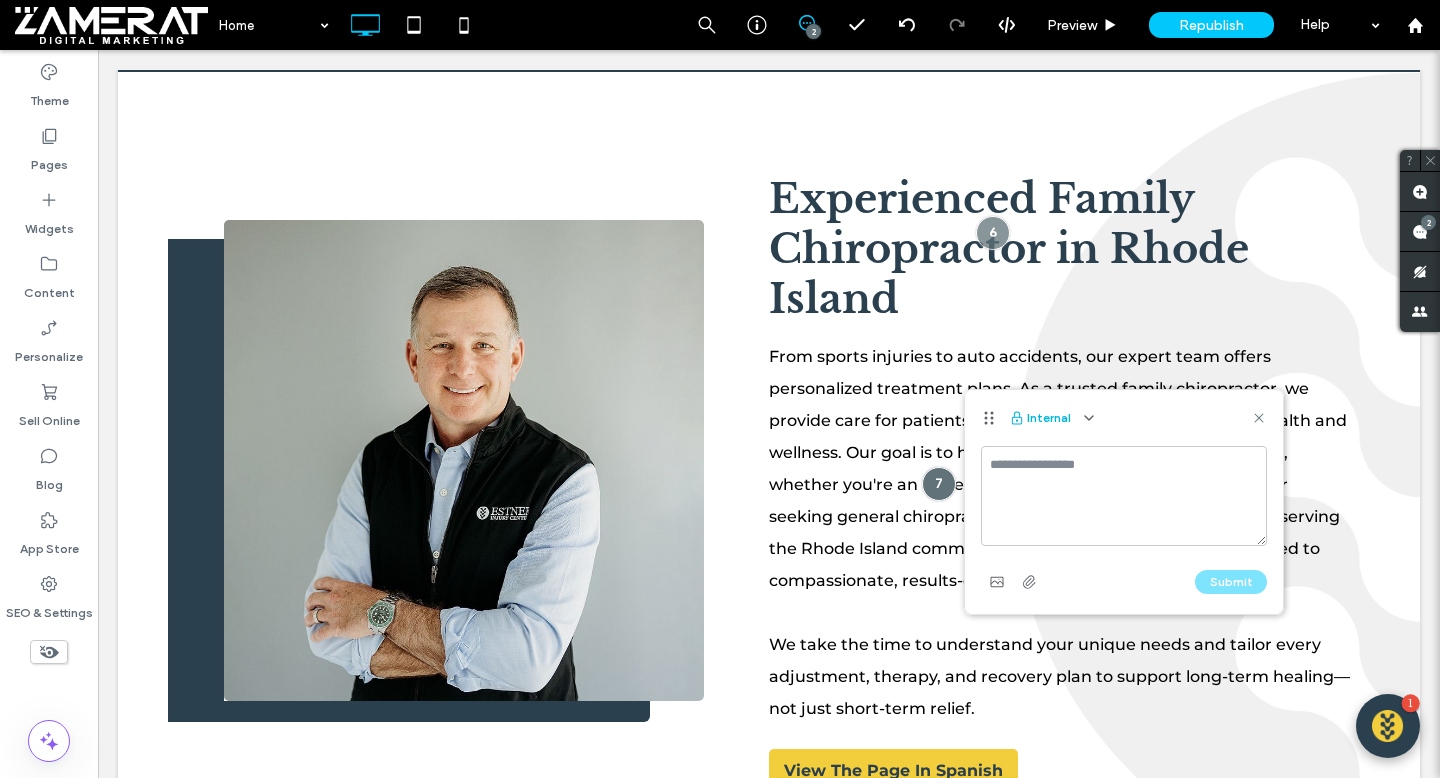 click on "Internal" at bounding box center (1040, 418) 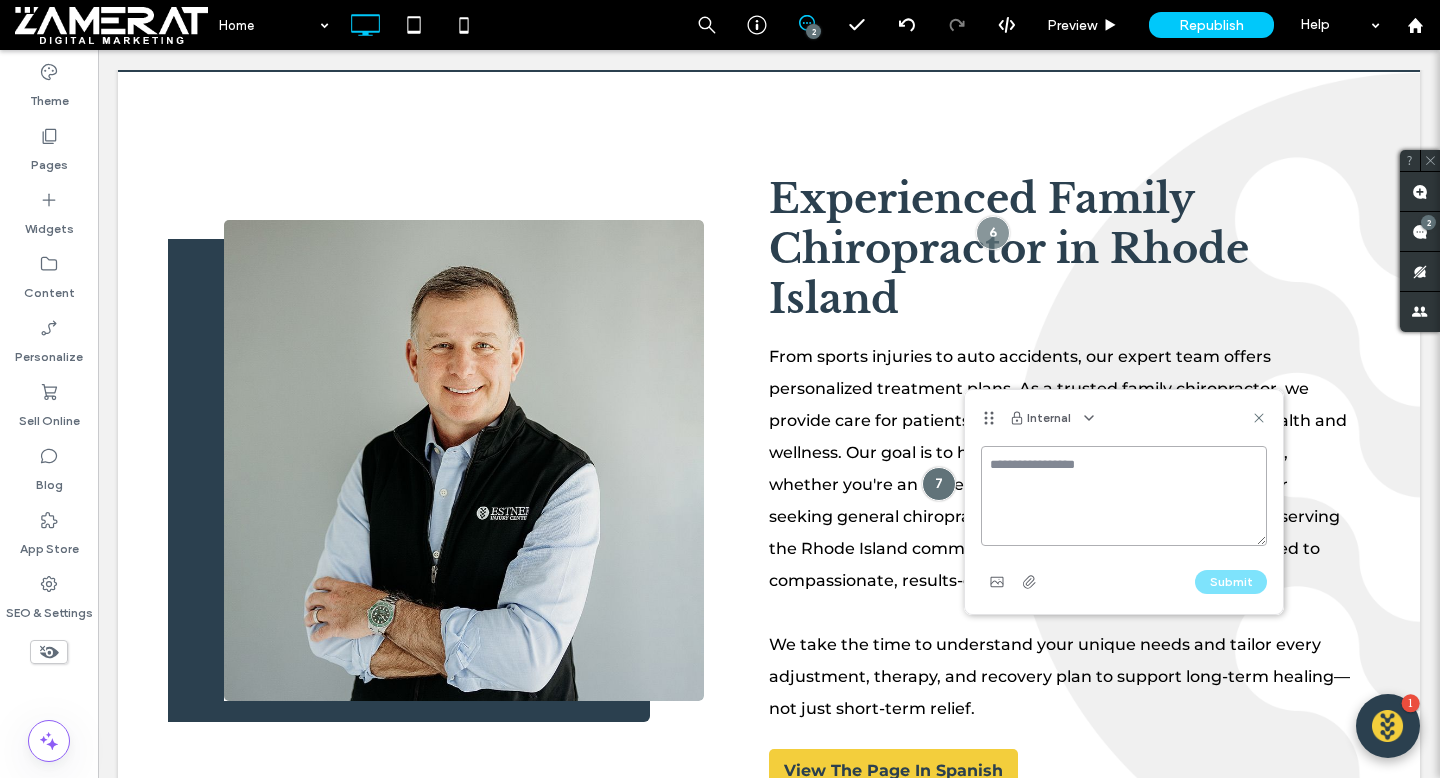 click at bounding box center [1124, 496] 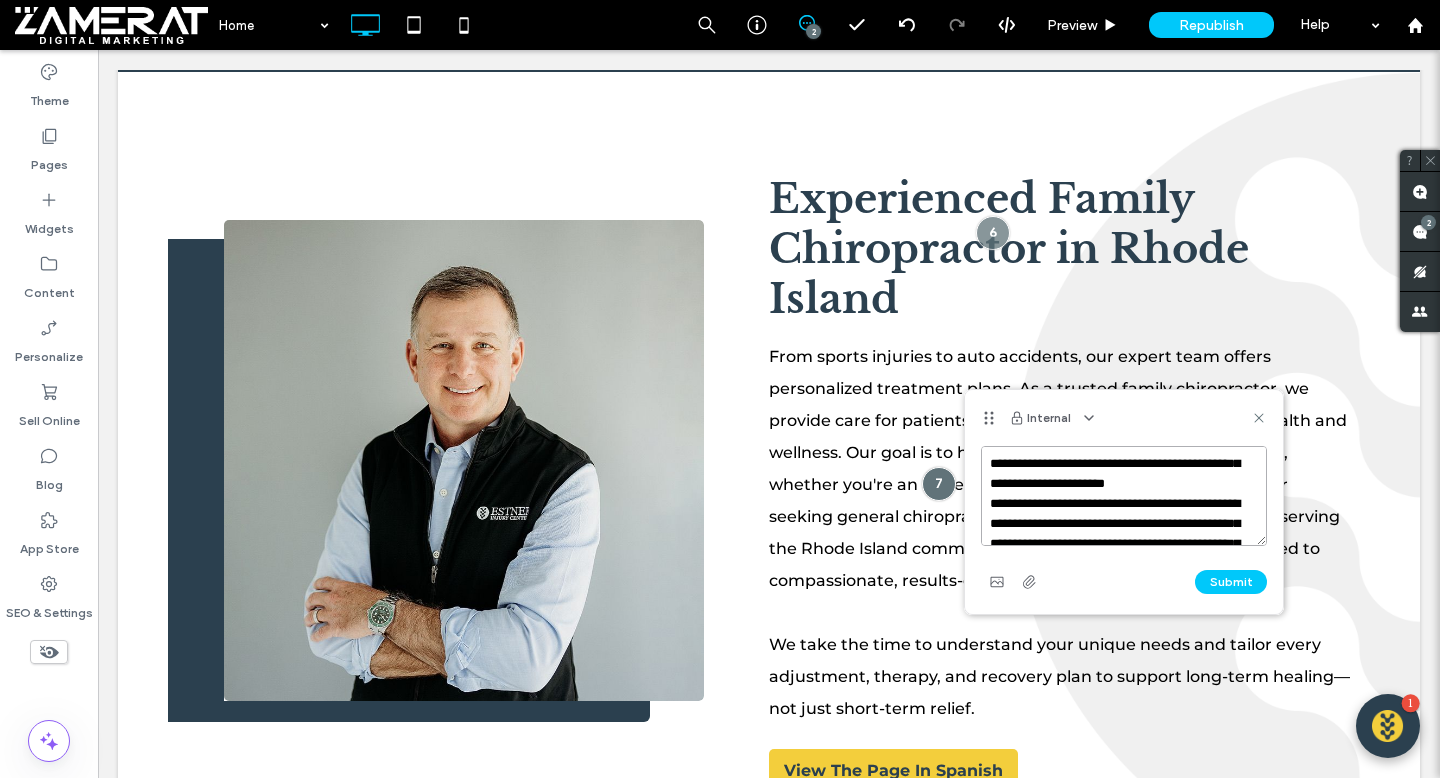 scroll, scrollTop: 101, scrollLeft: 0, axis: vertical 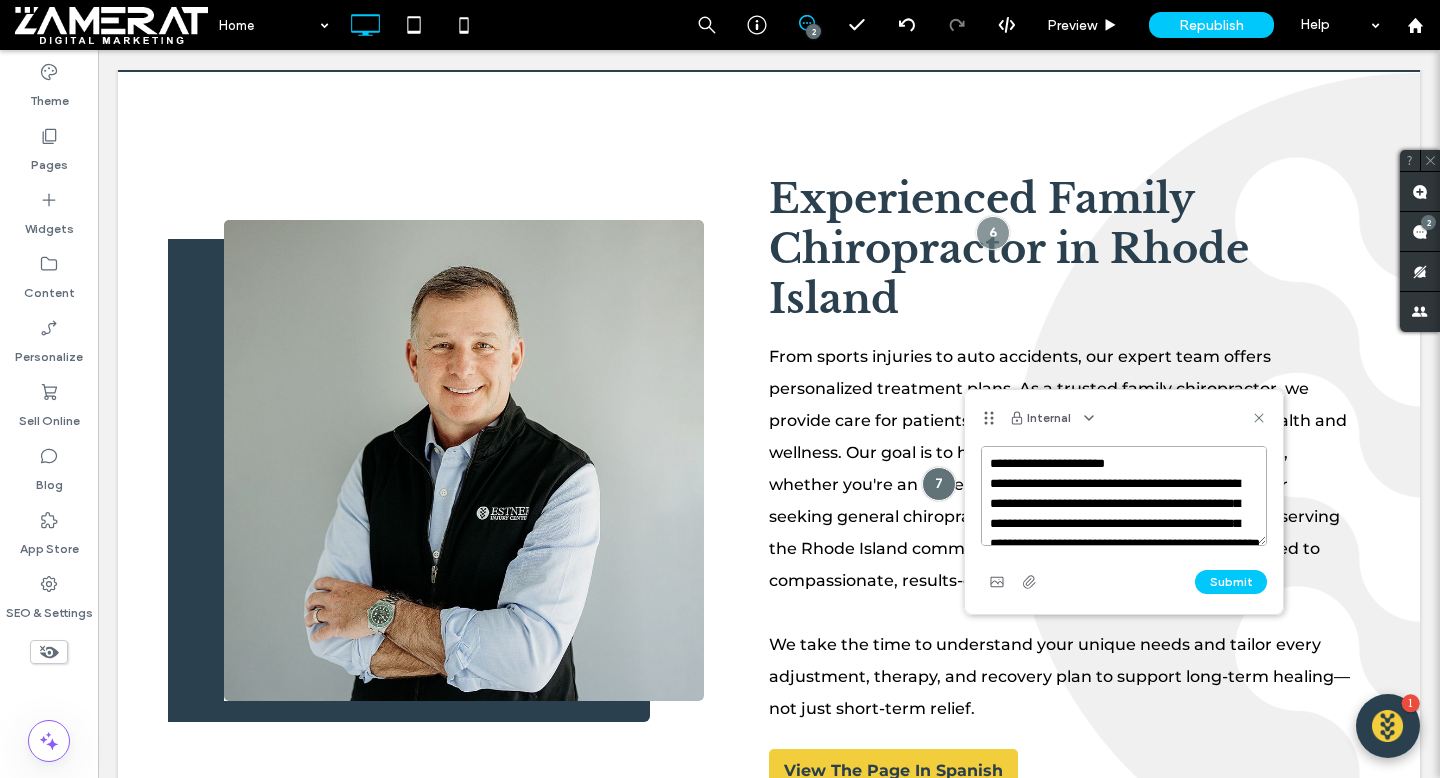 click on "**********" at bounding box center [1124, 496] 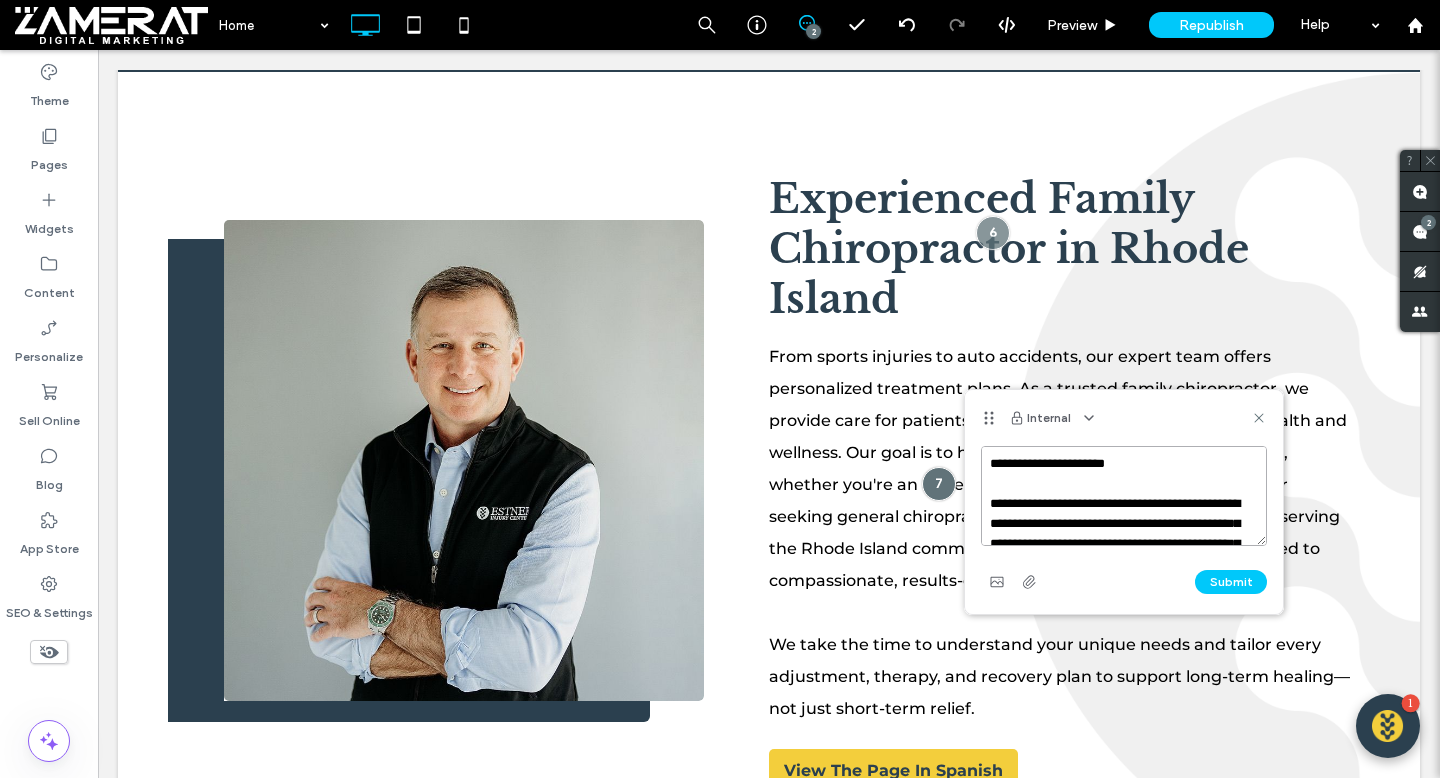 scroll, scrollTop: 121, scrollLeft: 0, axis: vertical 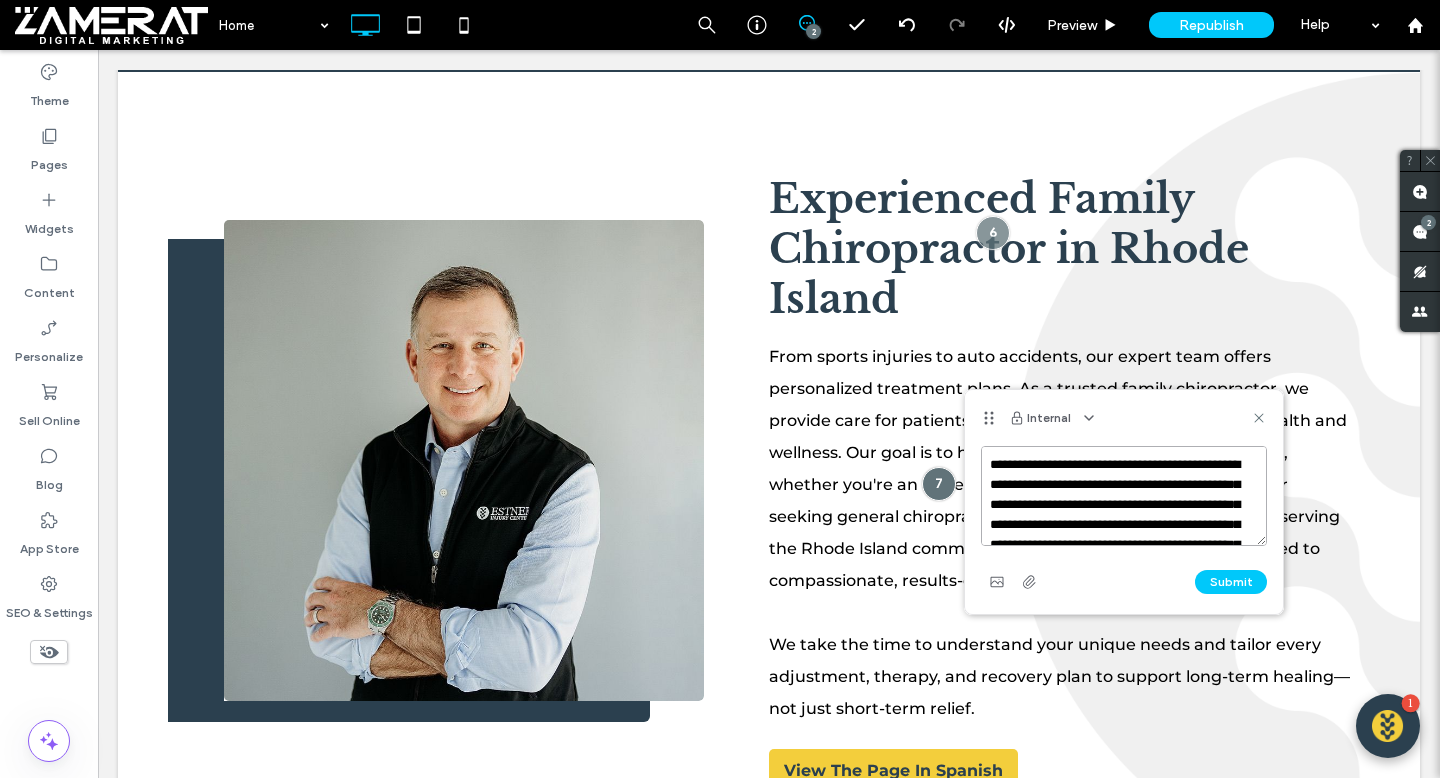 click on "**********" at bounding box center (1124, 496) 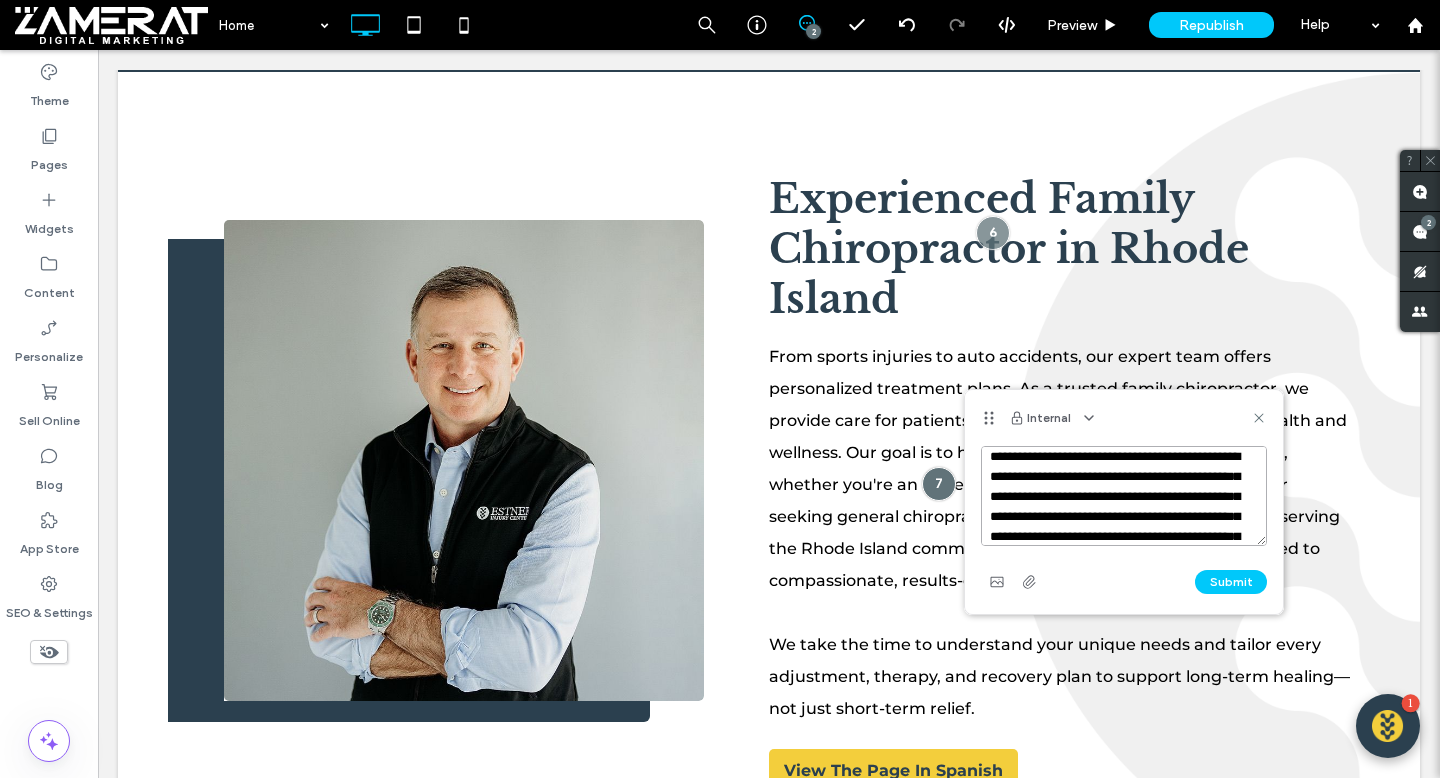 scroll, scrollTop: 6, scrollLeft: 0, axis: vertical 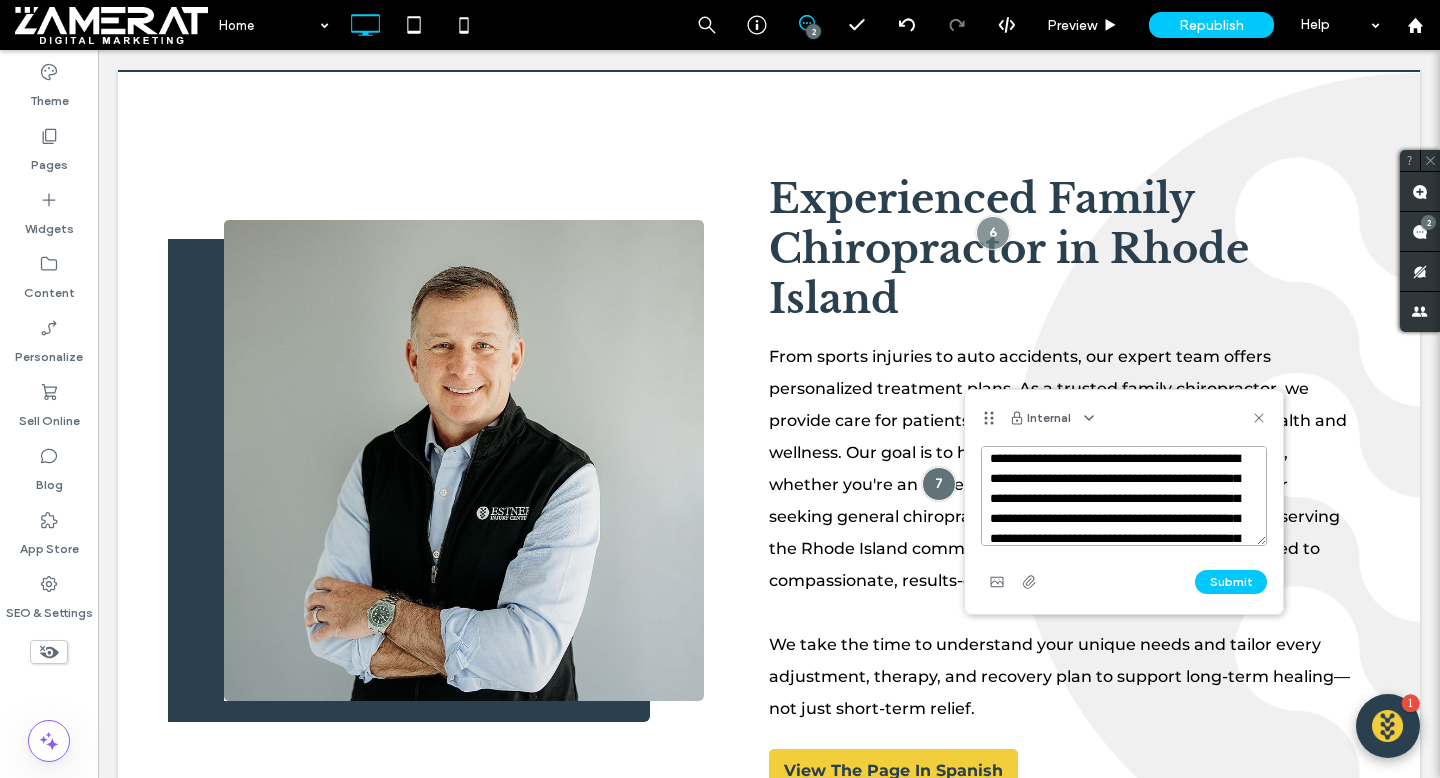 click on "**********" at bounding box center [1124, 496] 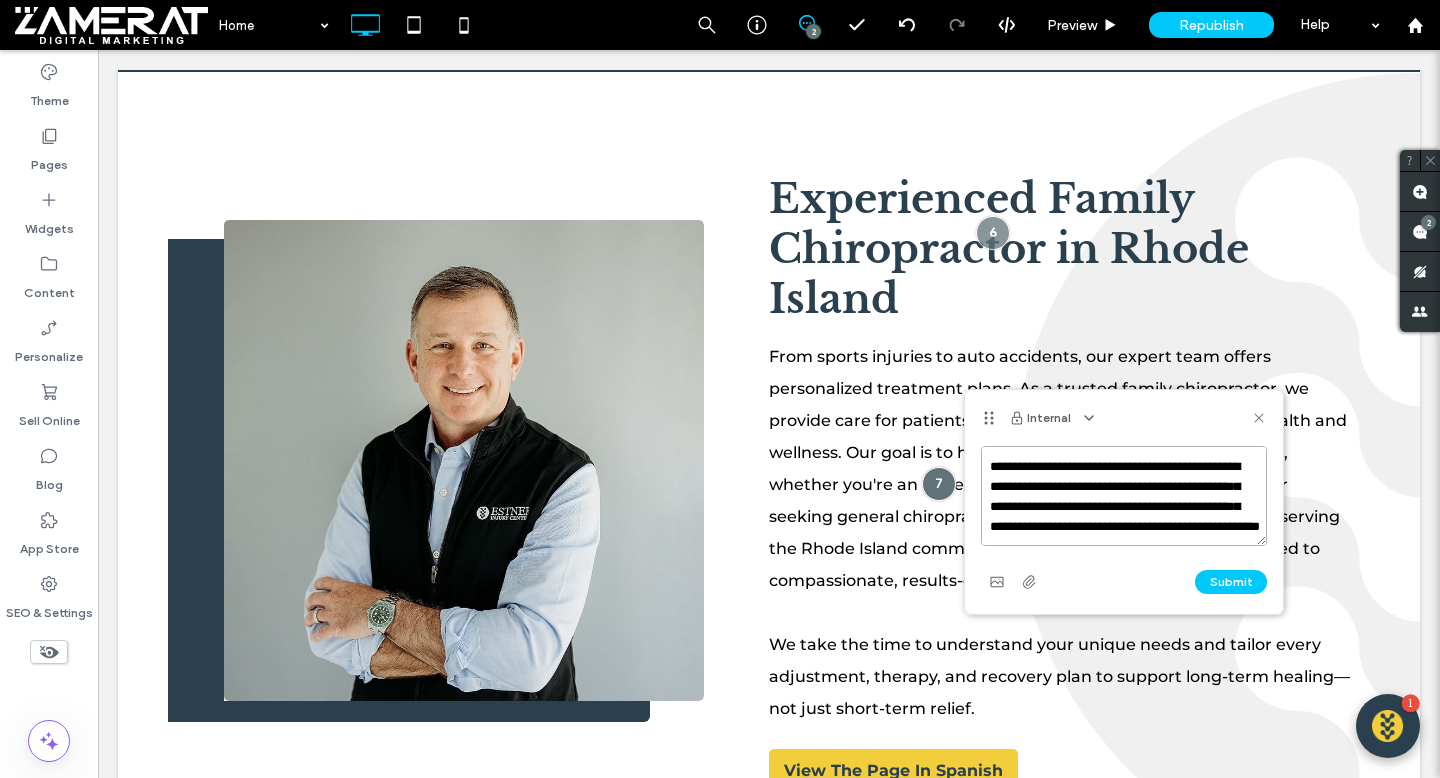 scroll, scrollTop: 56, scrollLeft: 0, axis: vertical 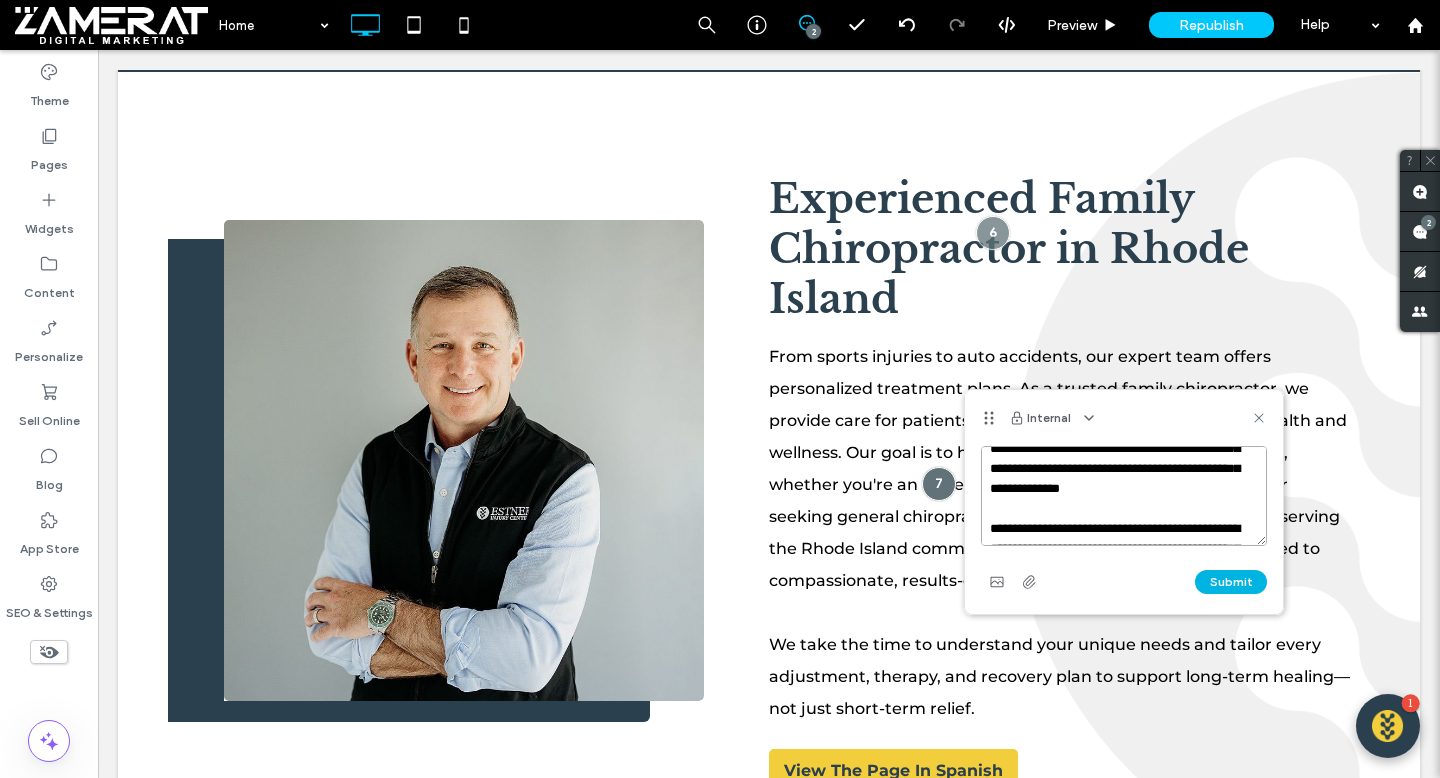 type on "**********" 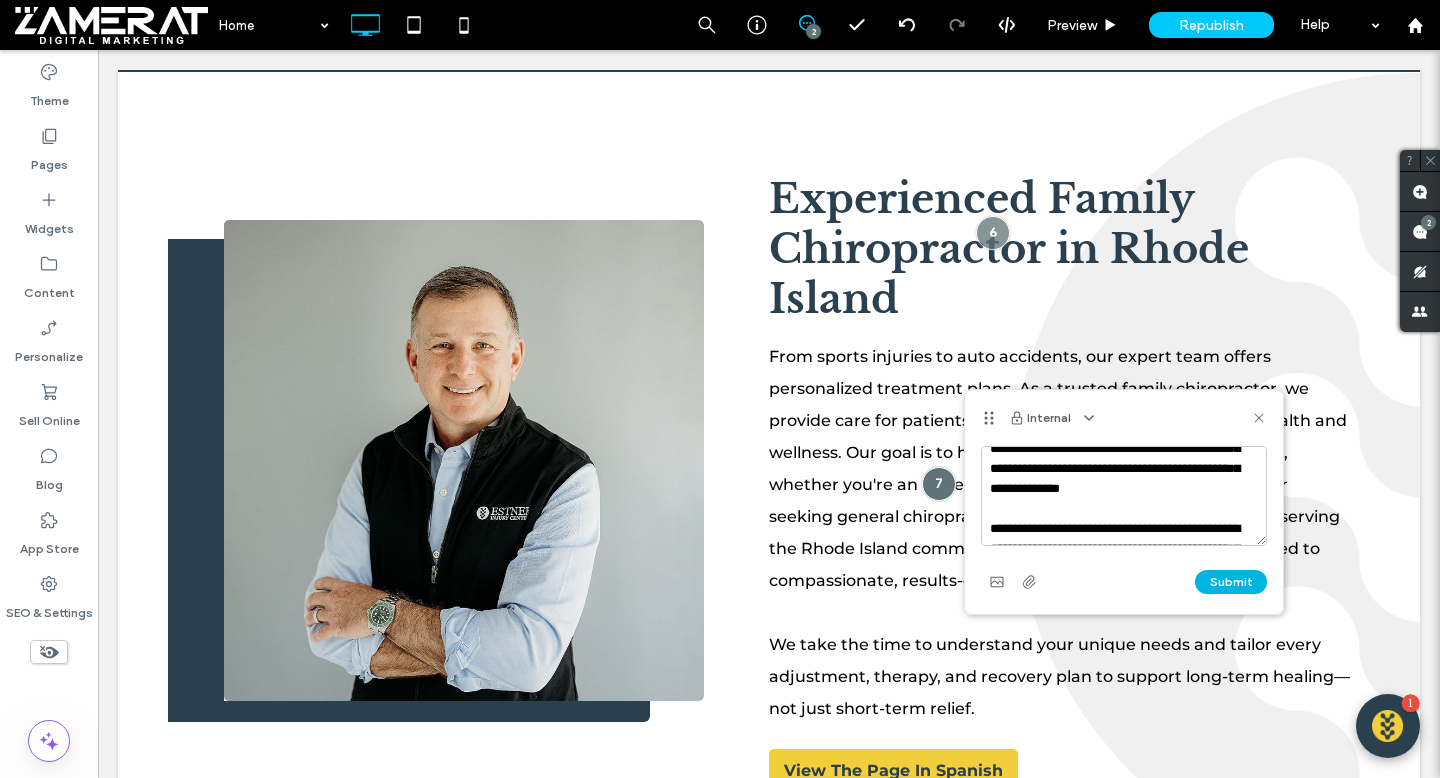 click on "Submit" at bounding box center (1231, 582) 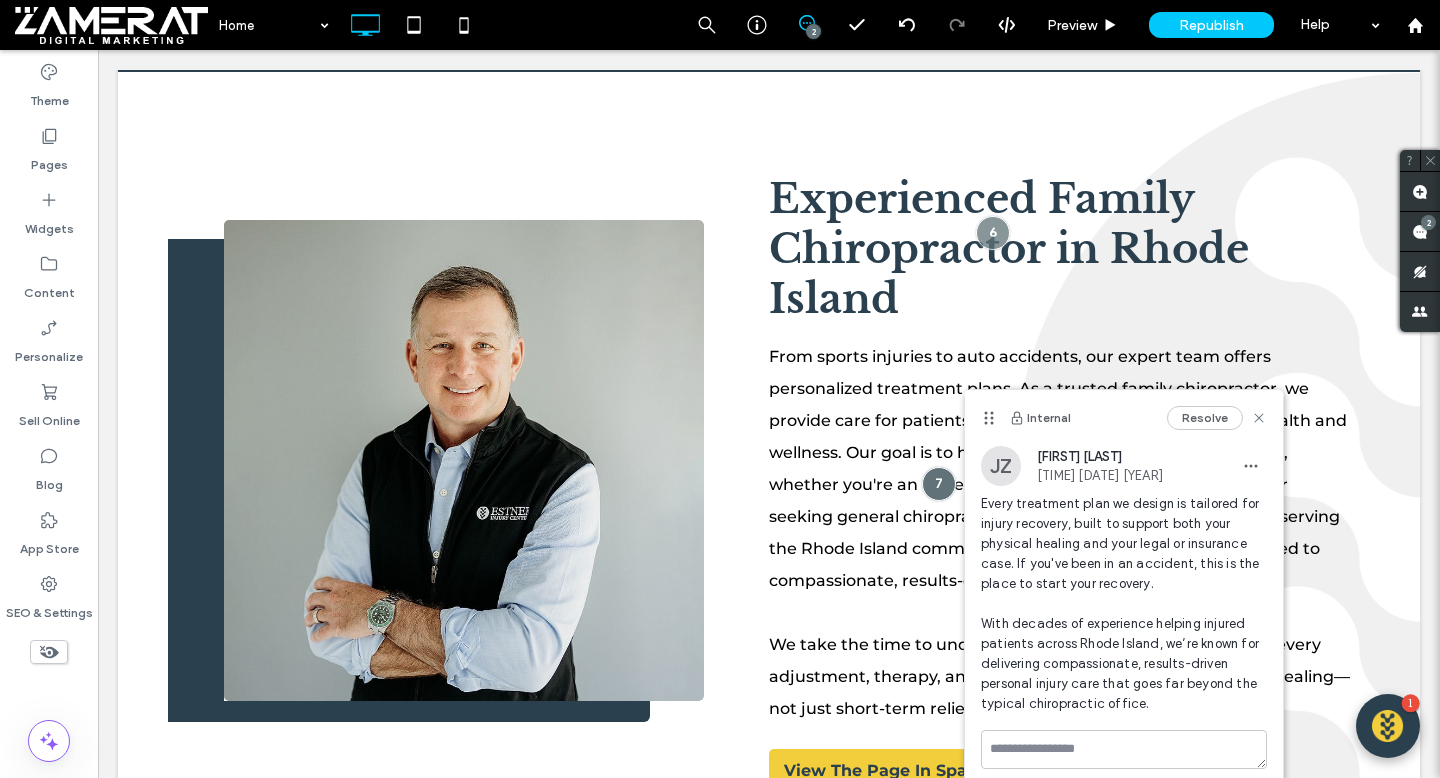 scroll, scrollTop: 0, scrollLeft: 0, axis: both 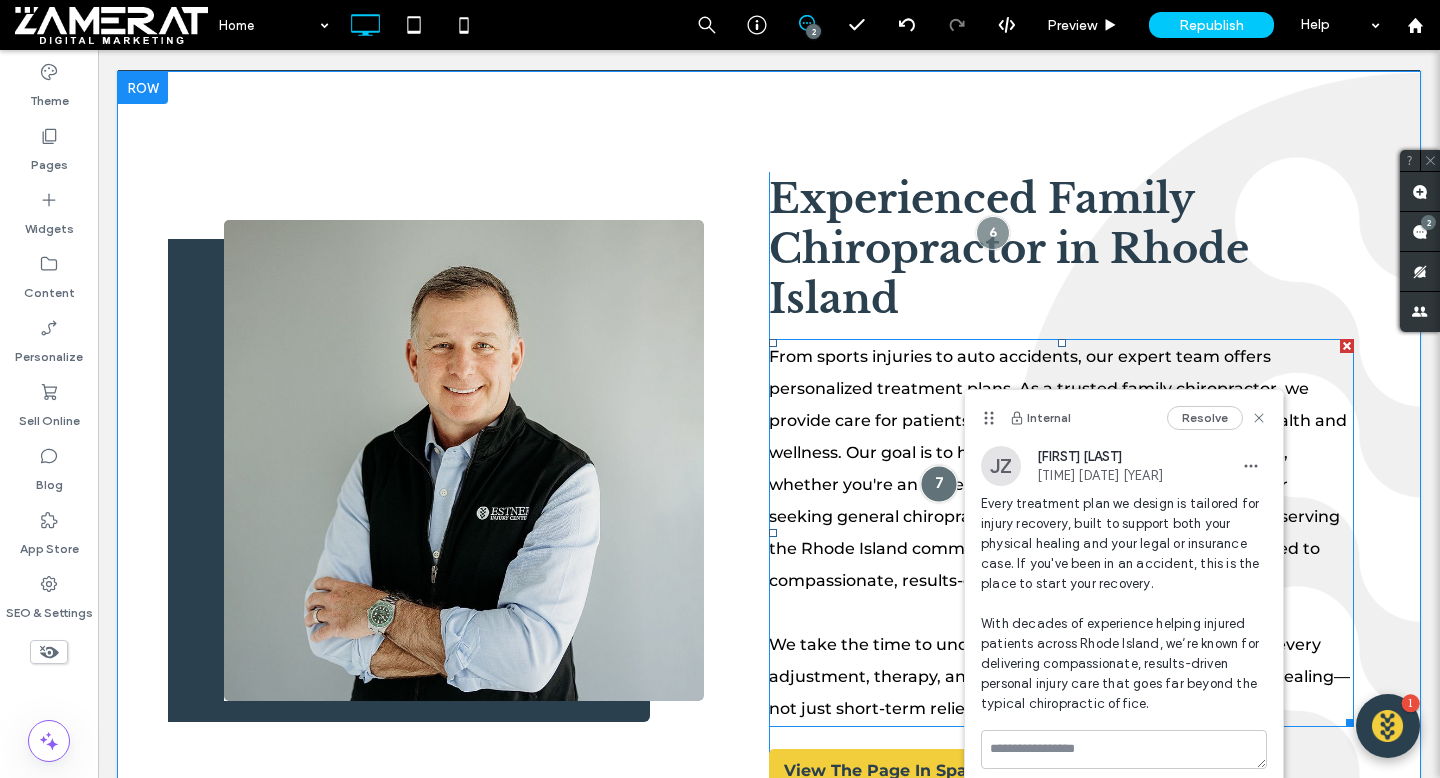 click at bounding box center [938, 484] 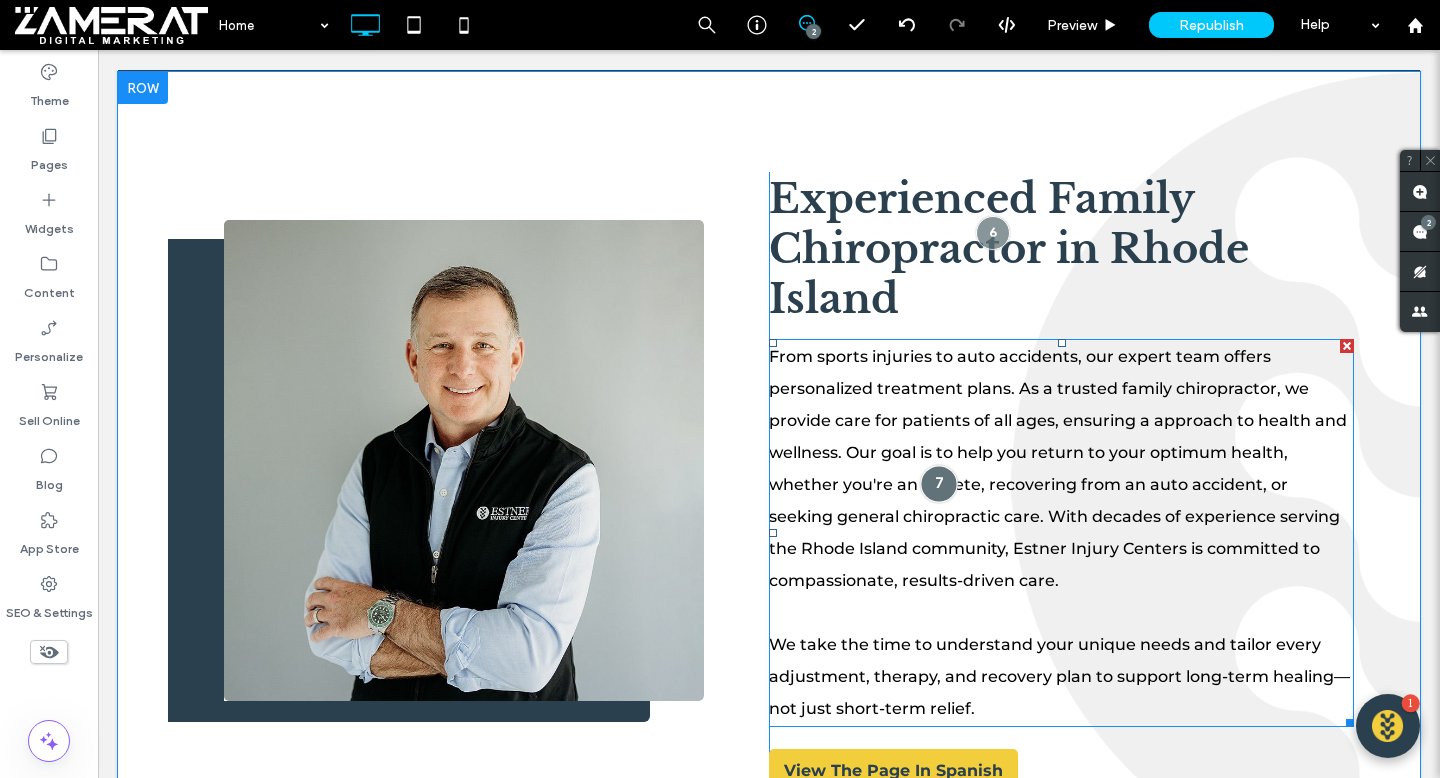 click at bounding box center (938, 484) 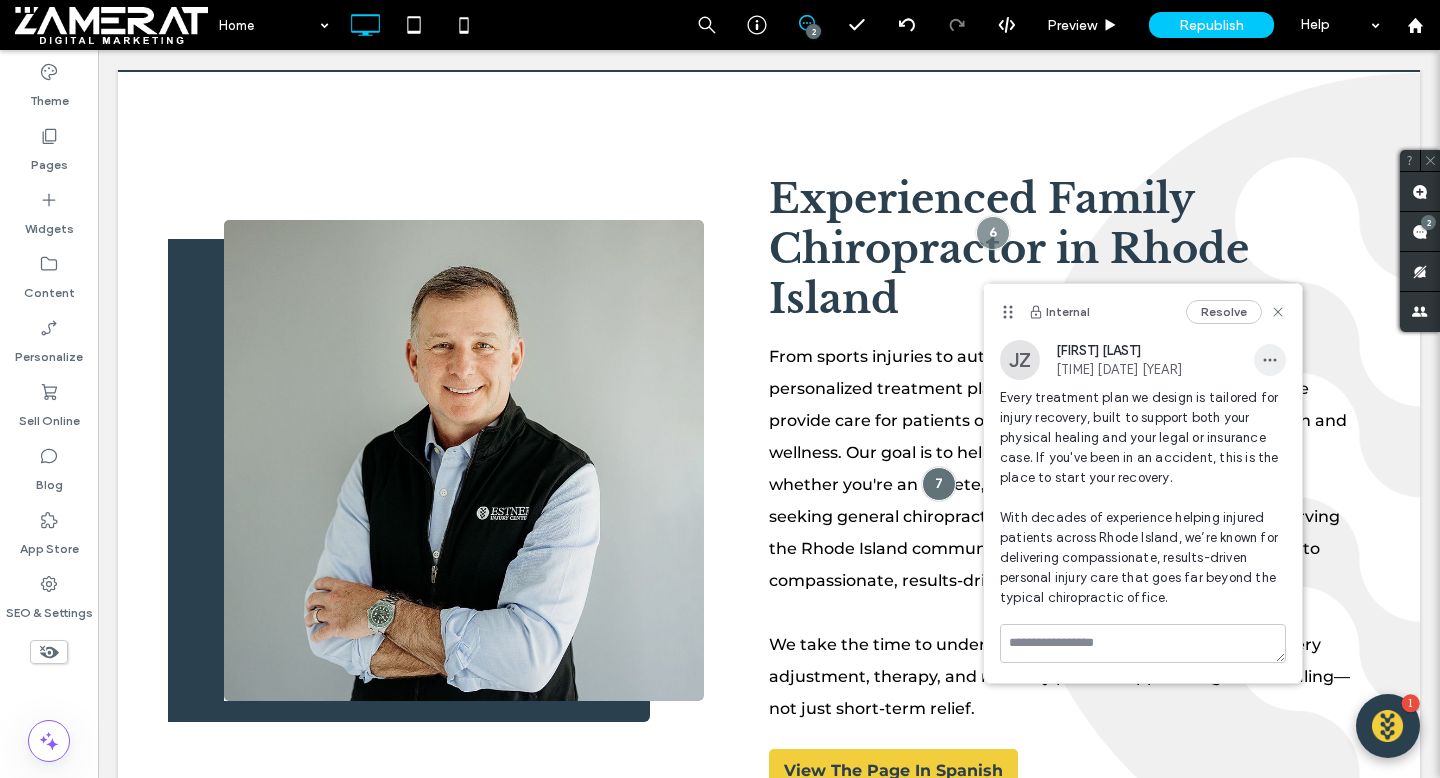 click 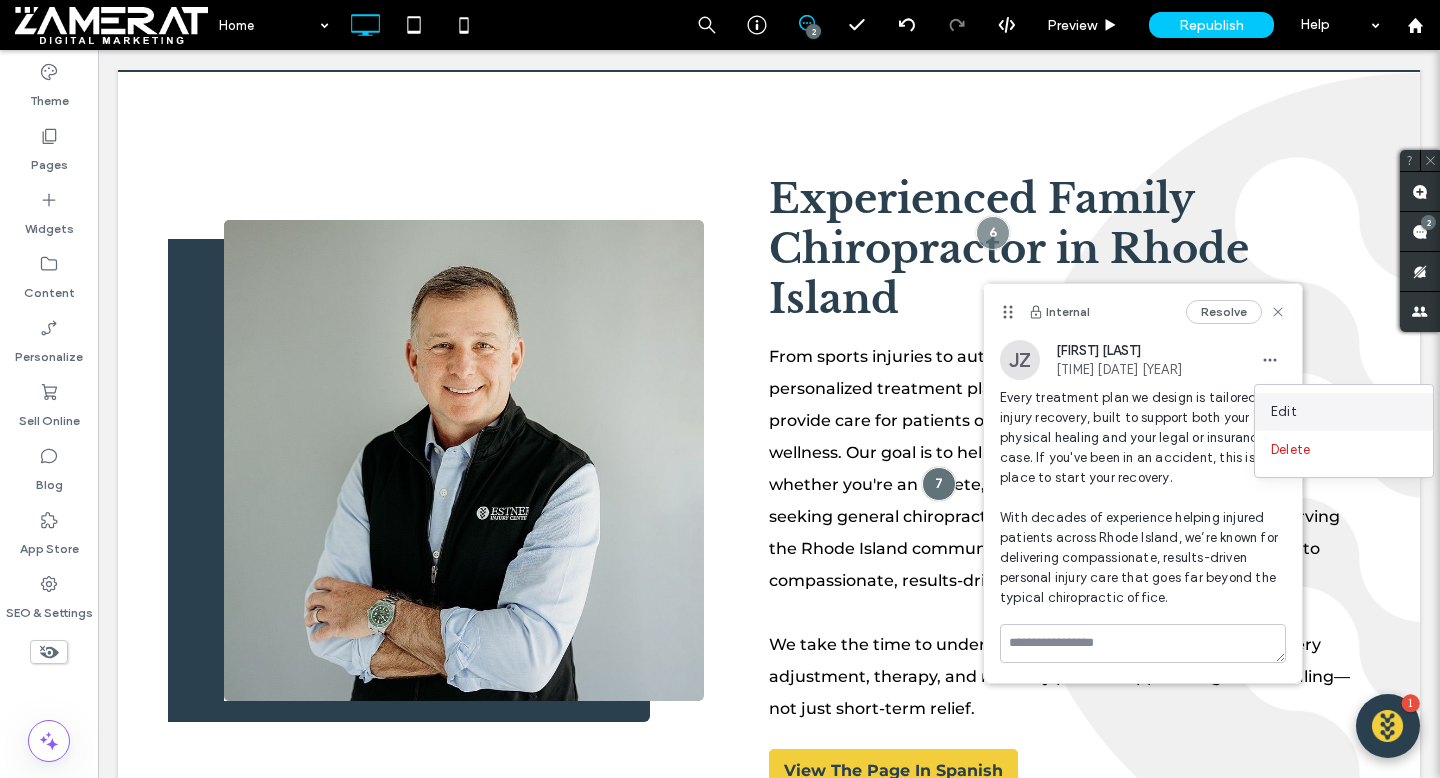 click on "Edit" at bounding box center [1284, 412] 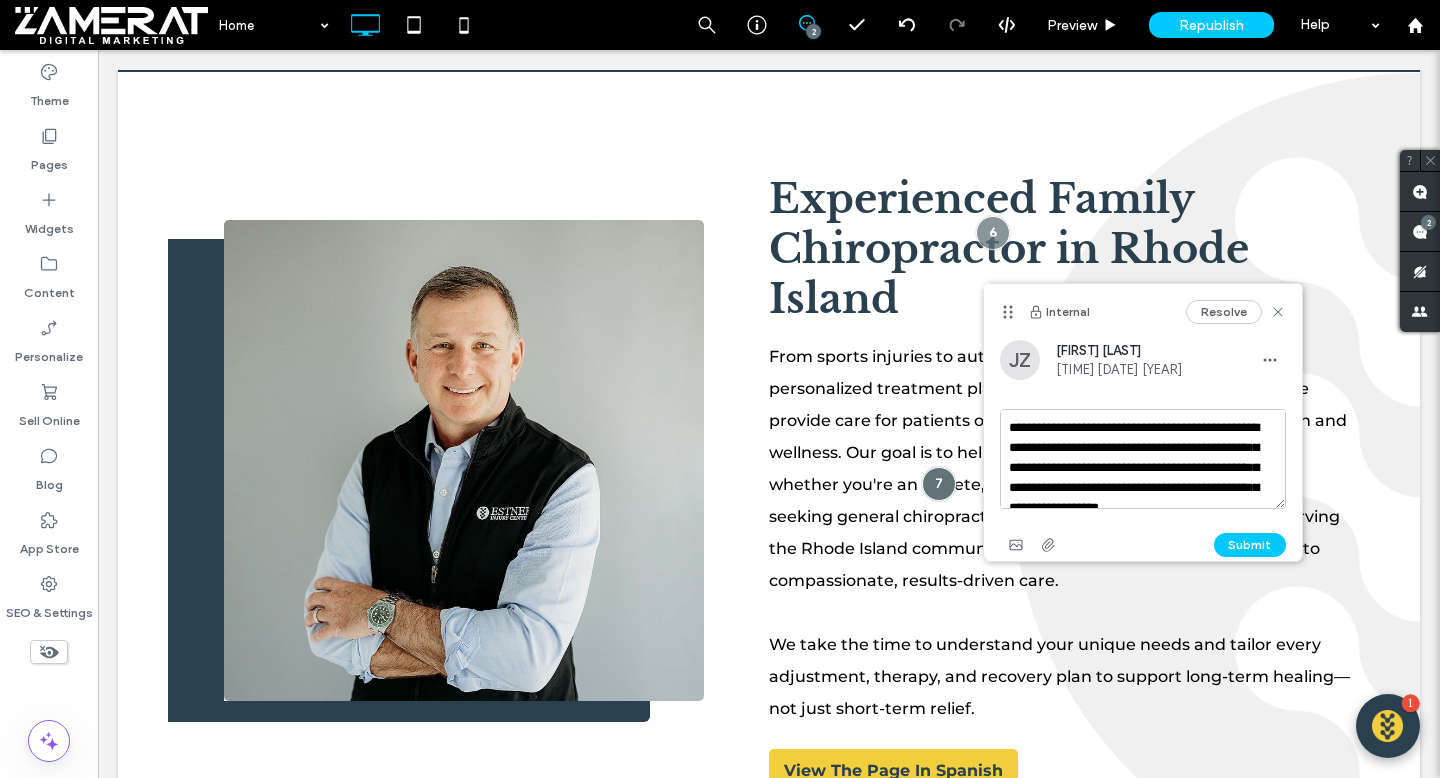click on "**********" at bounding box center (1143, 459) 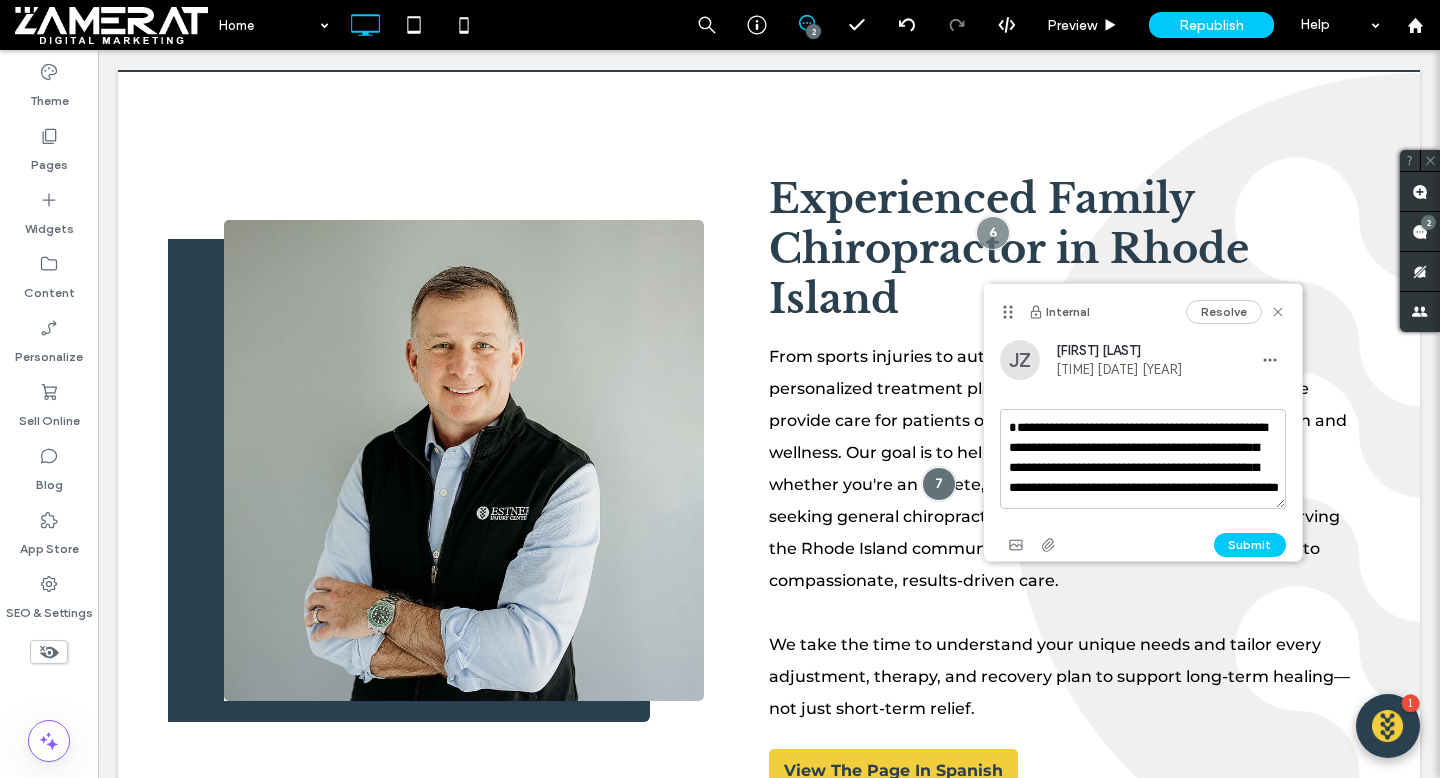 click on "**********" at bounding box center (1143, 459) 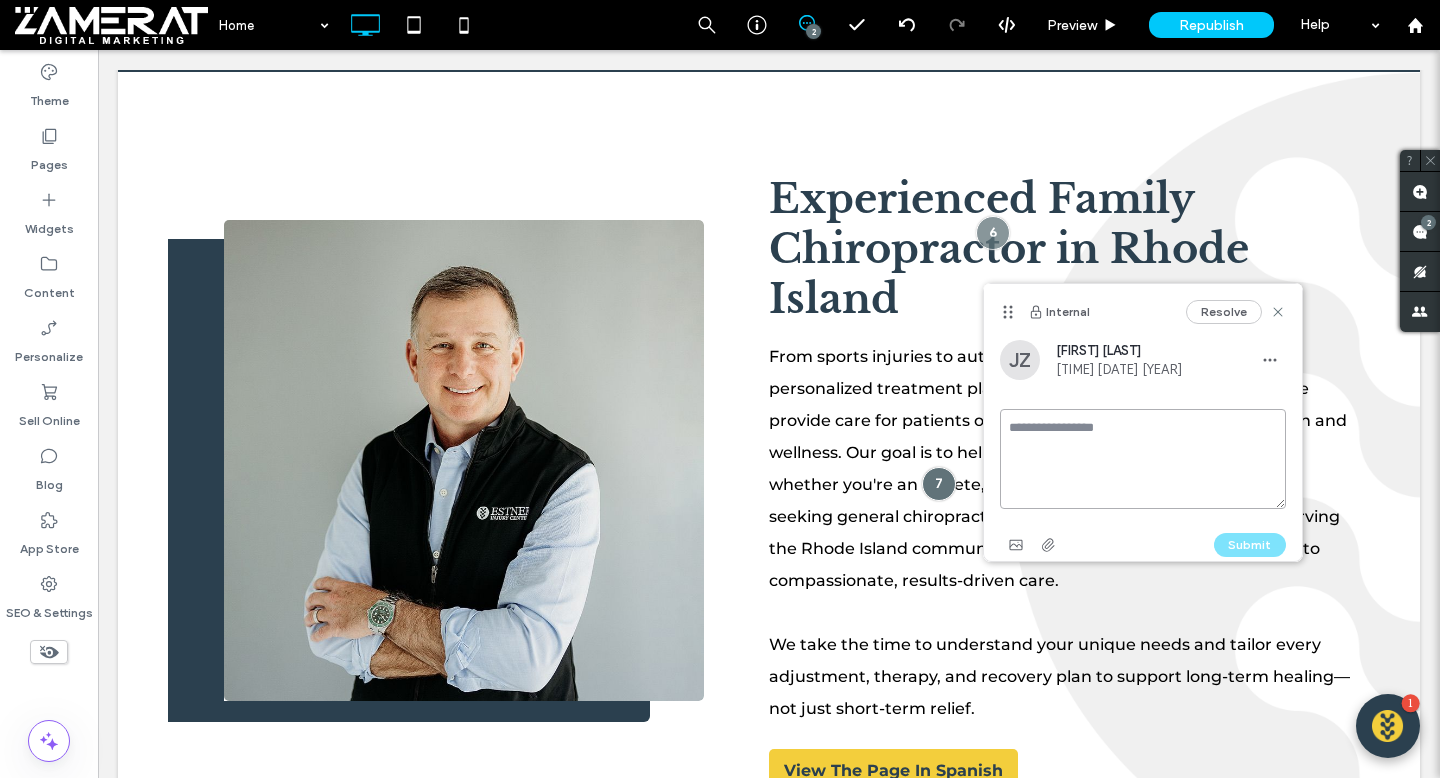 click at bounding box center (1143, 459) 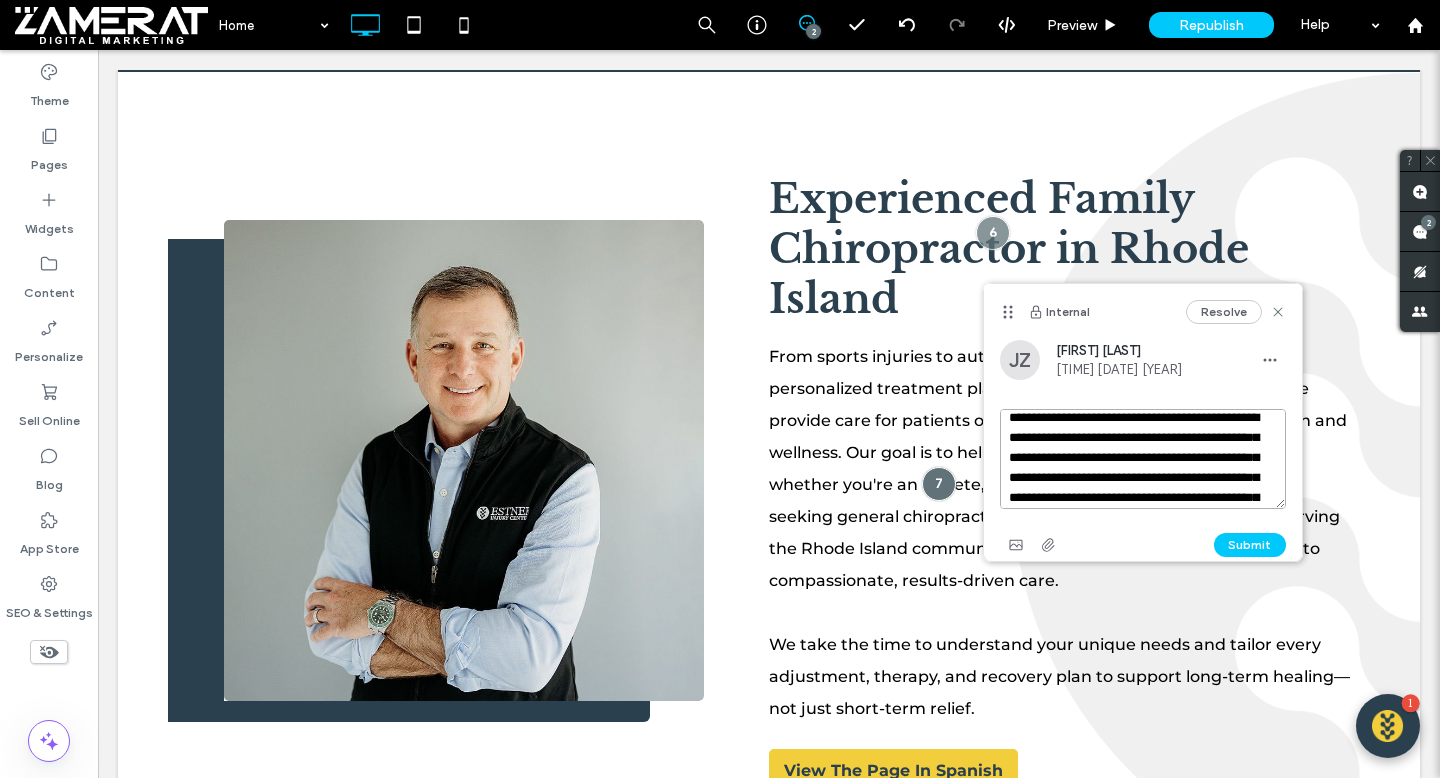 scroll, scrollTop: 0, scrollLeft: 0, axis: both 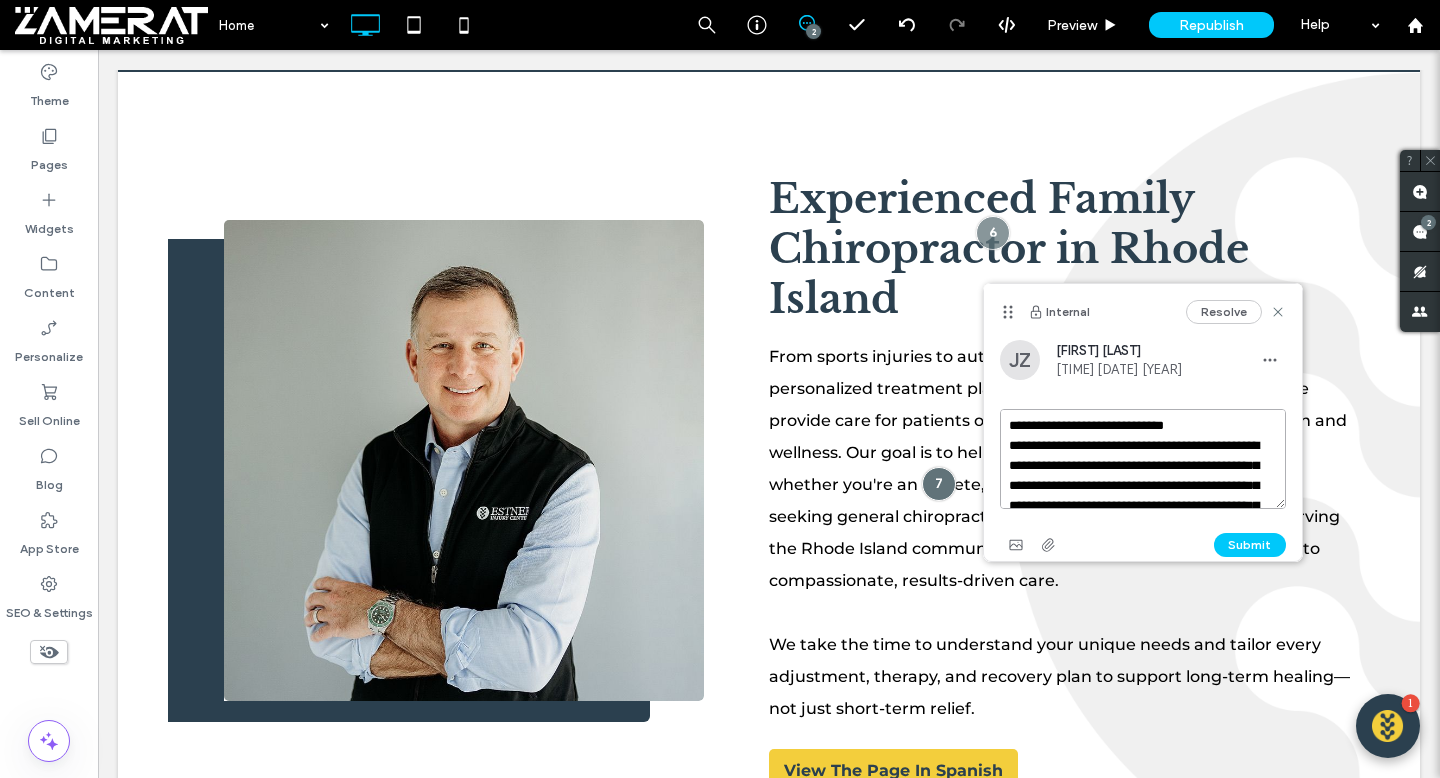 click on "**********" at bounding box center [1143, 459] 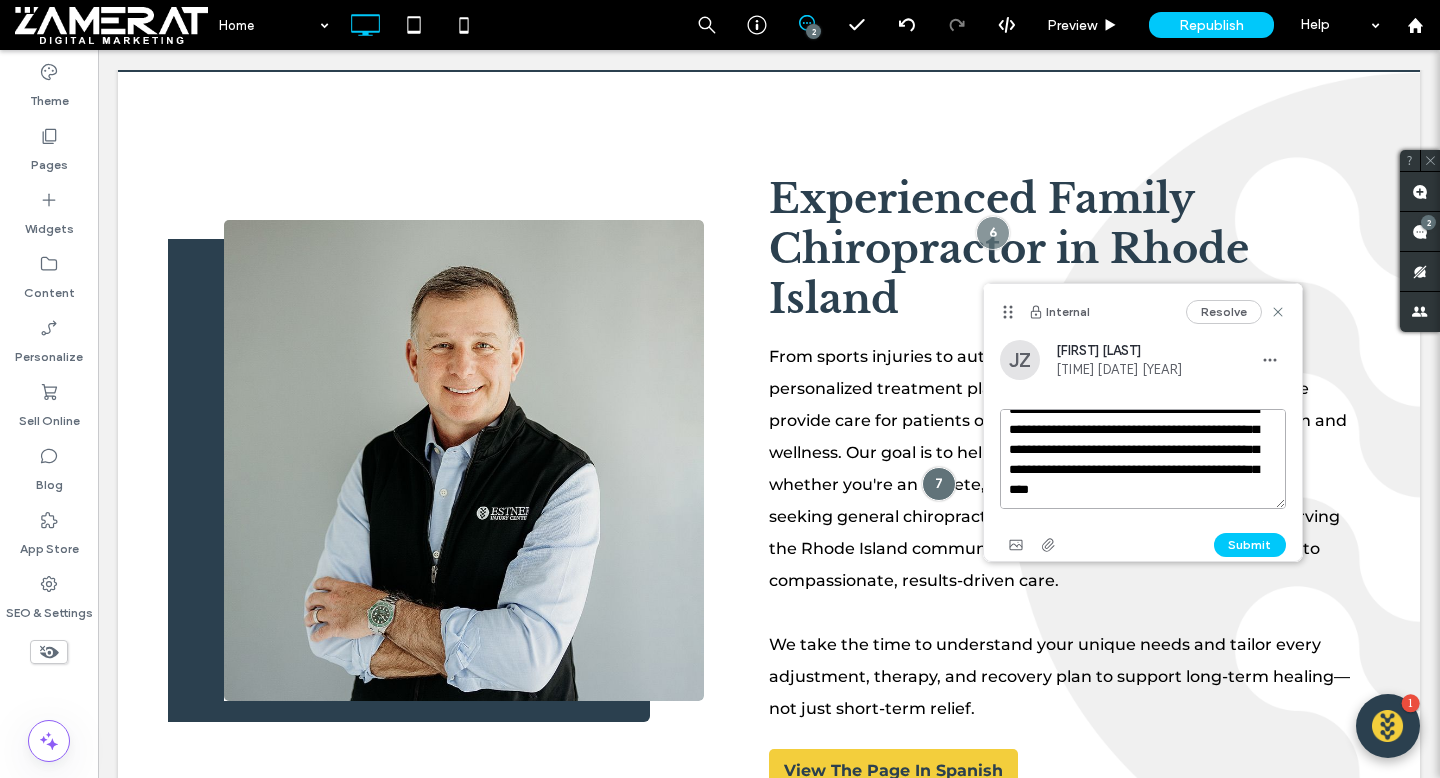 click on "**********" at bounding box center [1143, 459] 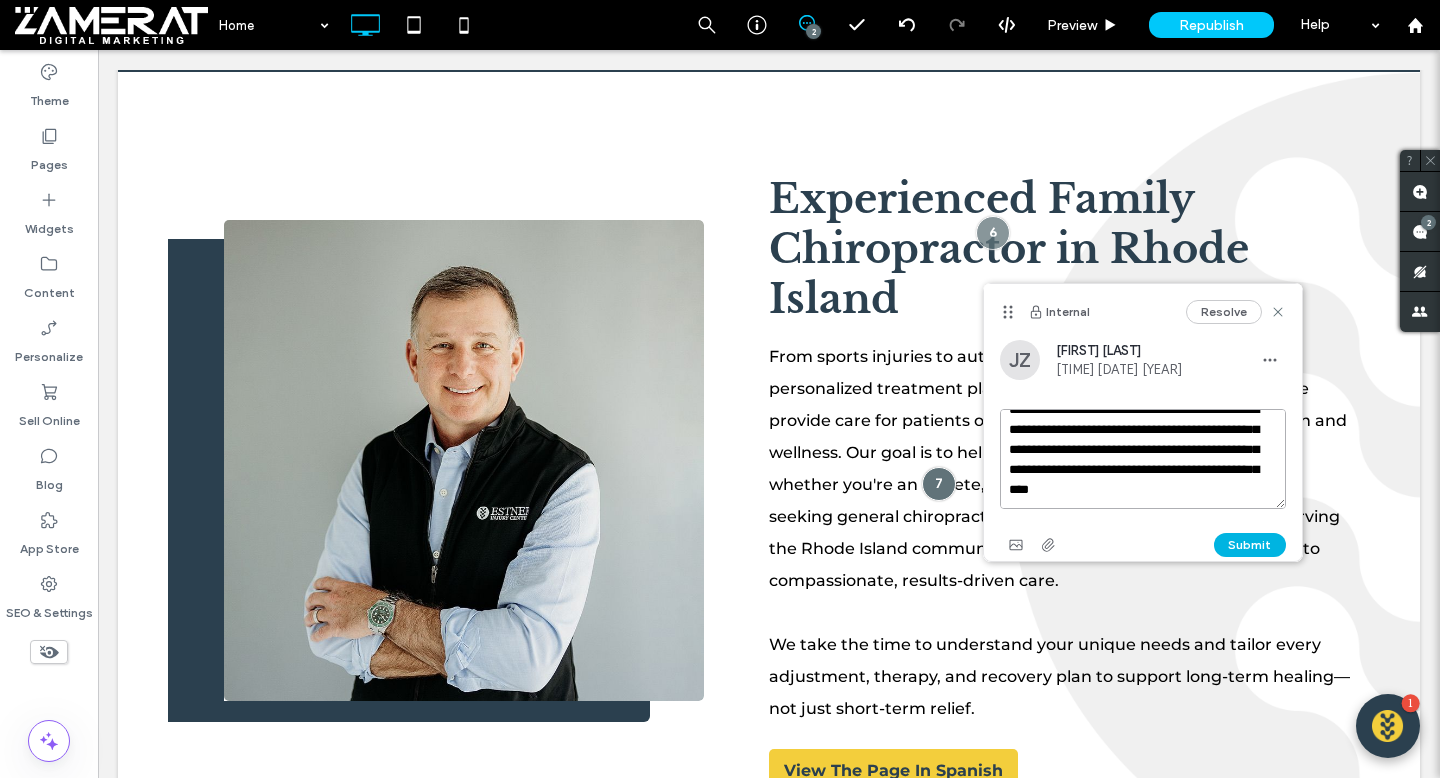 type on "**********" 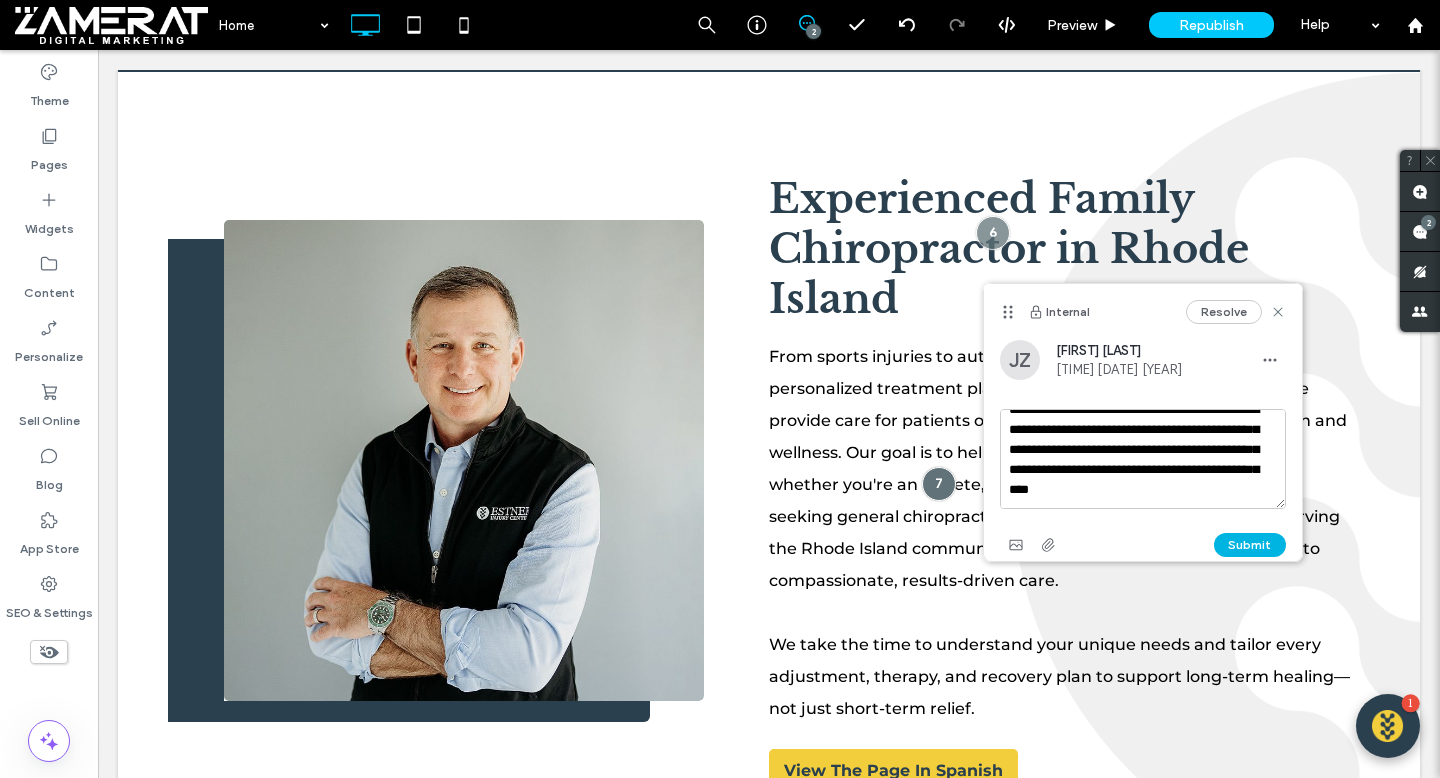 click on "Submit" at bounding box center (1250, 545) 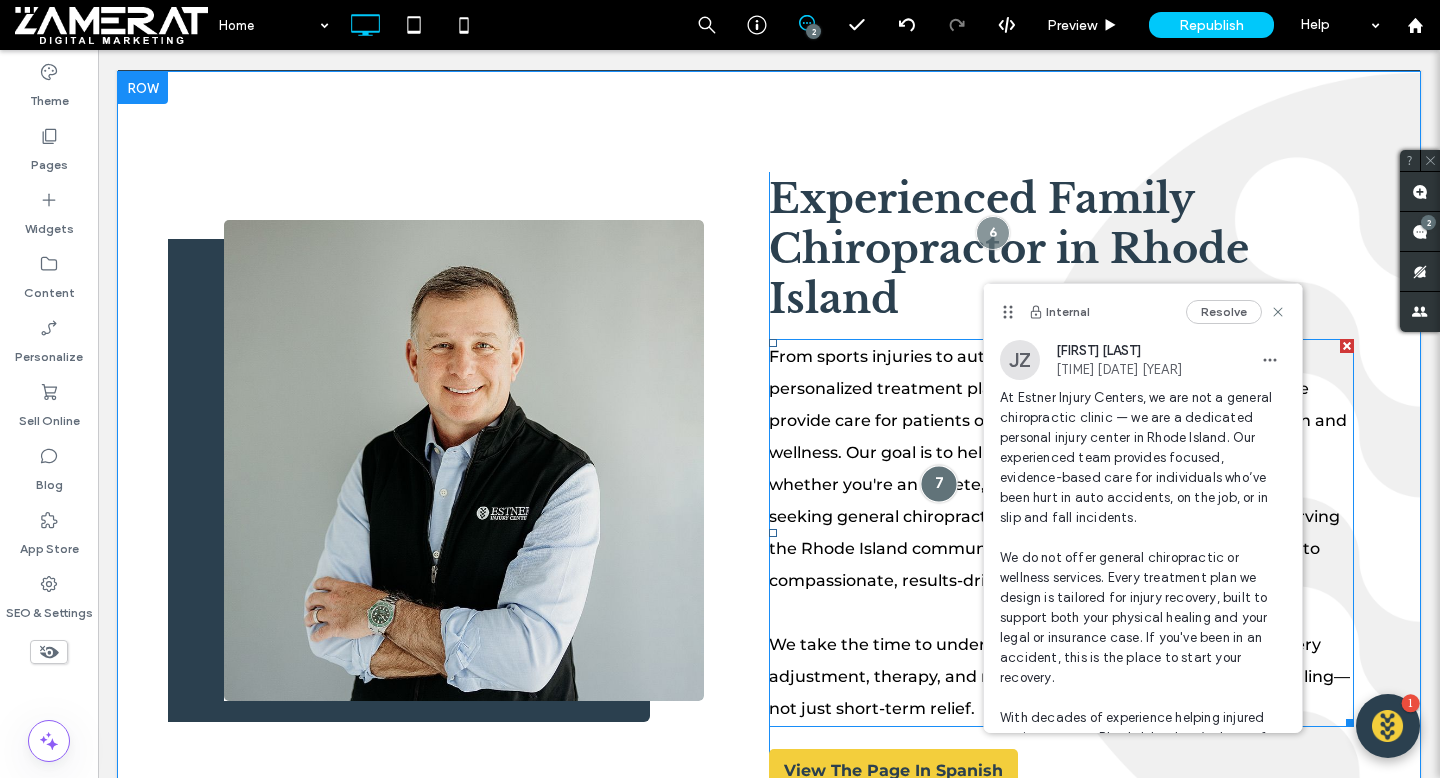 click at bounding box center (938, 484) 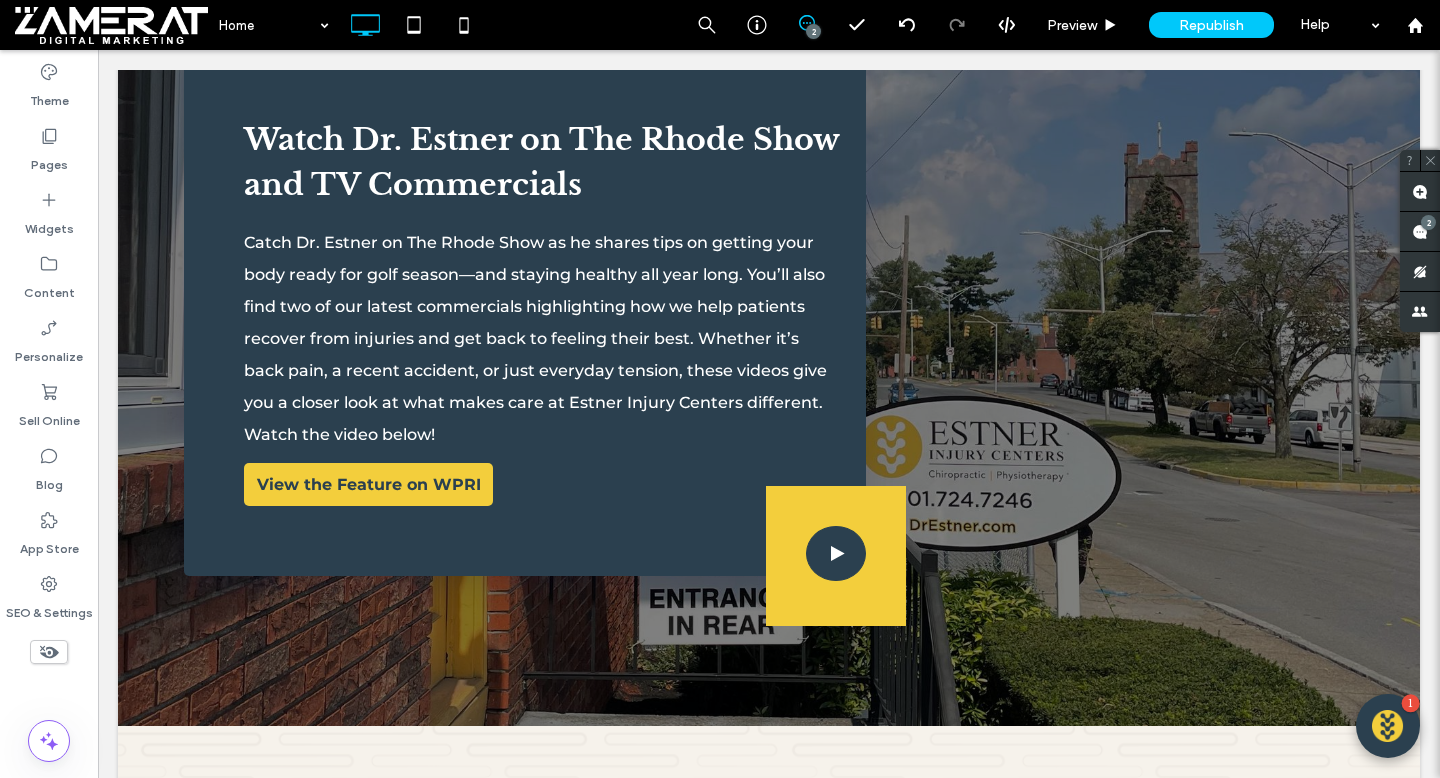 scroll, scrollTop: 1730, scrollLeft: 0, axis: vertical 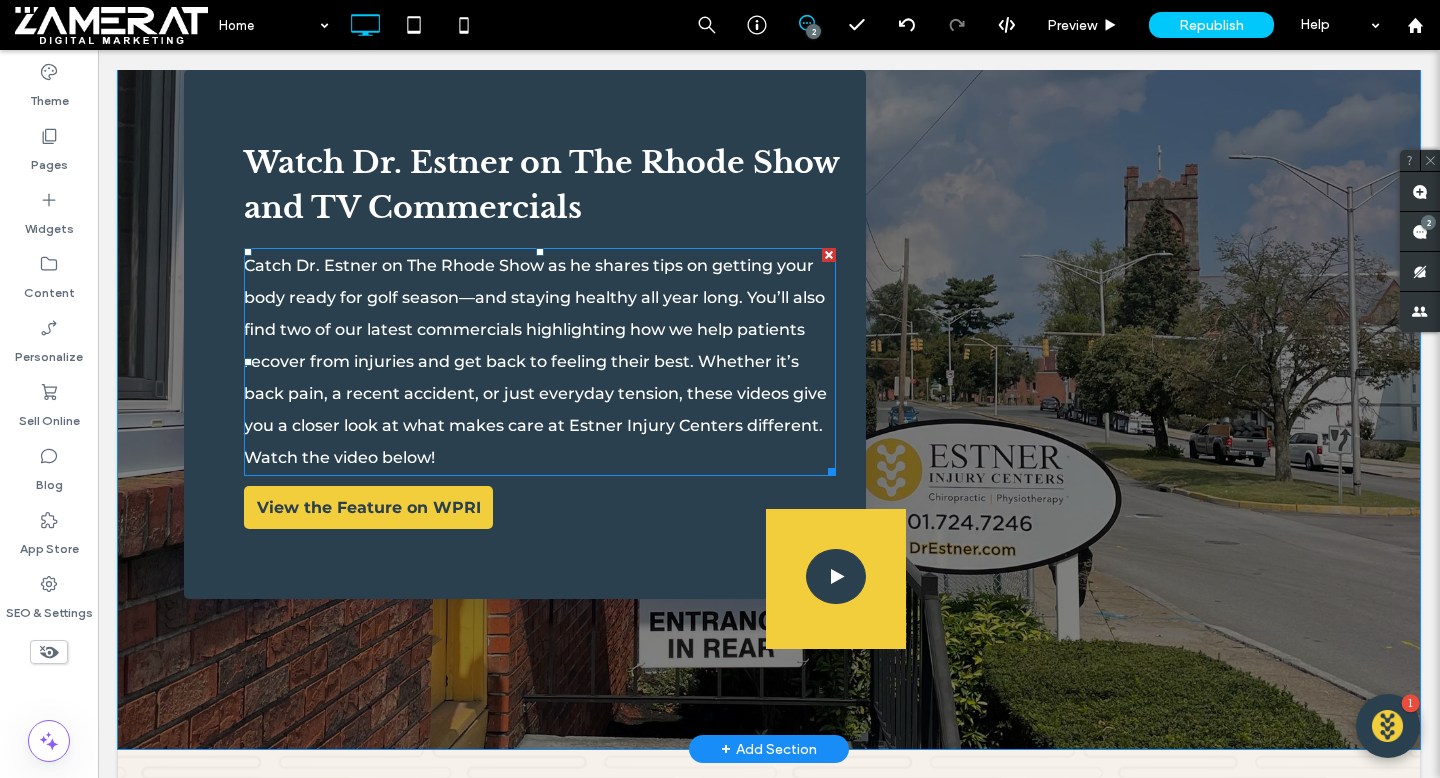 click on "Catch Dr. Estner on The Rhode Show as he shares tips on getting your body ready for golf season—and staying healthy all year long. You’ll also find two of our latest commercials highlighting how we help patients recover from injuries and get back to feeling their best. Whether it’s back pain, a recent accident, or just everyday tension, these videos give you a closer look at what makes care at Estner Injury Centers different." at bounding box center (540, 346) 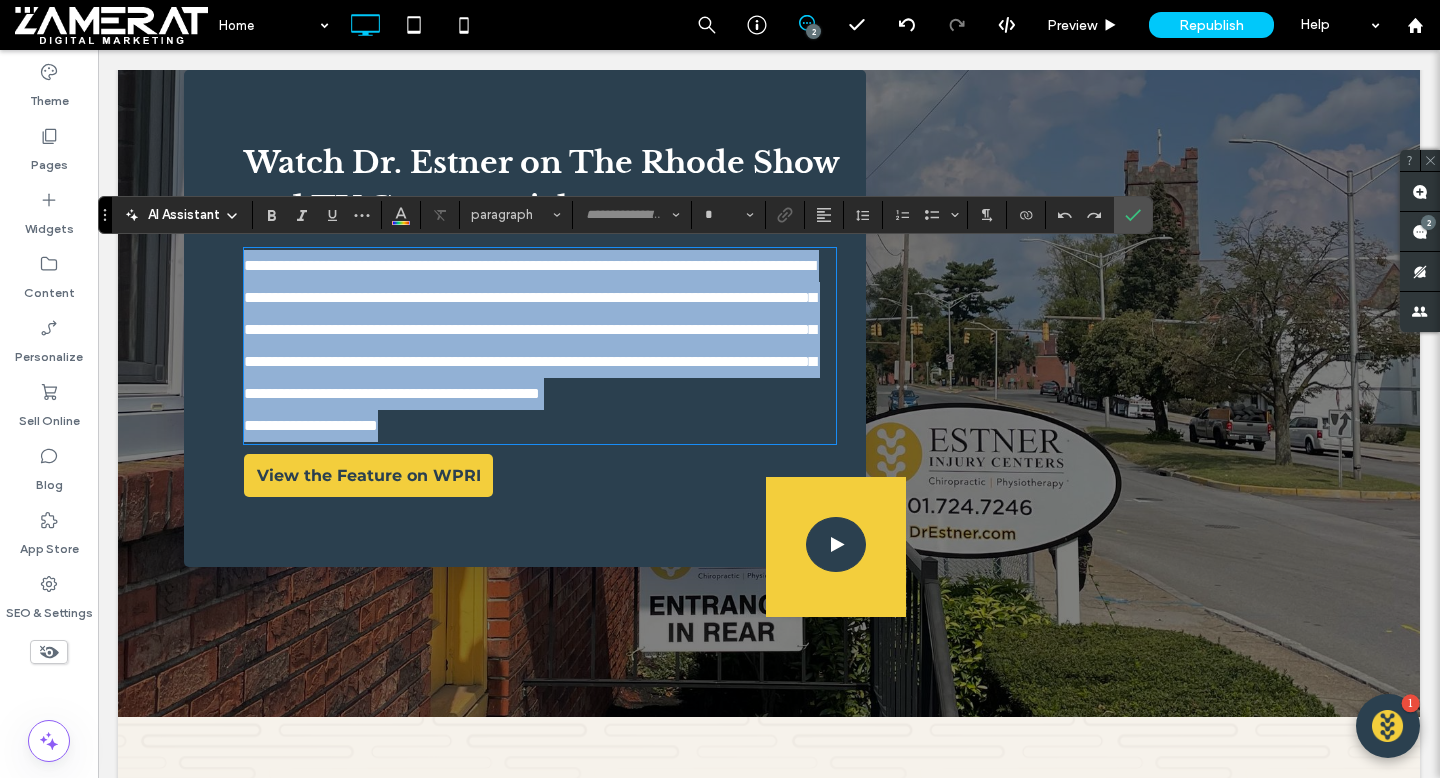type on "**********" 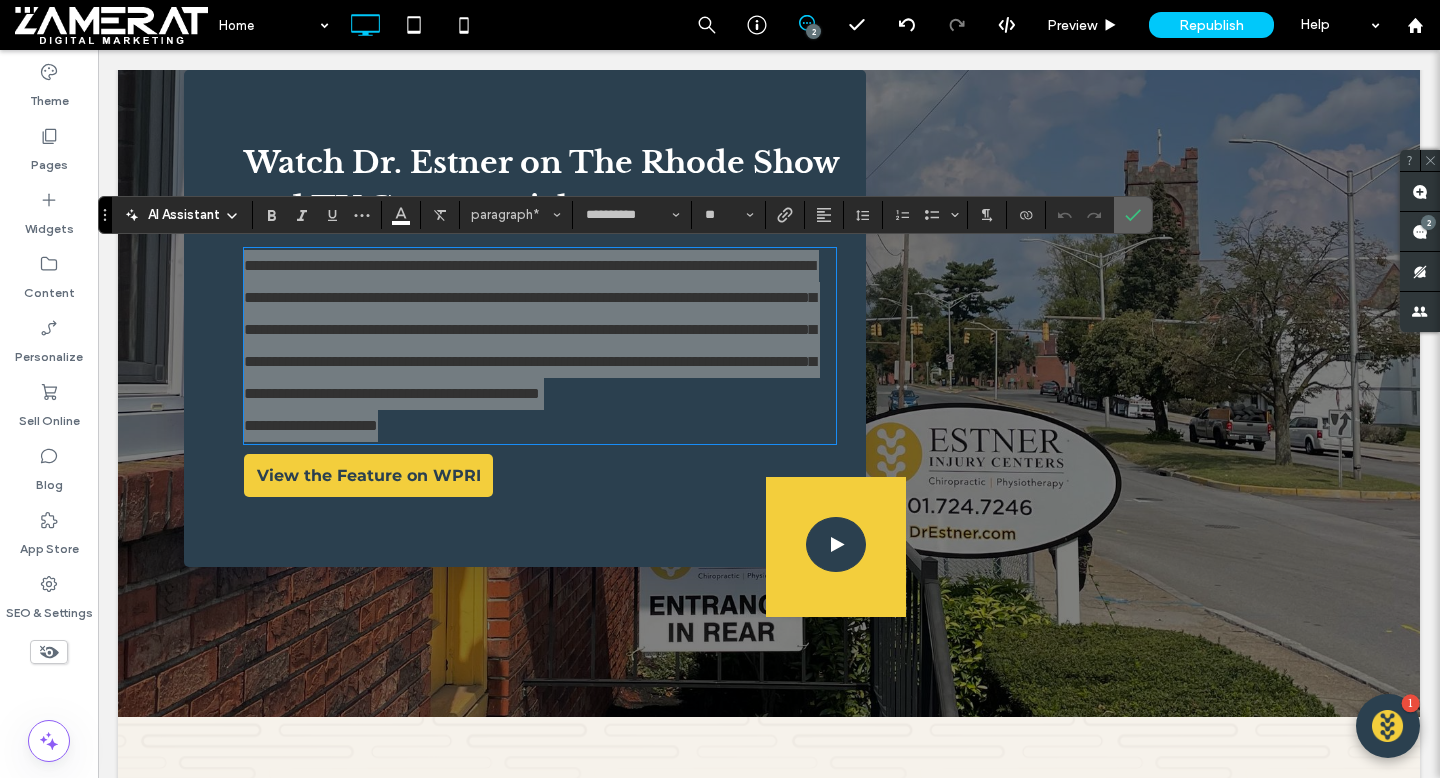 click 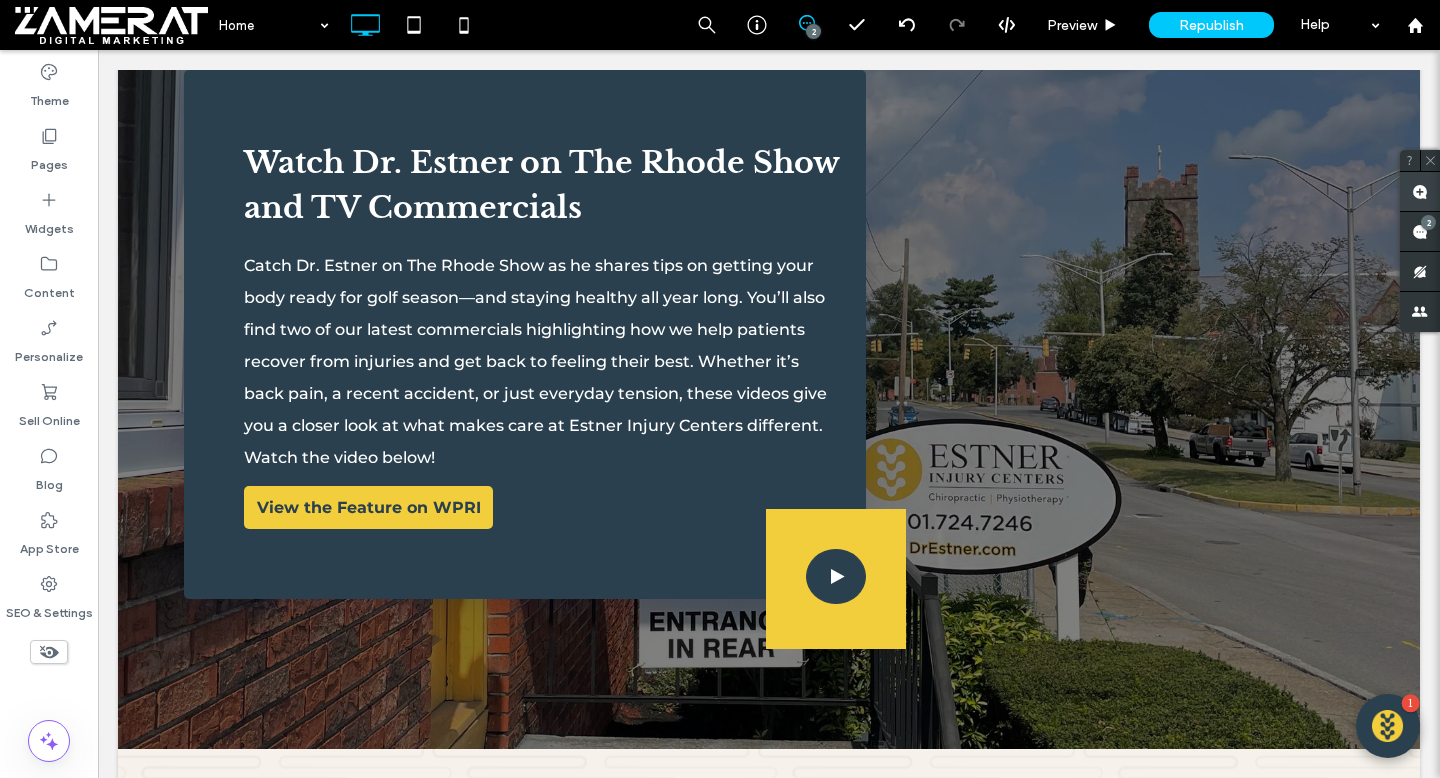 click 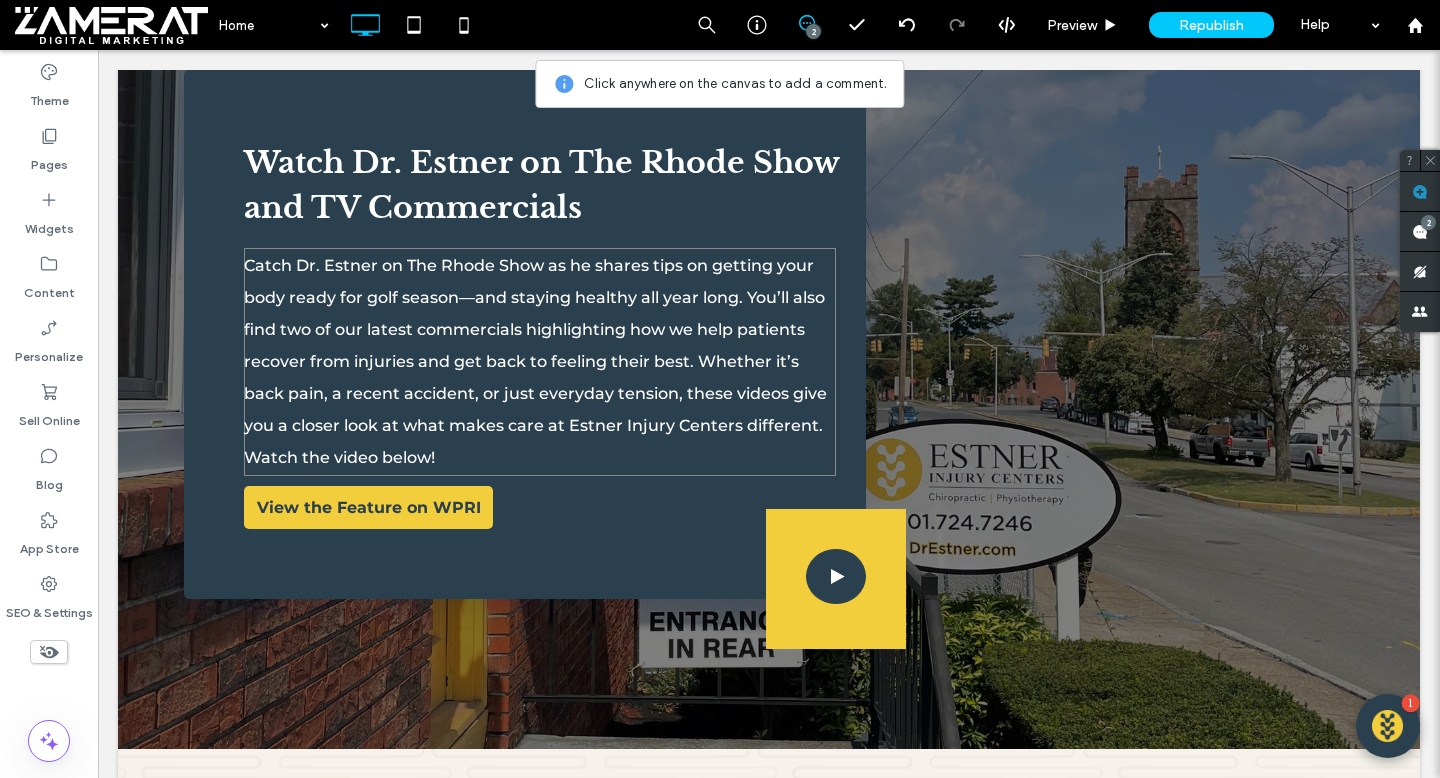 click on "Catch Dr. Estner on The Rhode Show as he shares tips on getting your body ready for golf season—and staying healthy all year long. You’ll also find two of our latest commercials highlighting how we help patients recover from injuries and get back to feeling their best. Whether it’s back pain, a recent accident, or just everyday tension, these videos give you a closer look at what makes care at Estner Injury Centers different." at bounding box center (540, 346) 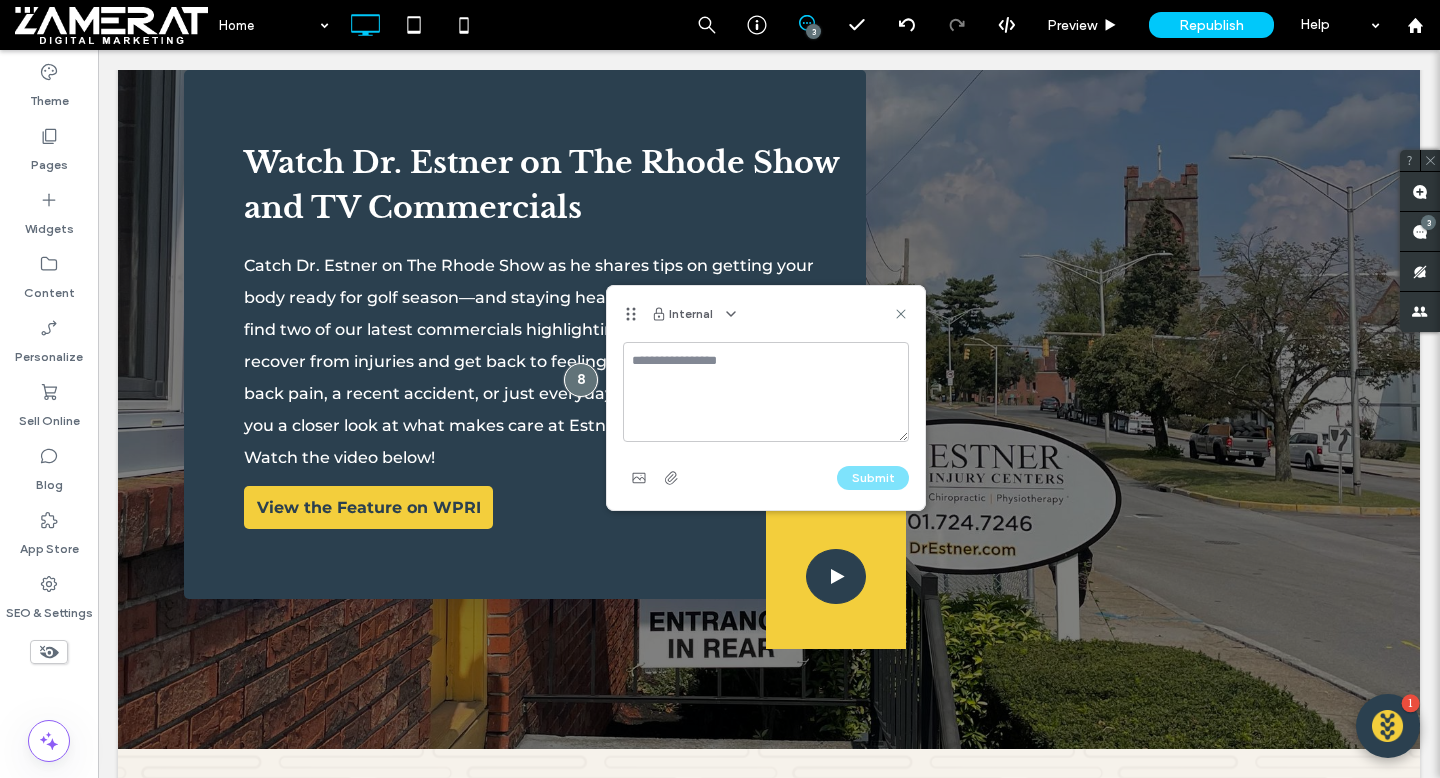 click at bounding box center [766, 392] 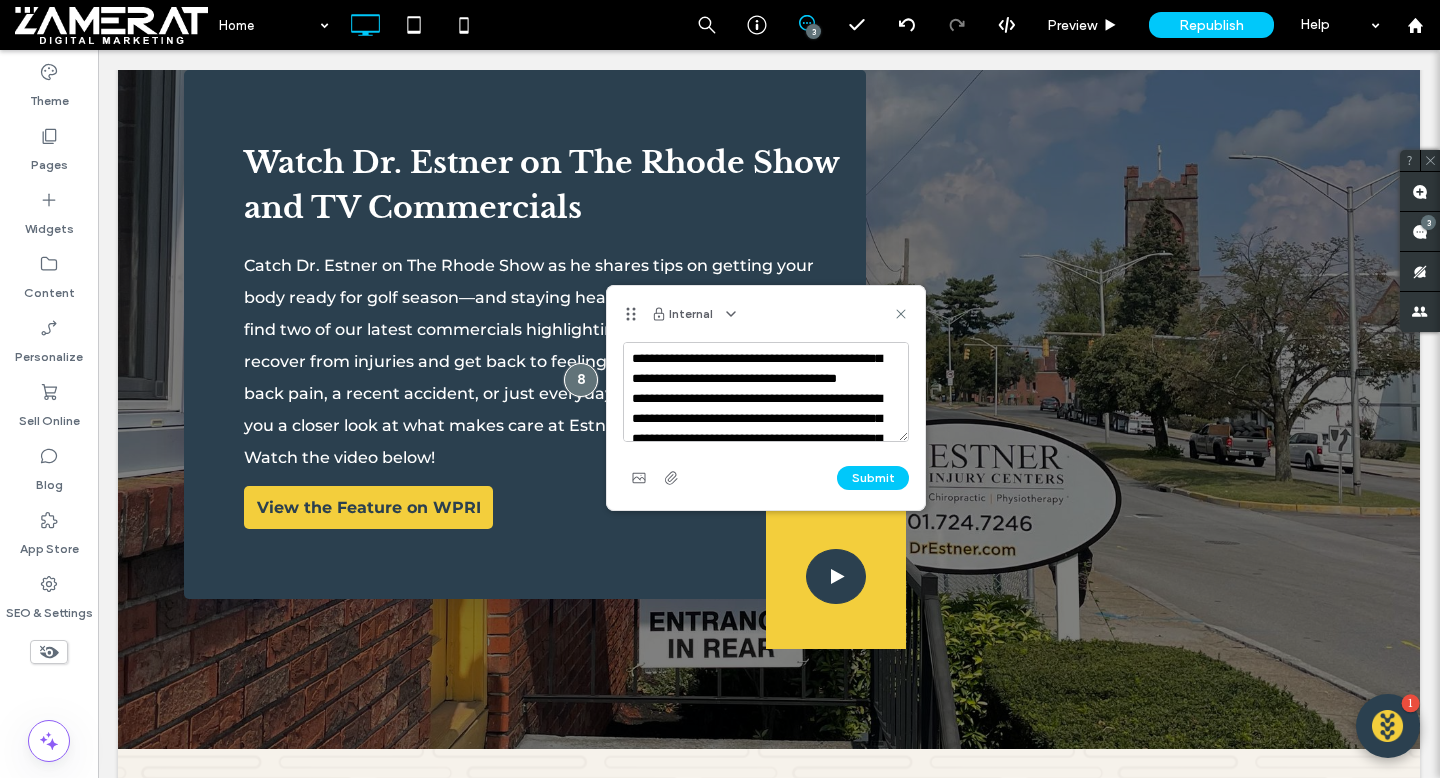 scroll, scrollTop: 61, scrollLeft: 0, axis: vertical 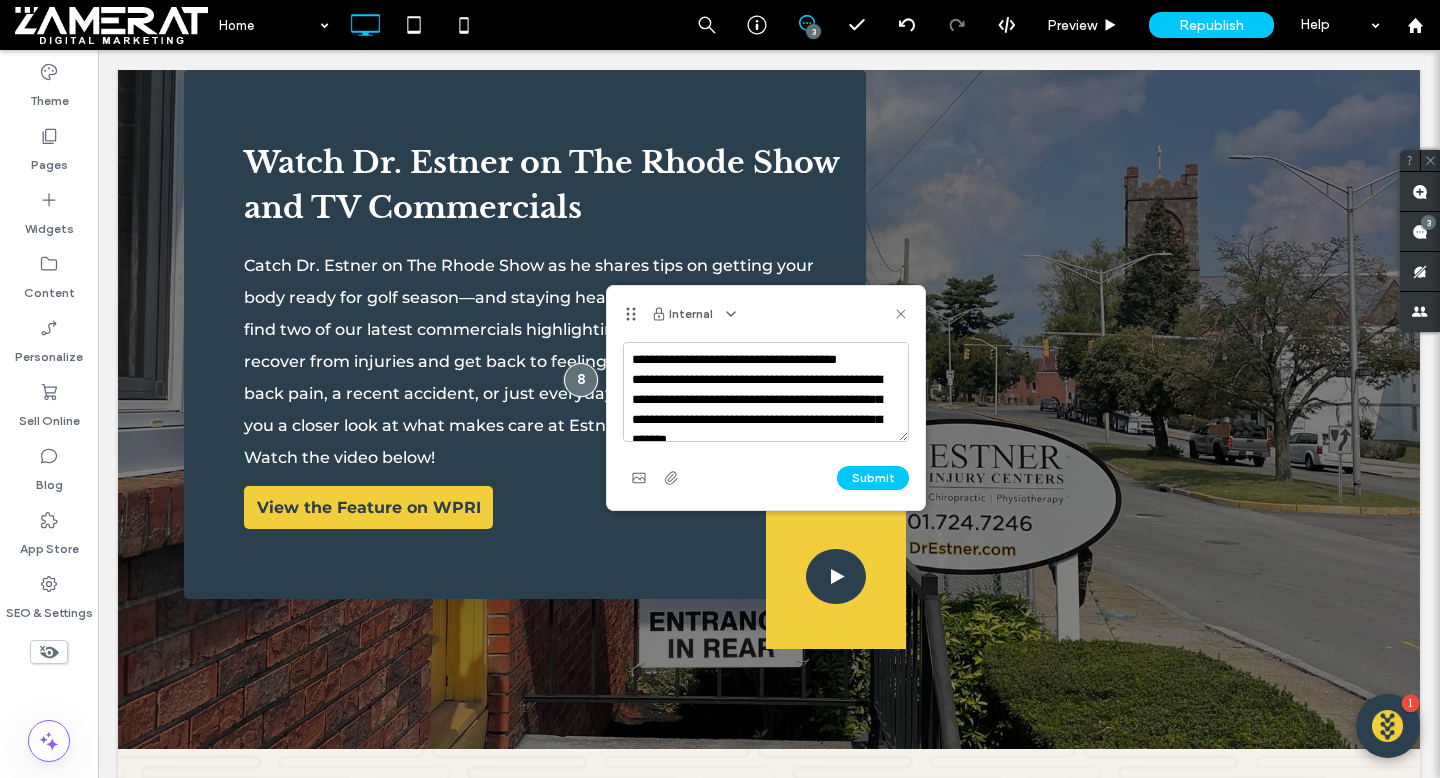 click on "**********" at bounding box center (766, 392) 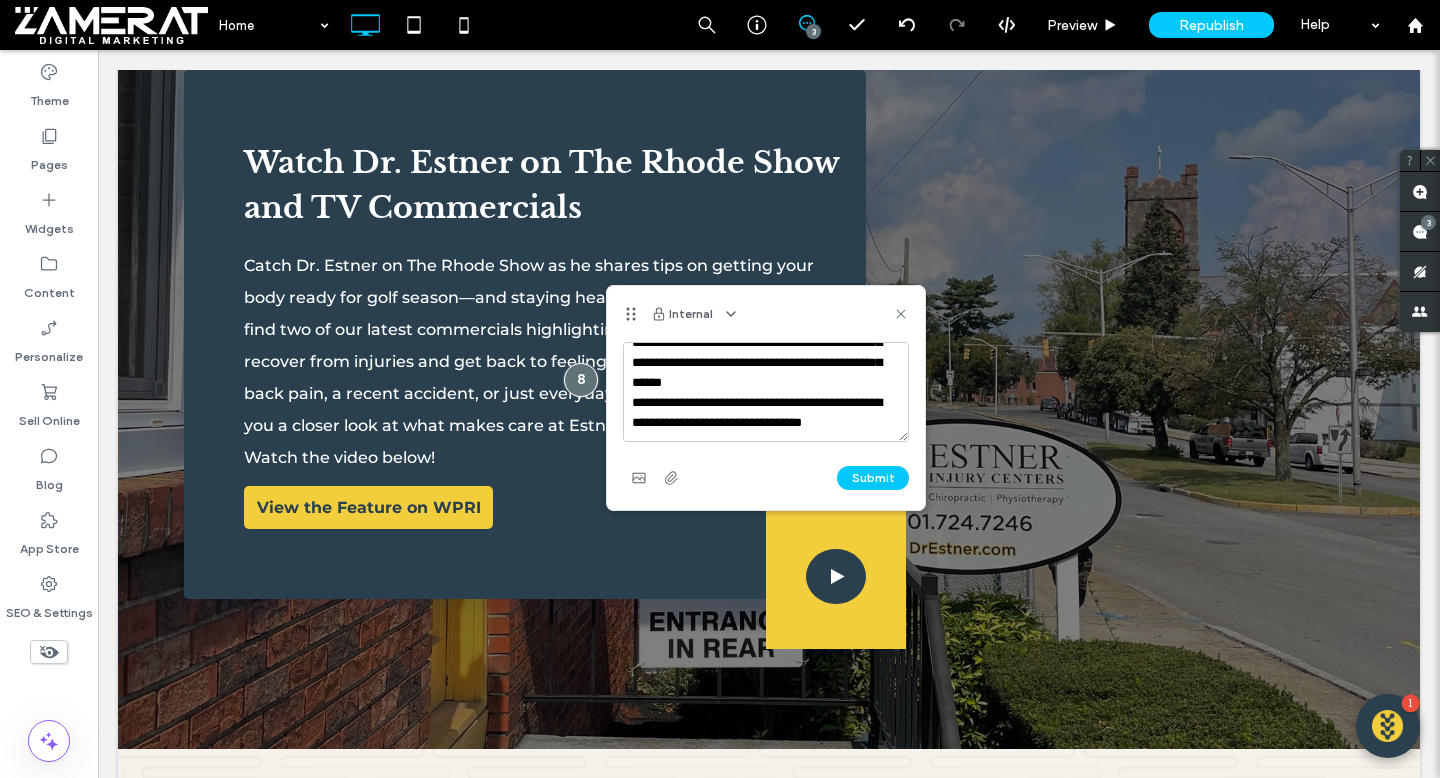 scroll, scrollTop: 178, scrollLeft: 0, axis: vertical 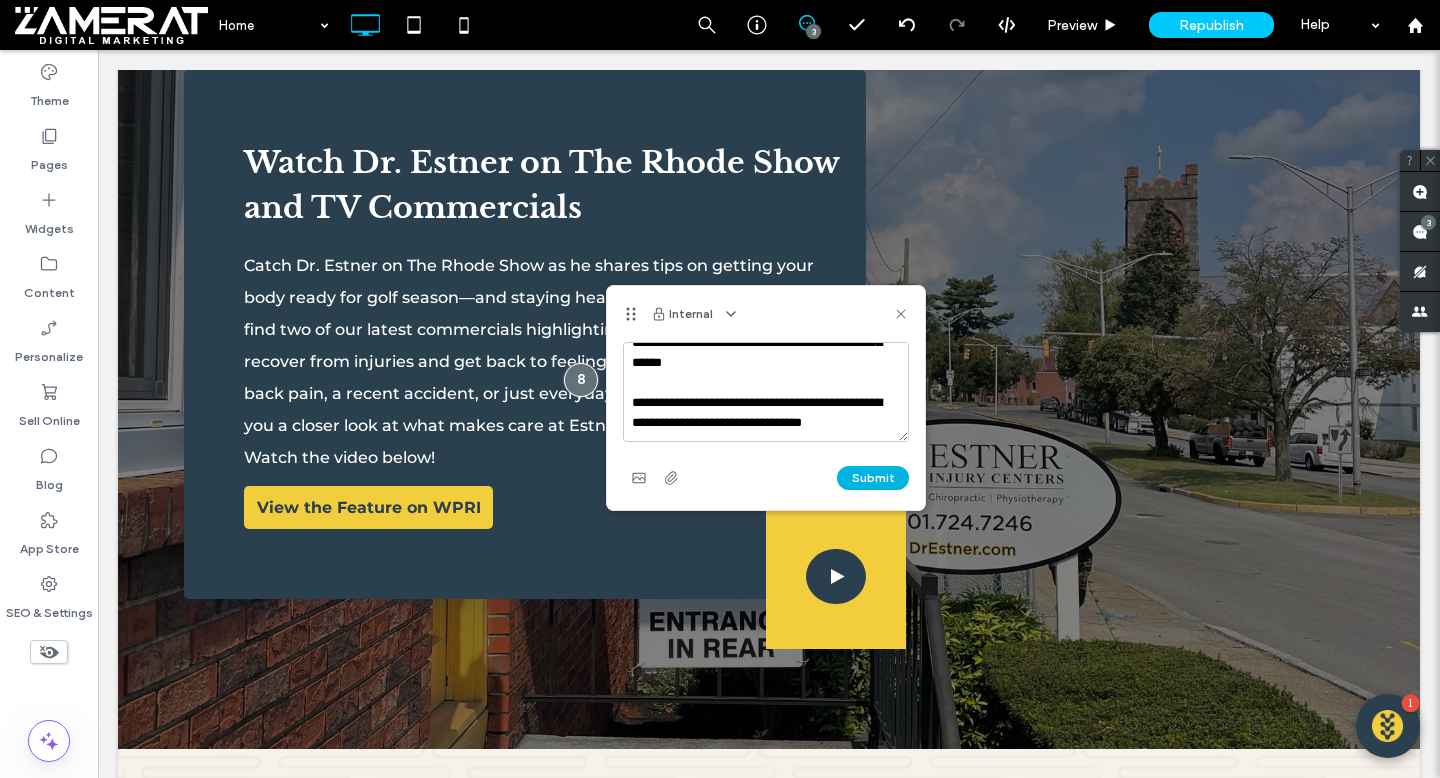 type on "**********" 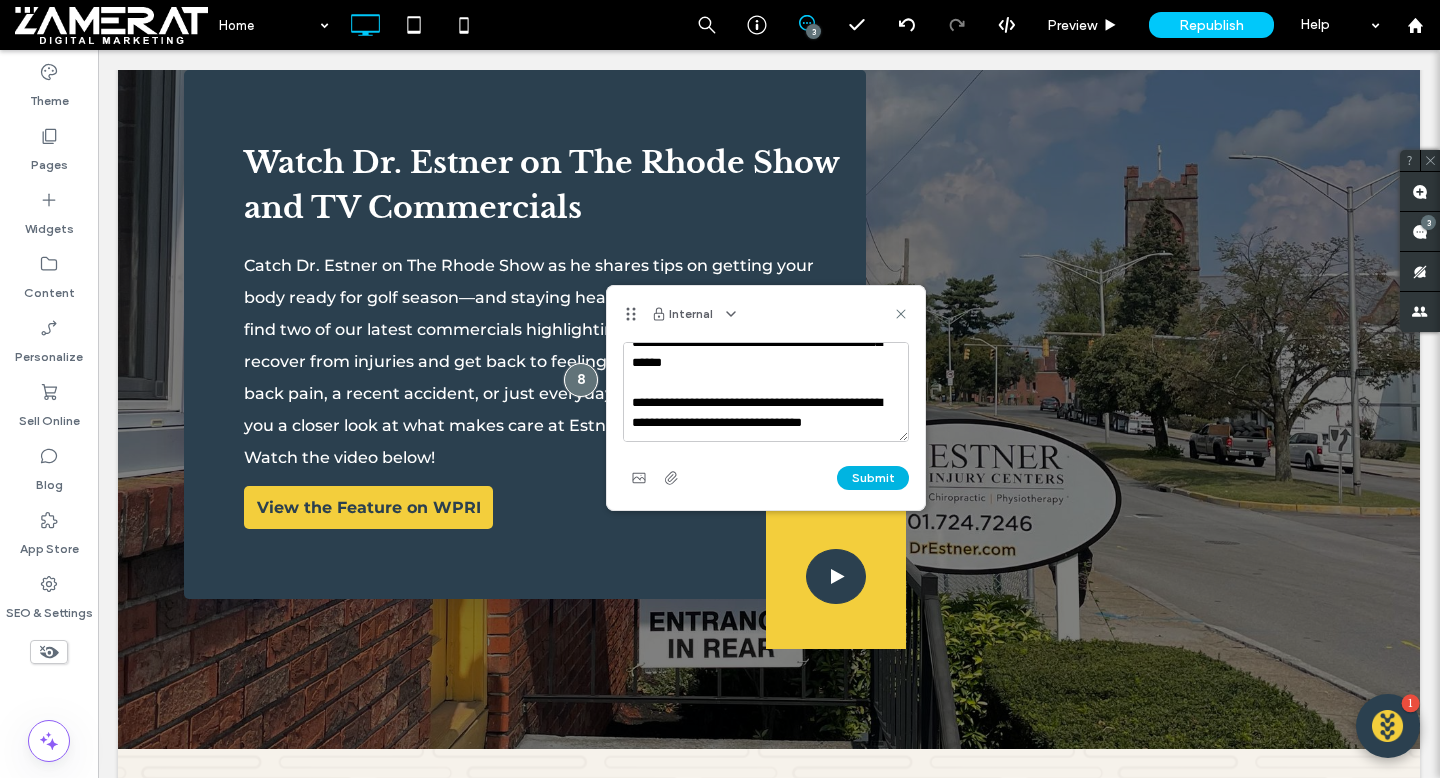click on "Submit" at bounding box center [873, 478] 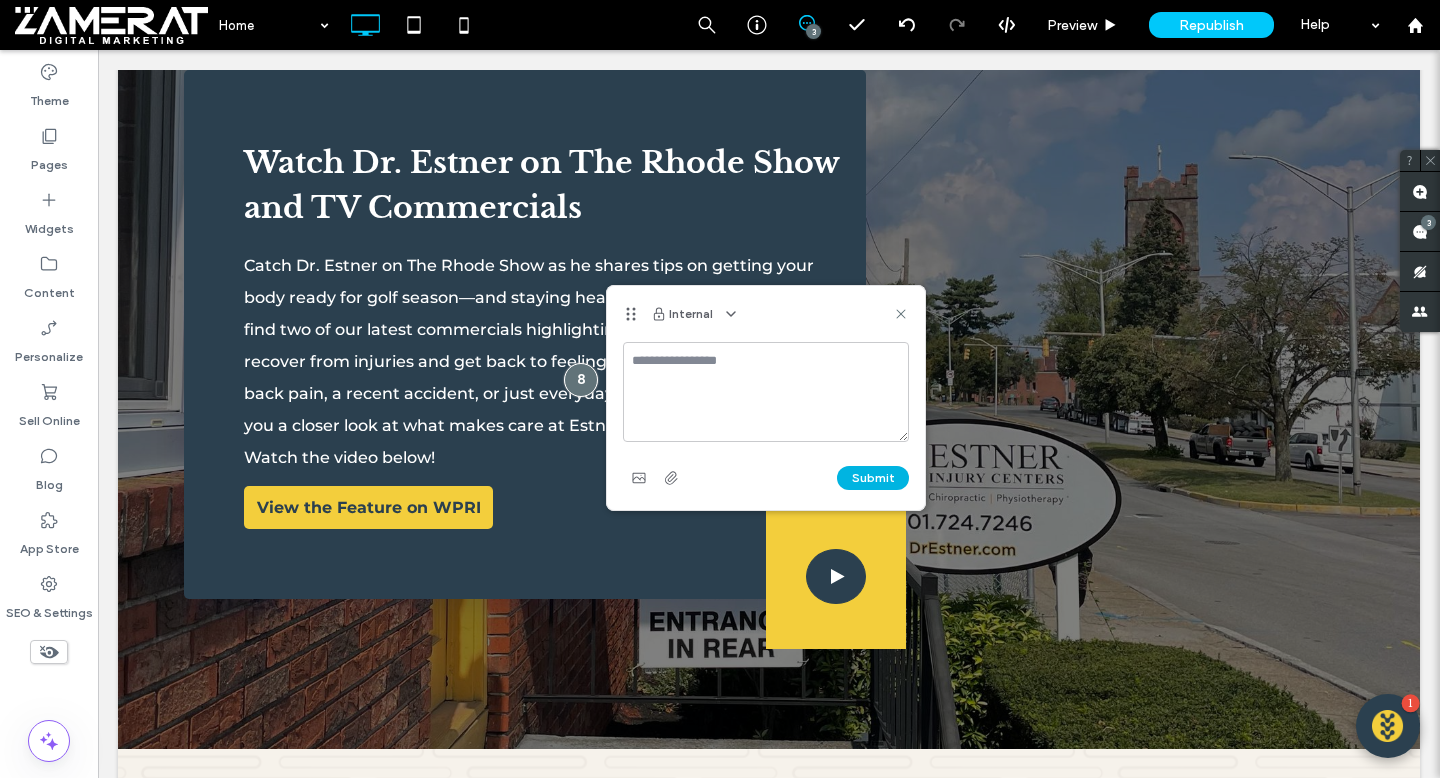 scroll, scrollTop: 0, scrollLeft: 0, axis: both 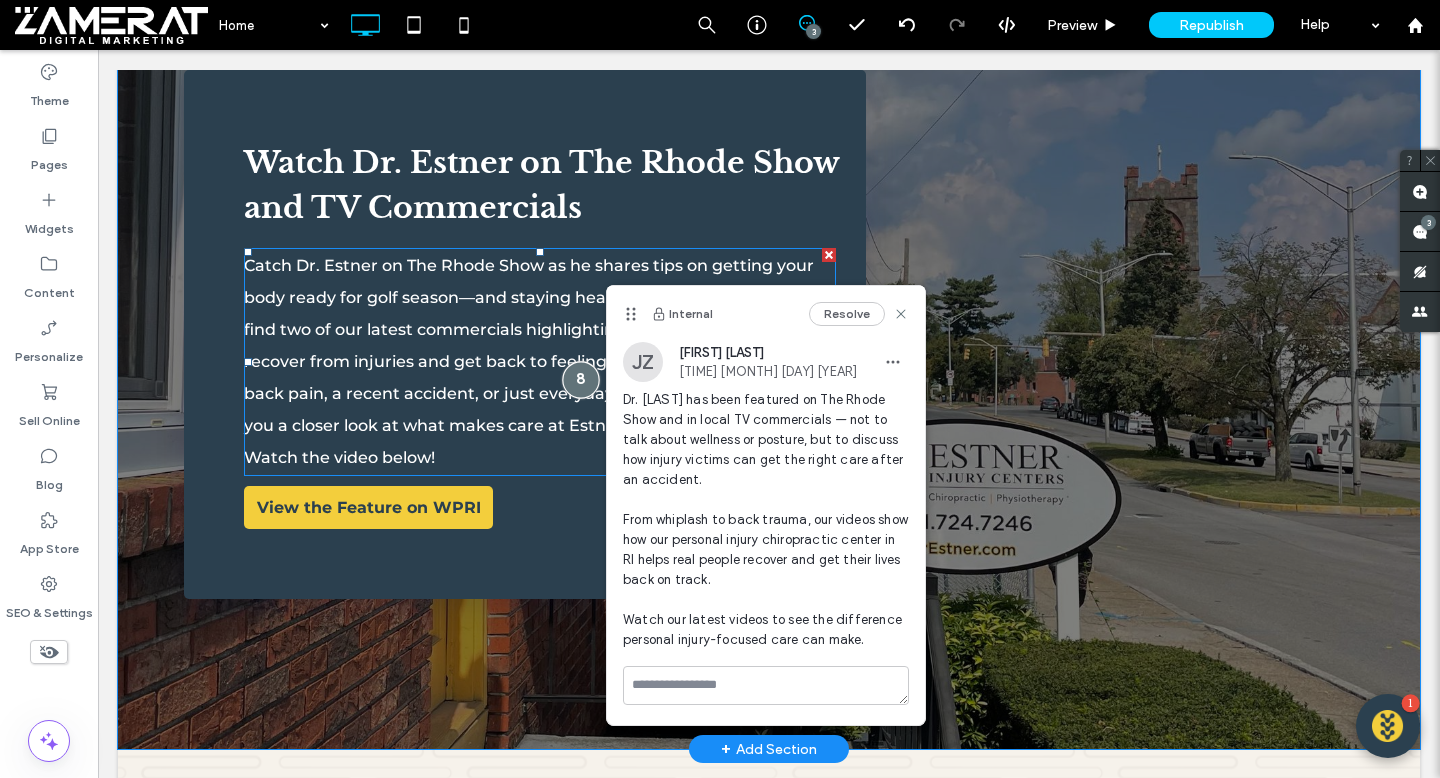 click at bounding box center (580, 380) 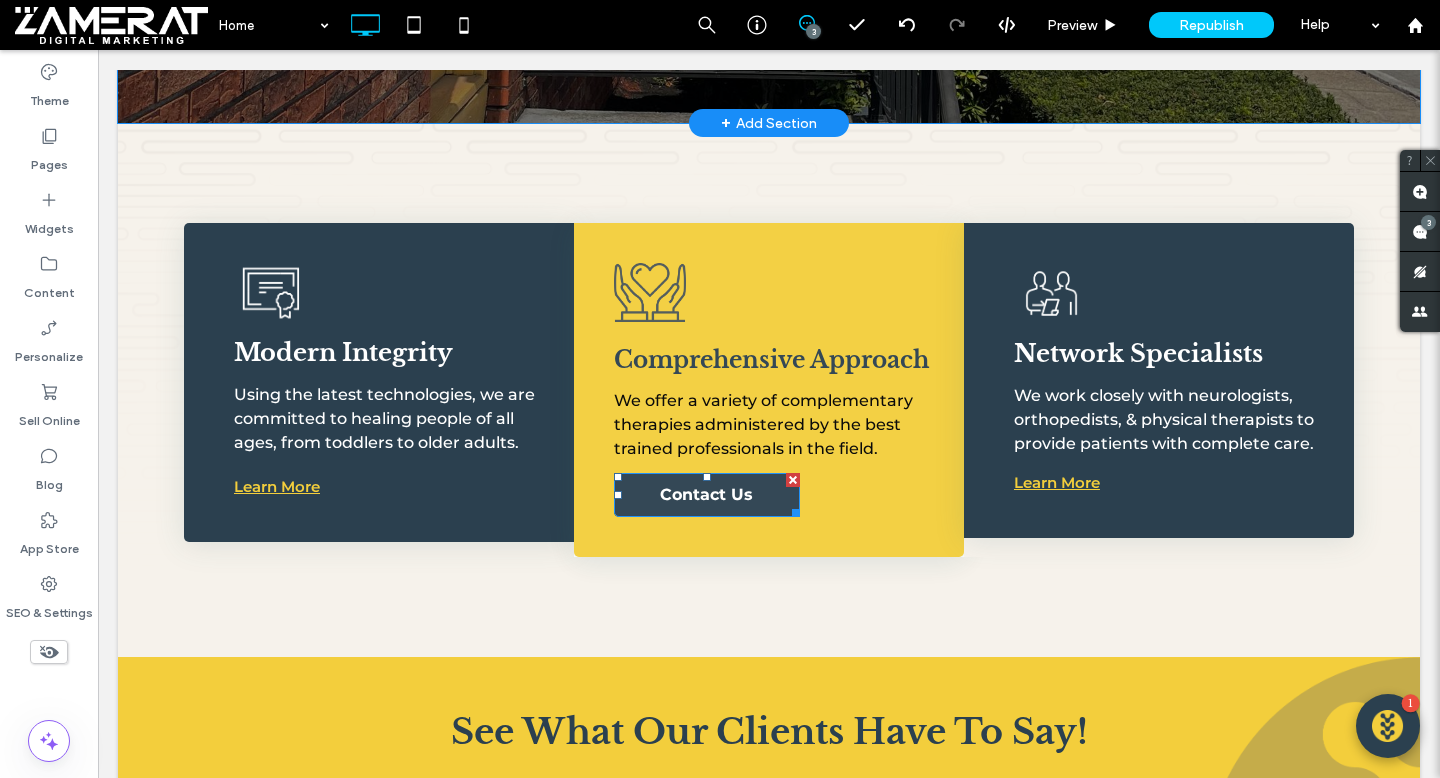 scroll, scrollTop: 2362, scrollLeft: 0, axis: vertical 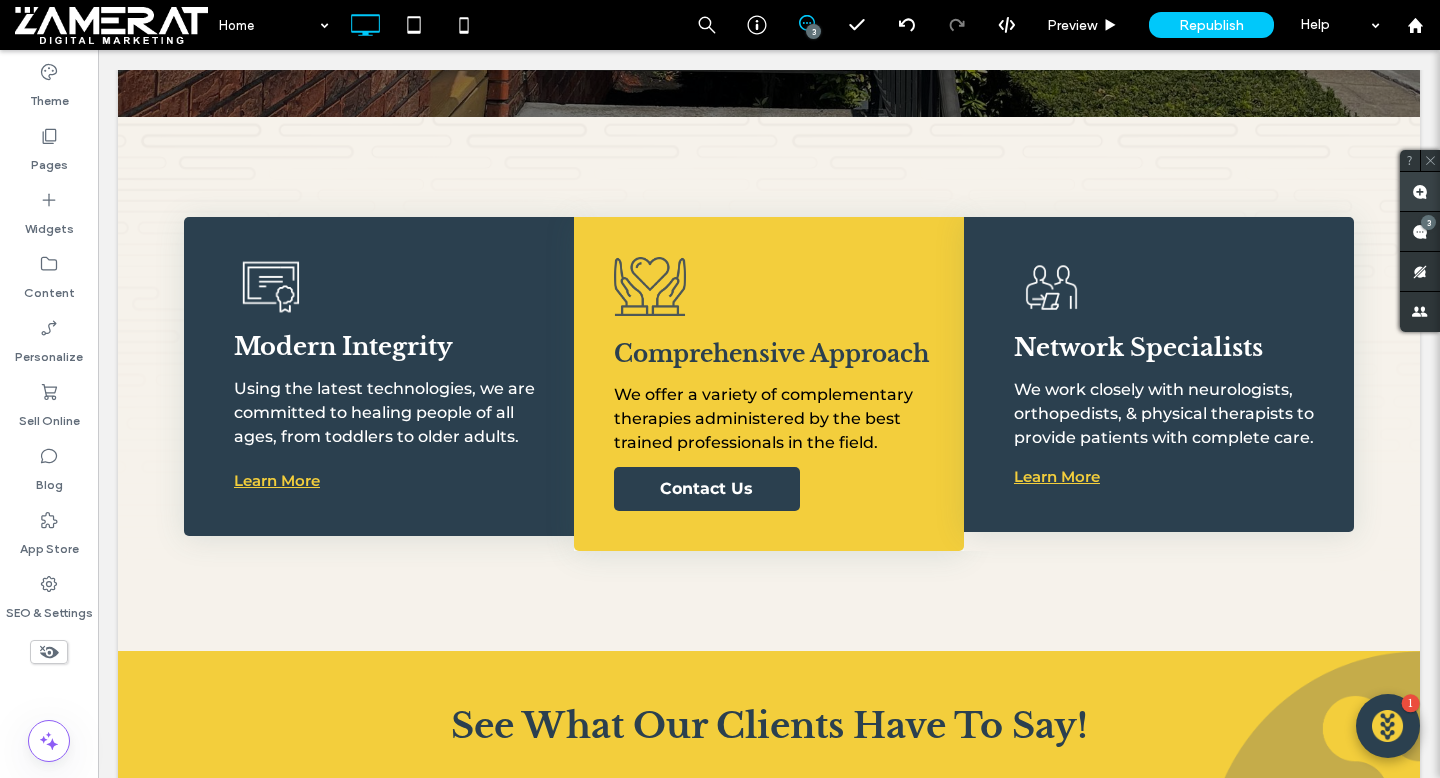 click 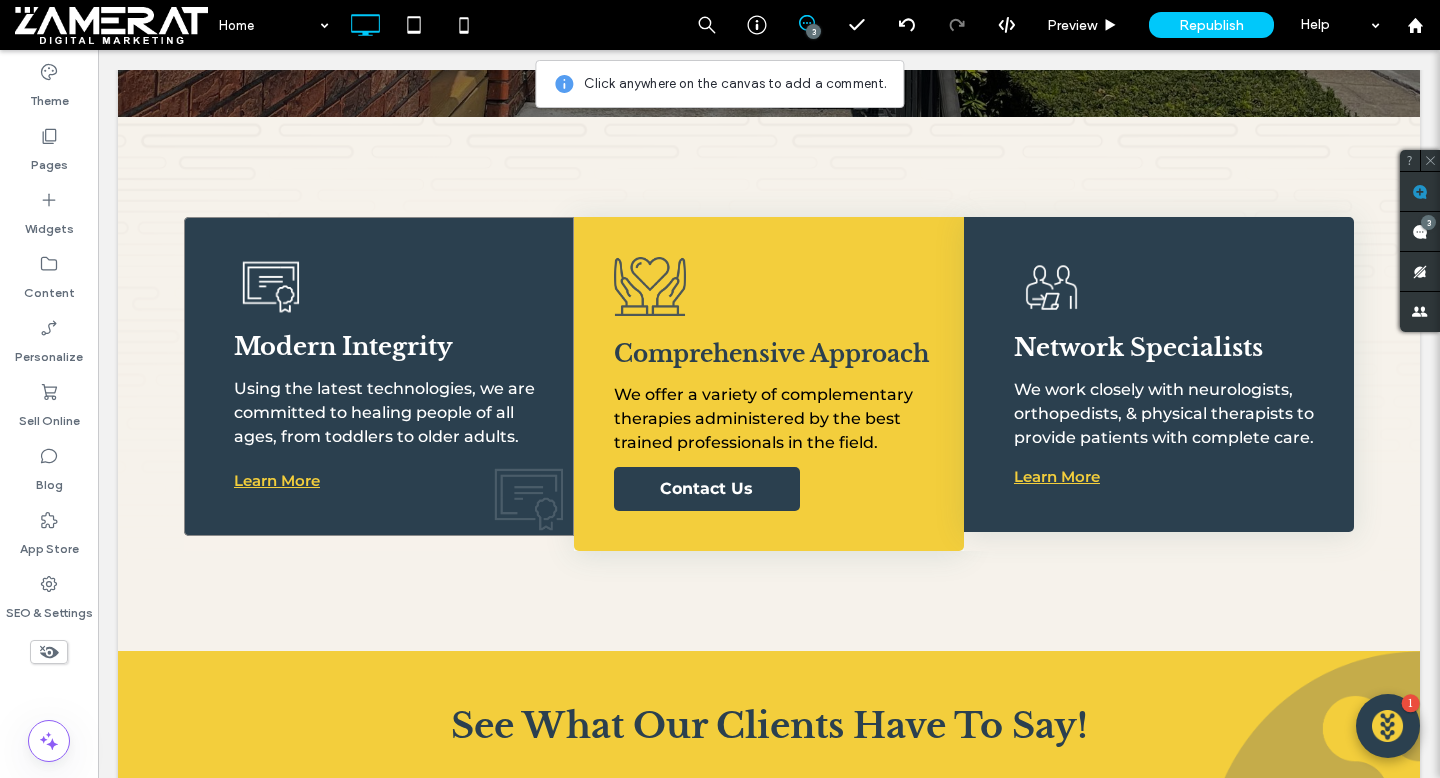 click on "Modern Integrity
Using the latest technologies, we are committed to healing people of all ages, from toddlers to older adults.
Learn More
Click To Paste" at bounding box center [379, 376] 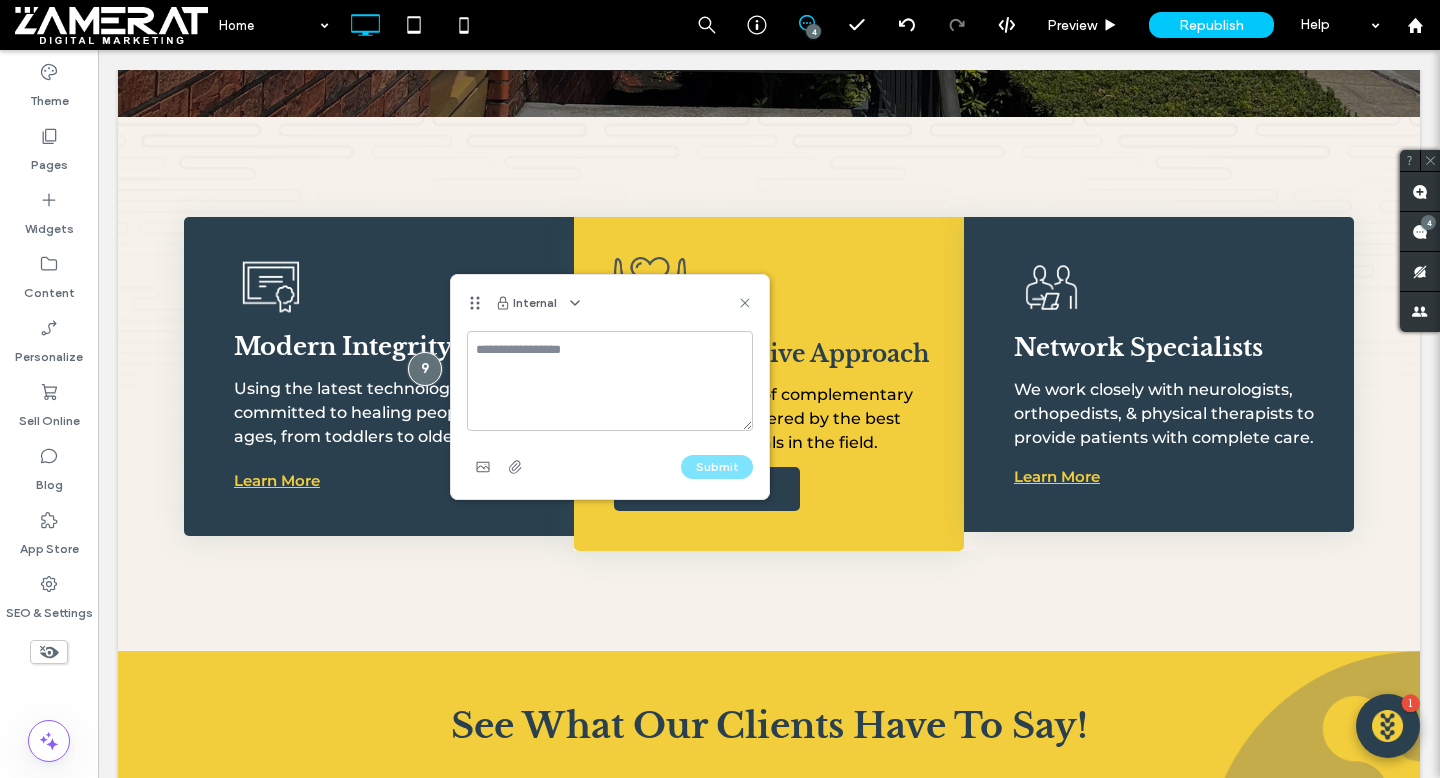 click at bounding box center [610, 381] 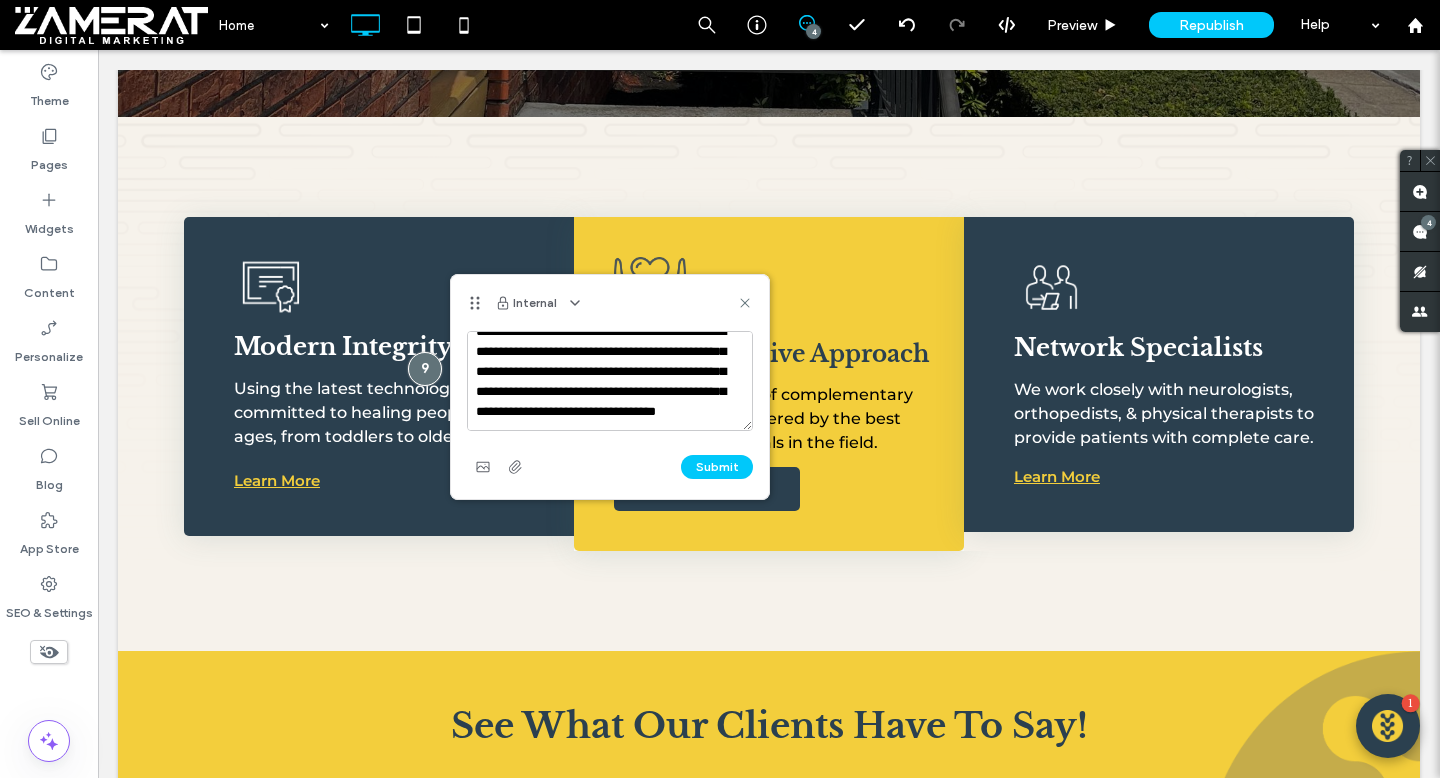 scroll, scrollTop: 0, scrollLeft: 0, axis: both 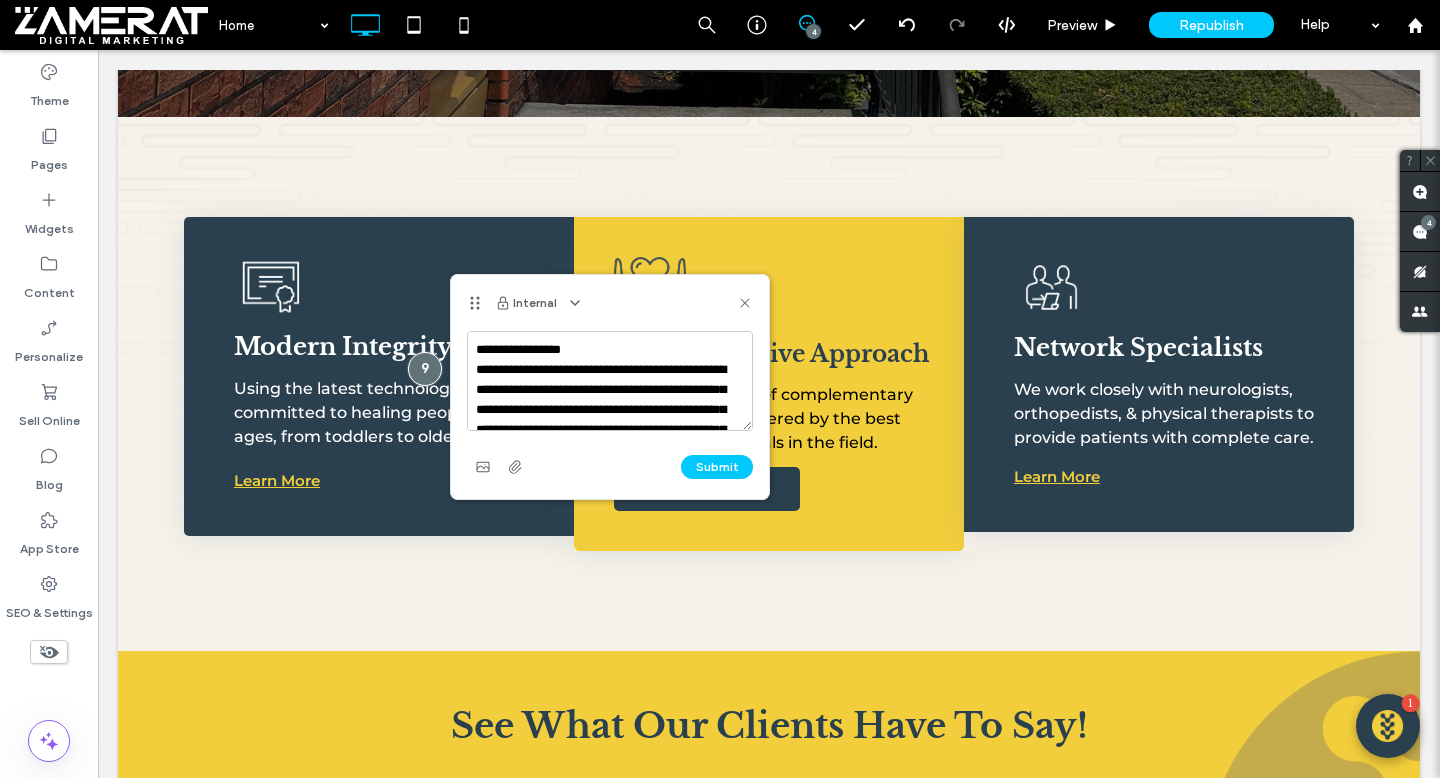 click on "**********" at bounding box center (610, 381) 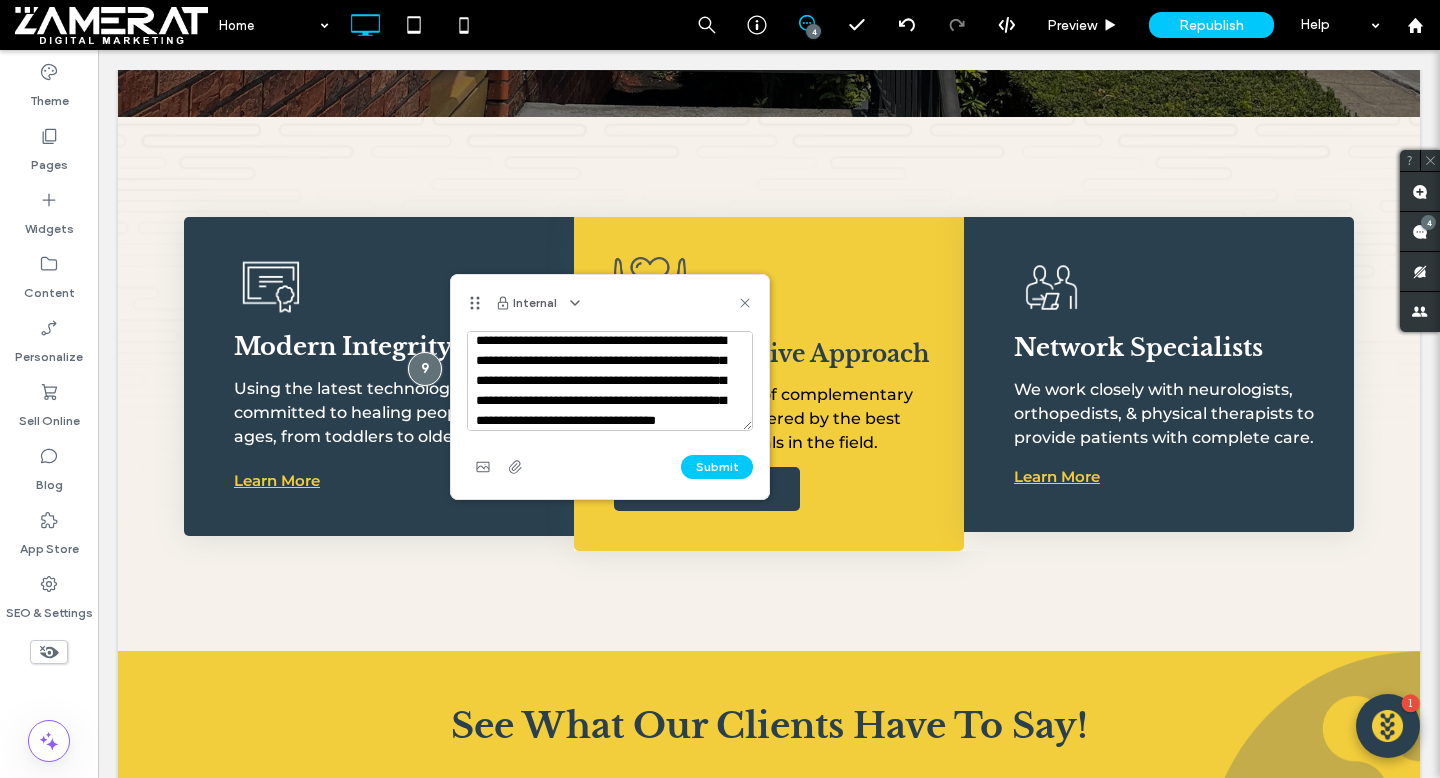 scroll, scrollTop: 78, scrollLeft: 0, axis: vertical 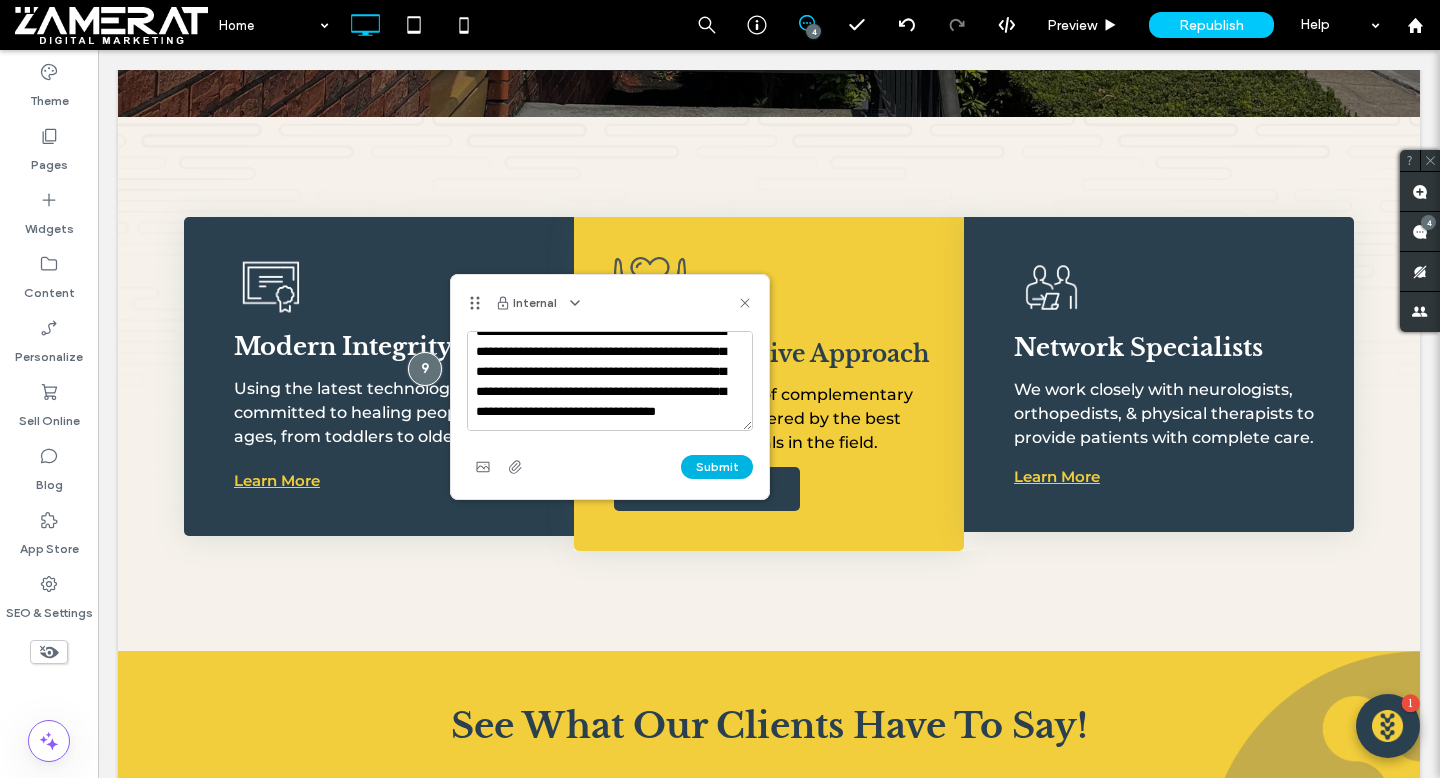type on "**********" 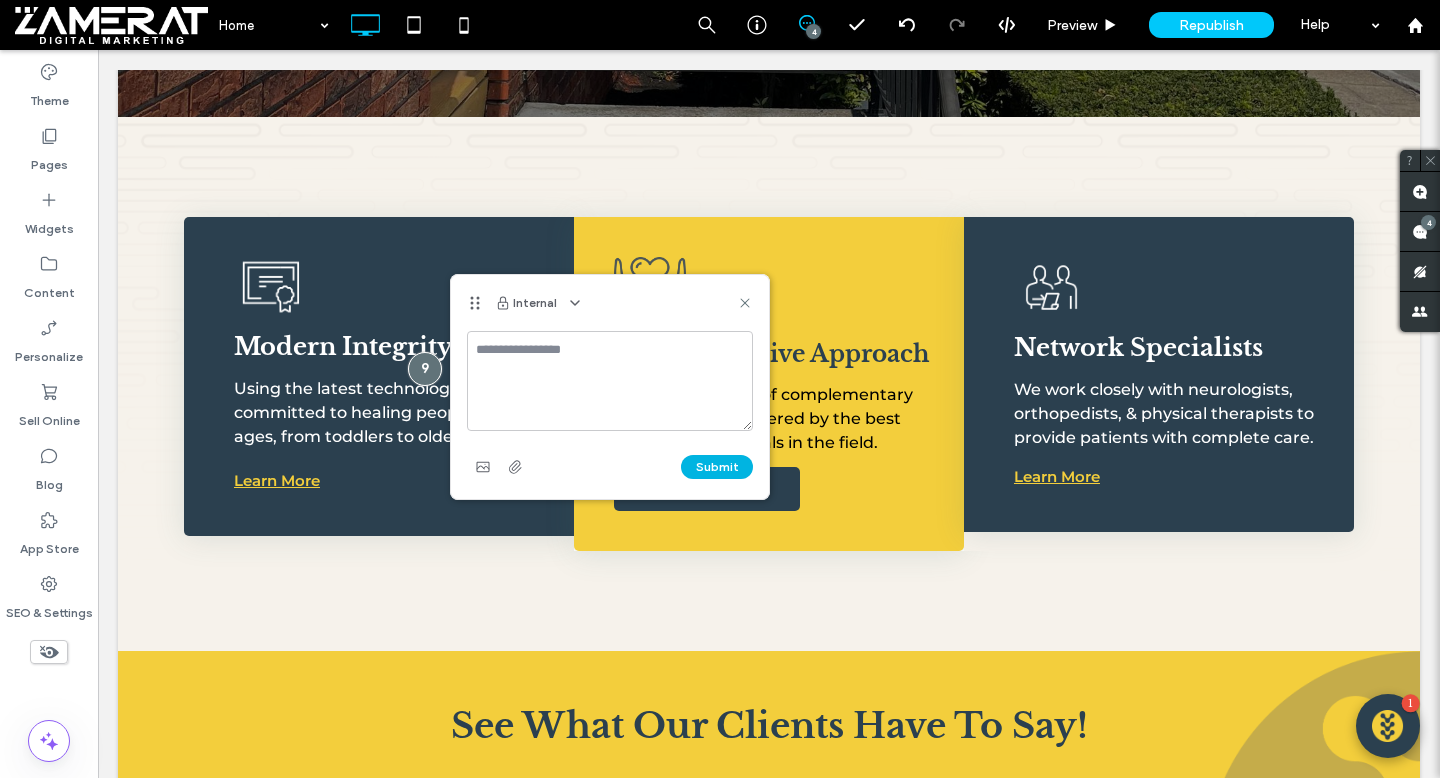 scroll, scrollTop: 0, scrollLeft: 0, axis: both 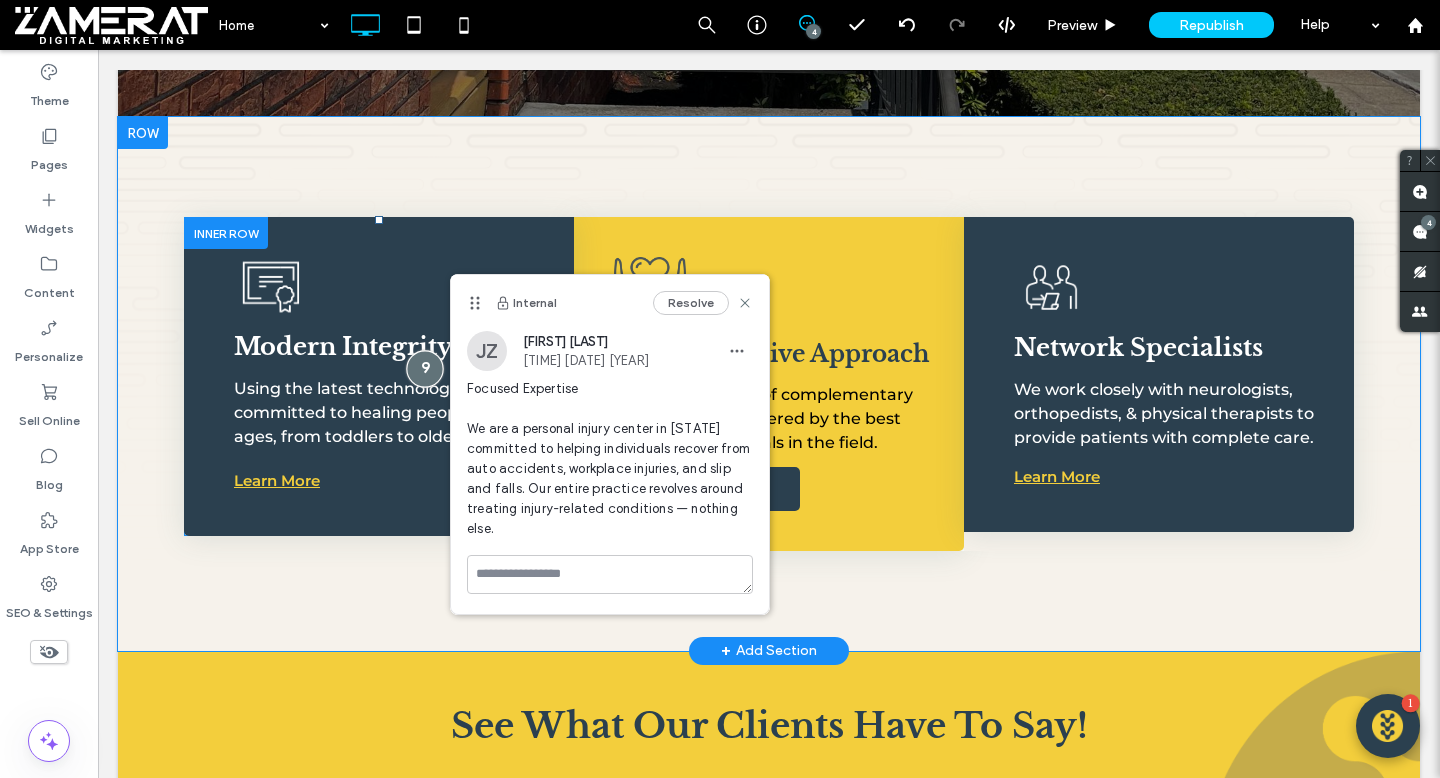 click at bounding box center [424, 369] 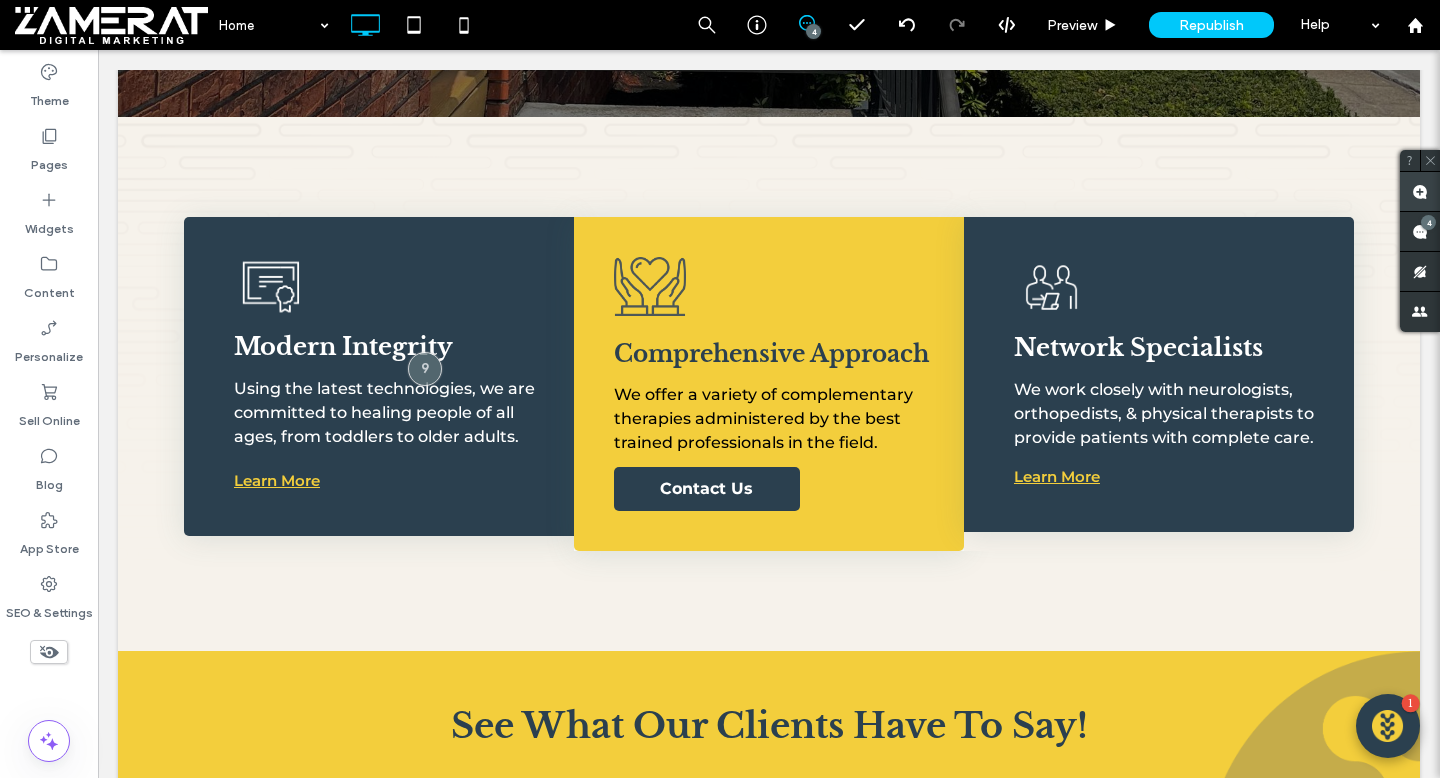 click 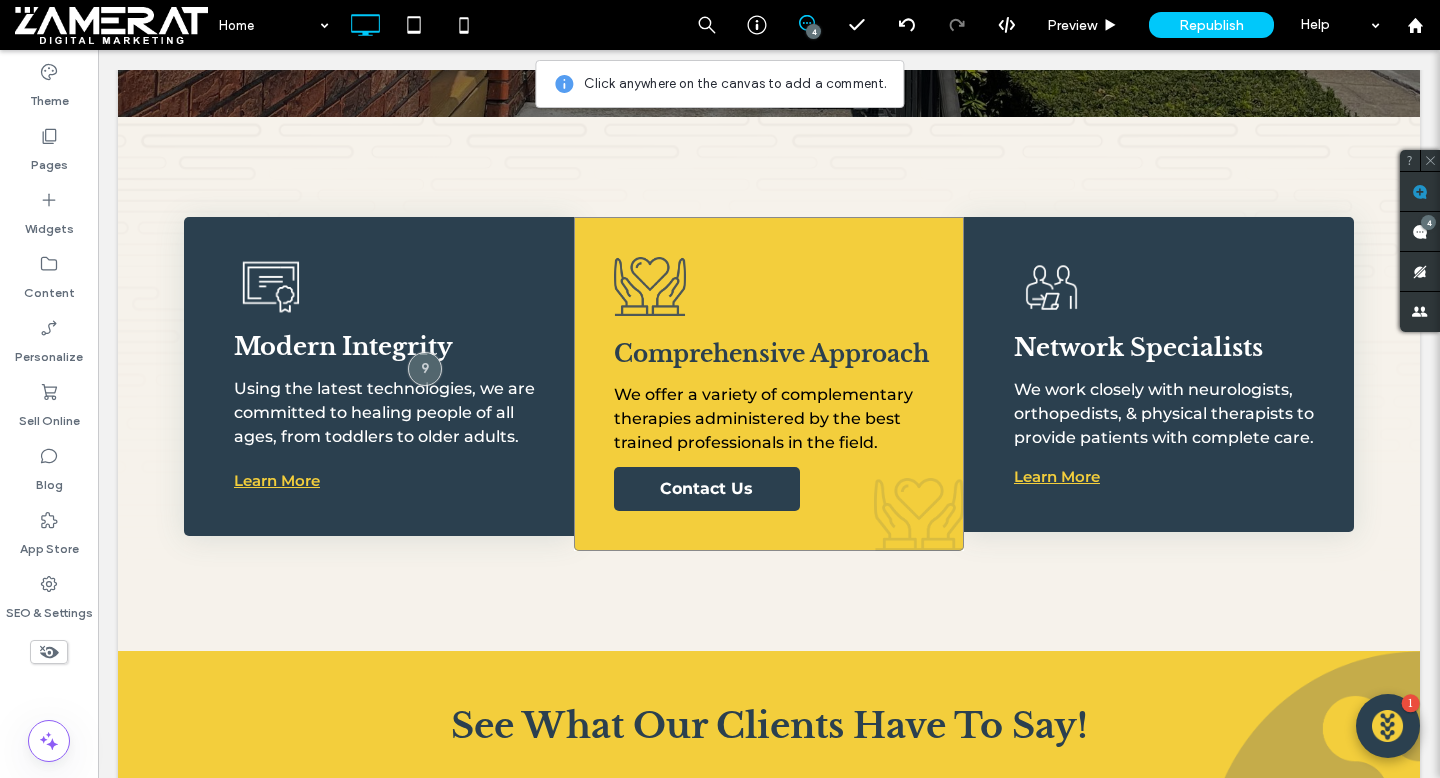 click on "Comprehensive Approach
We offer a variety of complementary therapies administered by the best trained professionals in the field.
Contact Us
Click To Paste" at bounding box center (769, 383) 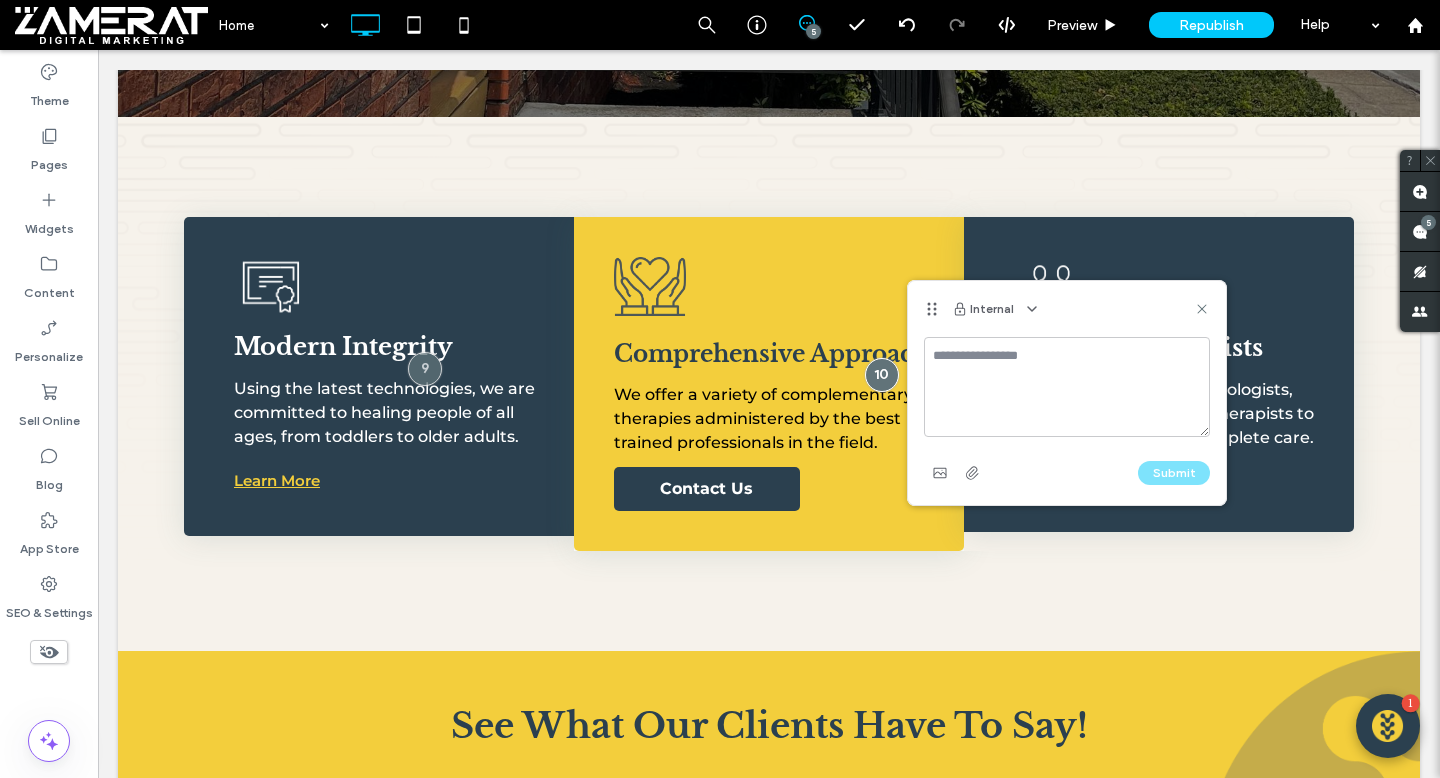 click at bounding box center [1067, 387] 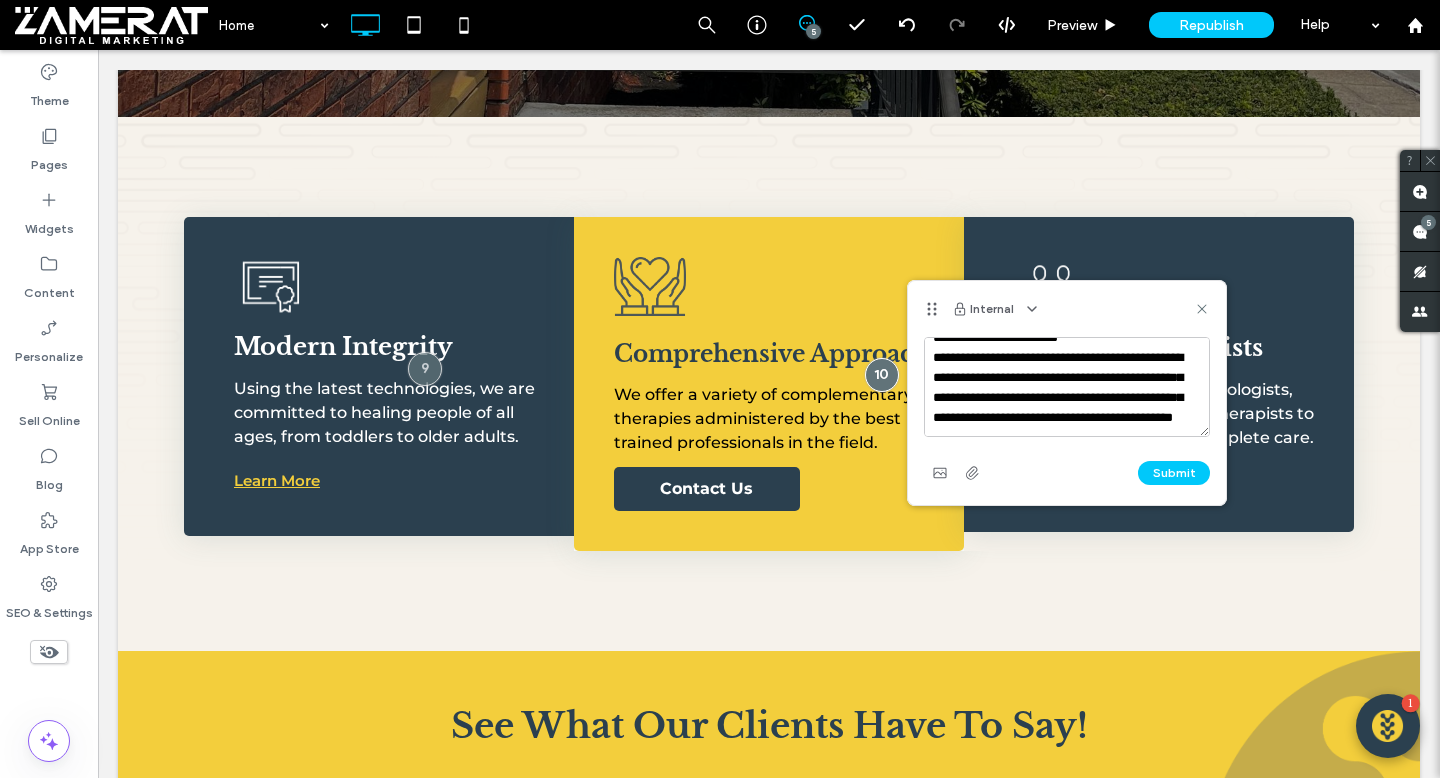scroll, scrollTop: 0, scrollLeft: 0, axis: both 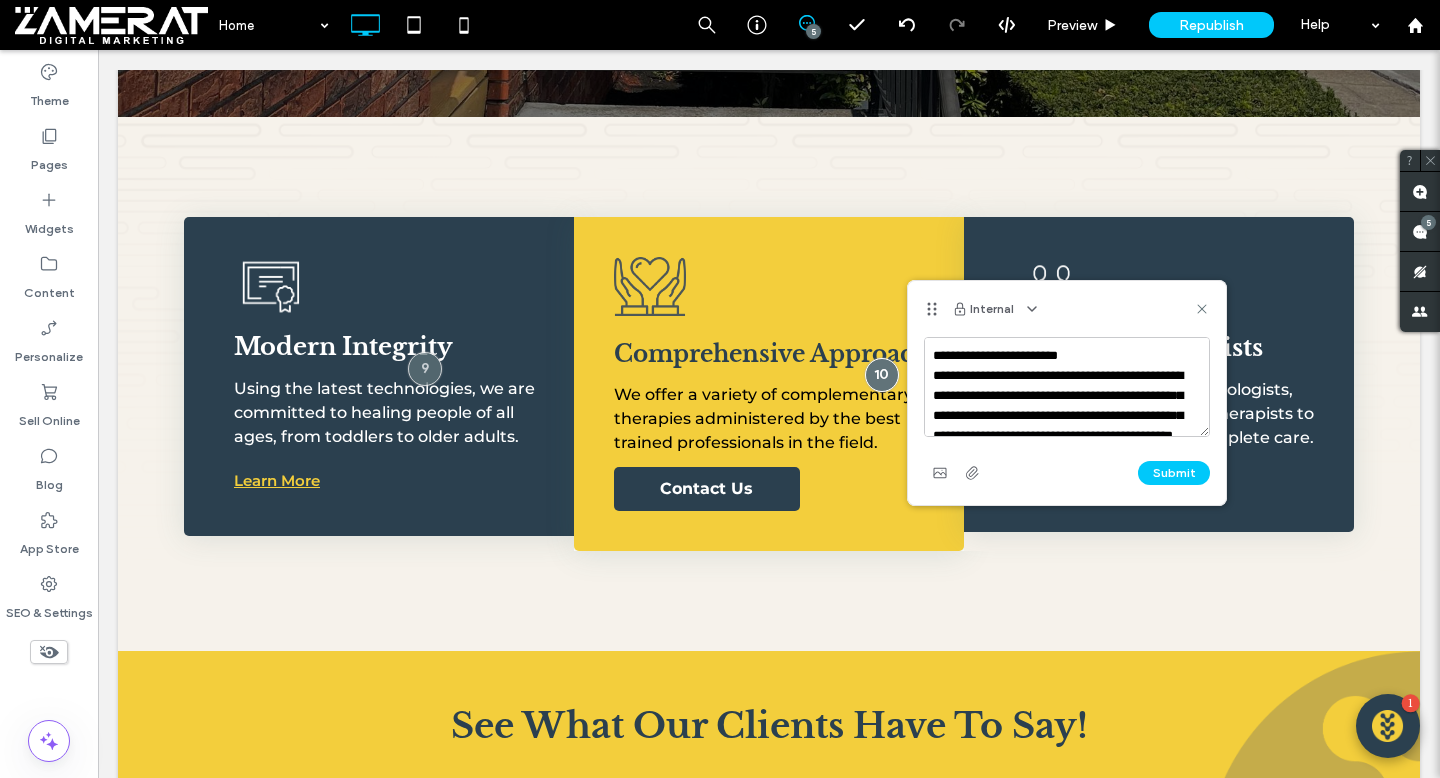 click on "**********" at bounding box center [1067, 387] 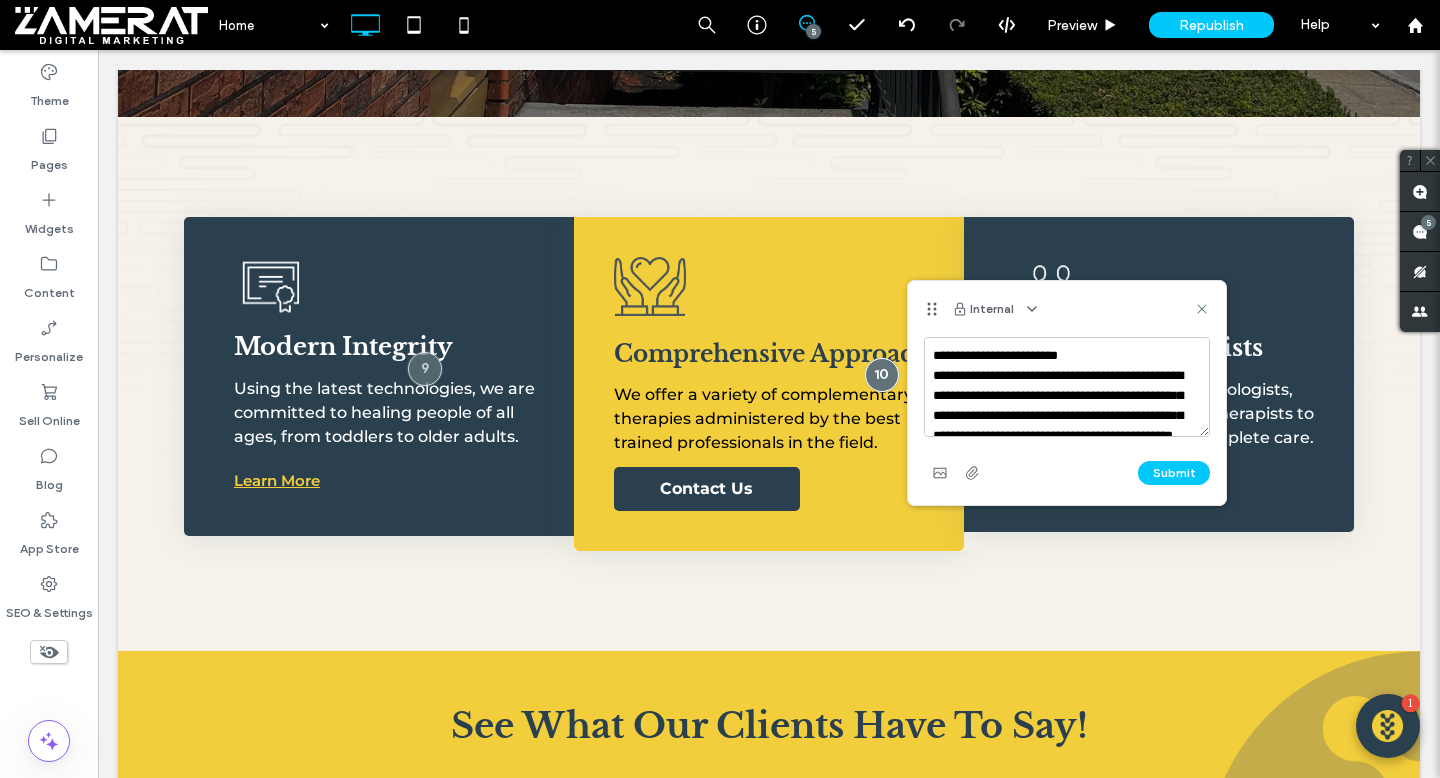 click on "**********" at bounding box center [1067, 387] 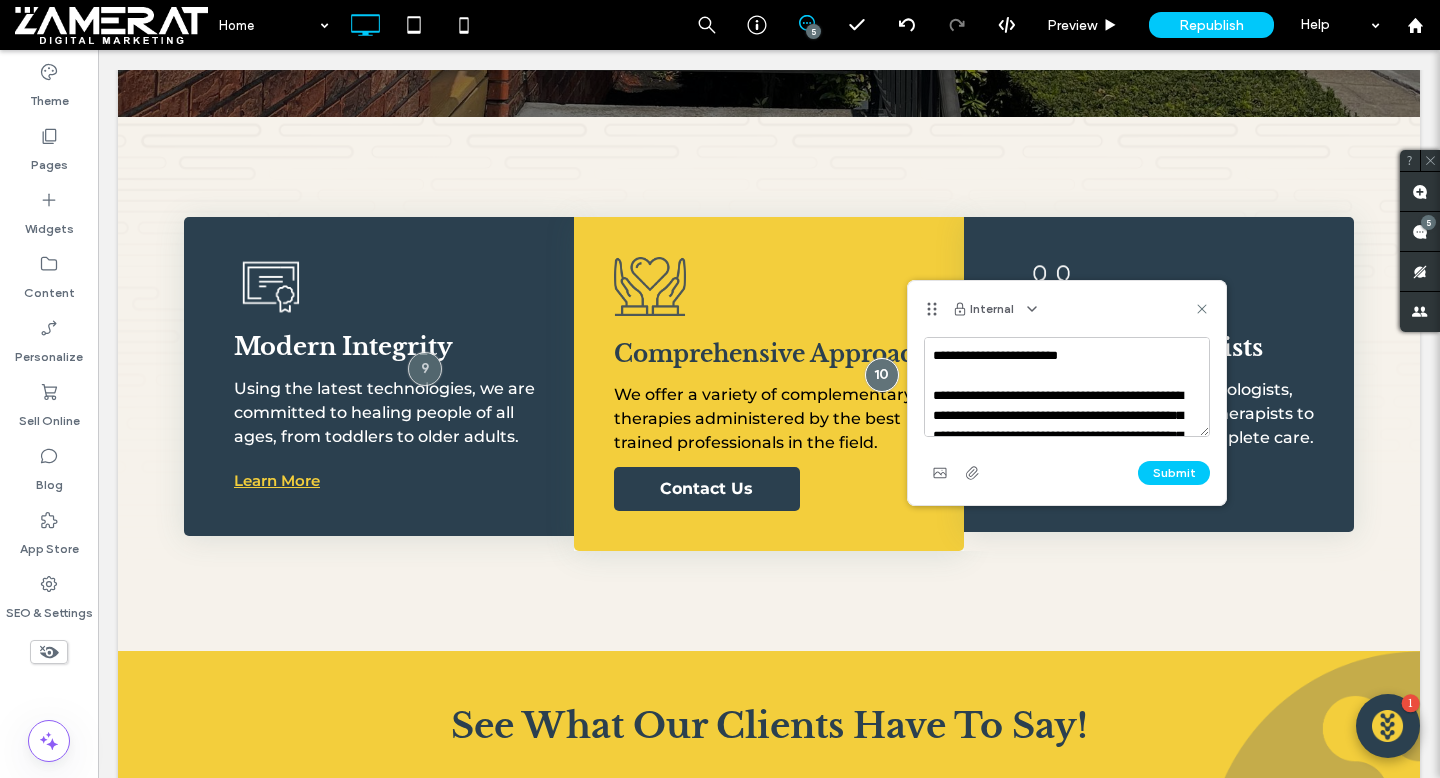 scroll, scrollTop: 58, scrollLeft: 0, axis: vertical 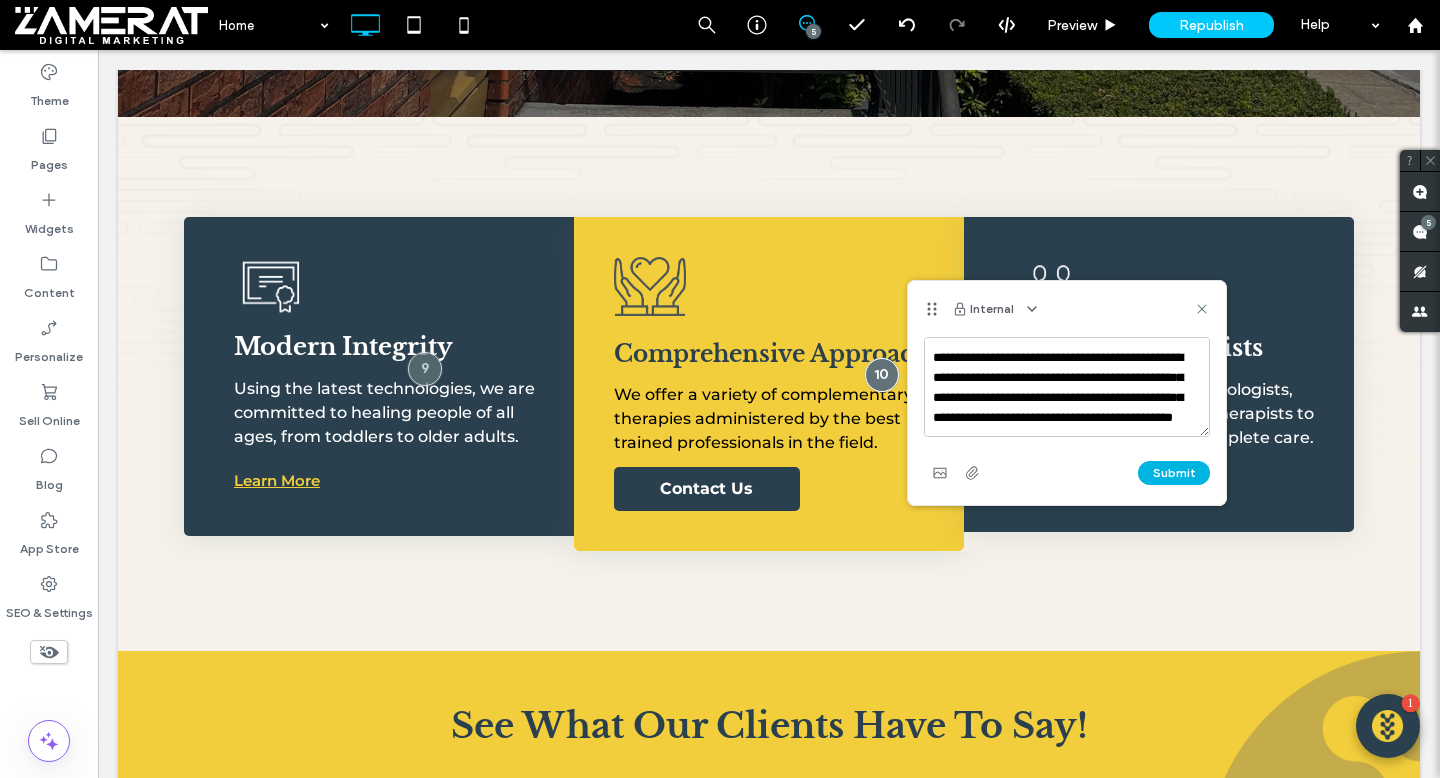 type on "**********" 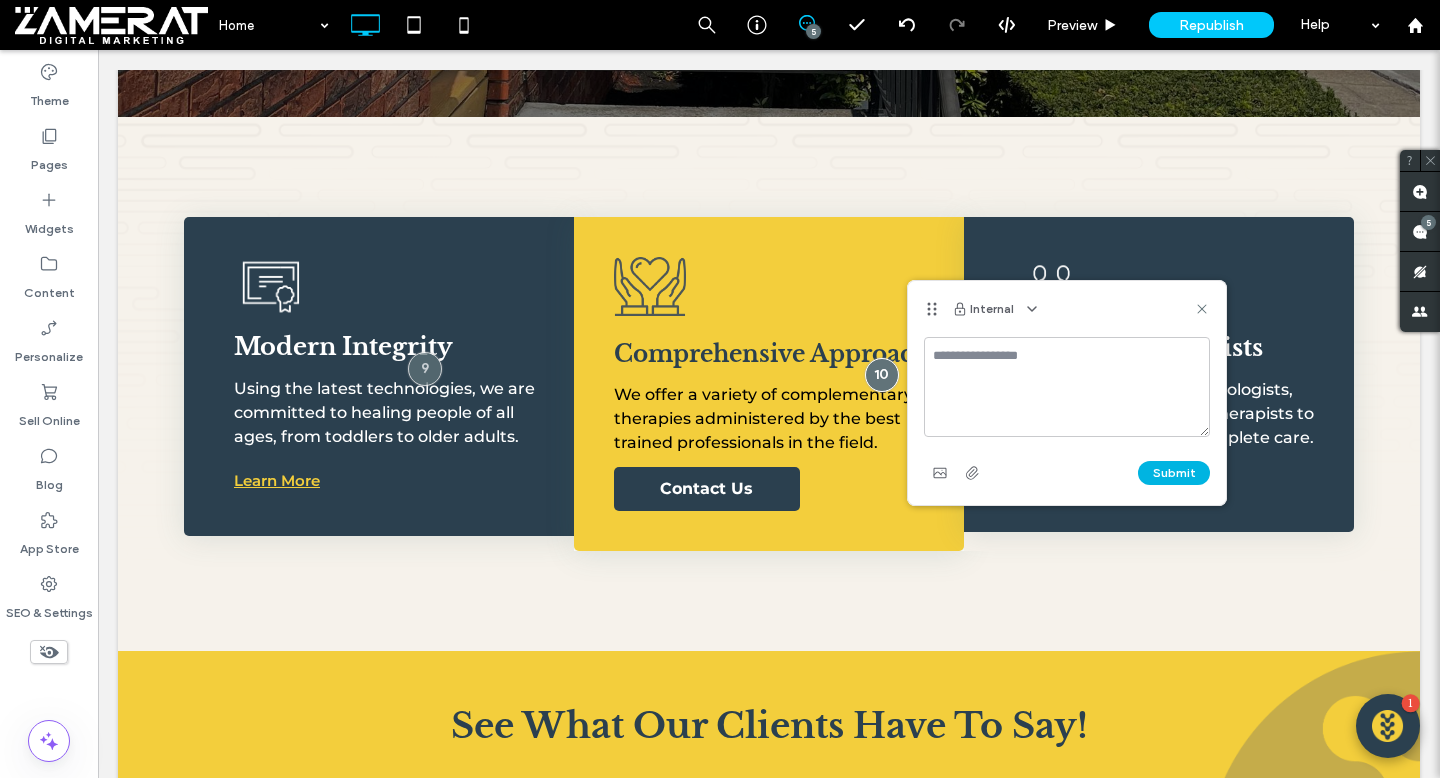 scroll, scrollTop: 0, scrollLeft: 0, axis: both 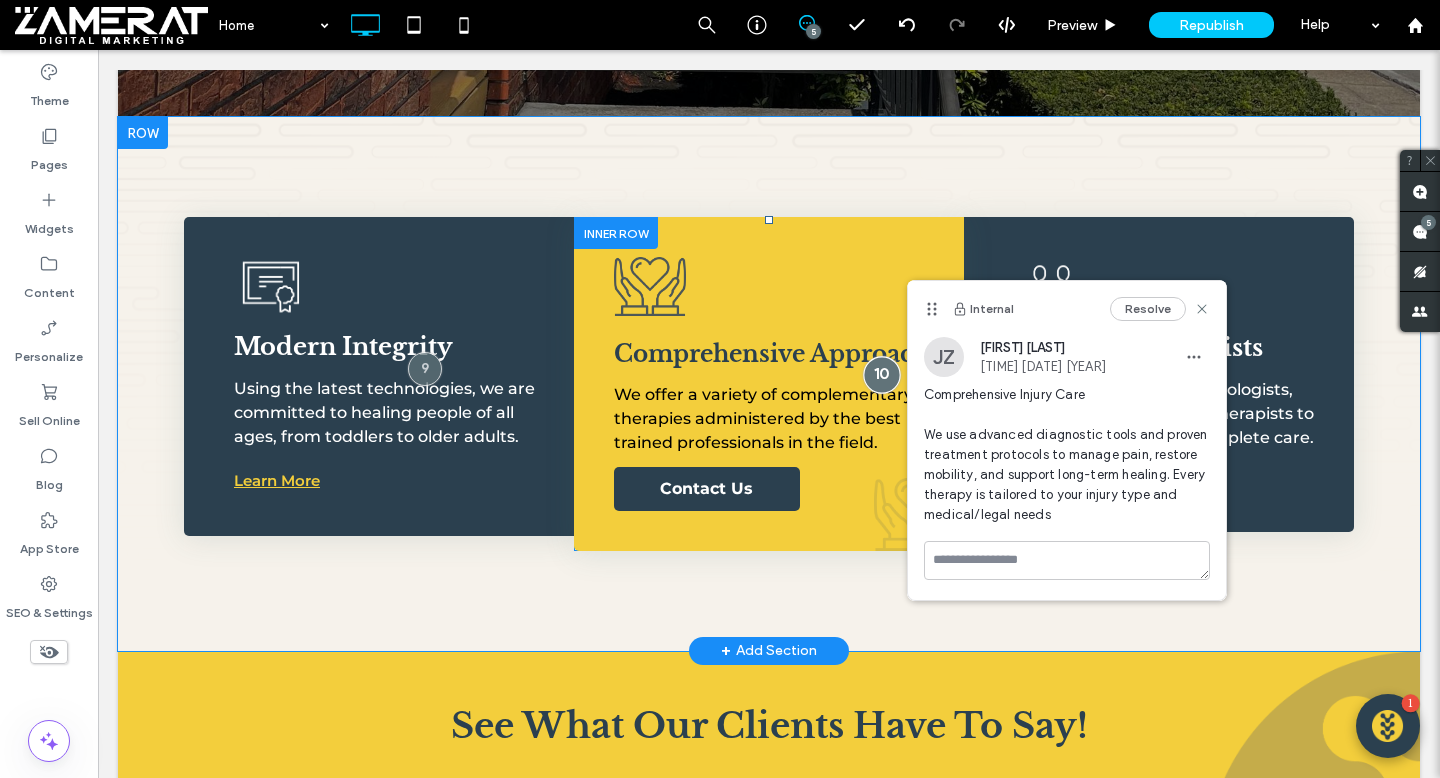 click at bounding box center [881, 375] 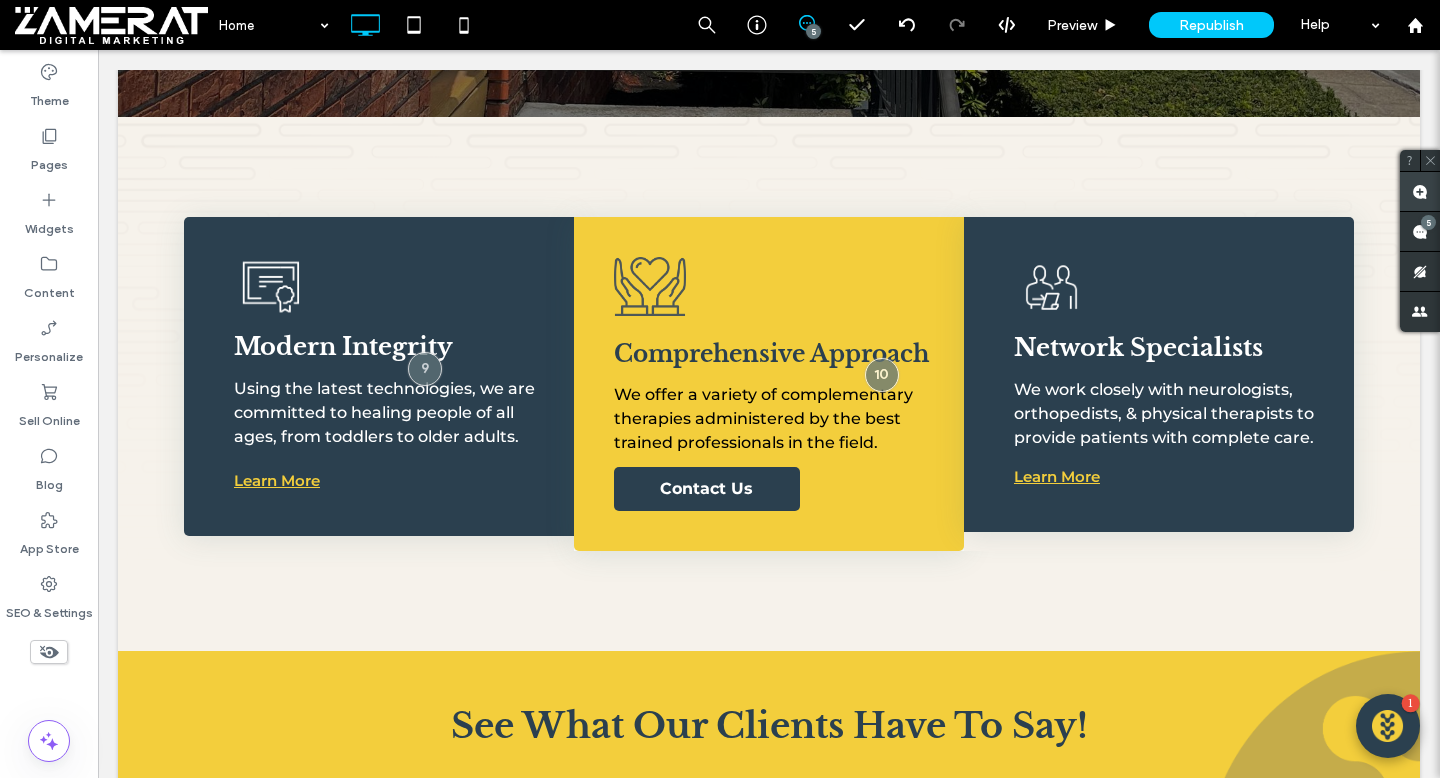 click at bounding box center (1420, 191) 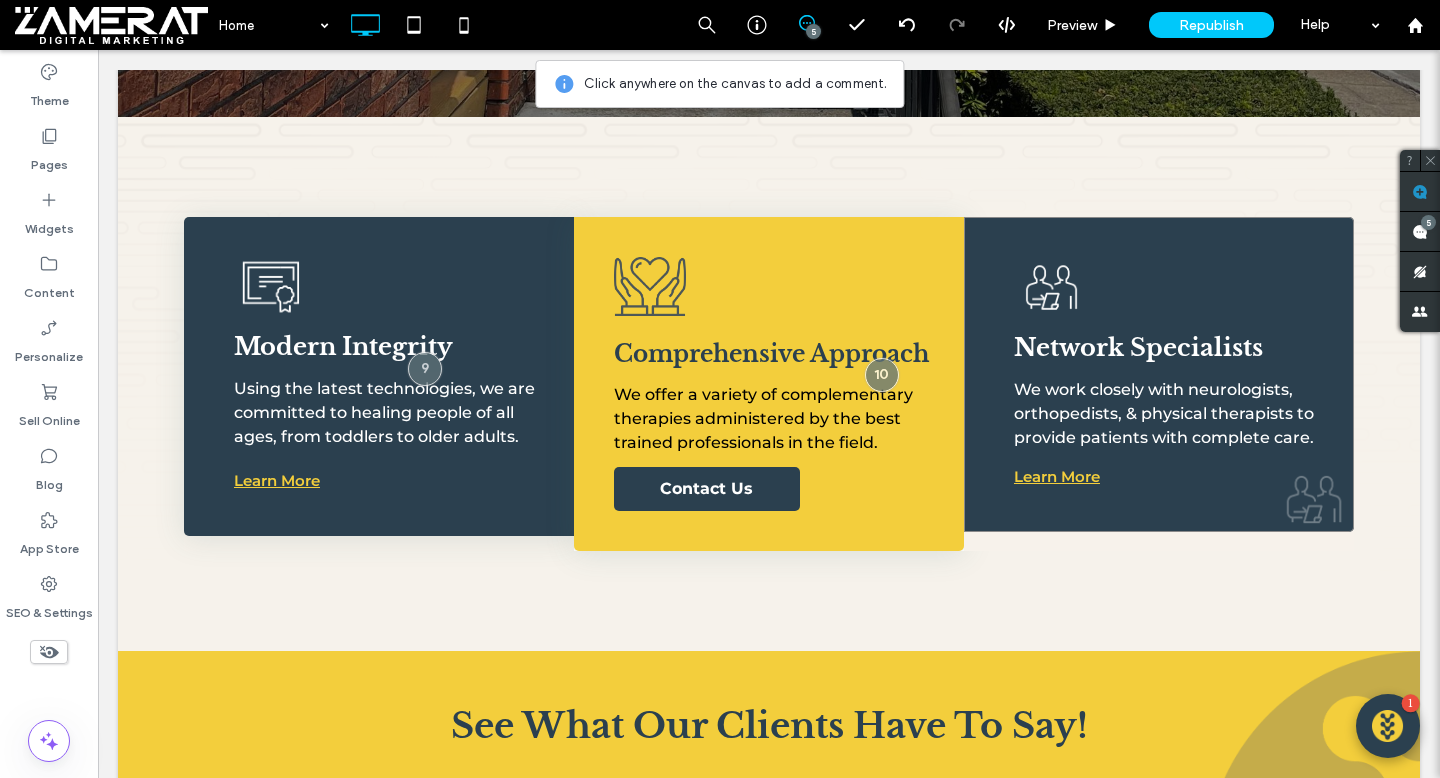 click on "Network Specialists
We work closely with neurologists, orthopedists, & physical therapists to provide patients with complete care.
Learn More
Click To Paste" at bounding box center [1159, 374] 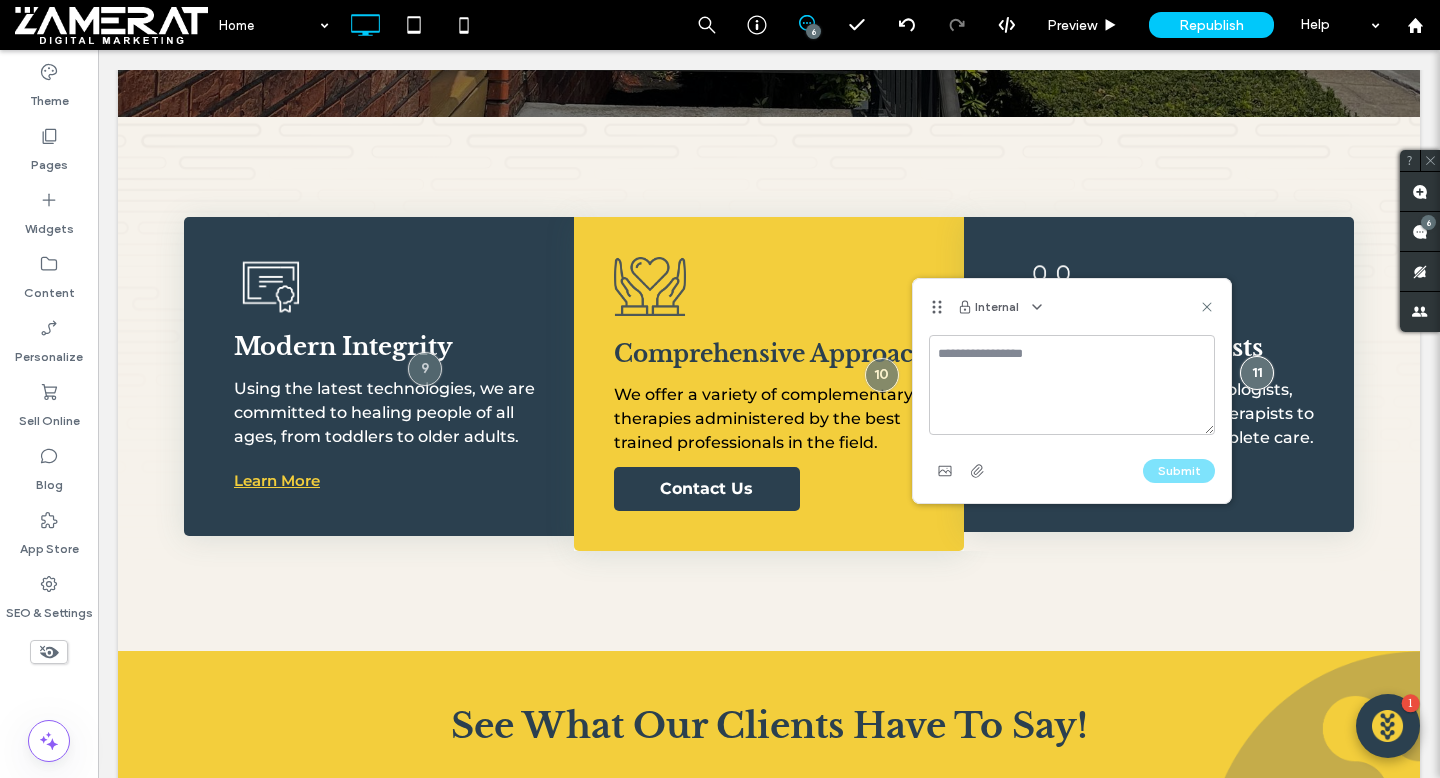 click at bounding box center (1072, 385) 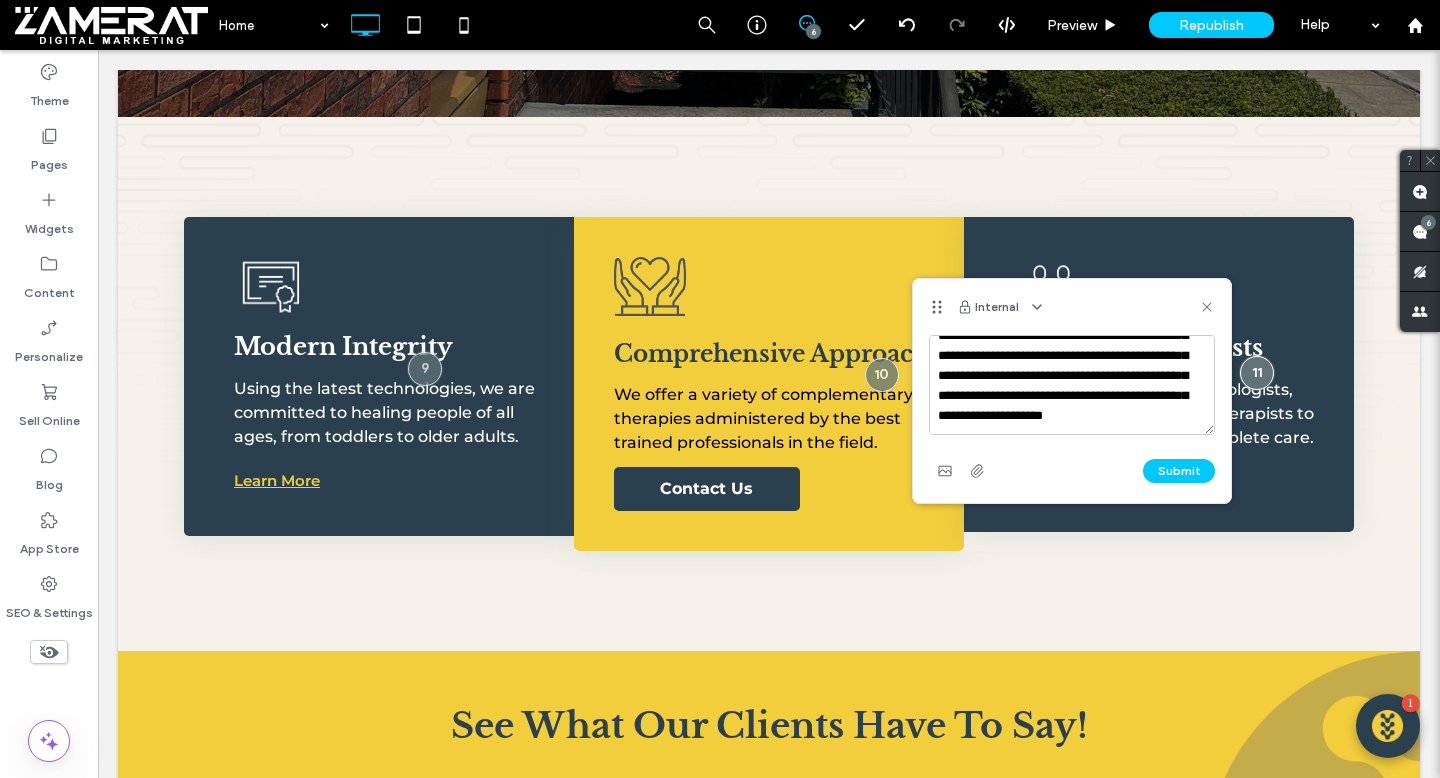 scroll, scrollTop: 0, scrollLeft: 0, axis: both 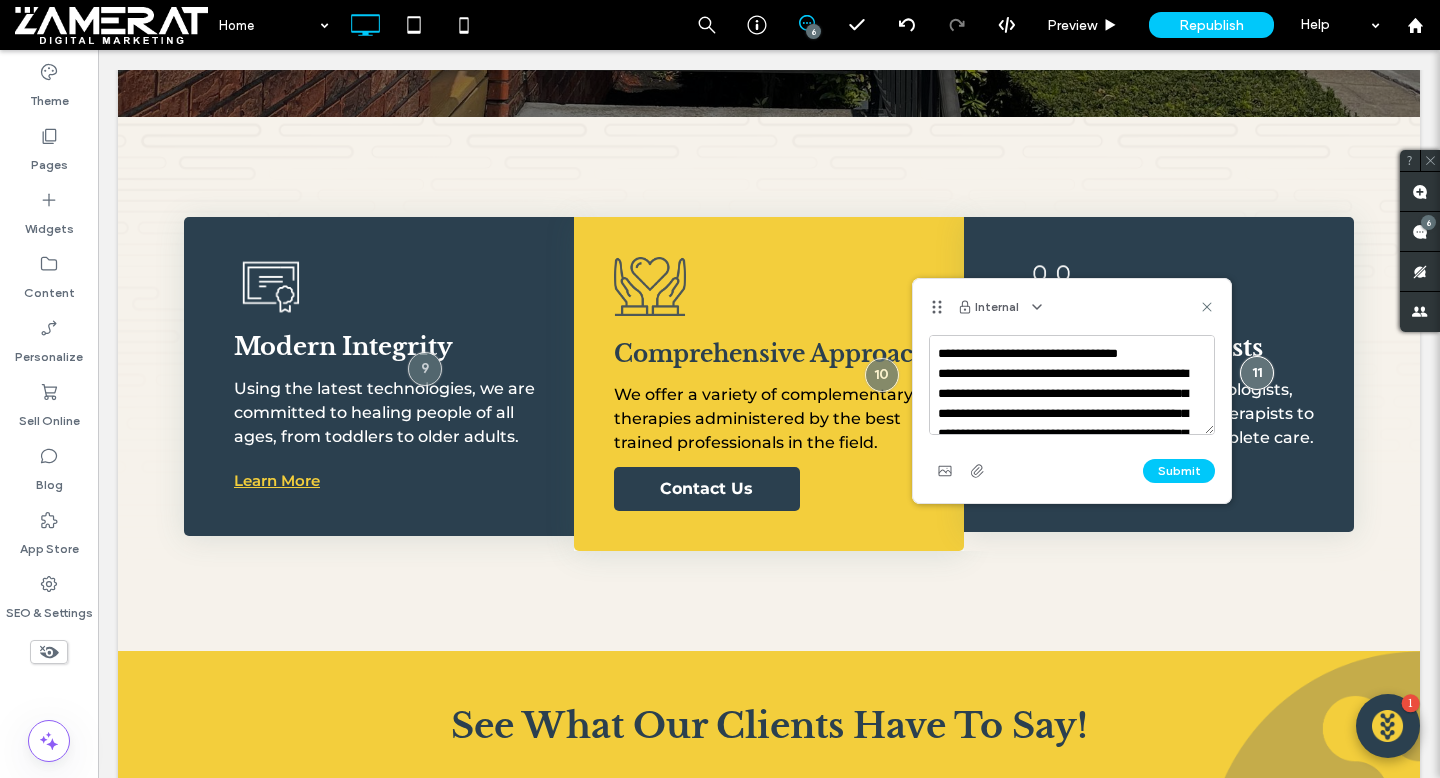 click on "**********" at bounding box center [1072, 385] 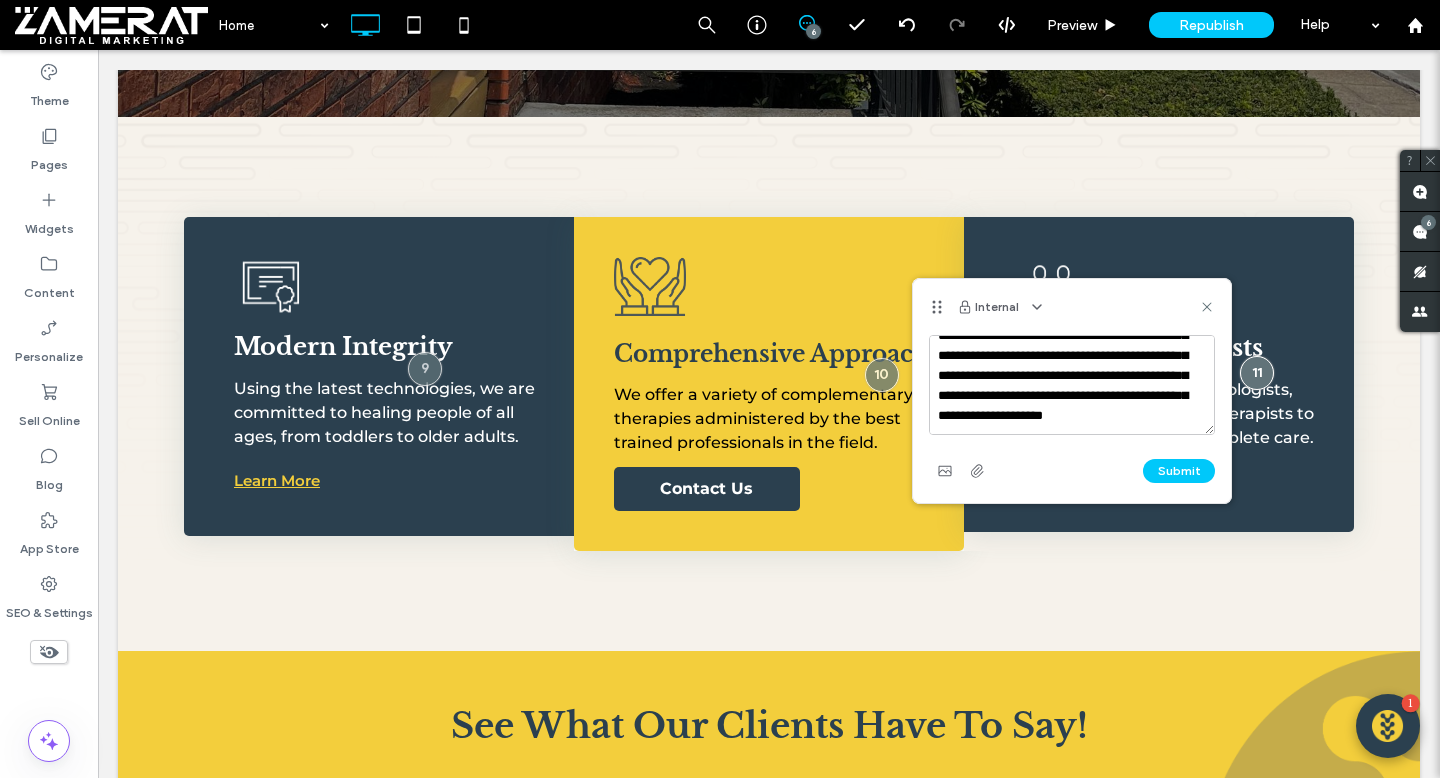 scroll, scrollTop: 118, scrollLeft: 0, axis: vertical 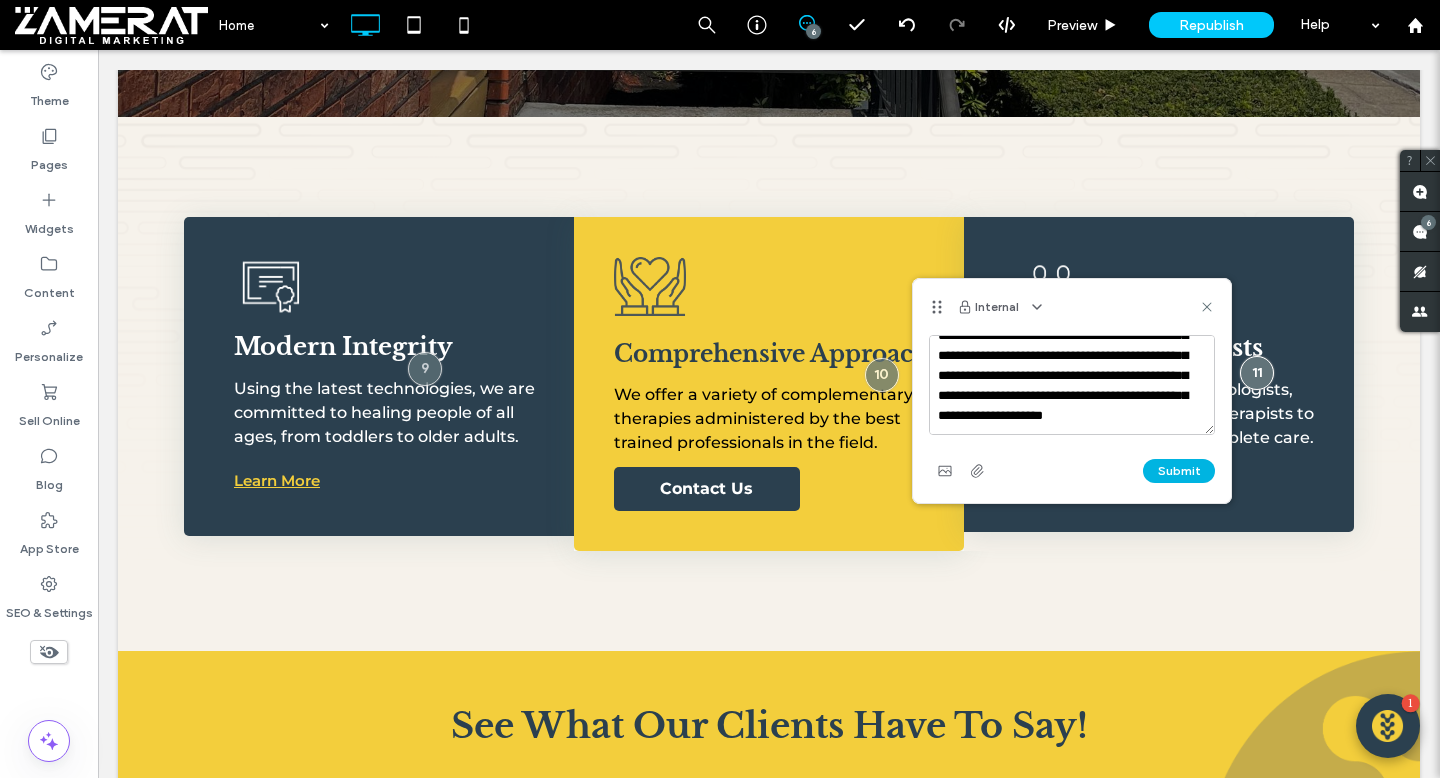 type on "**********" 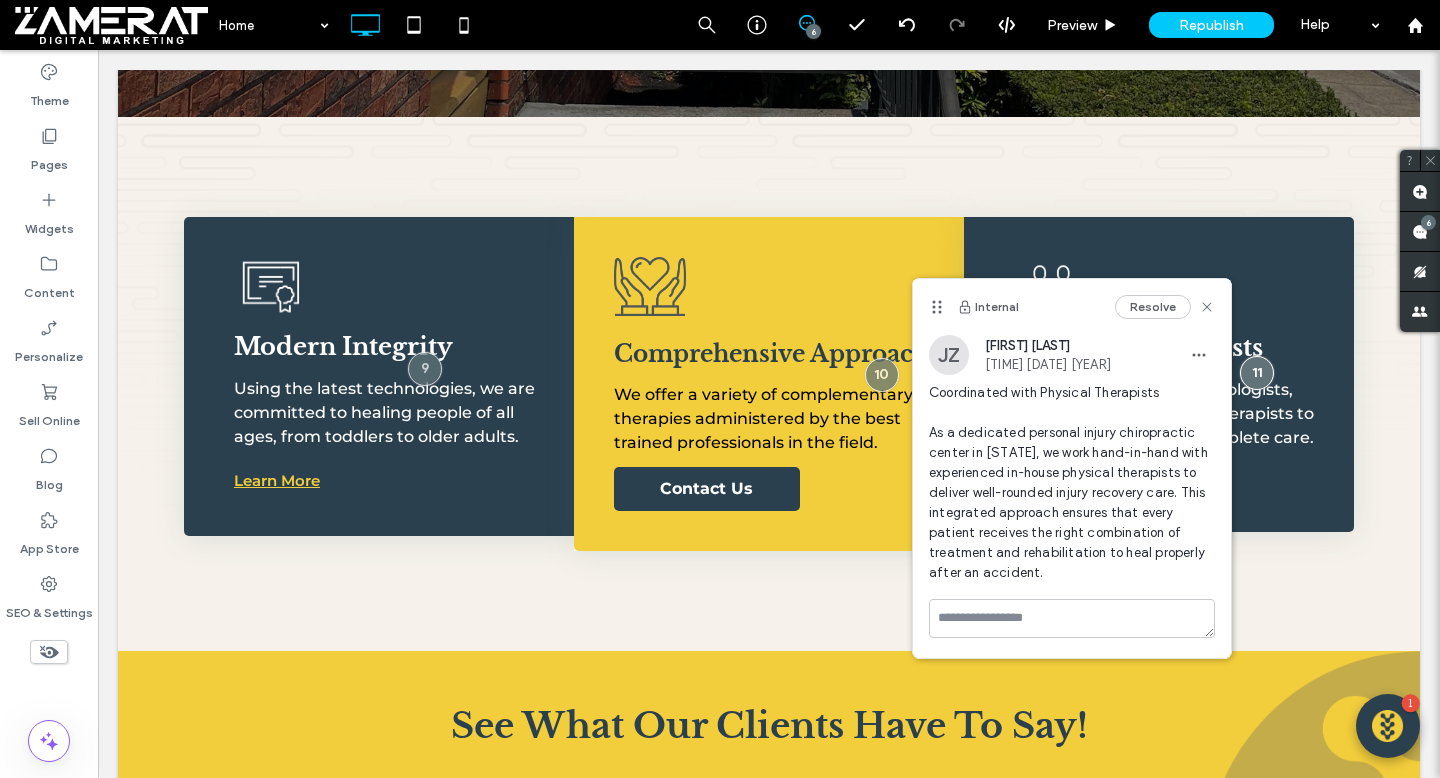 scroll, scrollTop: 0, scrollLeft: 0, axis: both 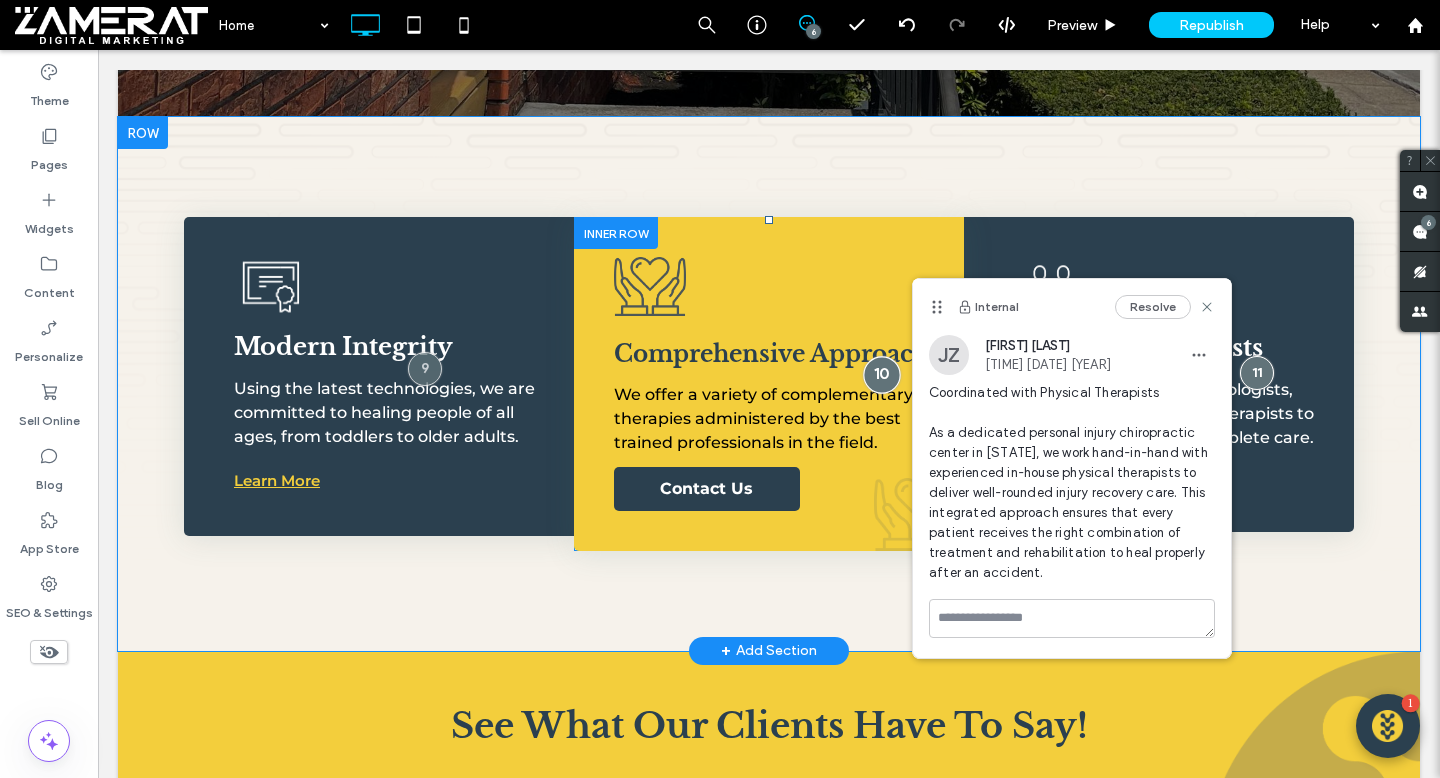 click at bounding box center [881, 375] 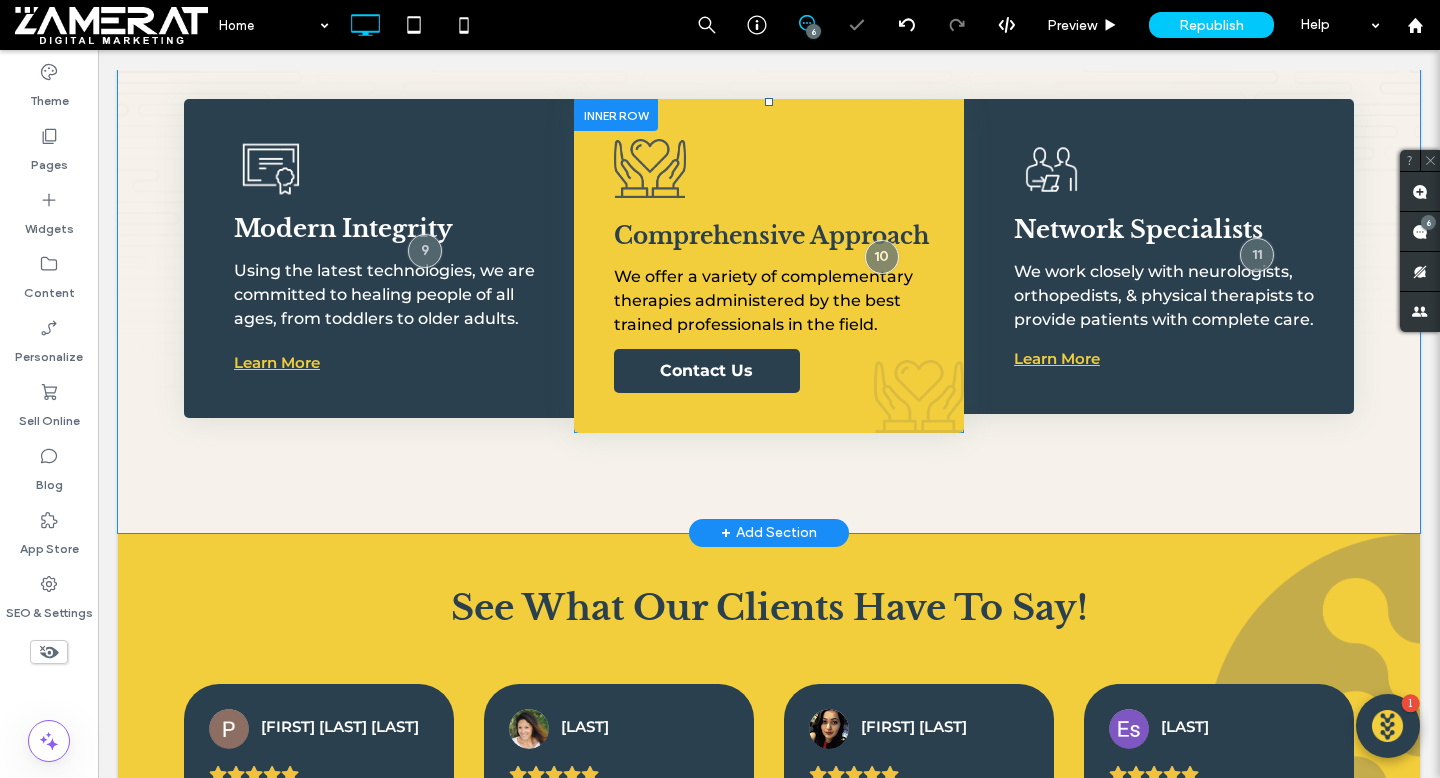 scroll, scrollTop: 2291, scrollLeft: 0, axis: vertical 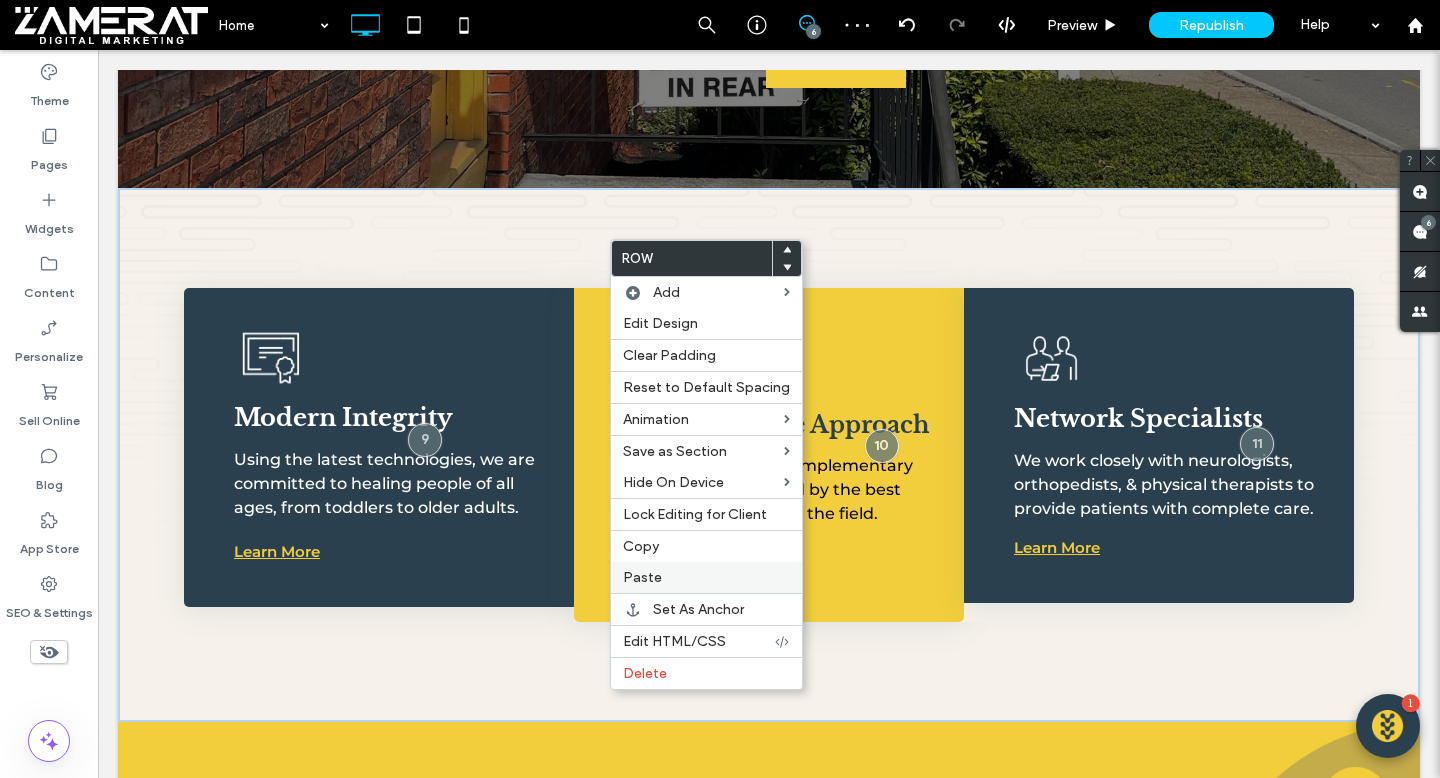 click on "Paste" at bounding box center (706, 577) 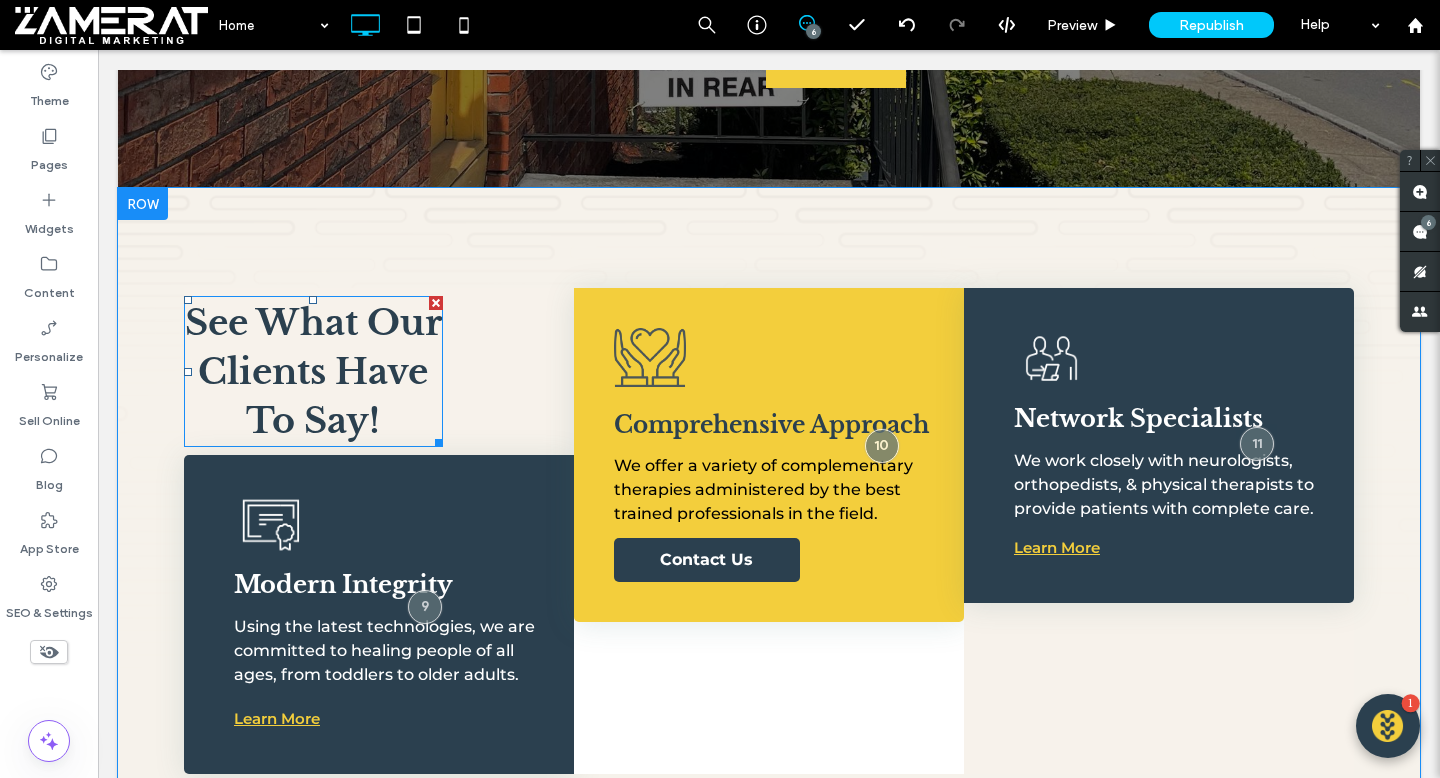 click at bounding box center [436, 303] 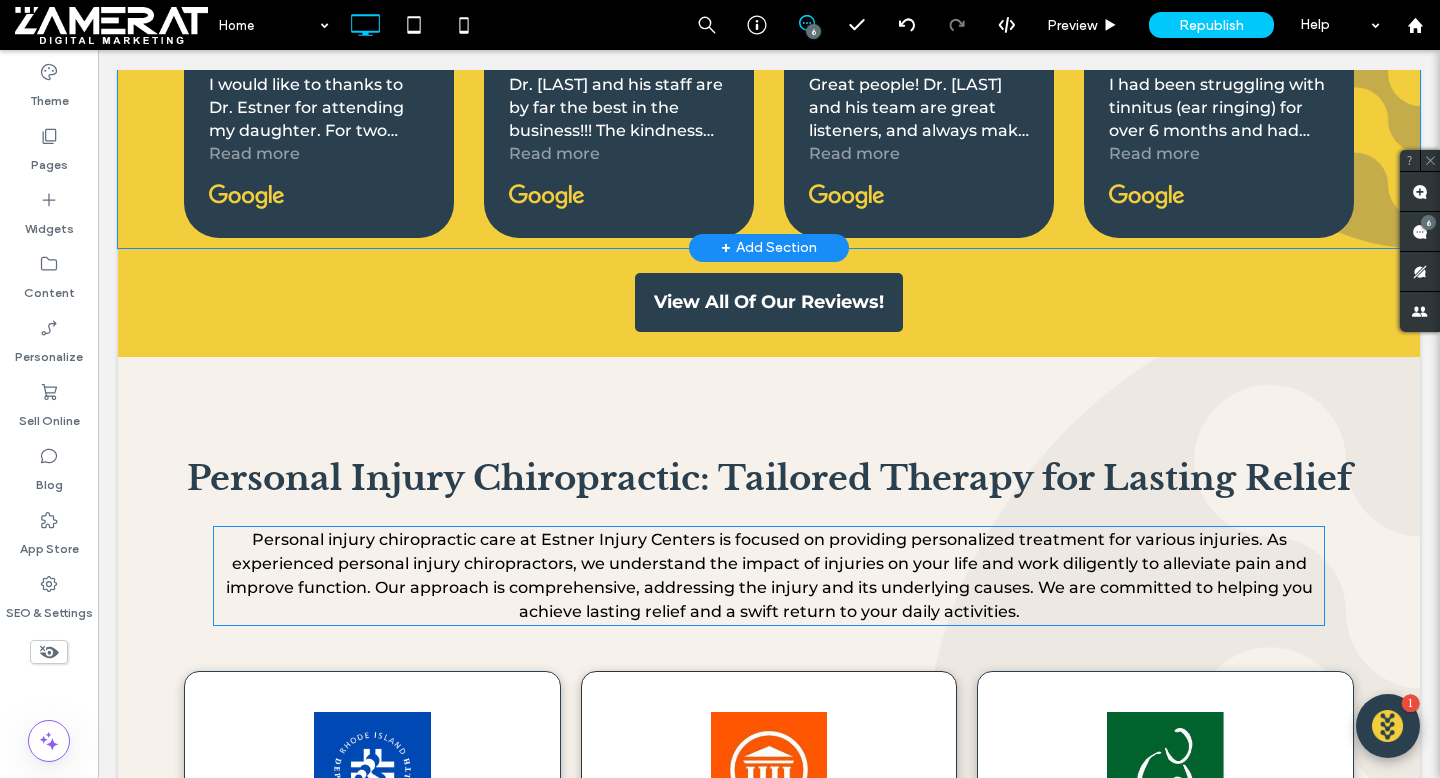 scroll, scrollTop: 3313, scrollLeft: 0, axis: vertical 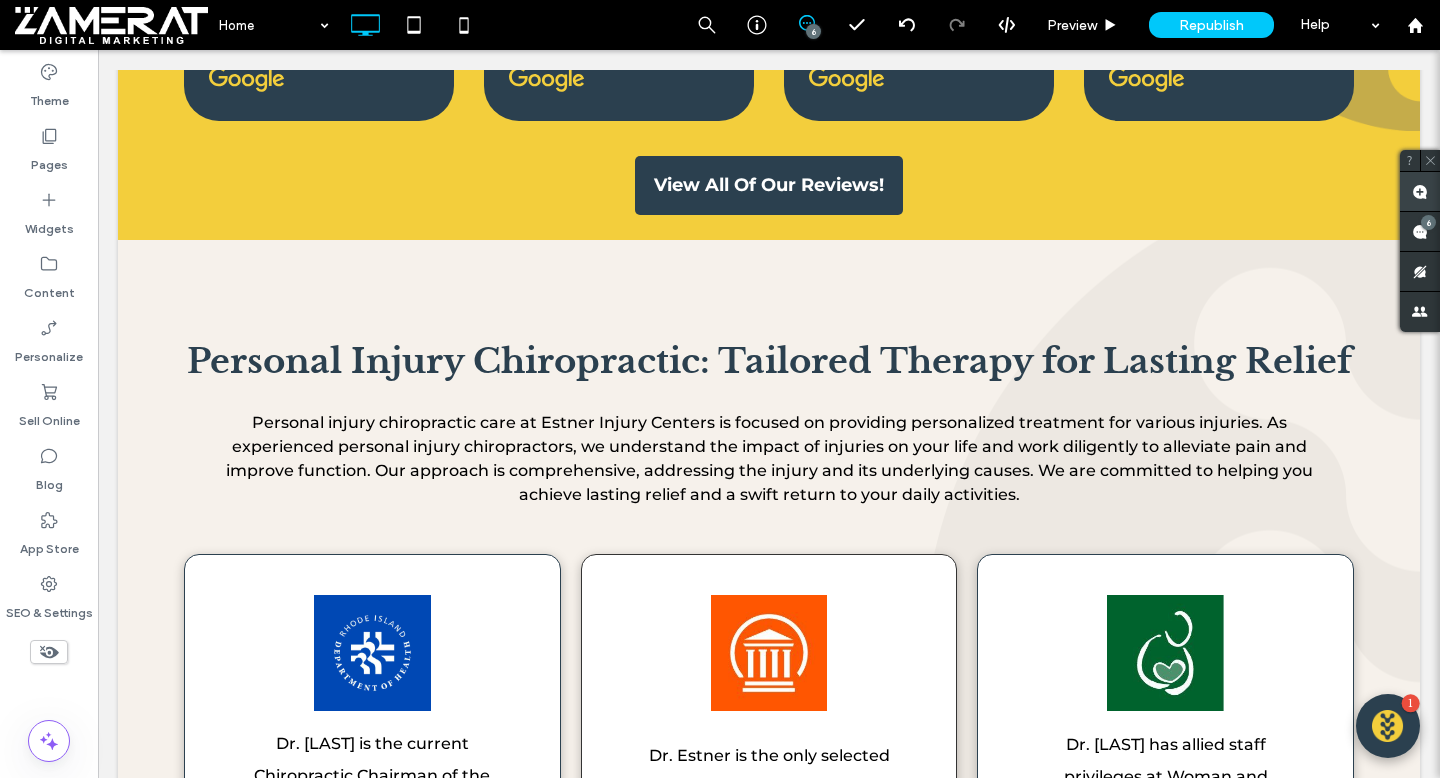 click 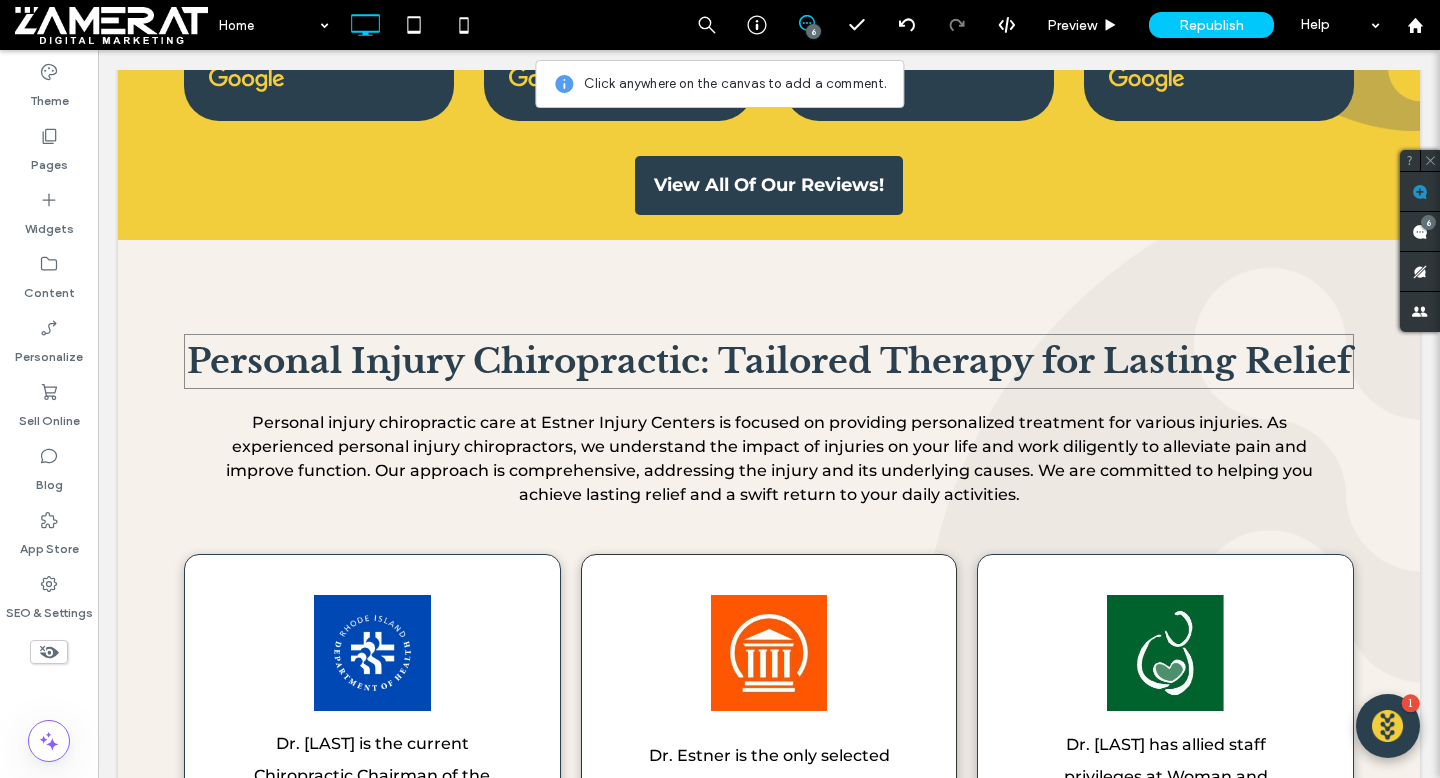 click on "Personal Injury Chiropractic: Tailored Therapy for Lasting Relief" at bounding box center (769, 361) 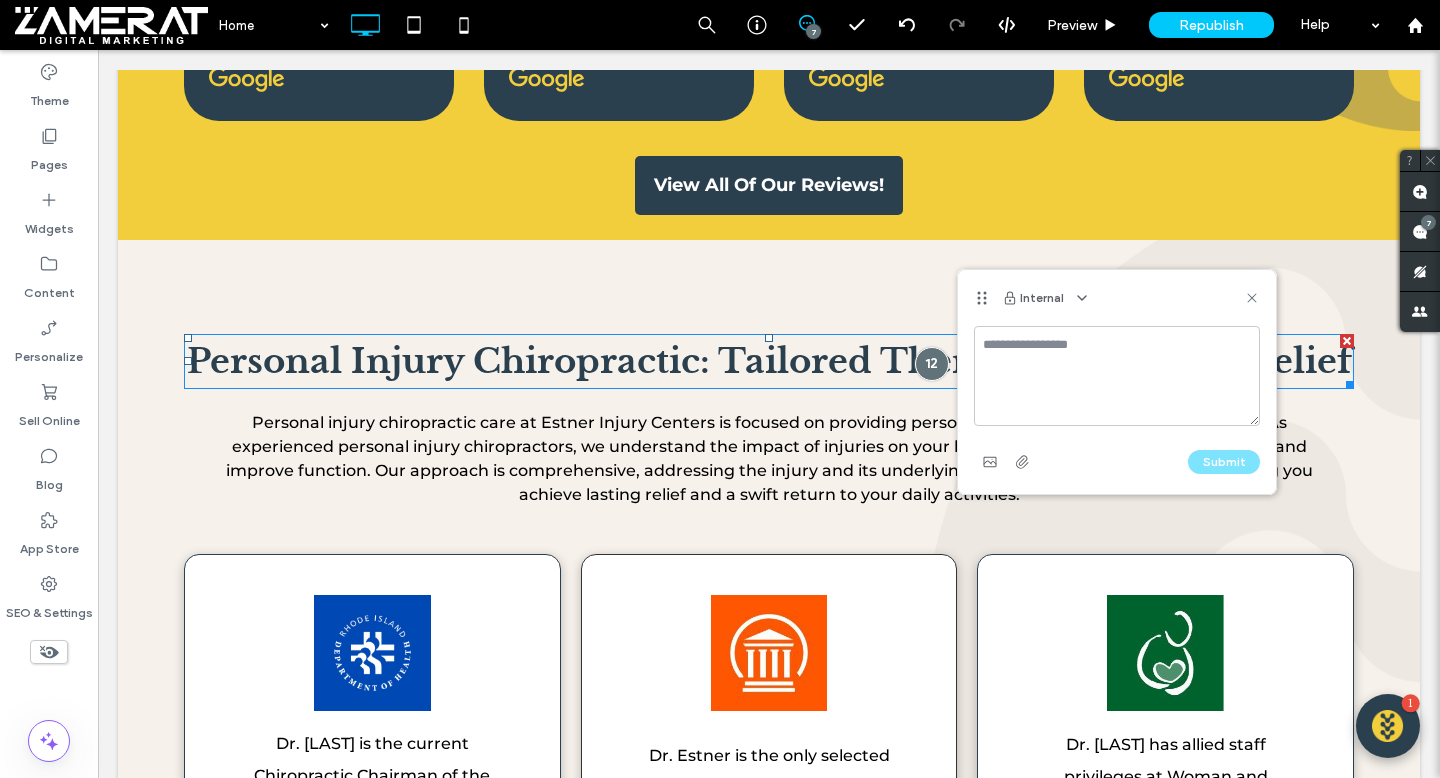 click at bounding box center (1117, 376) 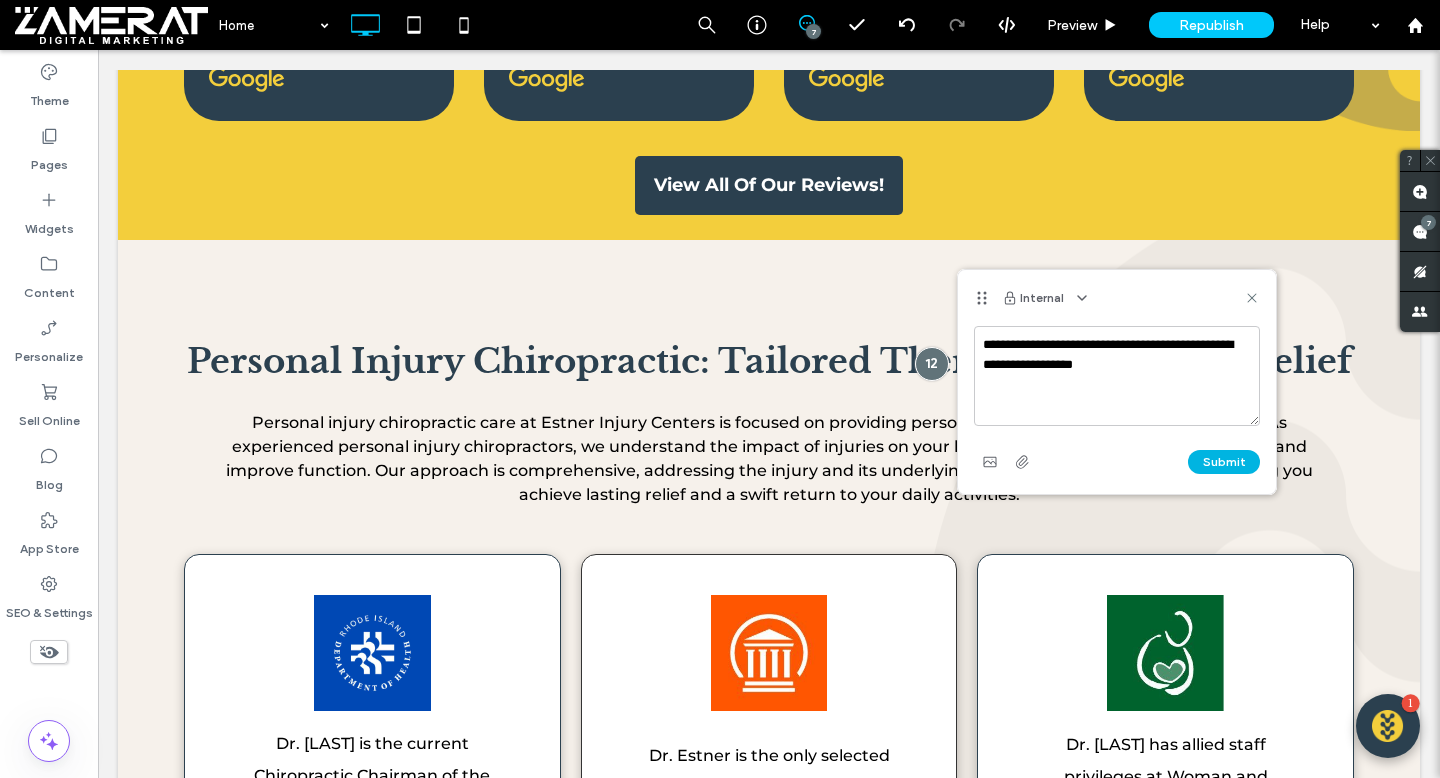 type on "**********" 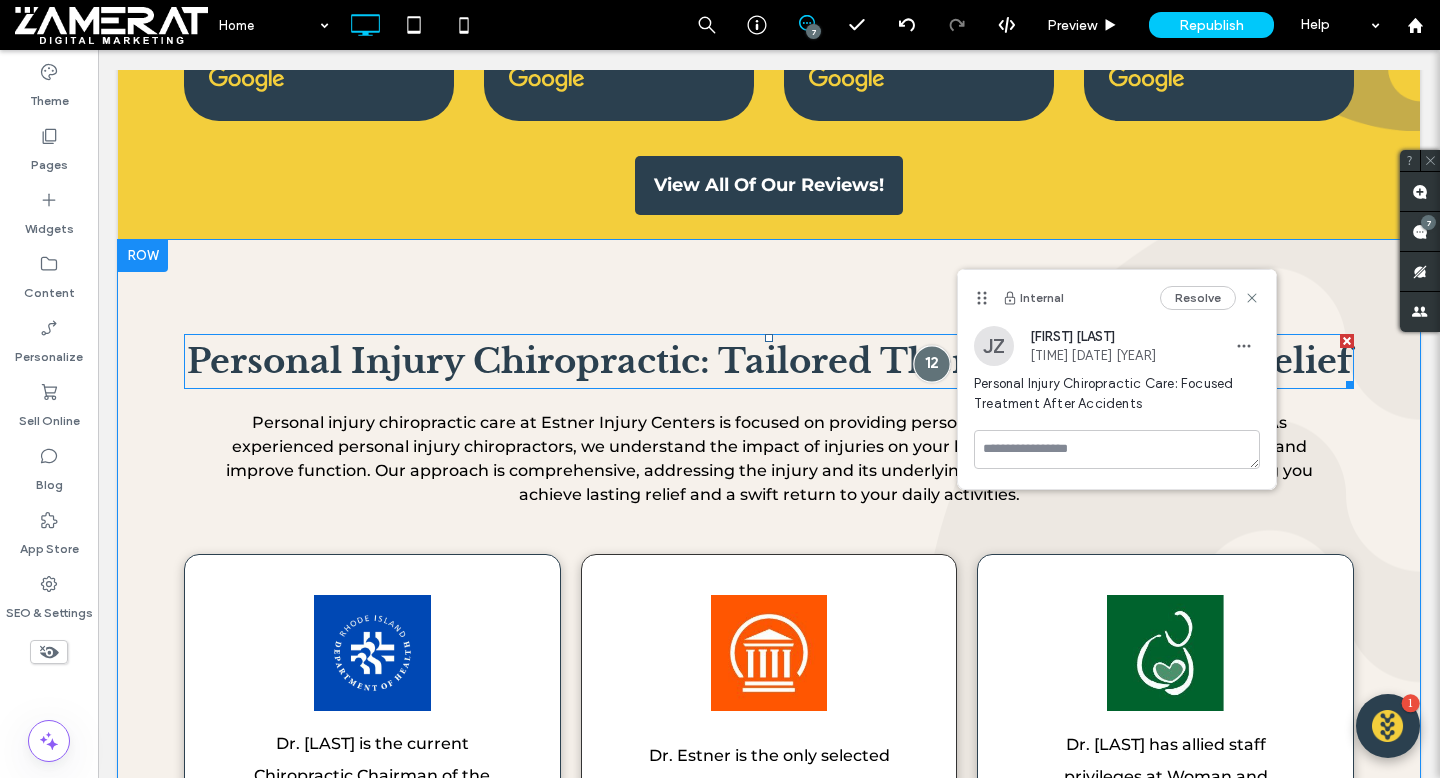 click at bounding box center [931, 364] 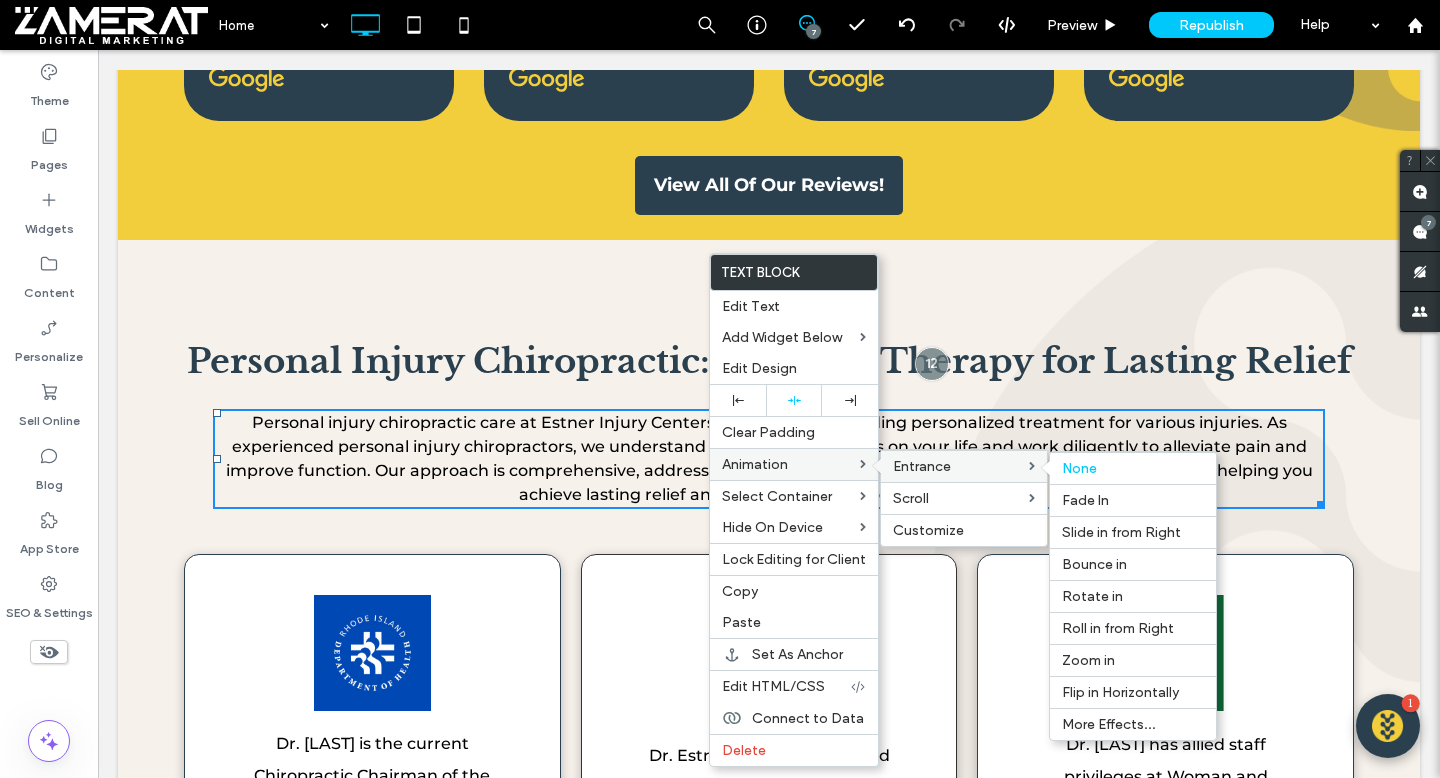 click on "Entrance" at bounding box center [961, 466] 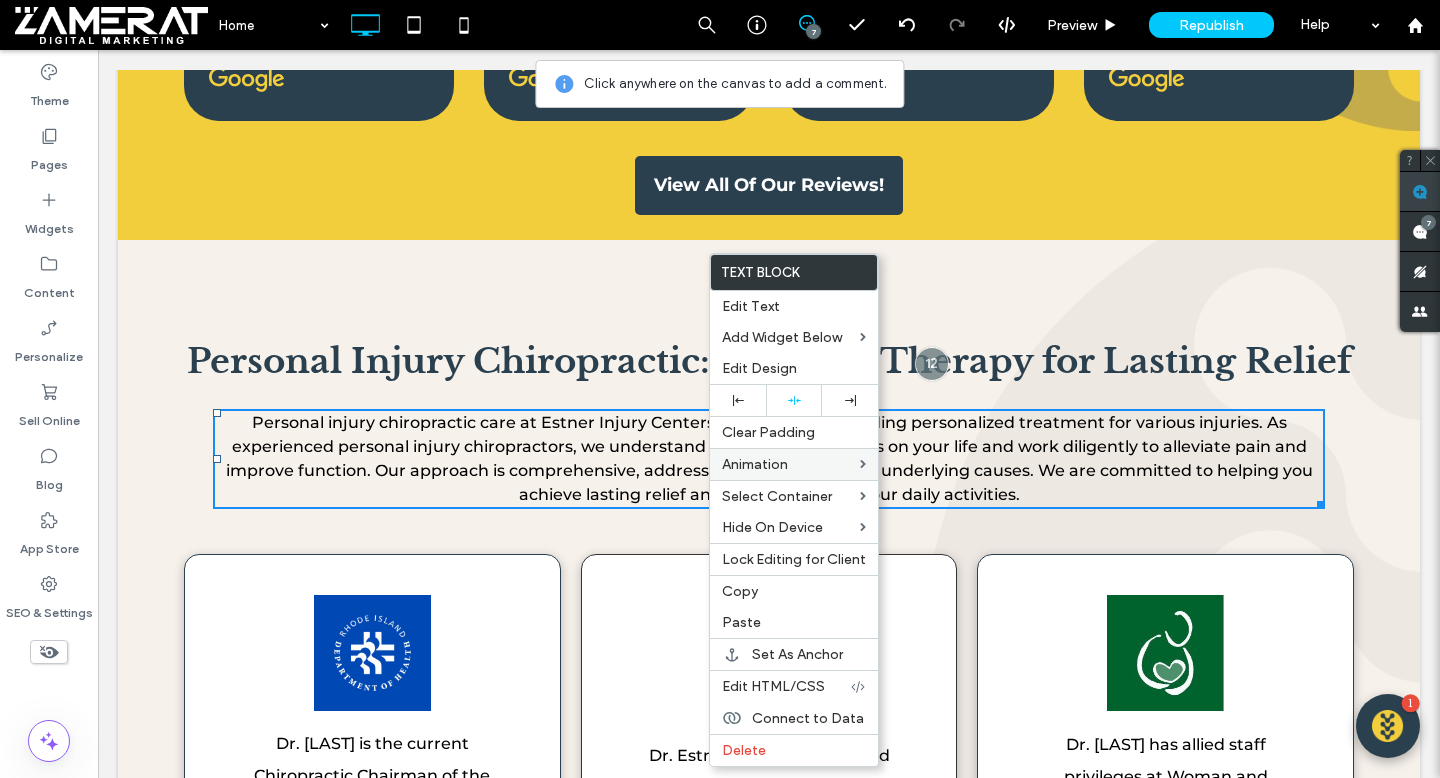 click 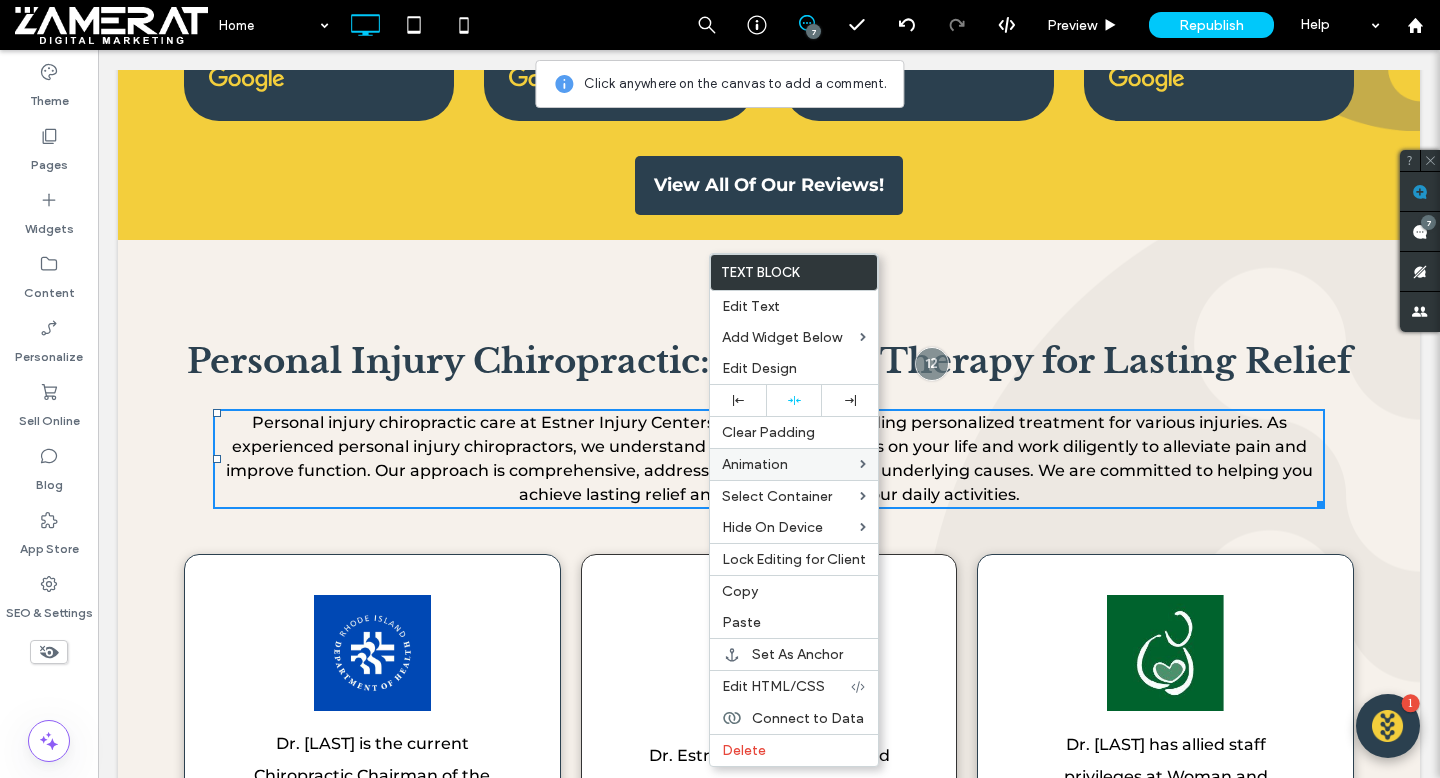 click on "Personal injury chiropractic care at Estner Injury Centers is focused on providing personalized treatment for various injuries. As experienced personal injury chiropractors, we understand the impact of injuries on your life and work diligently to alleviate pain and improve function. Our approach is comprehensive, addressing the injury and its underlying causes. We are committed to helping you achieve lasting relief and a swift return to your daily activities." at bounding box center (769, 458) 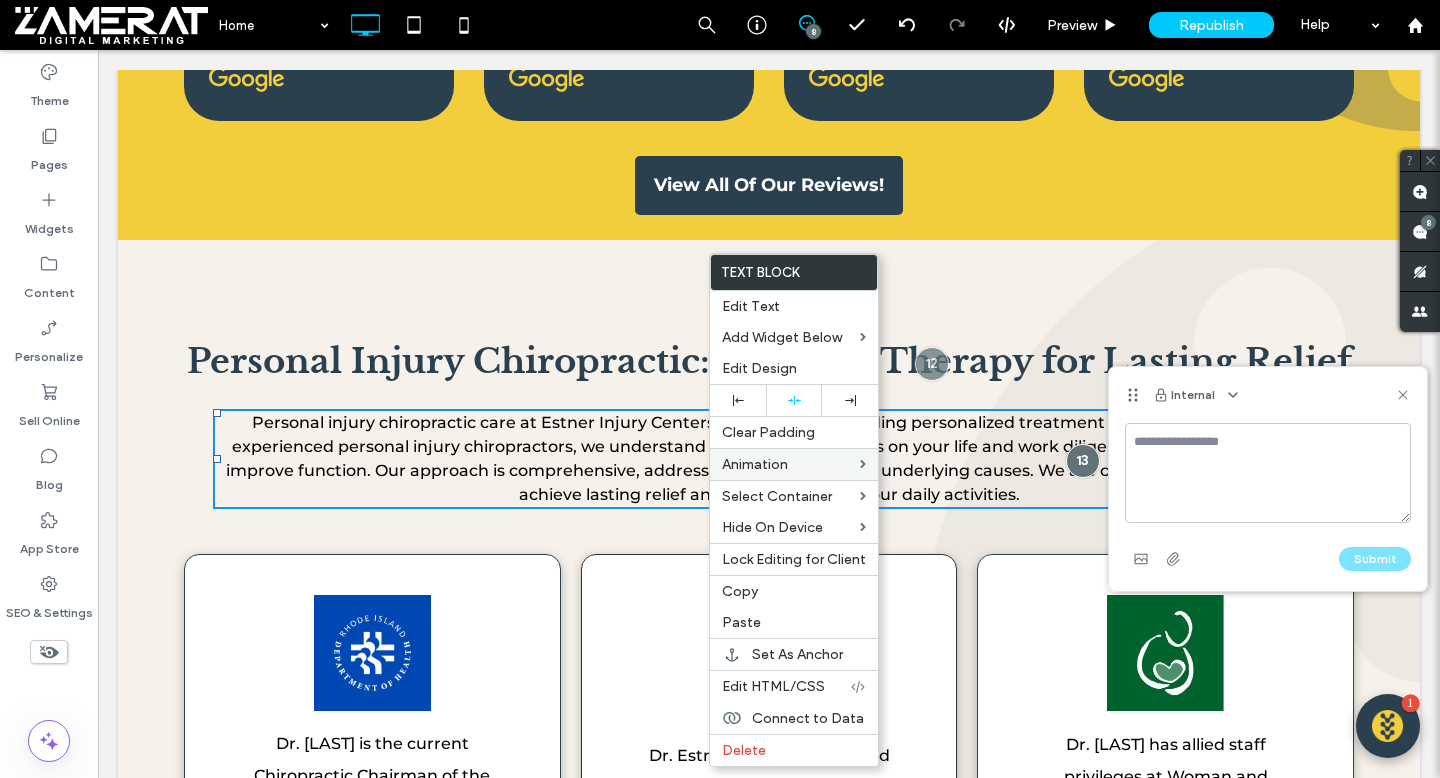 click at bounding box center [1268, 473] 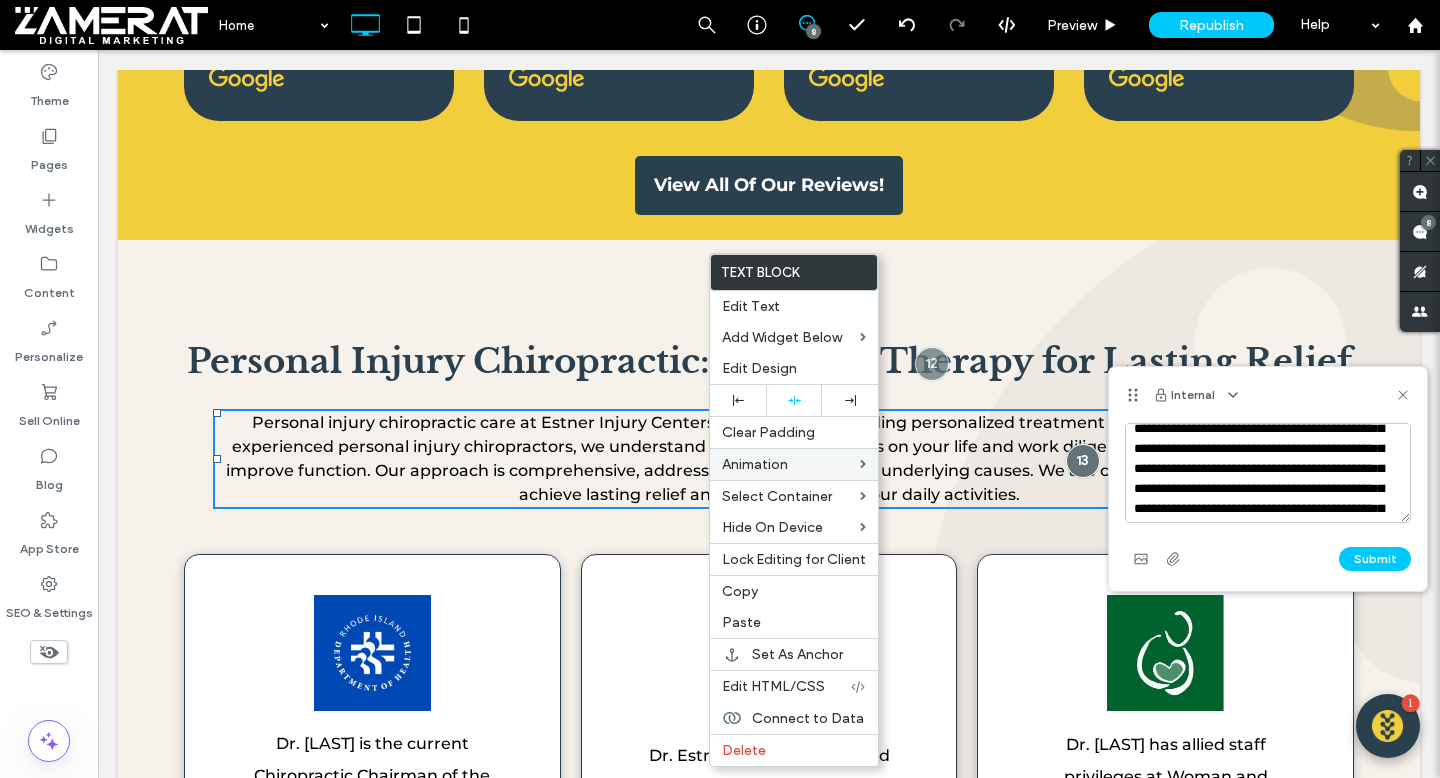 scroll, scrollTop: 0, scrollLeft: 0, axis: both 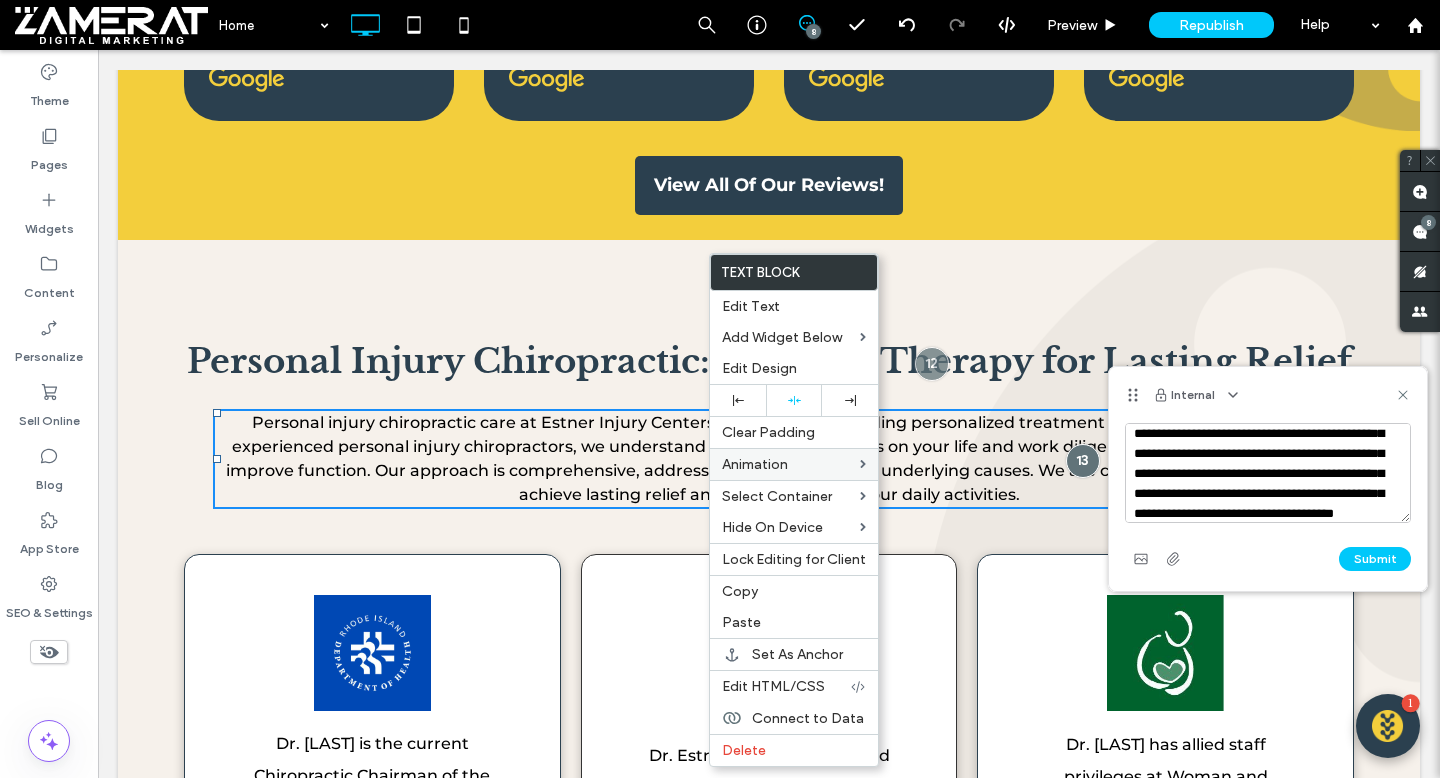 click on "**********" at bounding box center [1268, 473] 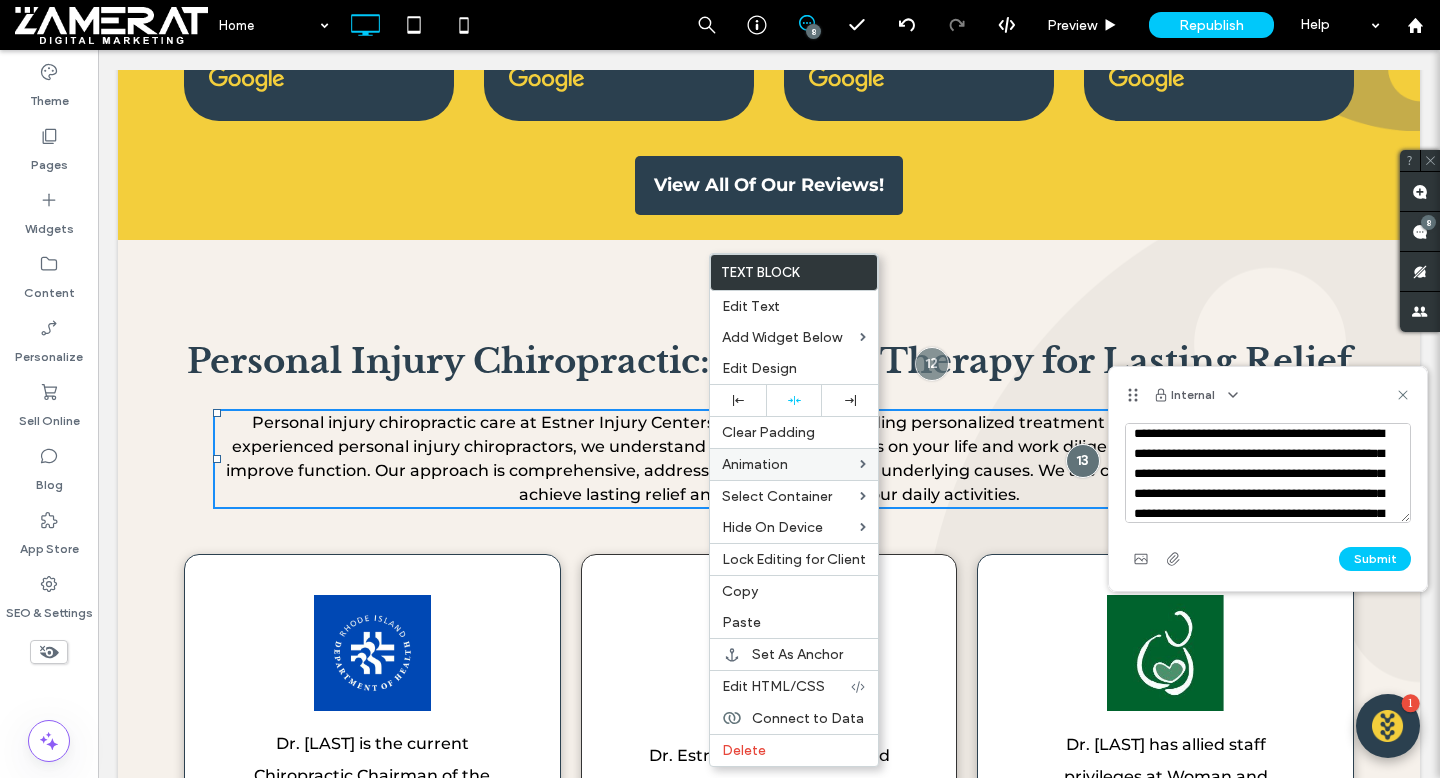 scroll, scrollTop: 188, scrollLeft: 0, axis: vertical 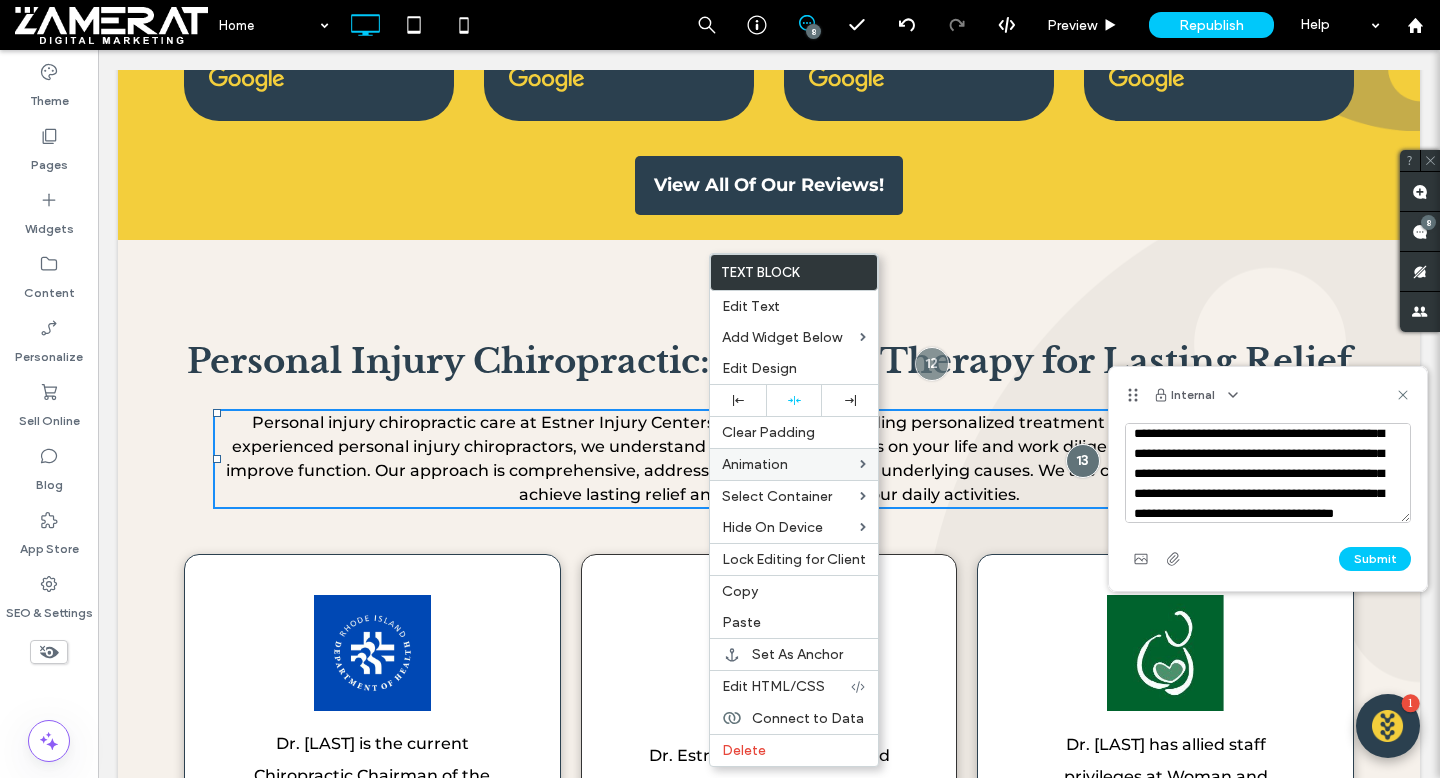 type on "**********" 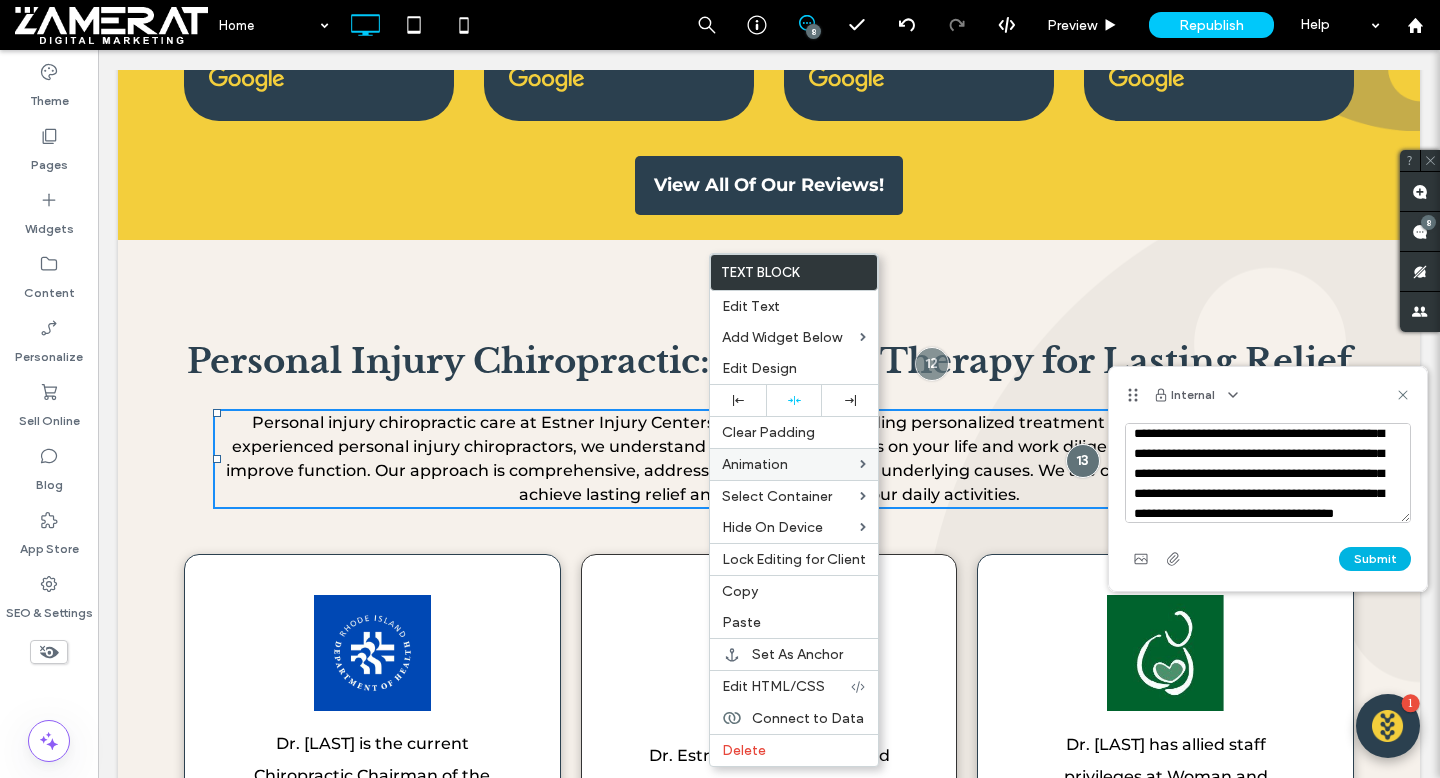 click on "Submit" at bounding box center (1375, 559) 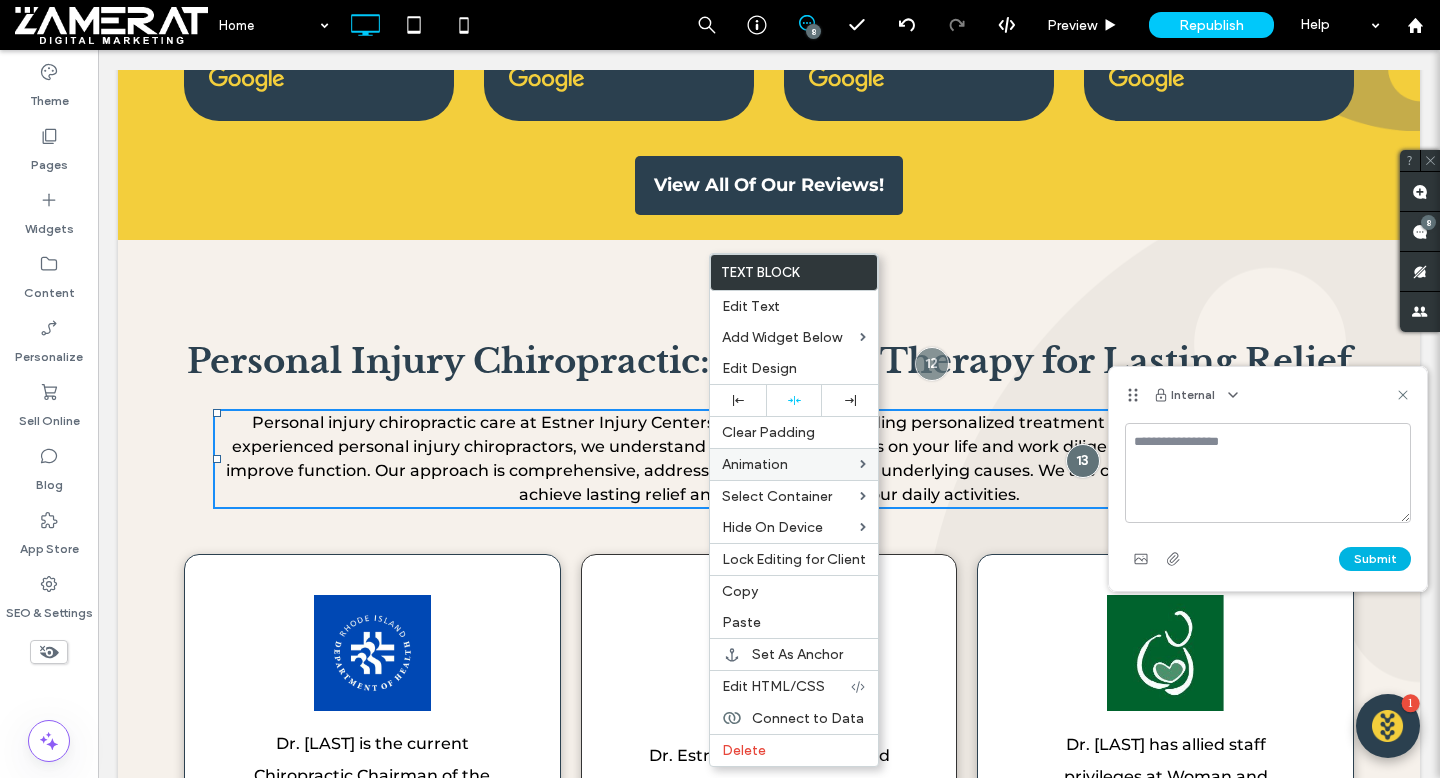 scroll, scrollTop: 0, scrollLeft: 0, axis: both 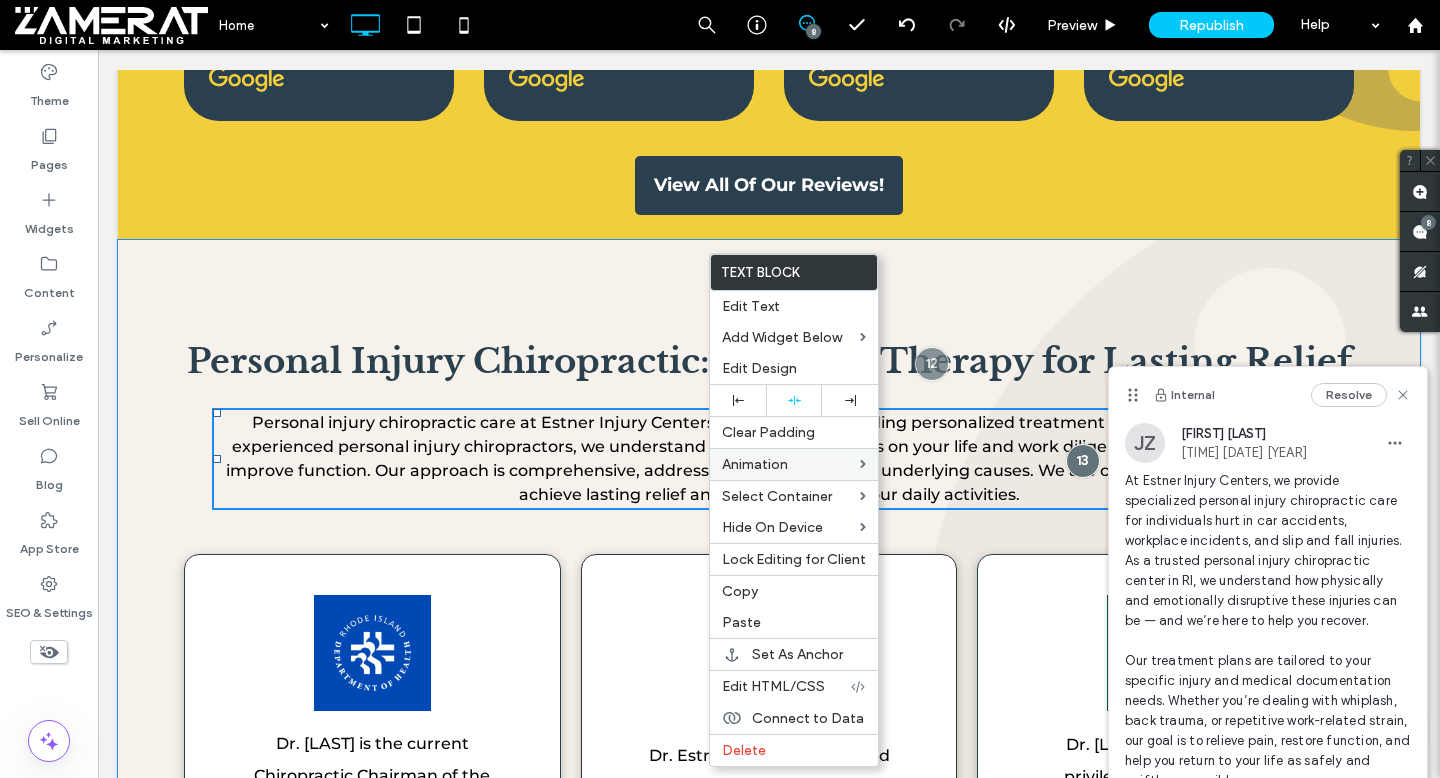 click on "Personal injury chiropractic care at Estner Injury Centers is focused on providing personalized treatment for various injuries. As experienced personal injury chiropractors, we understand the impact of injuries on your life and work diligently to alleviate pain and improve function. Our approach is comprehensive, addressing the injury and its underlying causes. We are committed to helping you achieve lasting relief and a swift return to your daily activities." at bounding box center (769, 458) 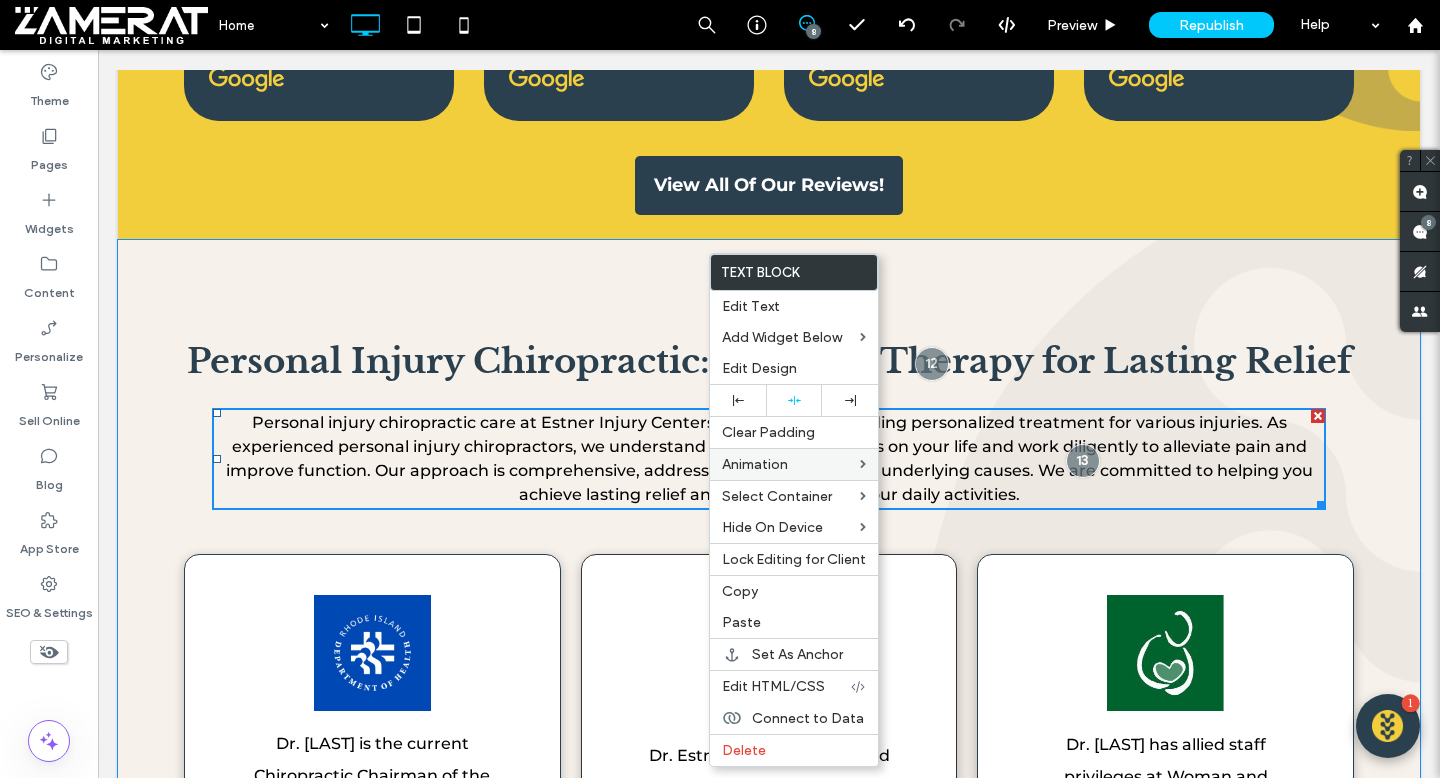 click on "Personal injury chiropractic care at Estner Injury Centers is focused on providing personalized treatment for various injuries. As experienced personal injury chiropractors, we understand the impact of injuries on your life and work diligently to alleviate pain and improve function. Our approach is comprehensive, addressing the injury and its underlying causes. We are committed to helping you achieve lasting relief and a swift return to your daily activities." at bounding box center (769, 458) 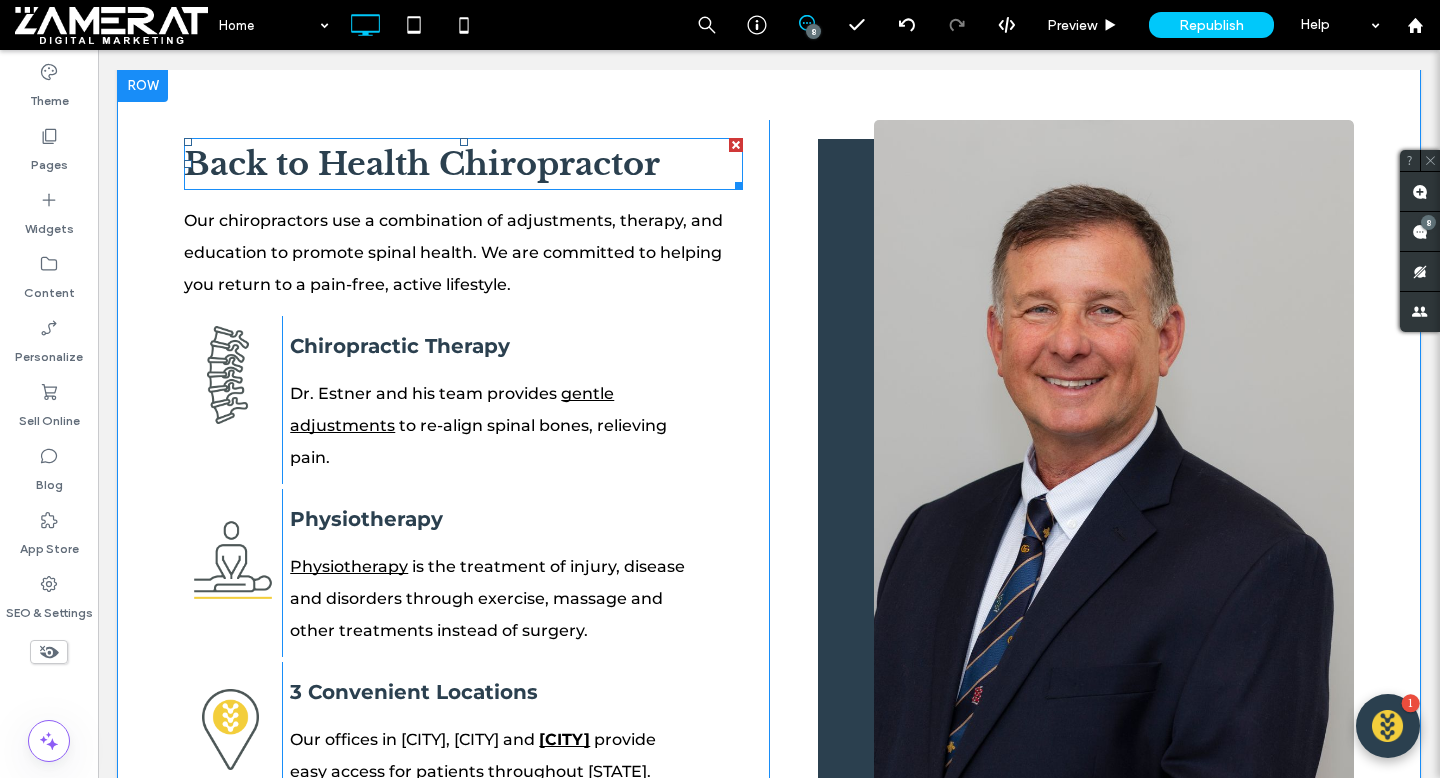 scroll, scrollTop: 4300, scrollLeft: 0, axis: vertical 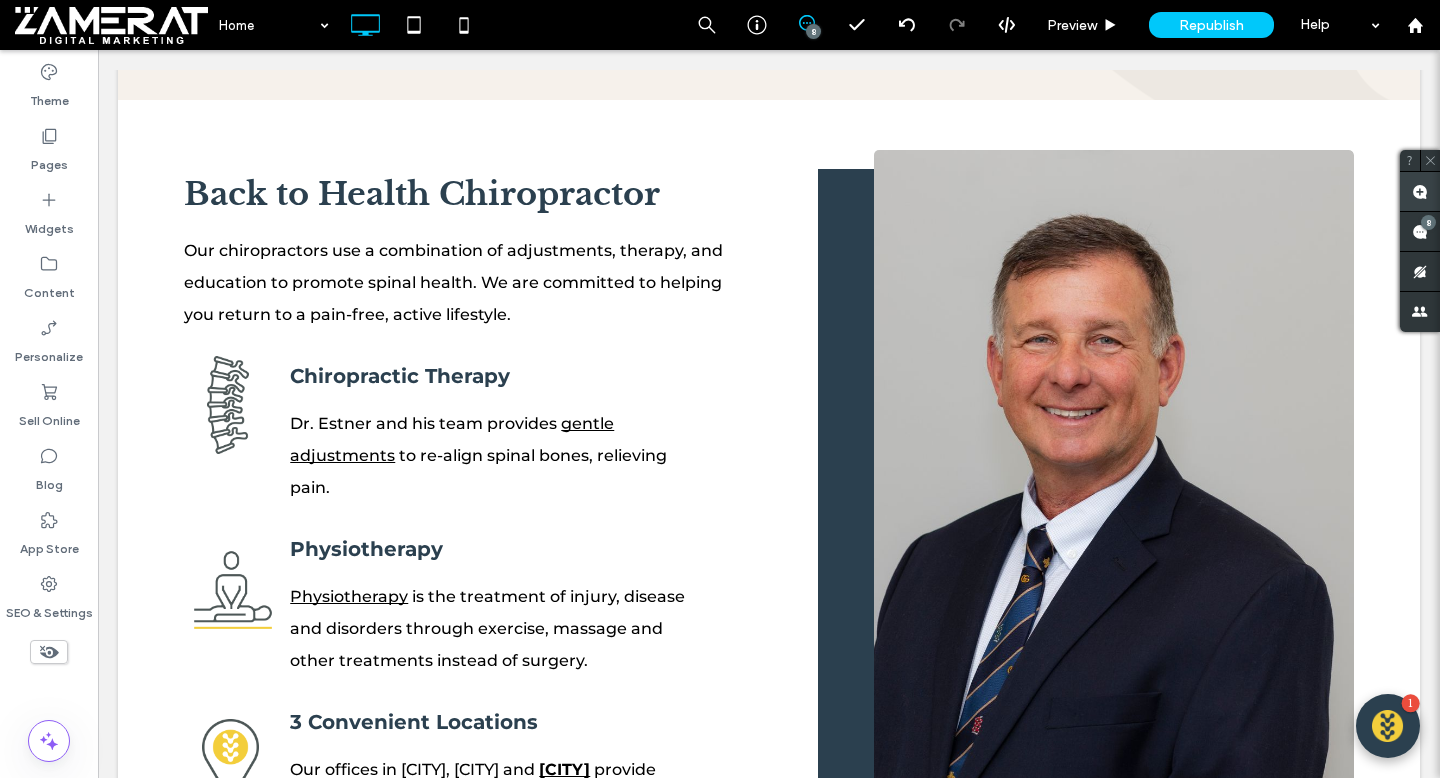 click 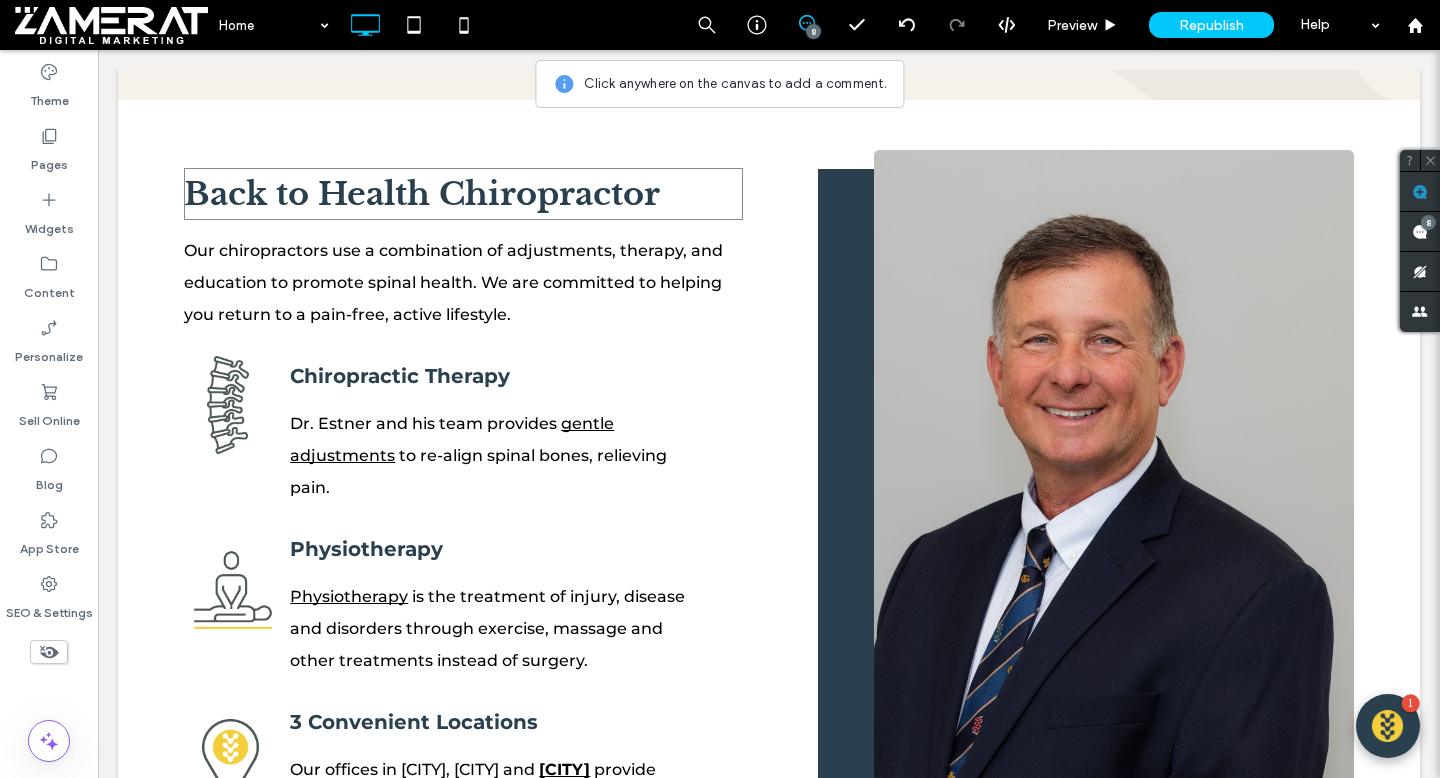 click on "Back to Health Chiropractor" at bounding box center [422, 194] 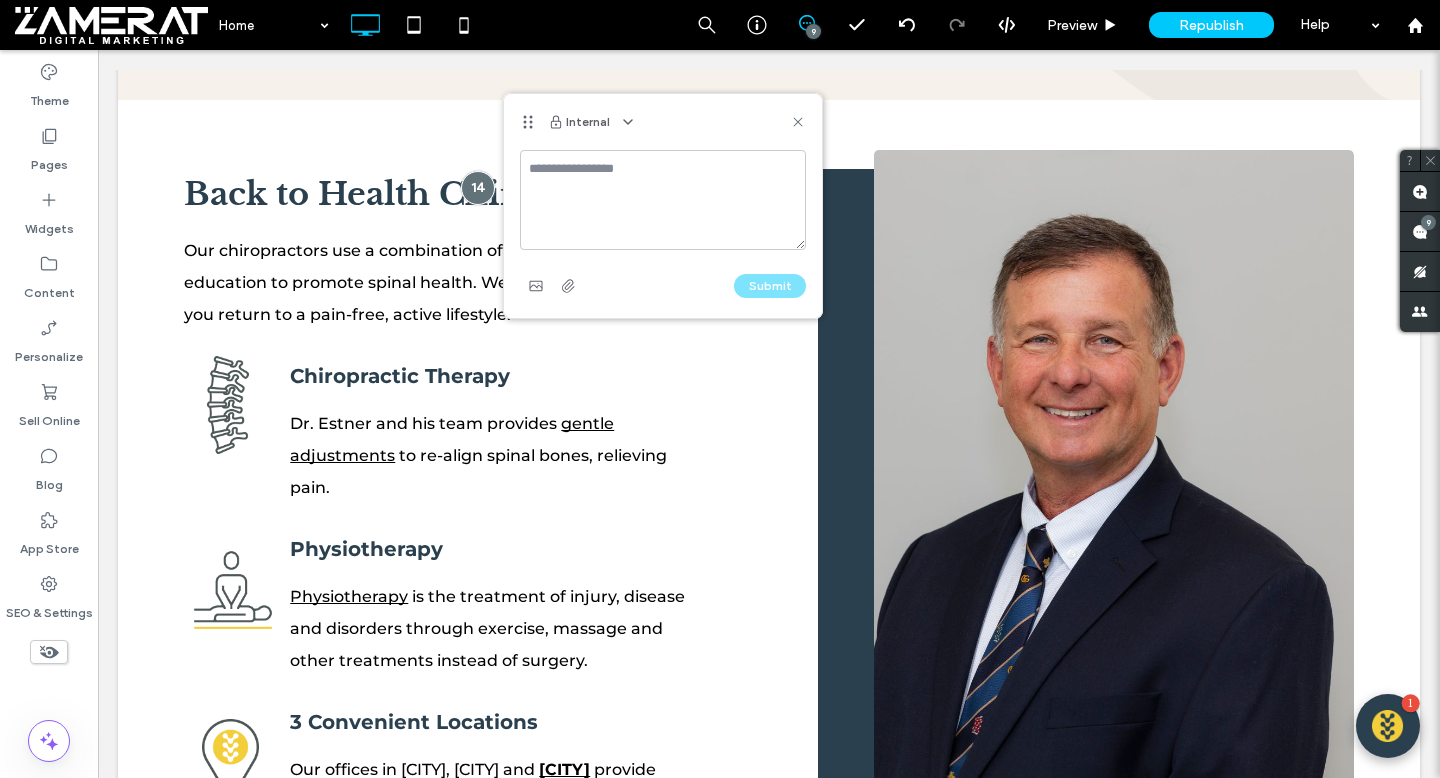 click at bounding box center (663, 200) 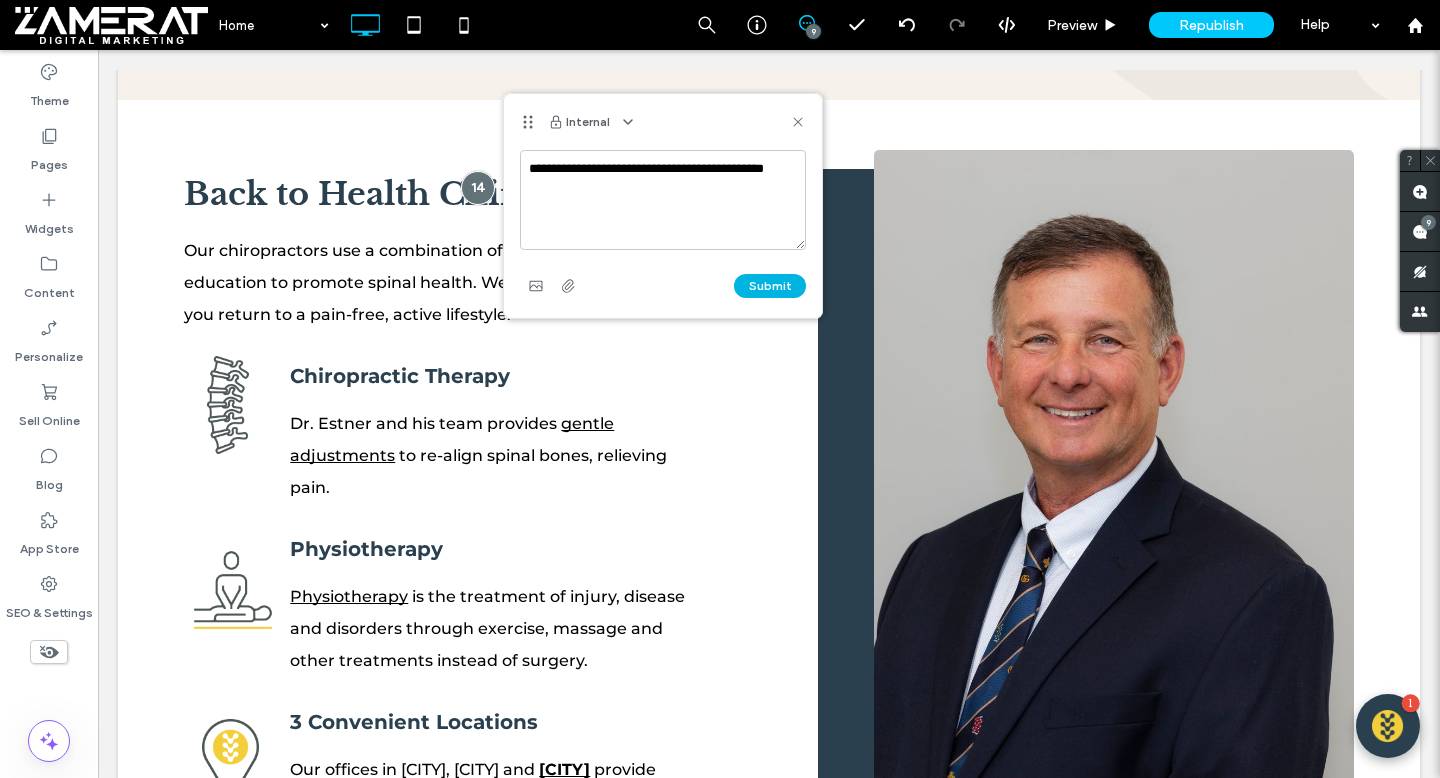 type on "**********" 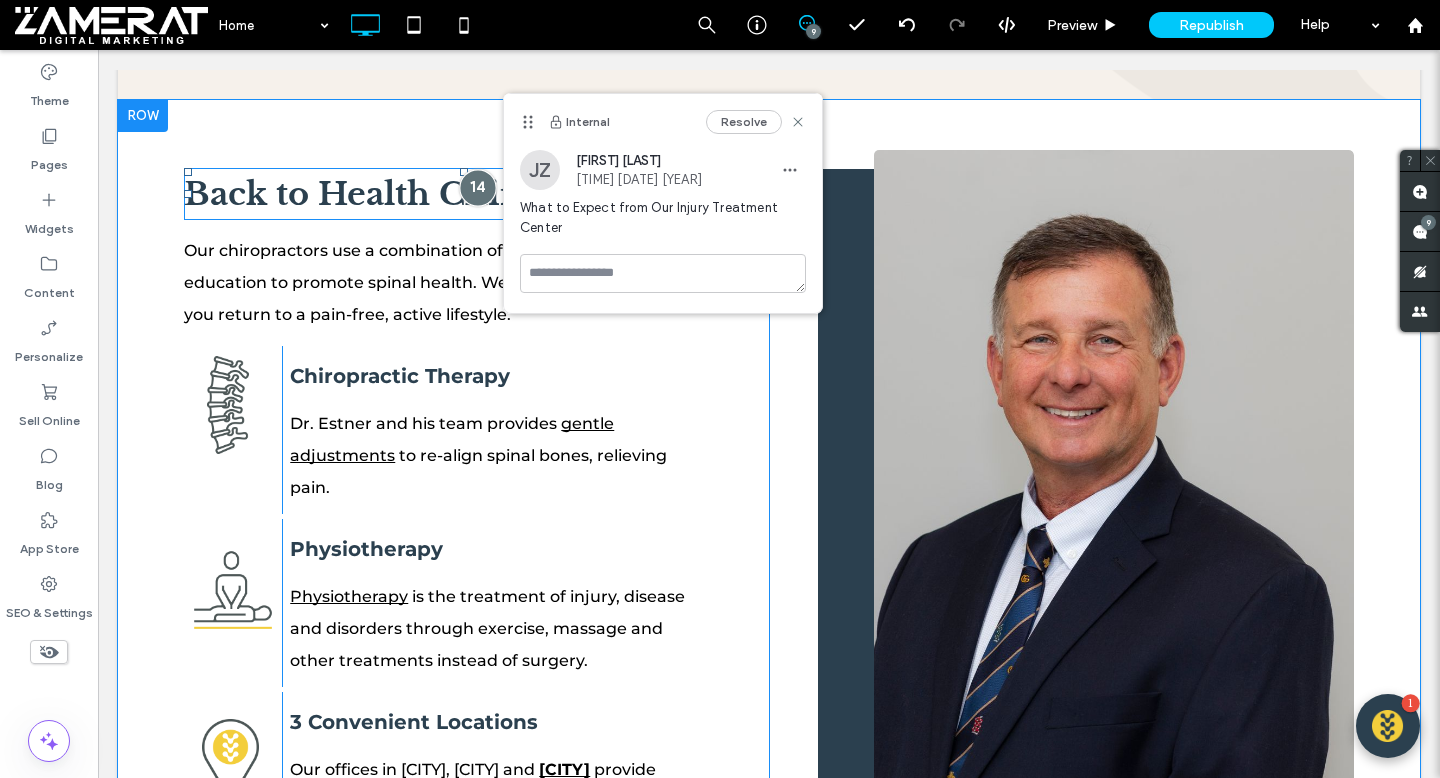 click at bounding box center (477, 188) 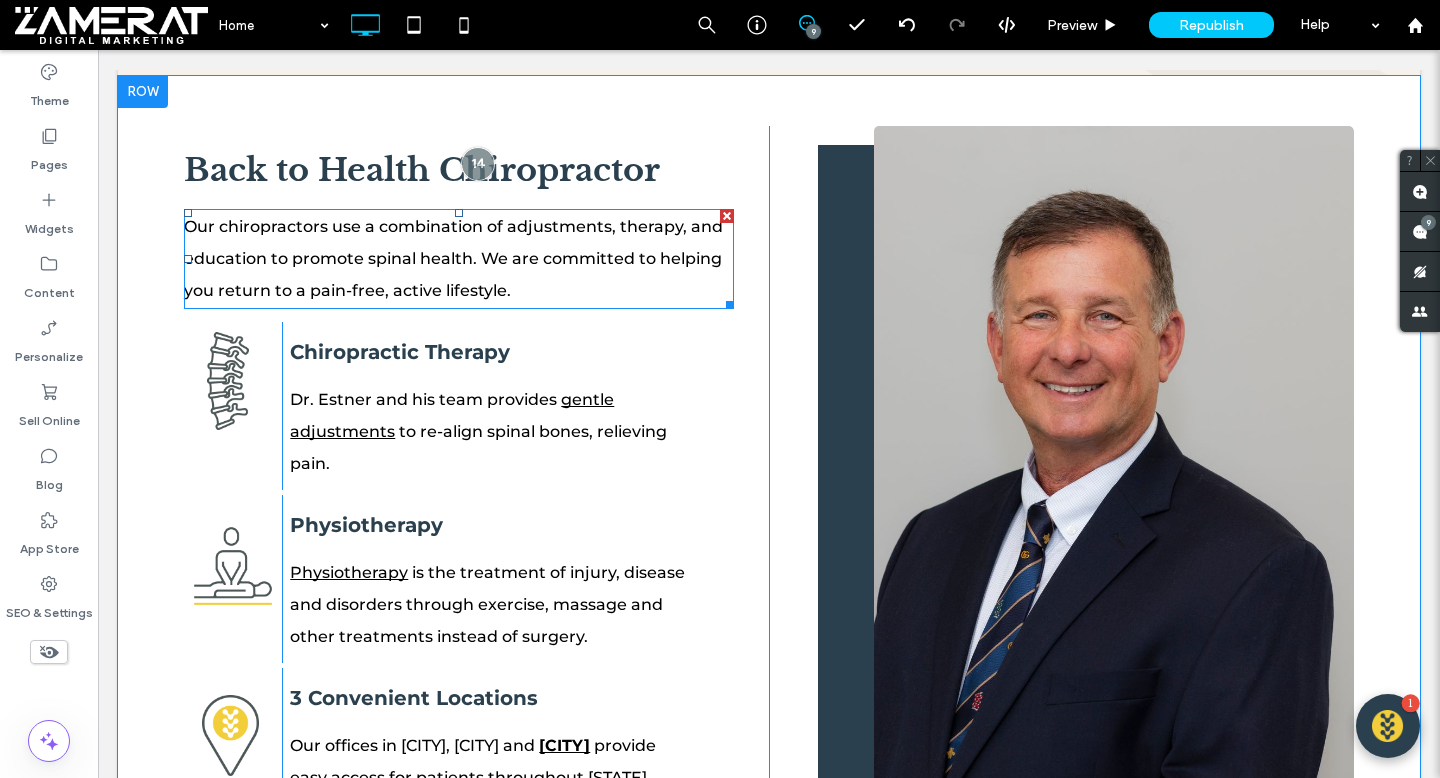 scroll, scrollTop: 4322, scrollLeft: 0, axis: vertical 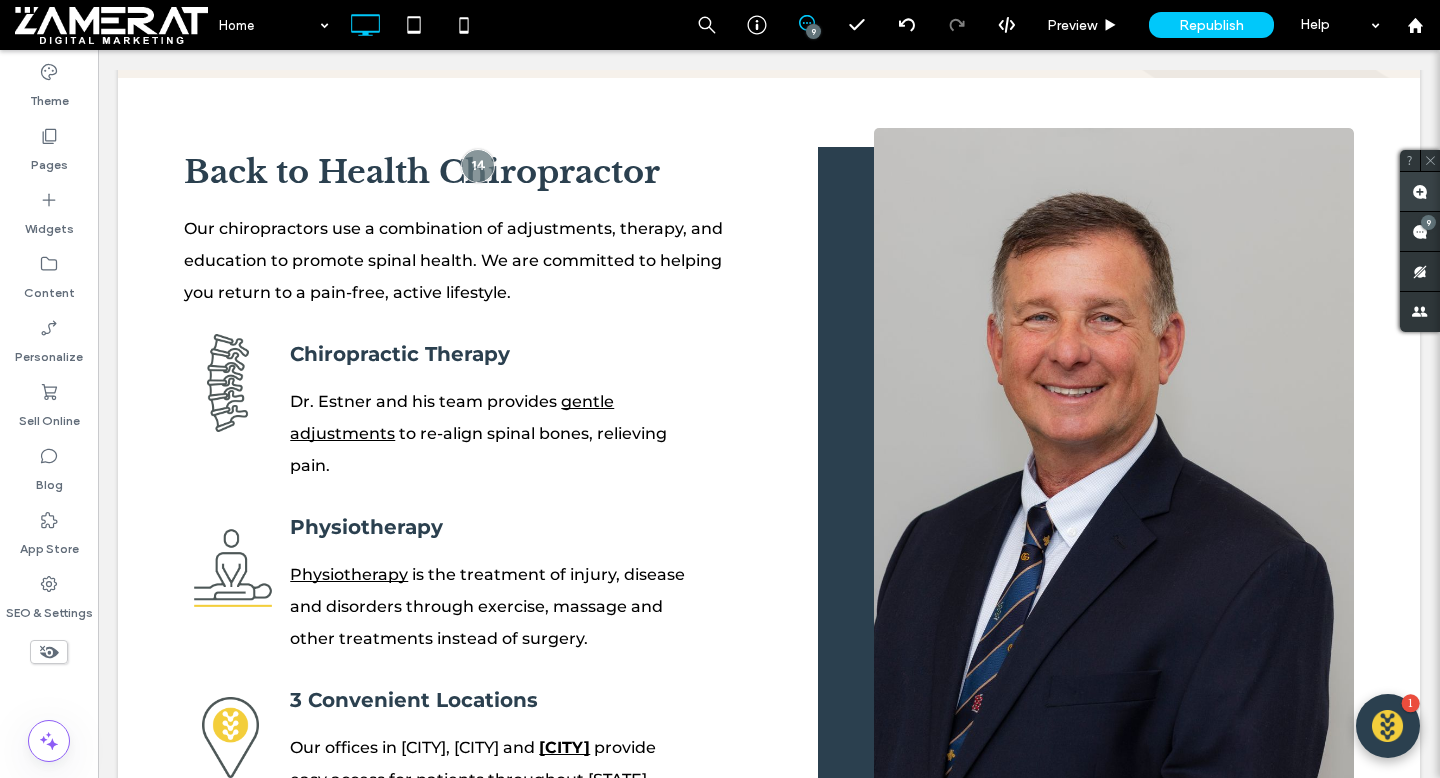 click 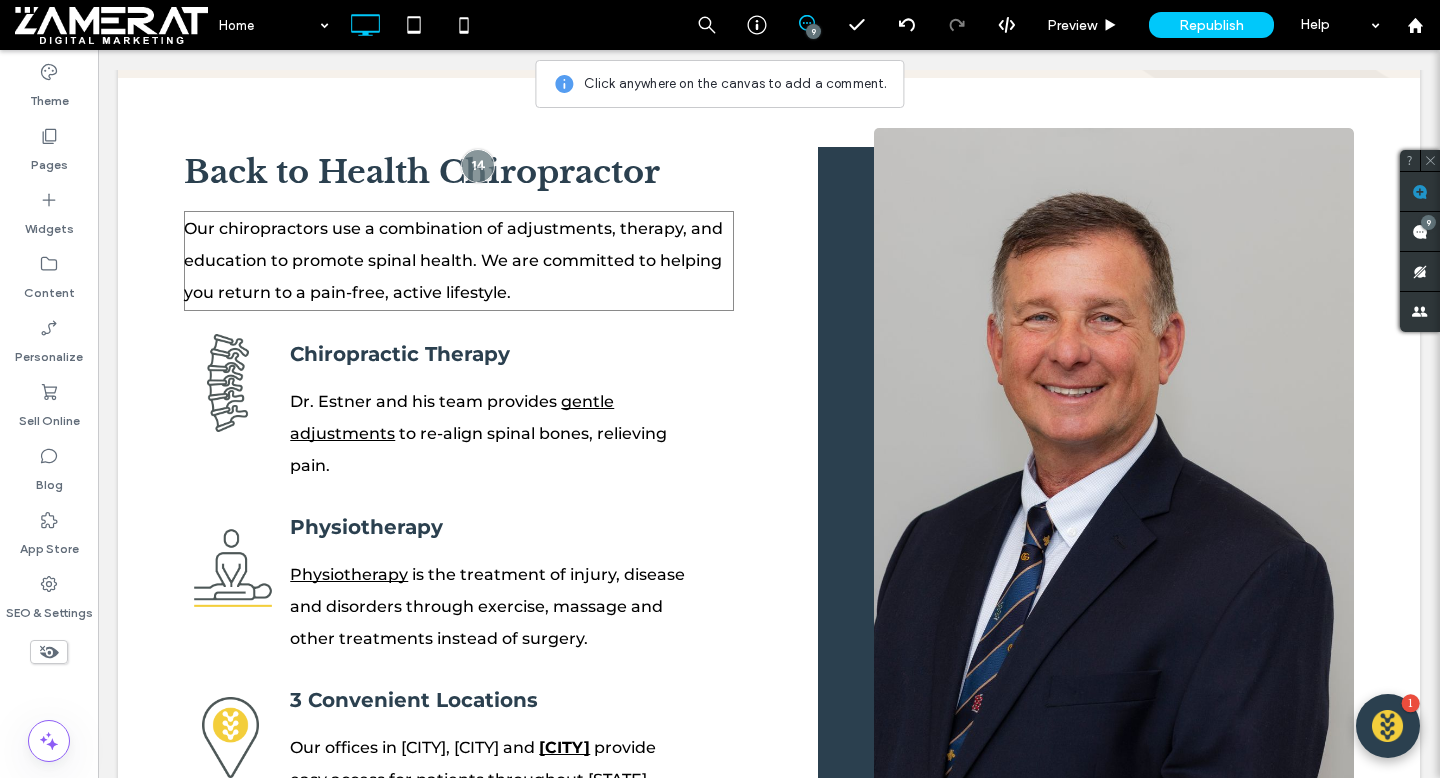 click on "Our chiropractors use a combination of adjustments, therapy, and education to promote spinal health. We are committed to helping you return to a pain-free, active lifestyle." at bounding box center (453, 260) 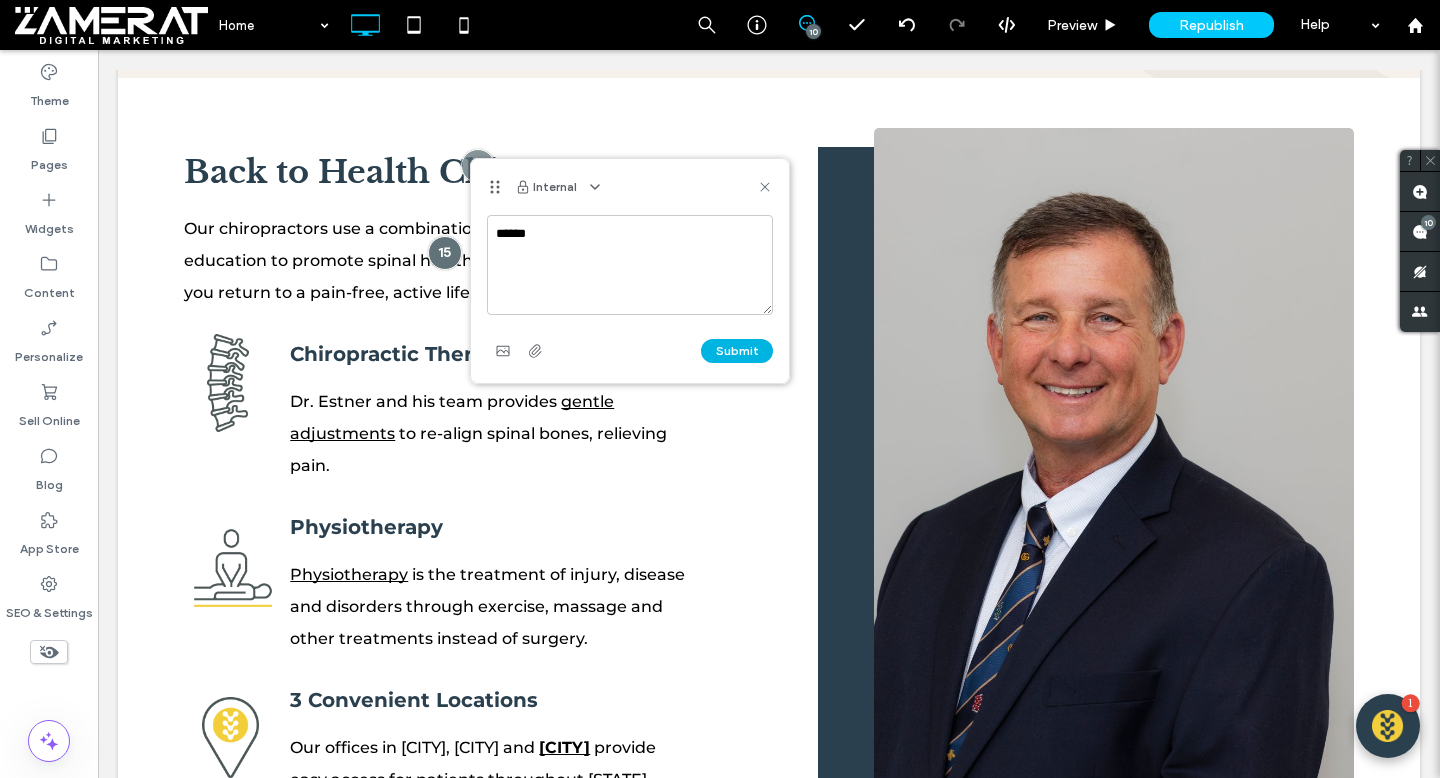 type on "******" 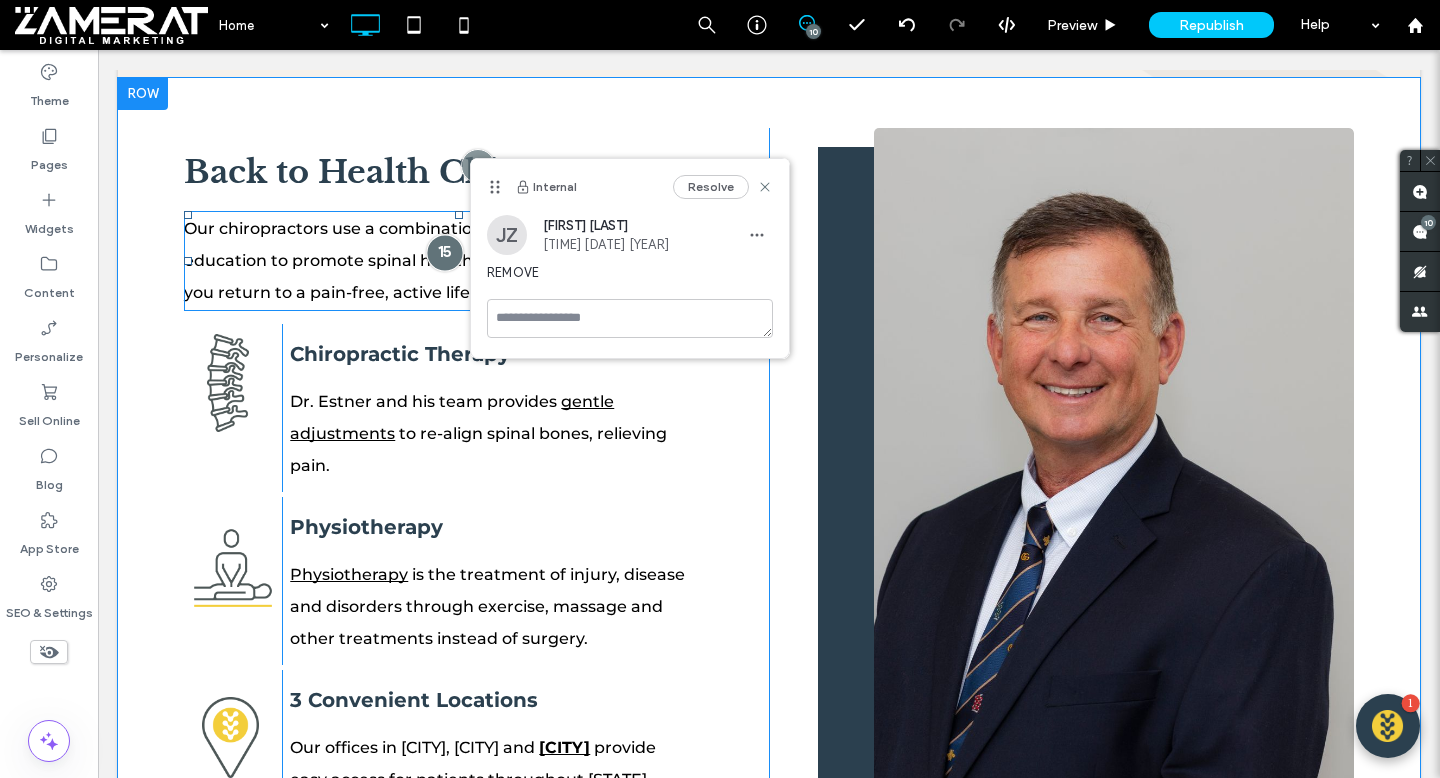 click at bounding box center (444, 253) 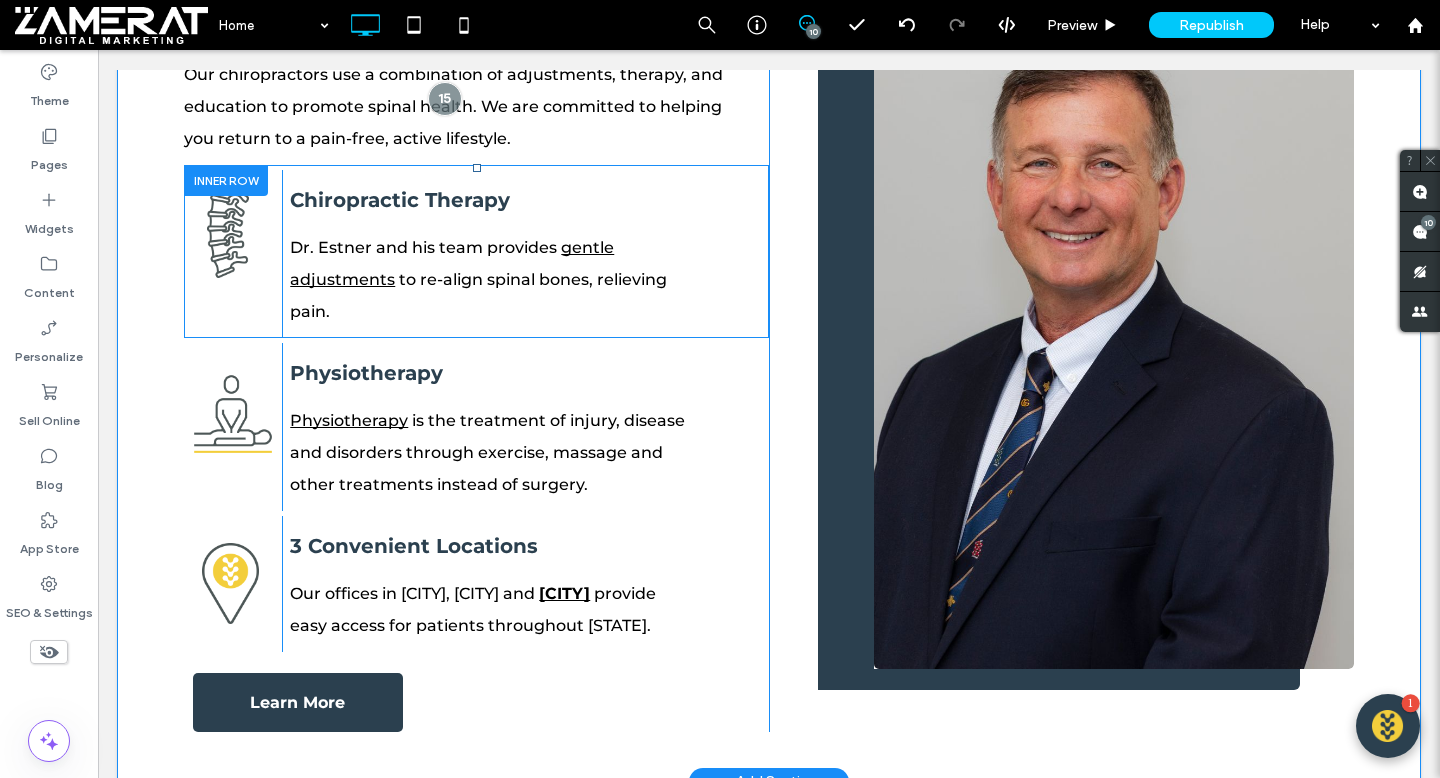 scroll, scrollTop: 4484, scrollLeft: 0, axis: vertical 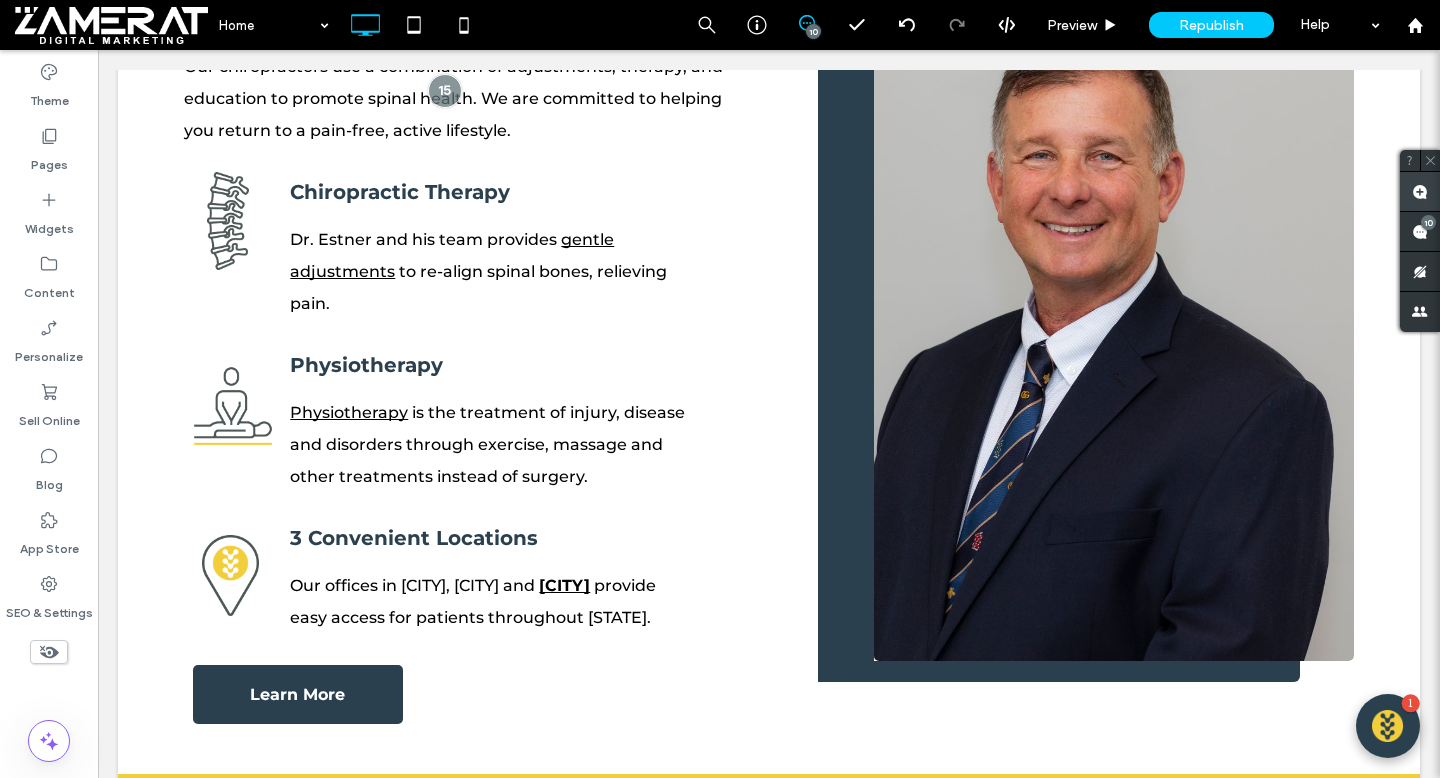 click 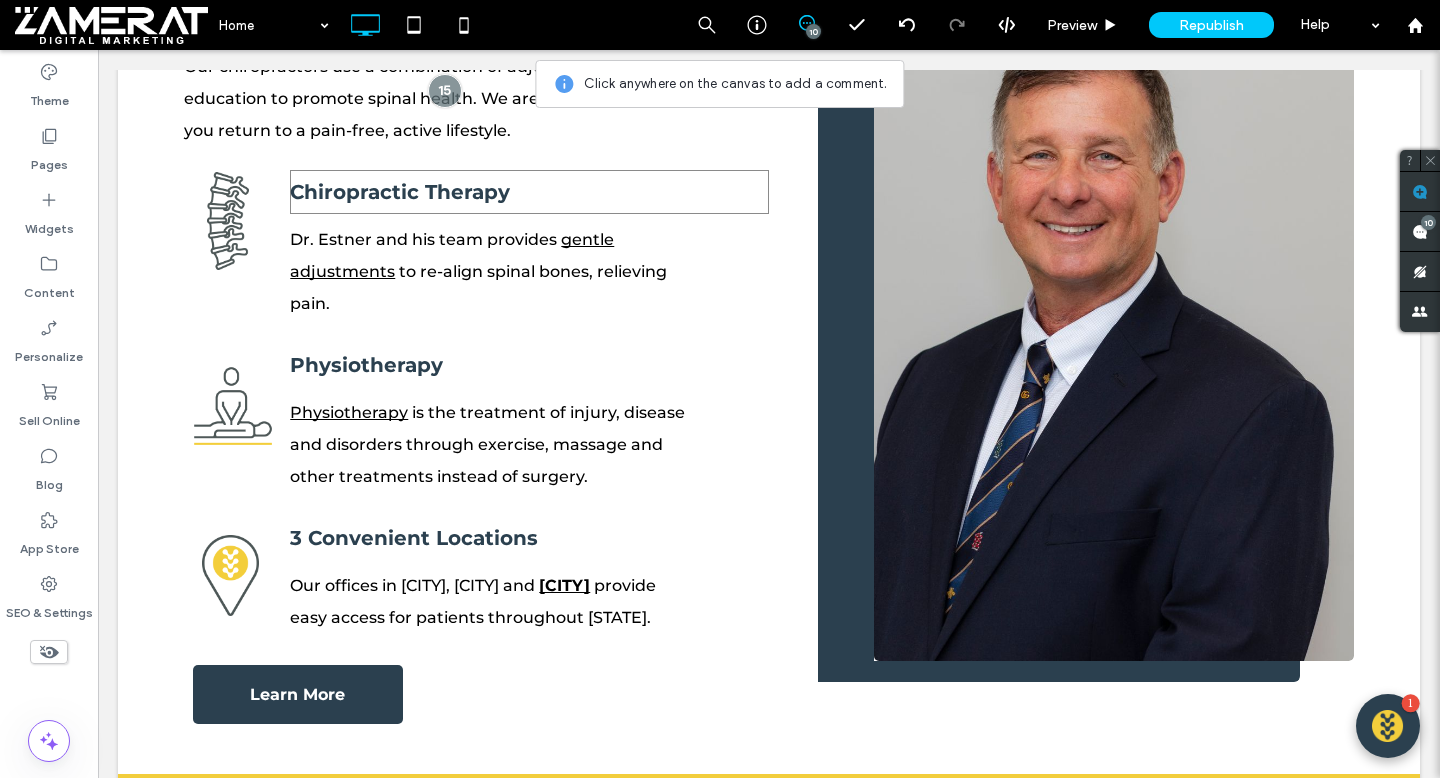click on "Chiropractic Therapy" at bounding box center [400, 192] 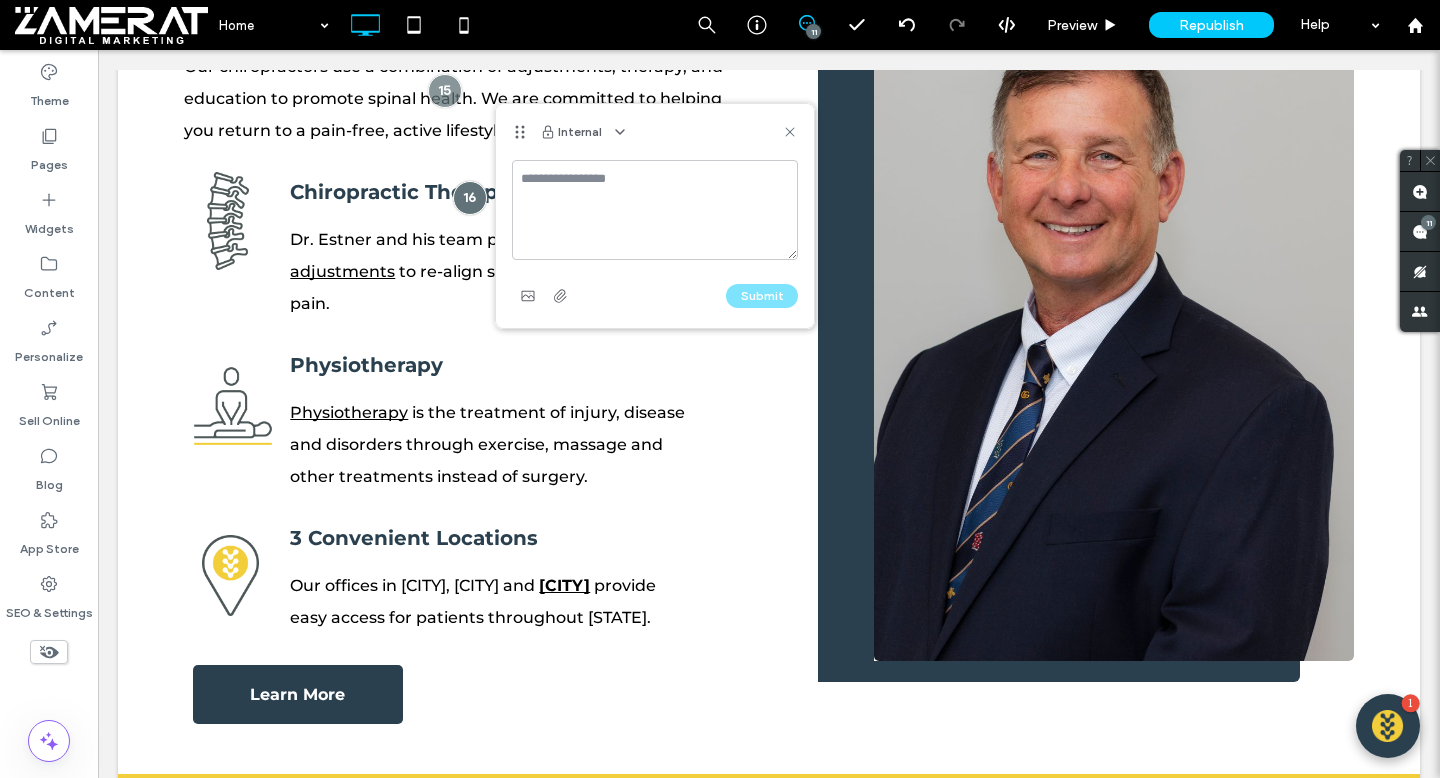 click at bounding box center [655, 210] 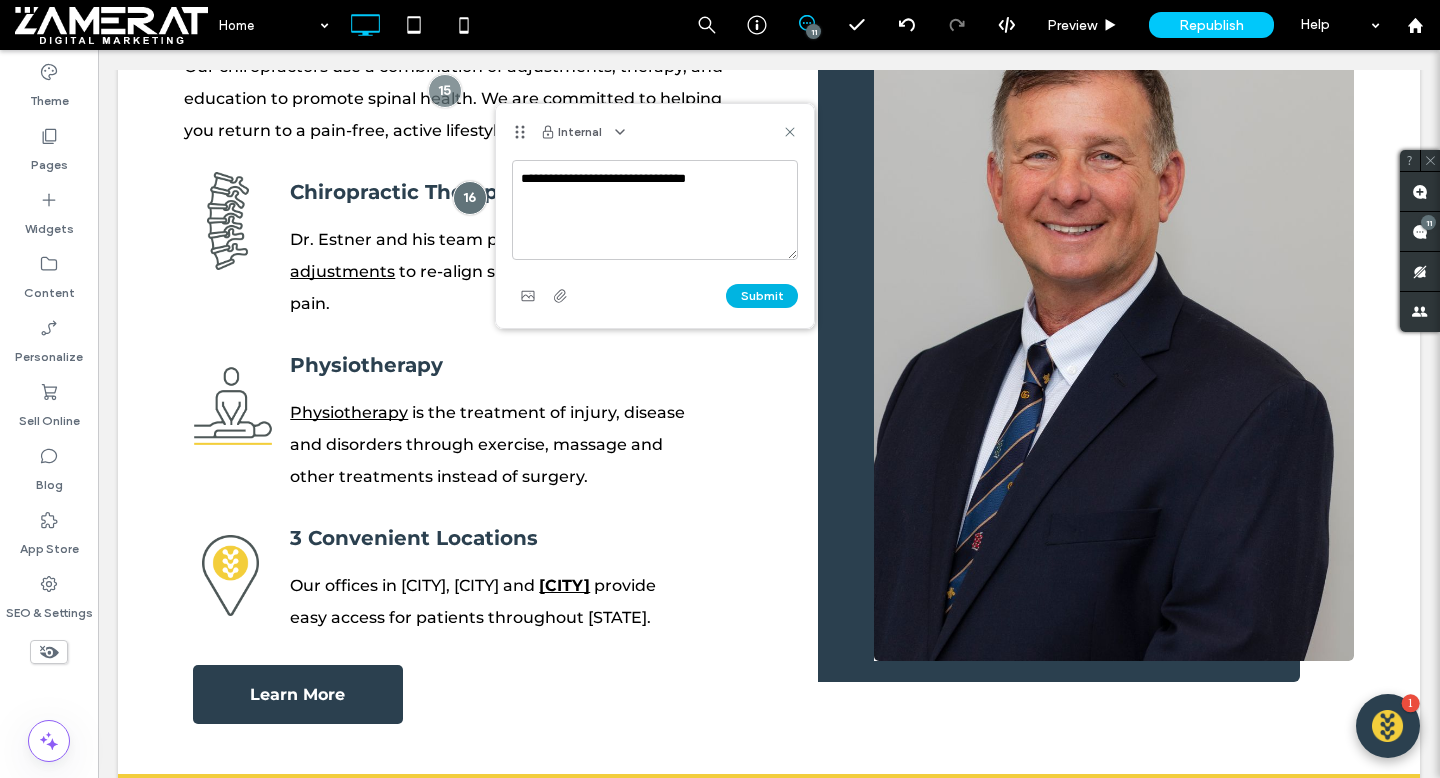 type on "**********" 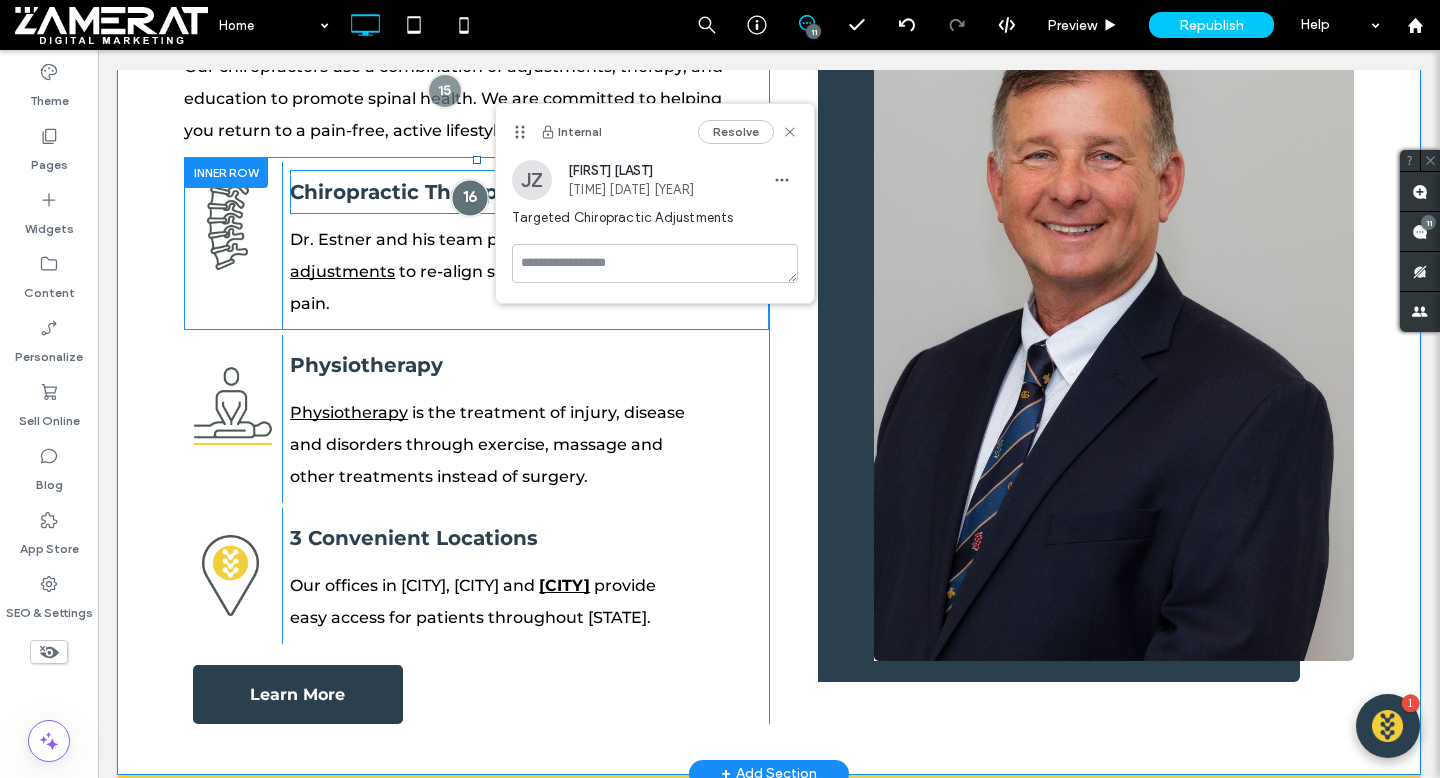 click at bounding box center [469, 198] 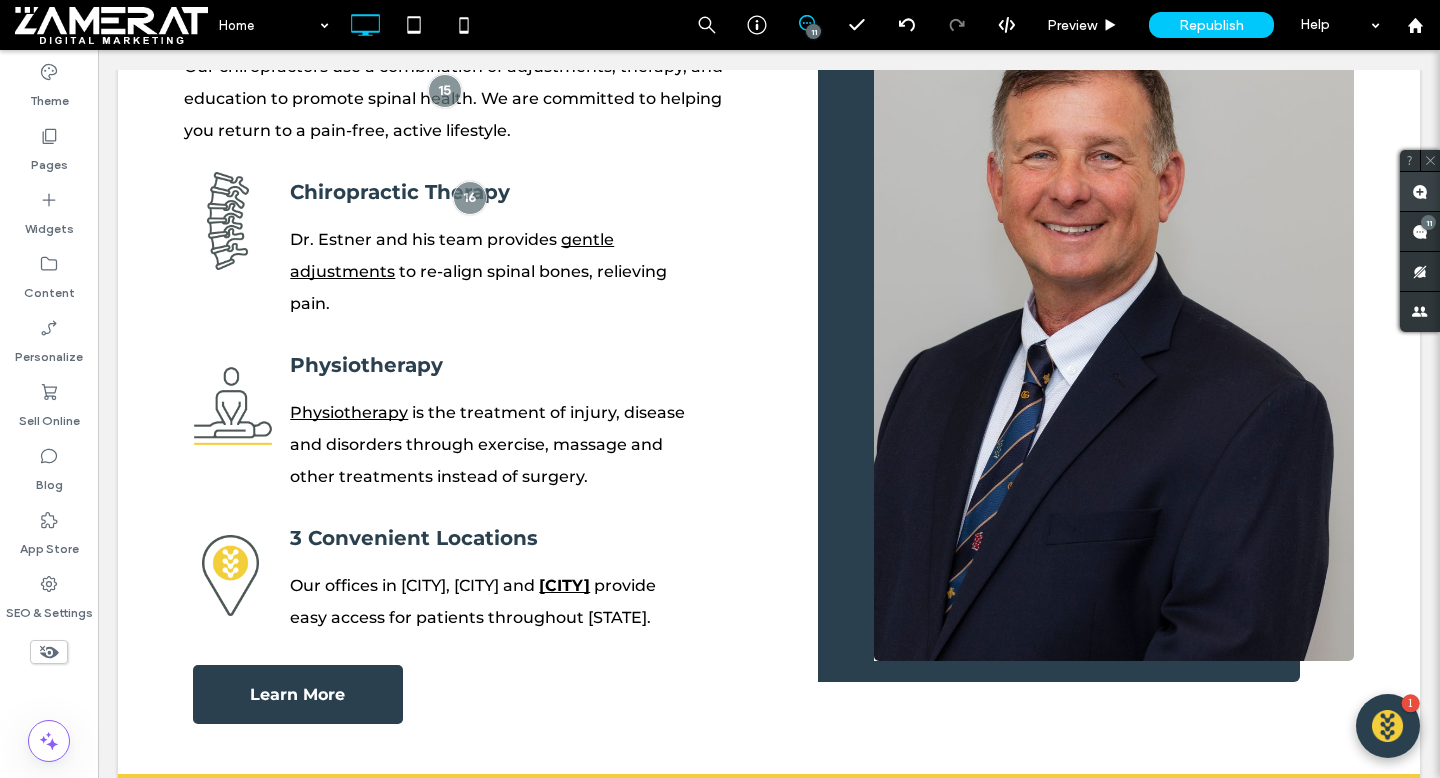 click 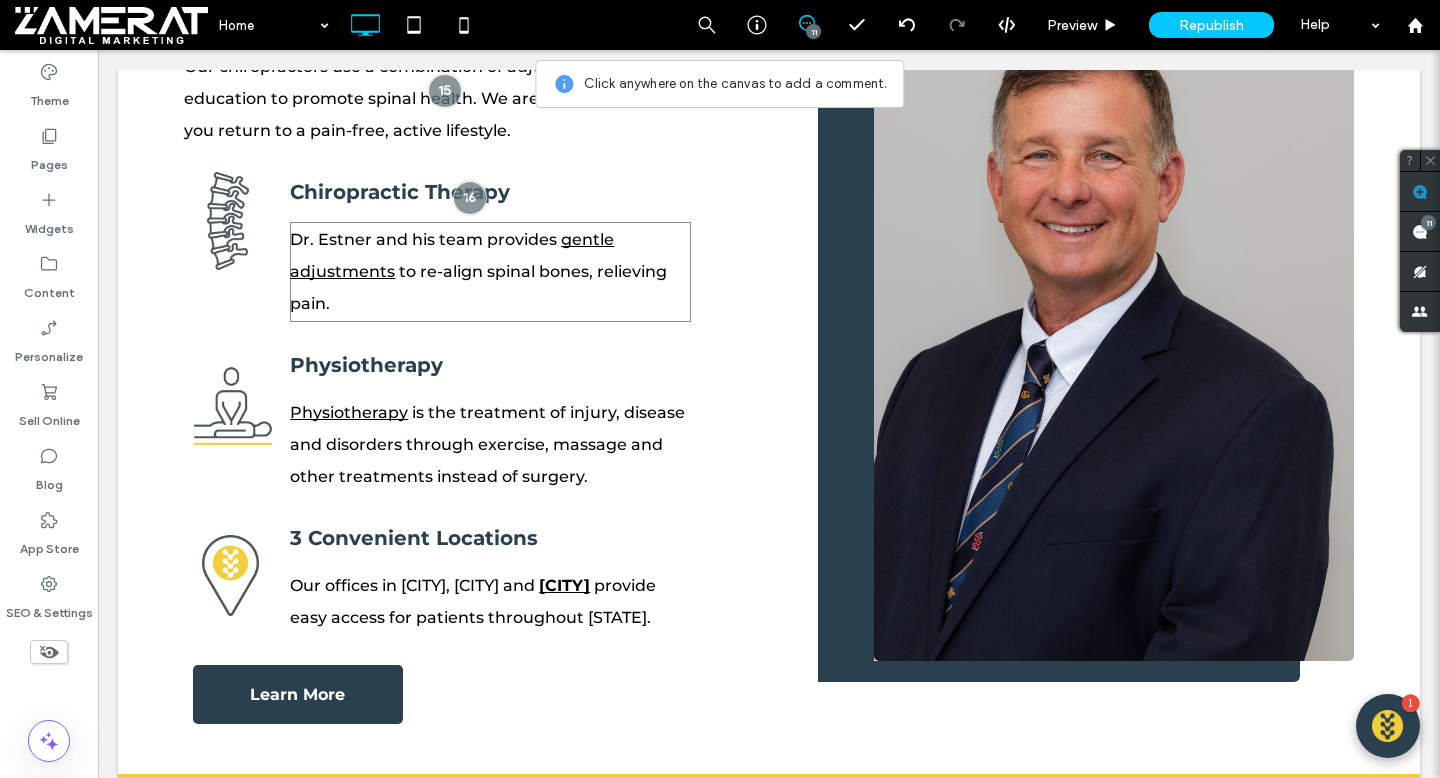 click on "to re-align spinal bones, relieving pain." at bounding box center [478, 287] 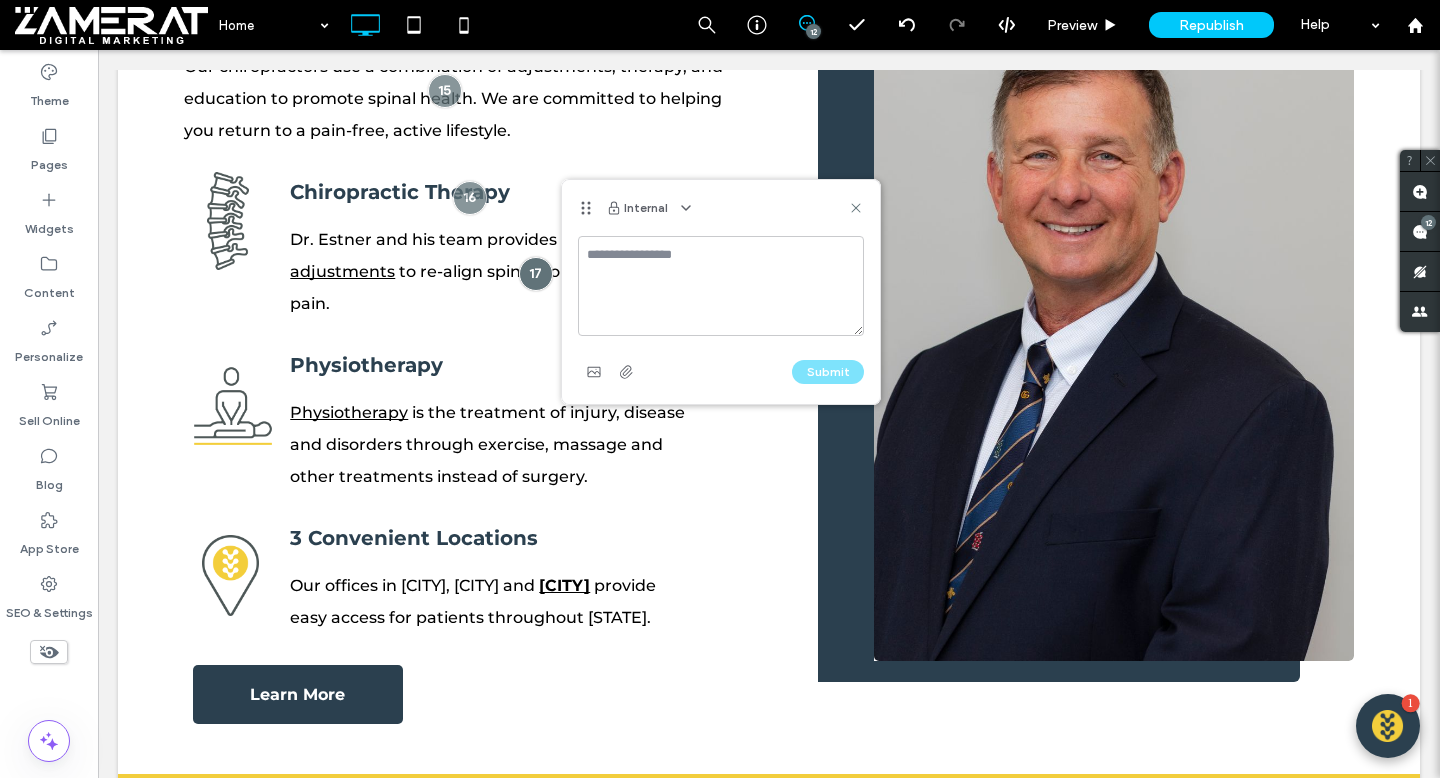 click at bounding box center (721, 286) 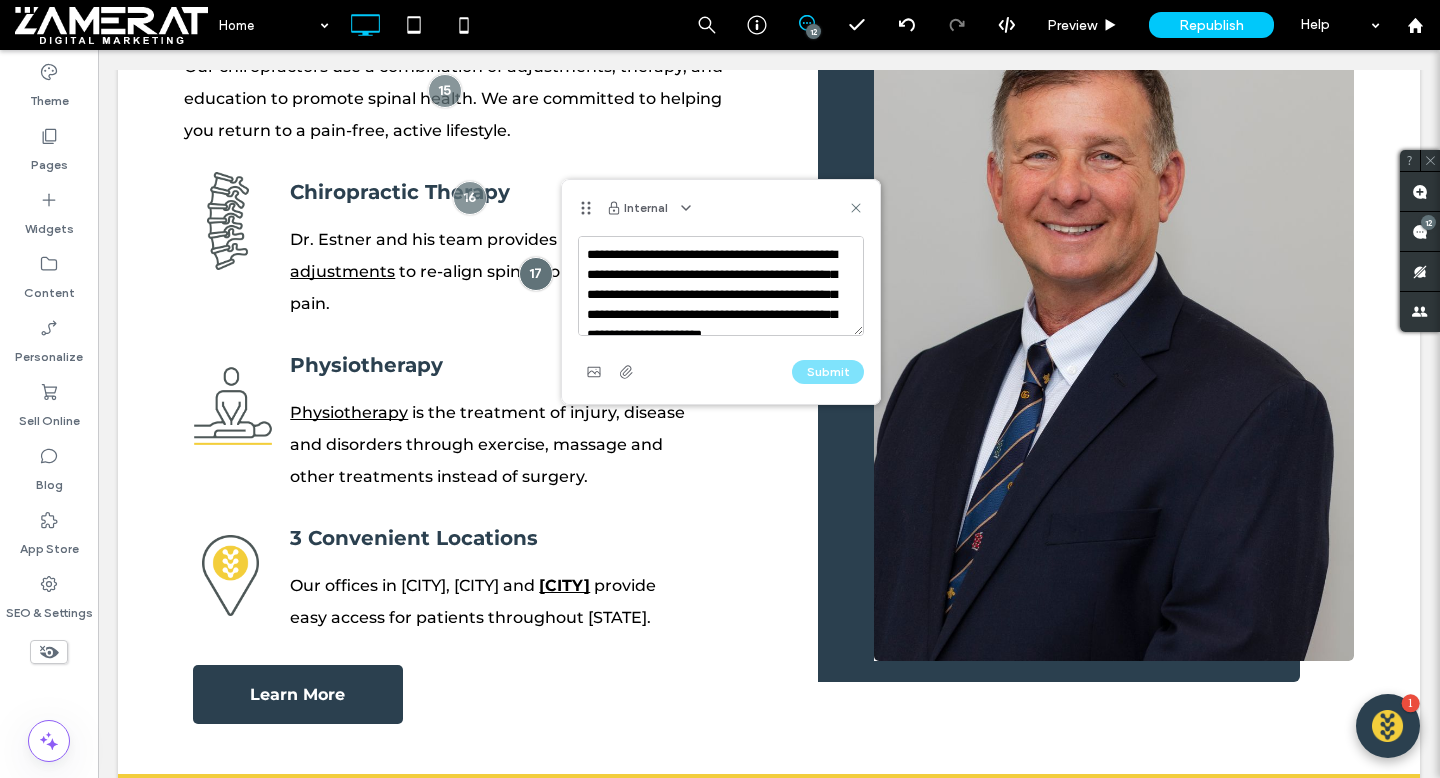 scroll, scrollTop: 28, scrollLeft: 0, axis: vertical 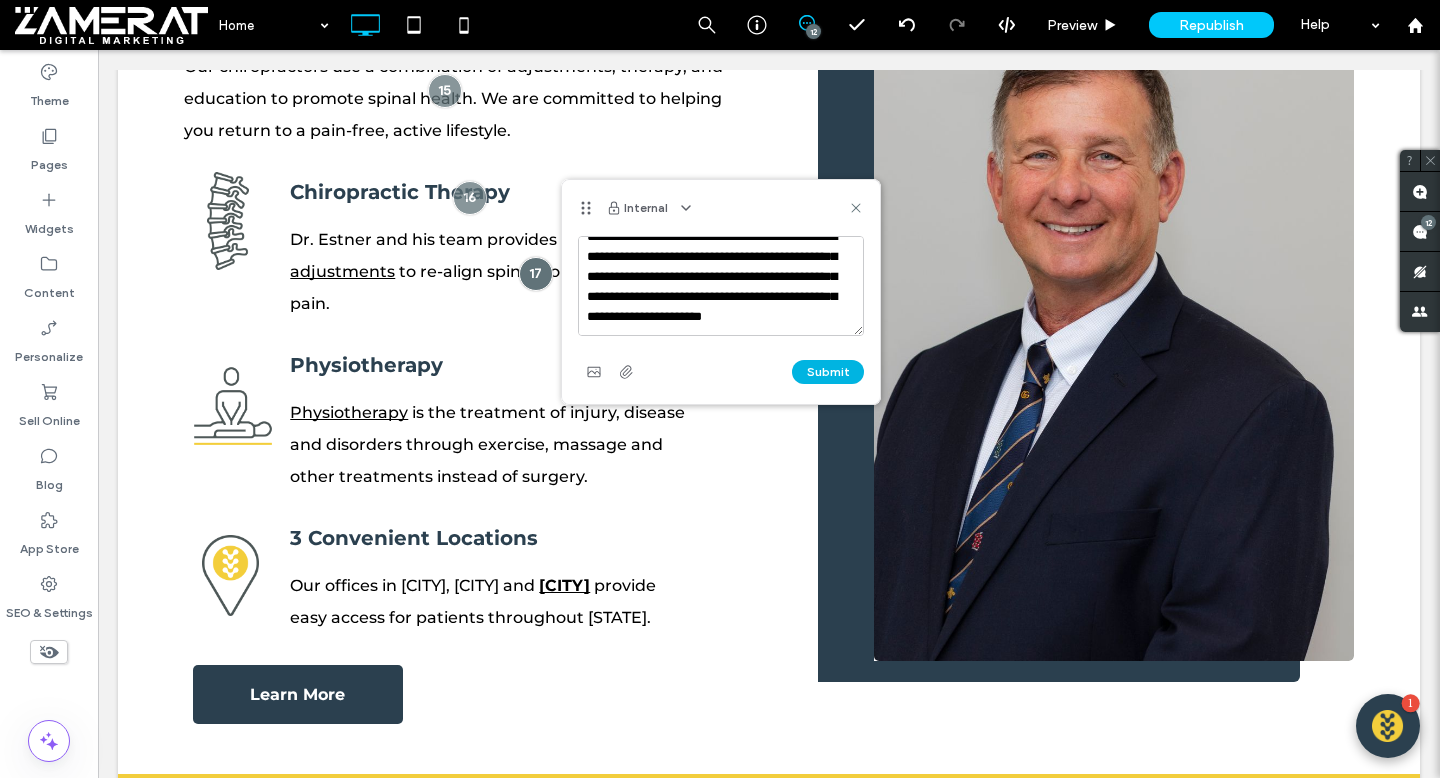 type on "**********" 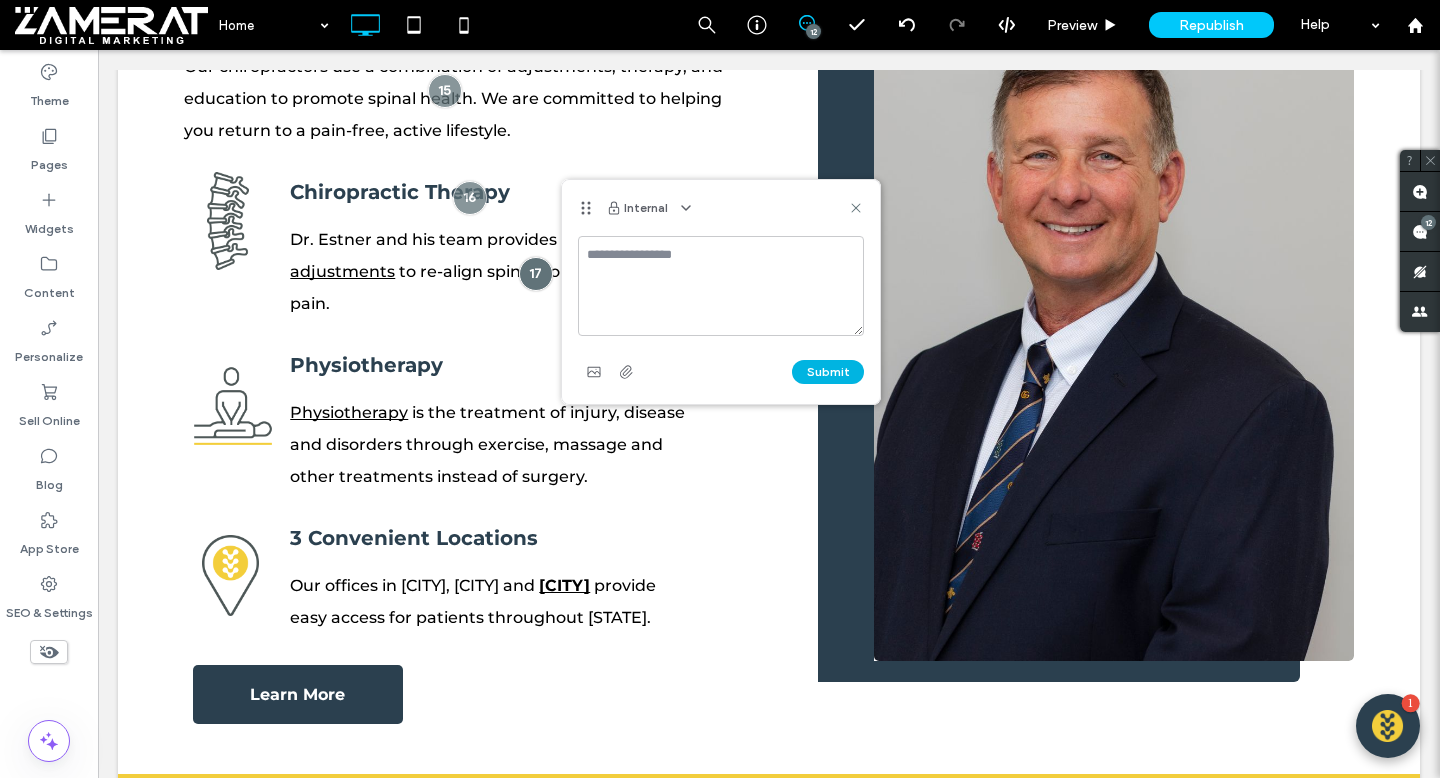 scroll, scrollTop: 0, scrollLeft: 0, axis: both 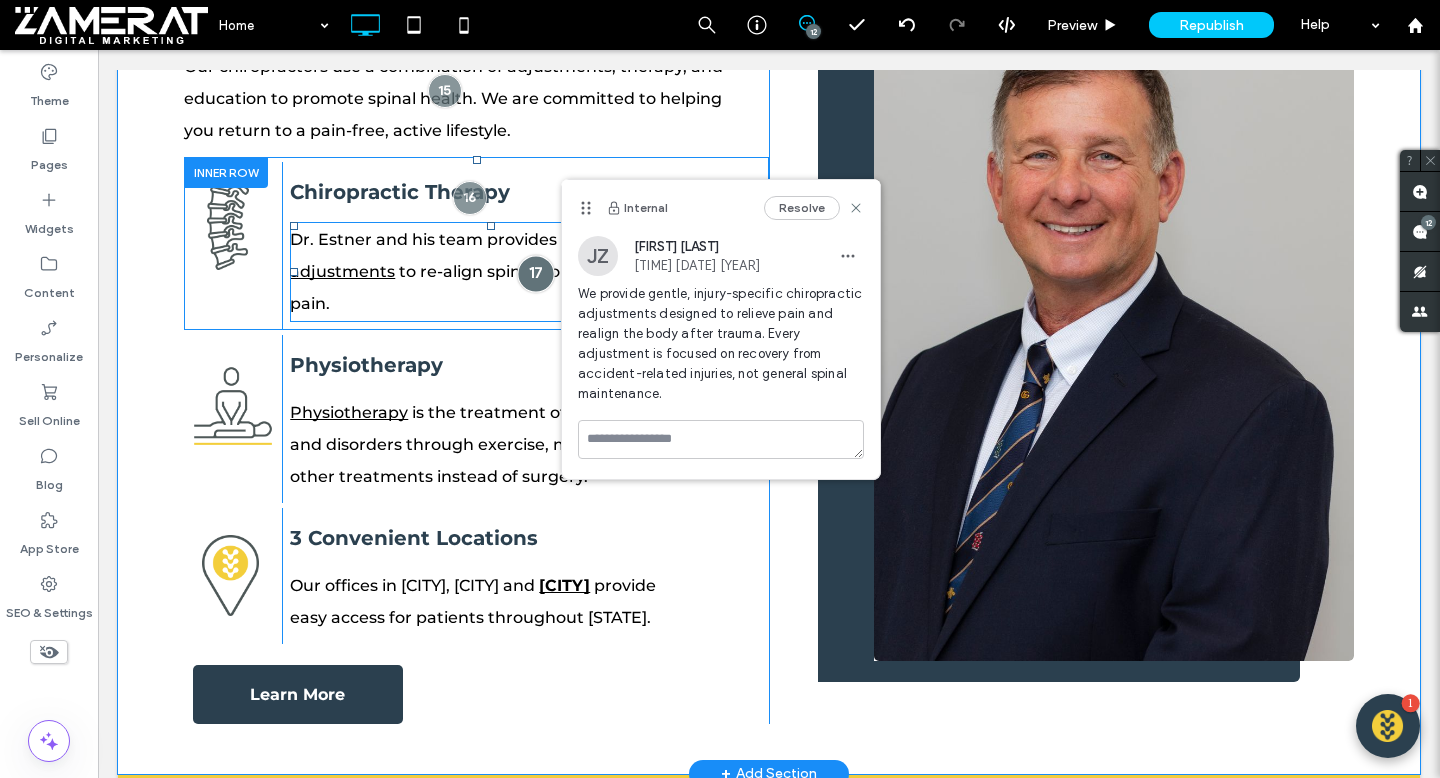 click at bounding box center (535, 274) 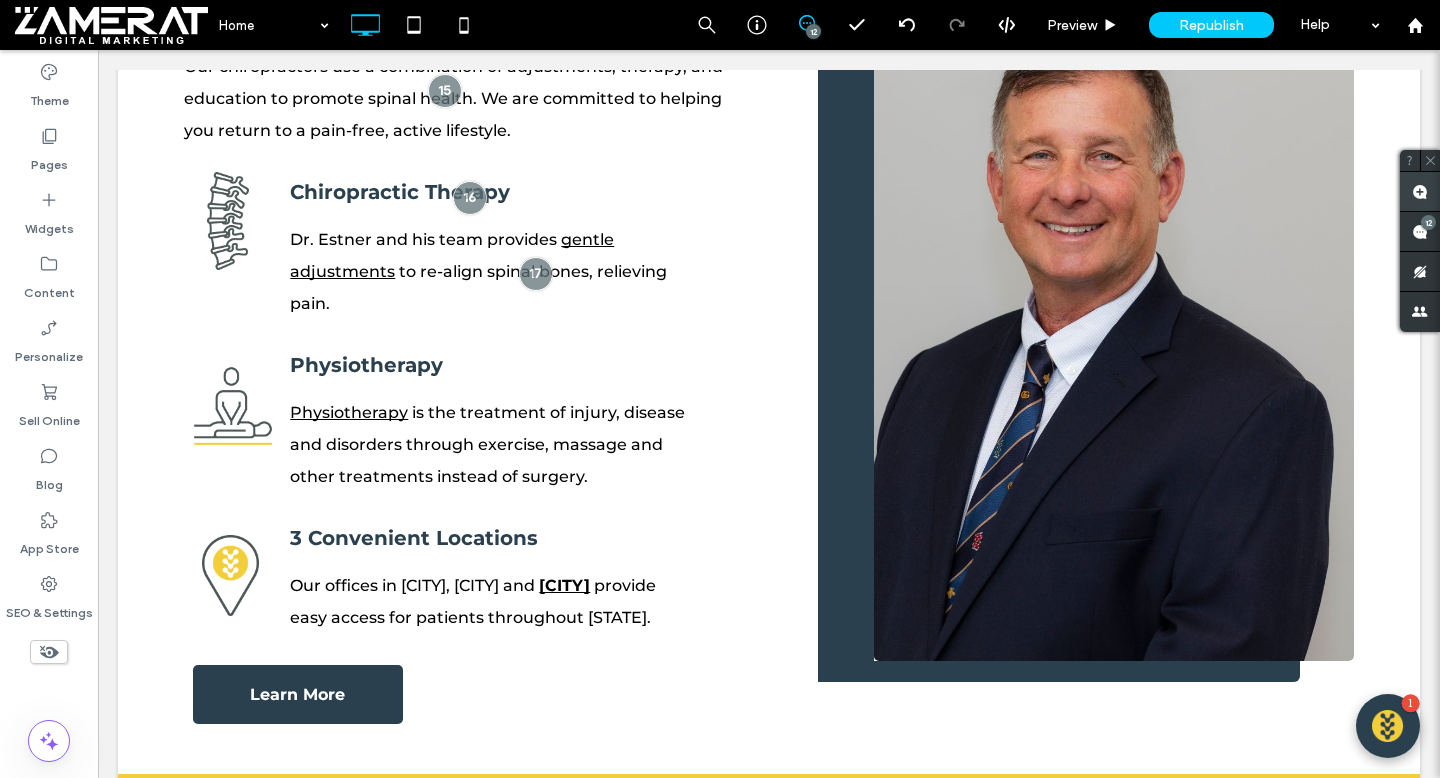 click 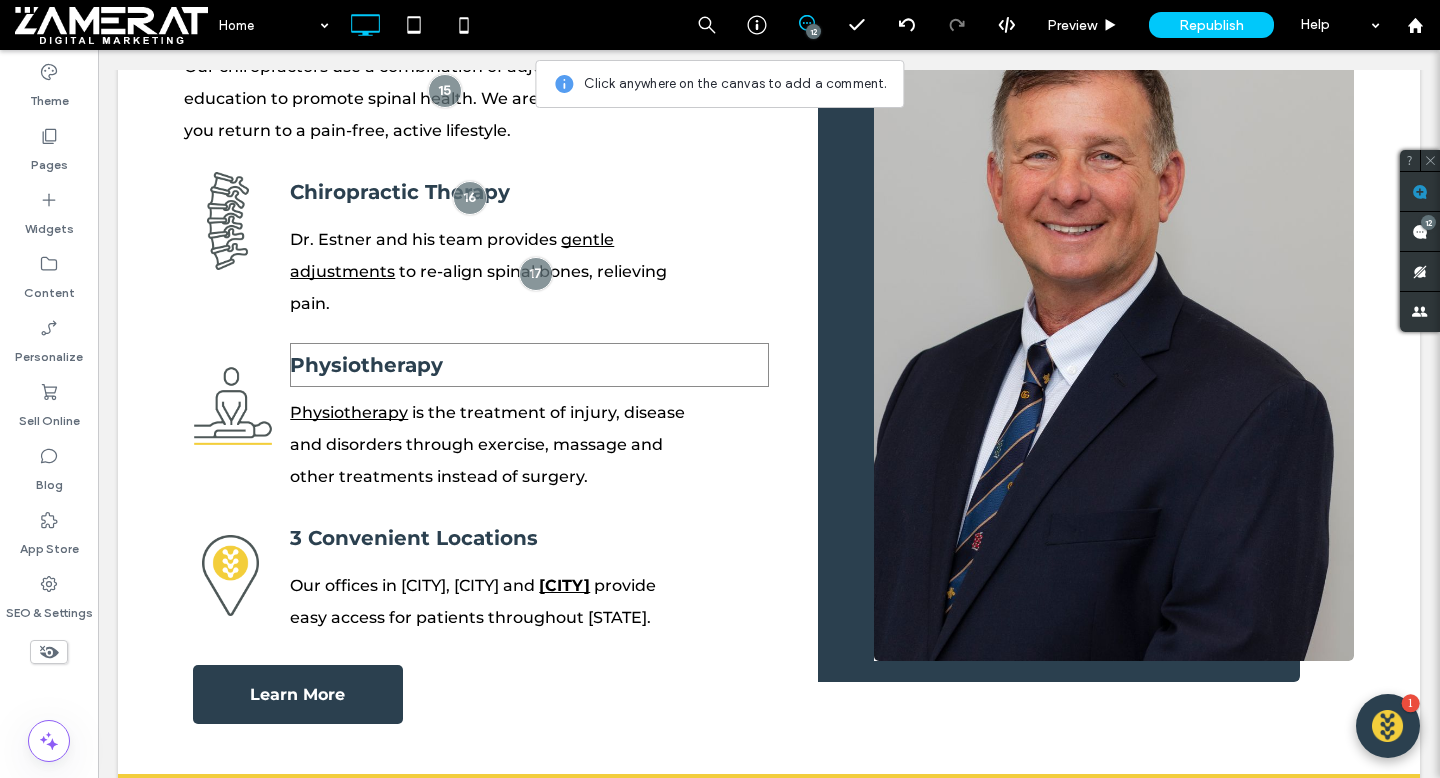 click on "Physiotherapy" at bounding box center [366, 365] 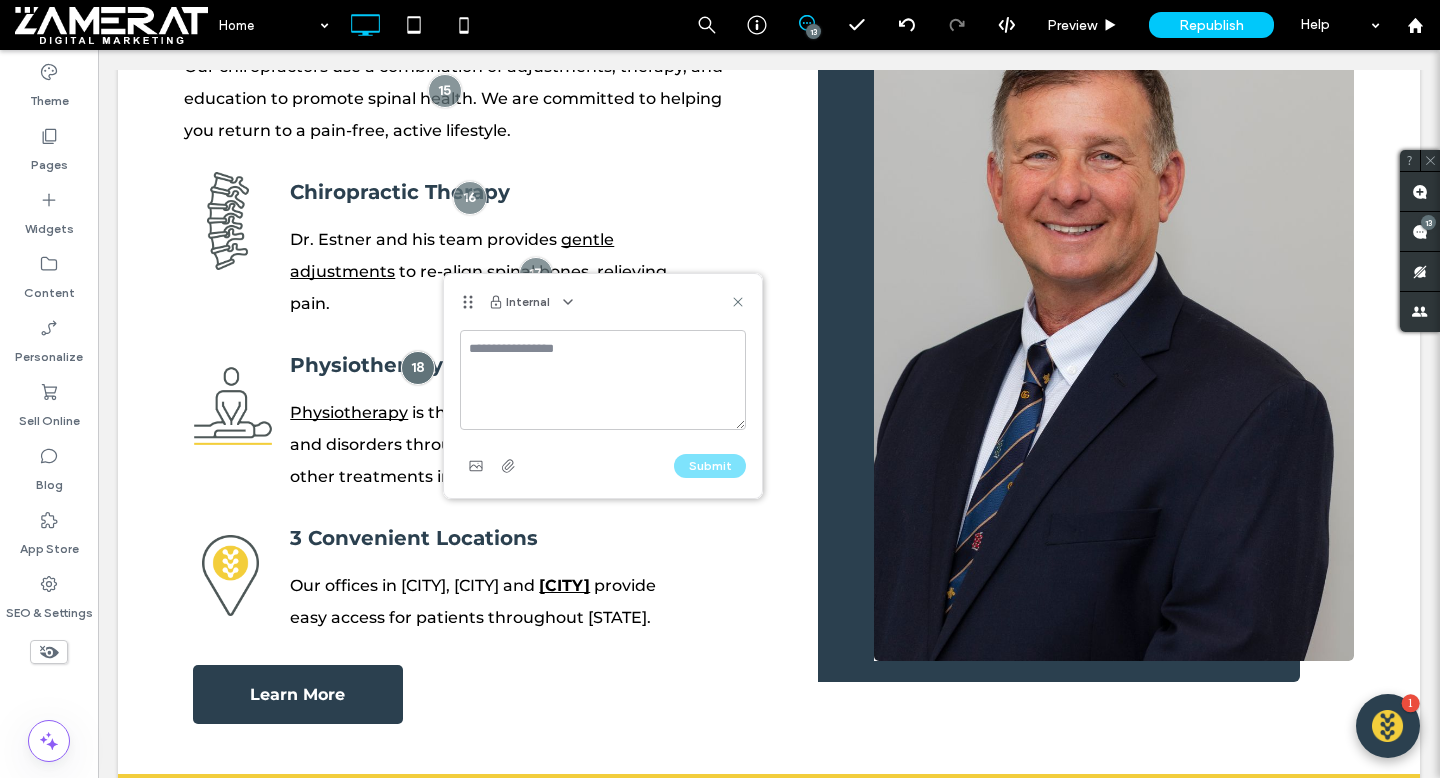 click at bounding box center (603, 380) 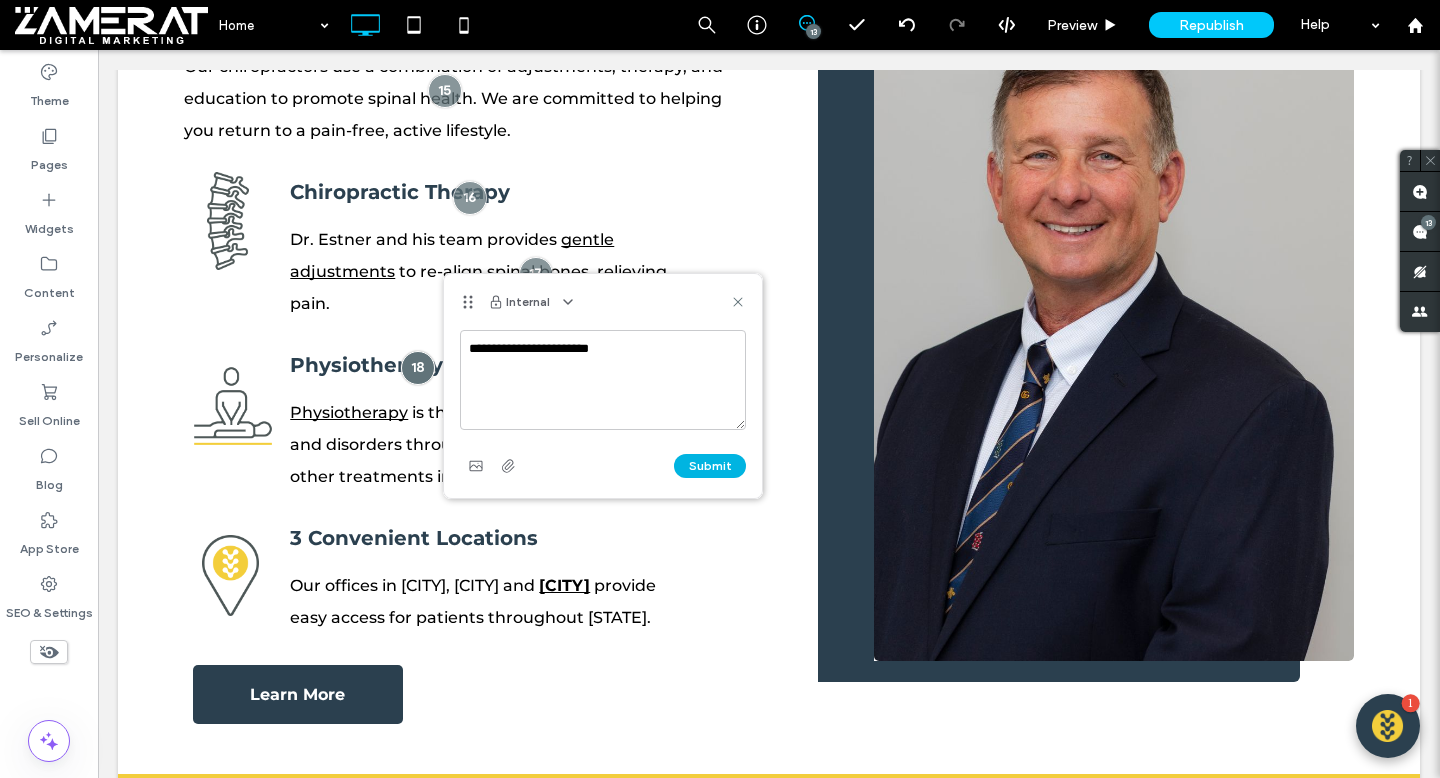 type on "**********" 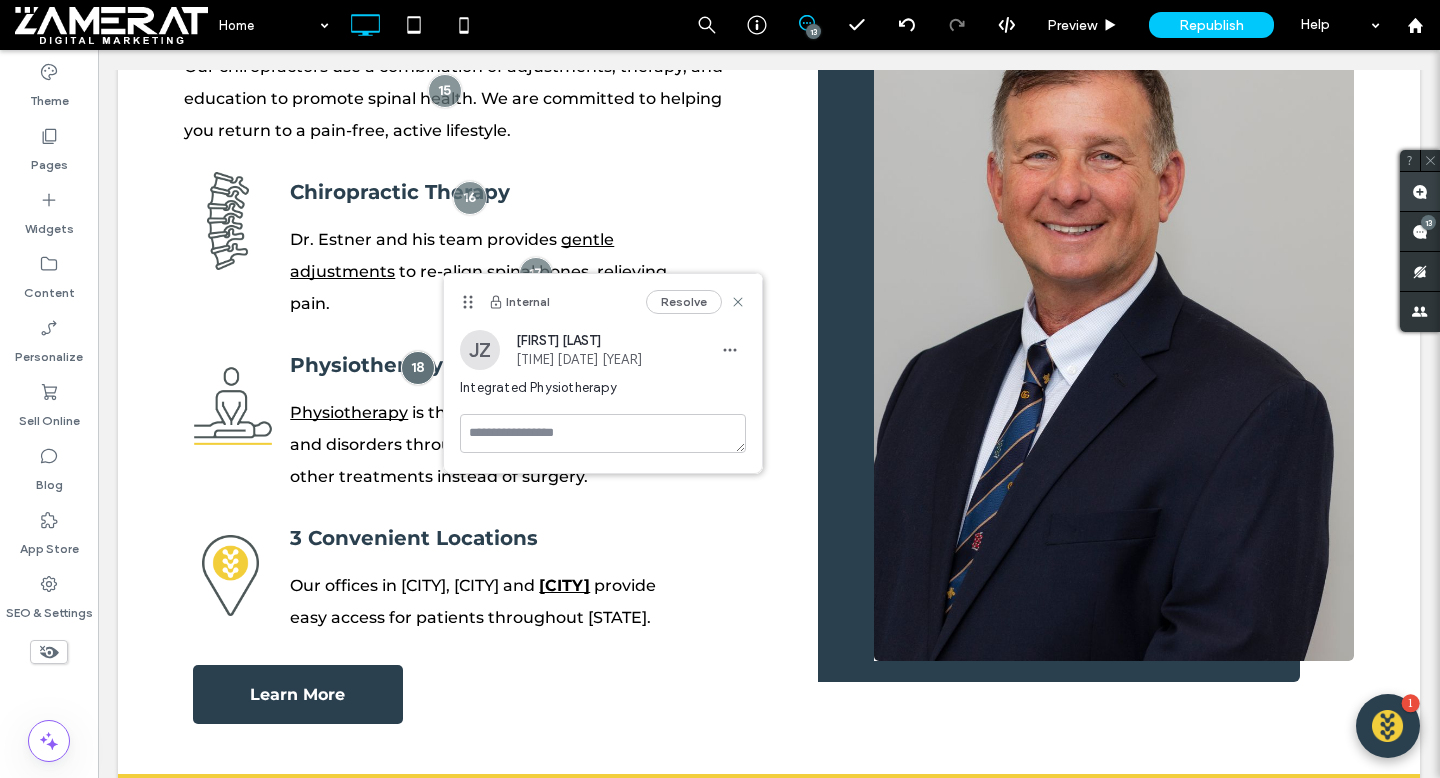 click 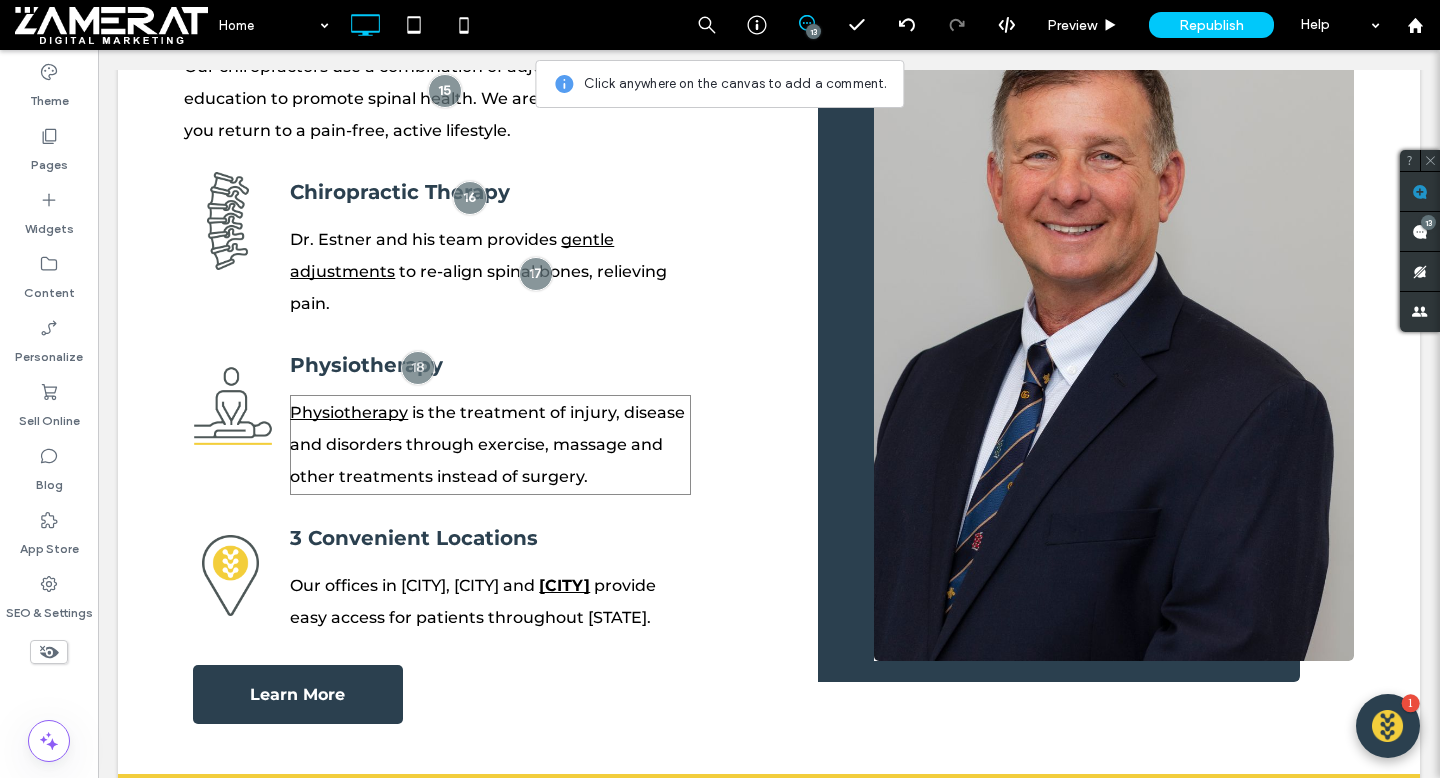 click on "is the treatment of injury, disease and disorders through exercise, massage and other treatments instead of surgery." at bounding box center (487, 444) 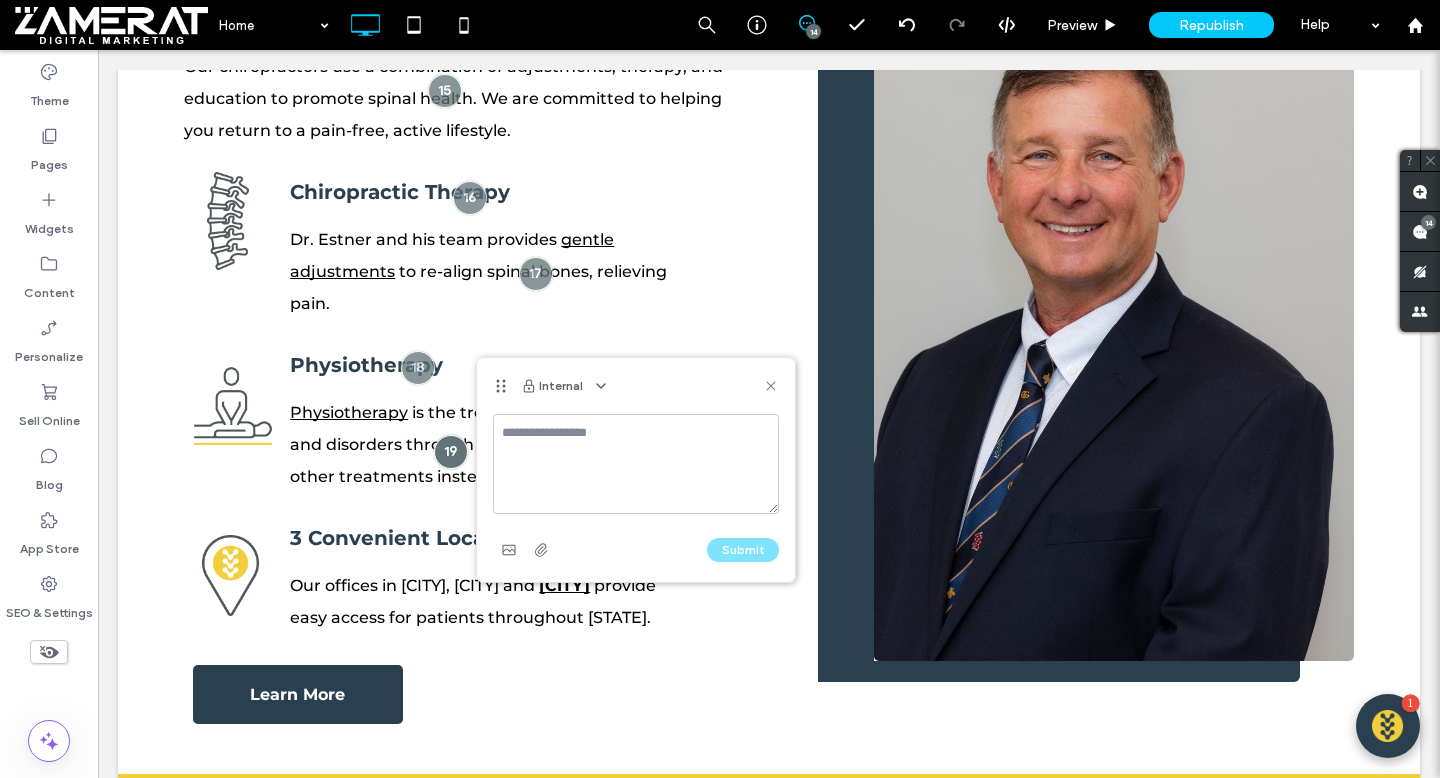 click at bounding box center [636, 464] 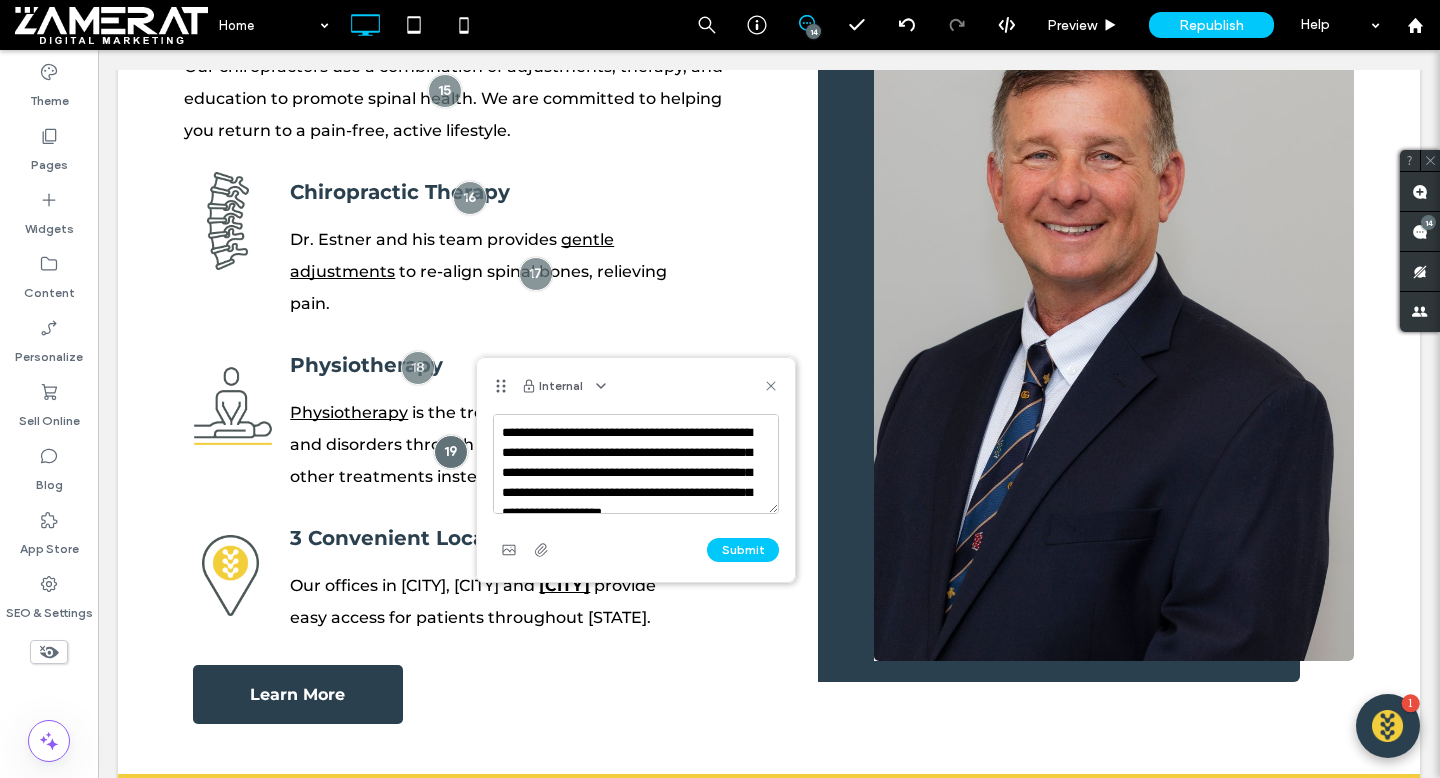 scroll, scrollTop: 28, scrollLeft: 0, axis: vertical 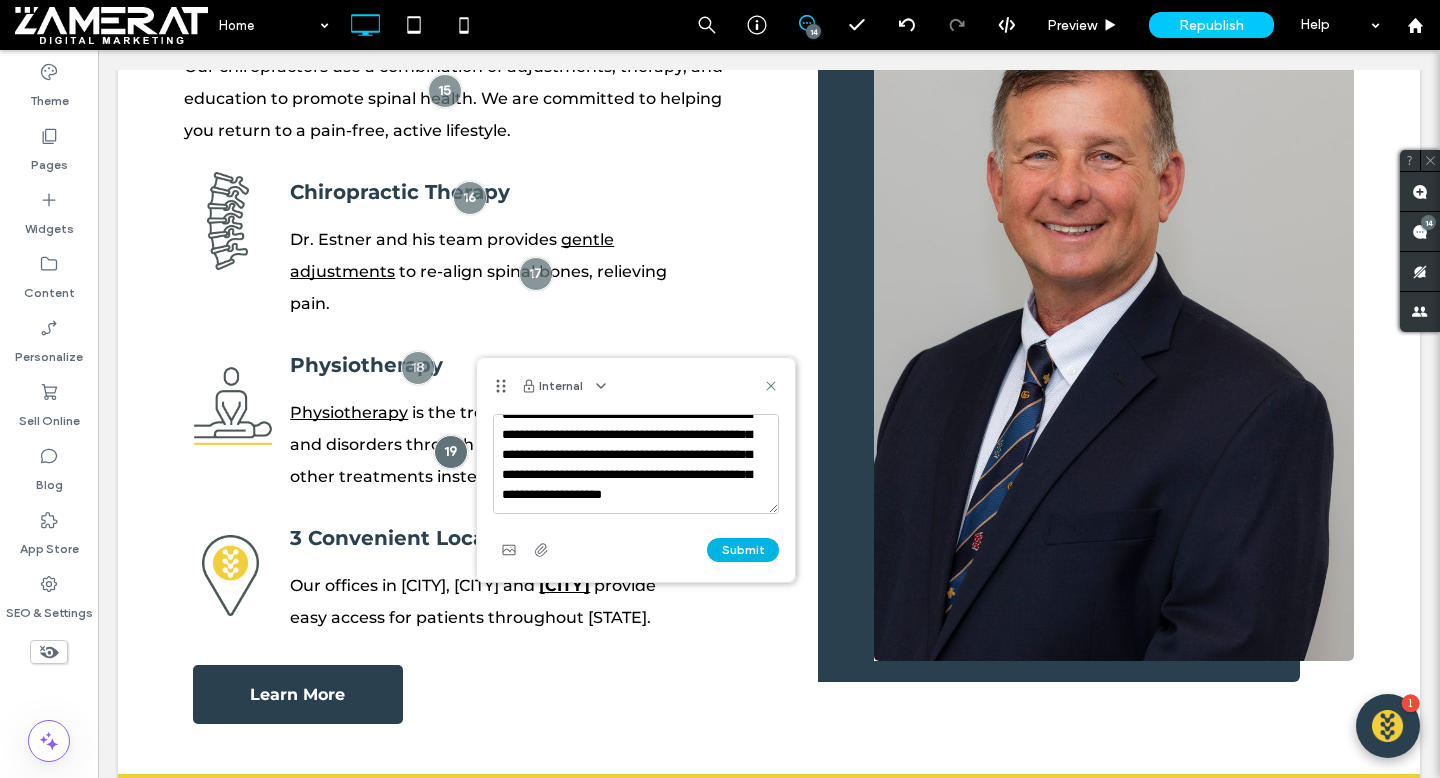 type on "**********" 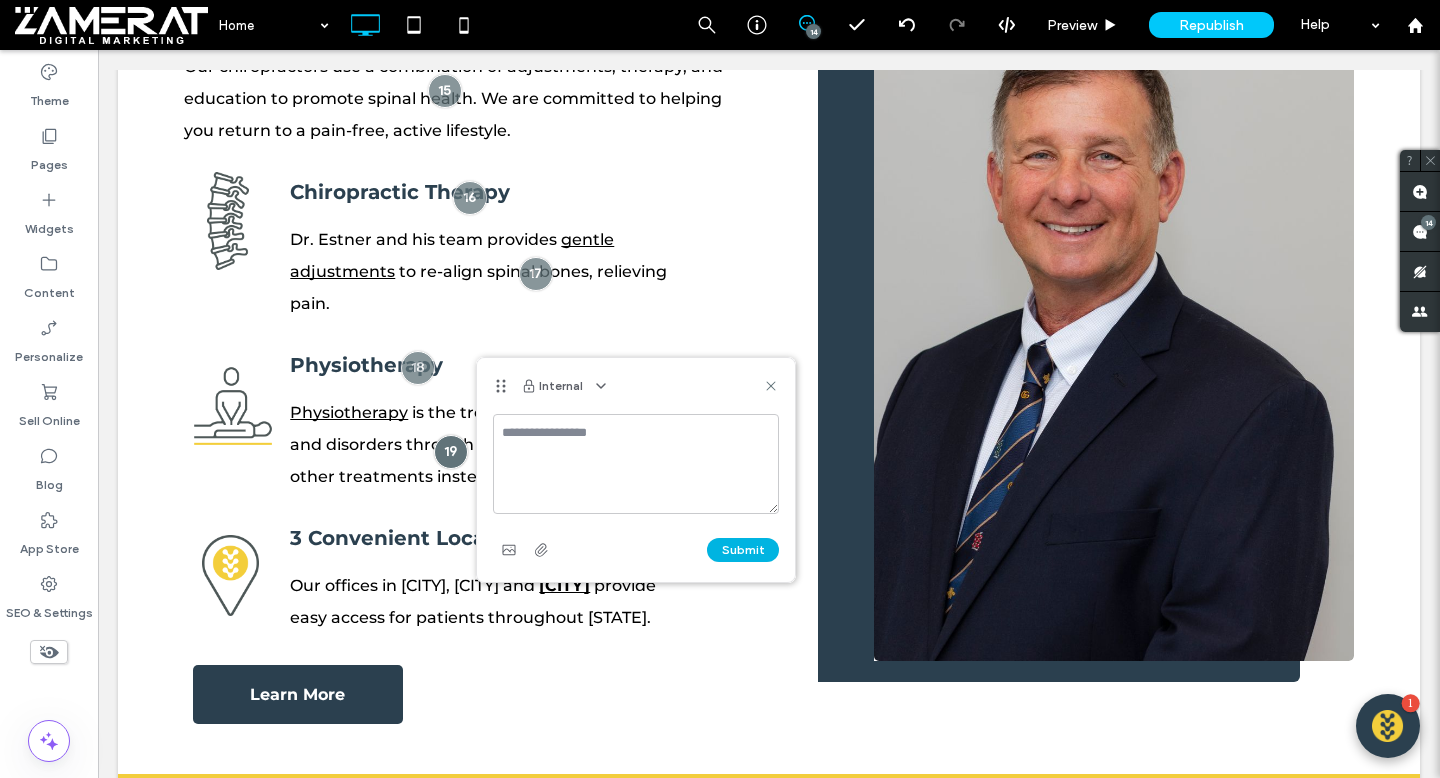 scroll, scrollTop: 0, scrollLeft: 0, axis: both 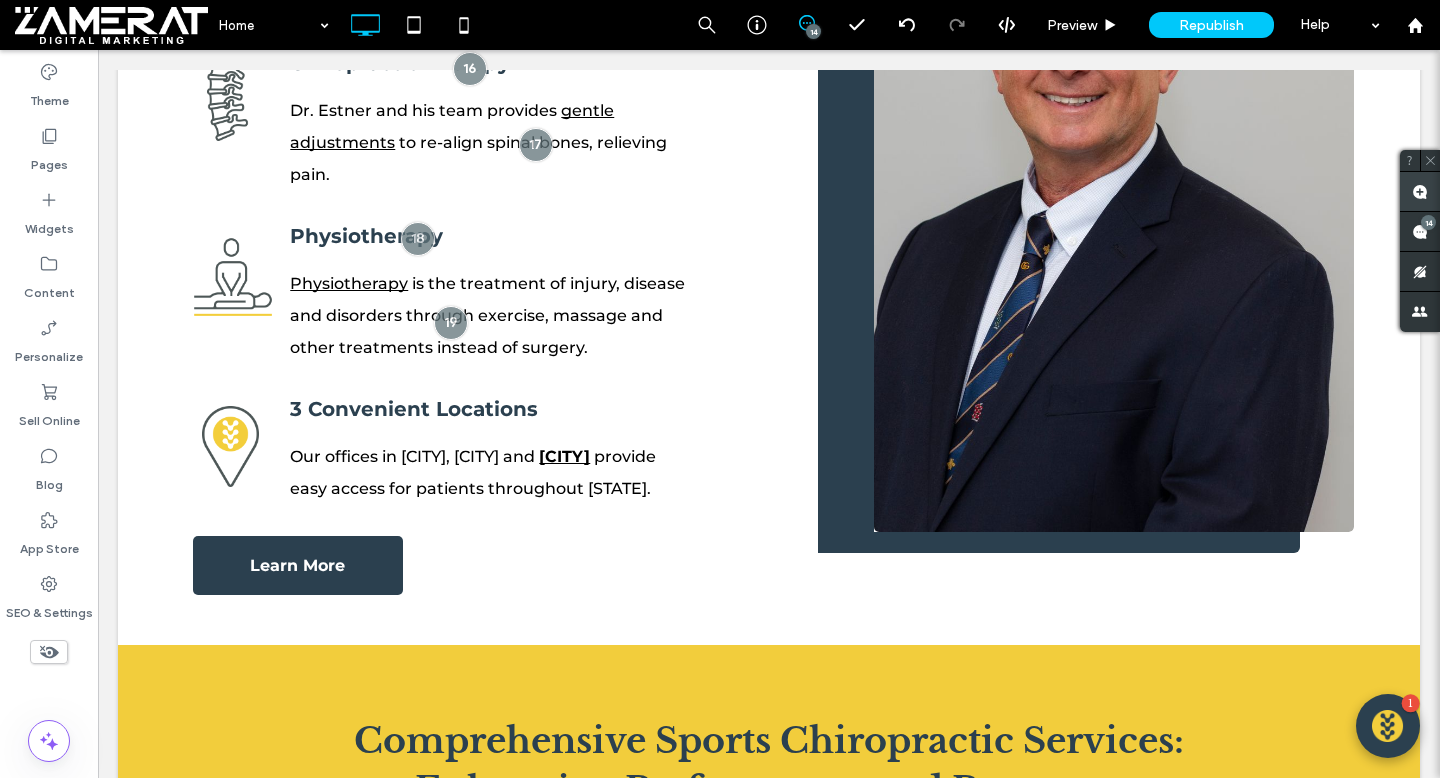 click at bounding box center [1420, 191] 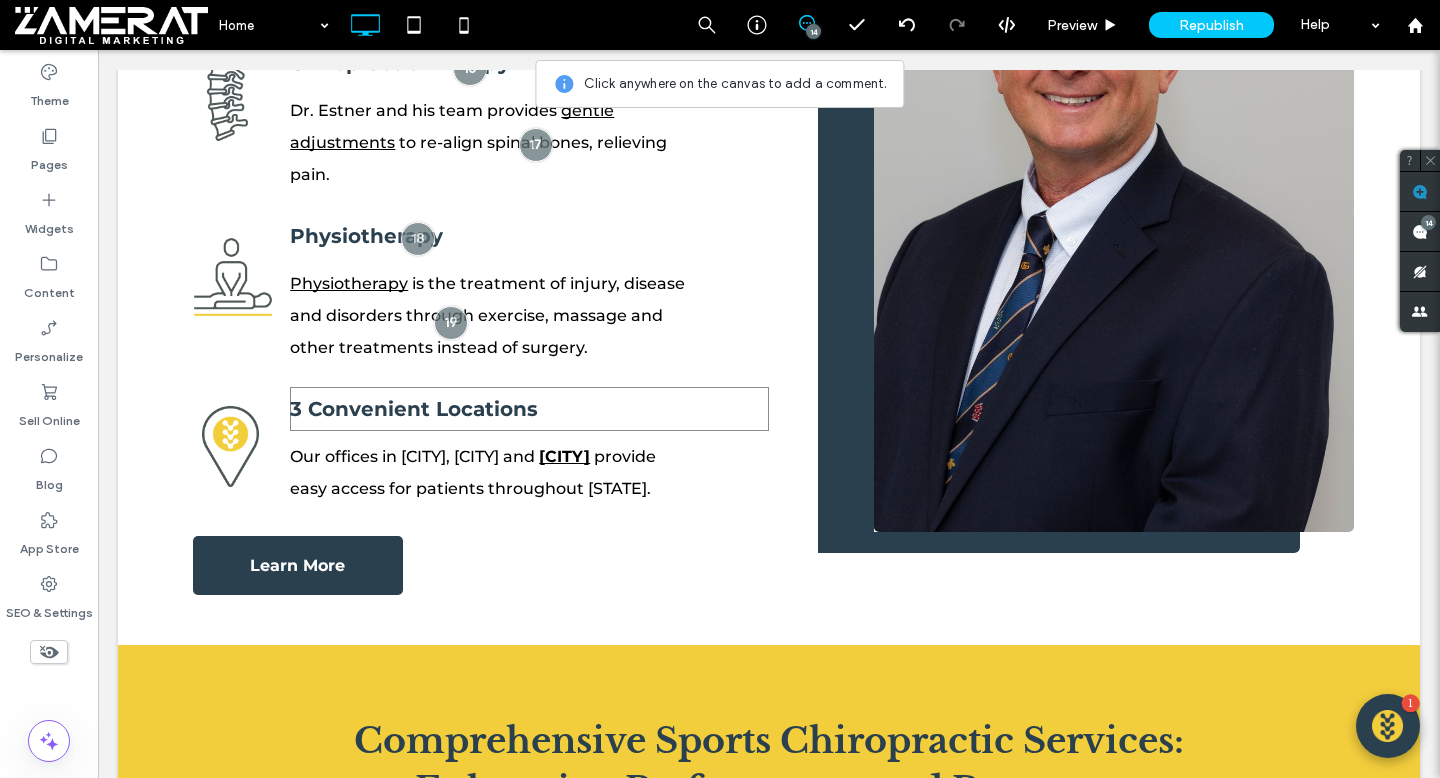click on "3 Convenient Locations" at bounding box center [414, 409] 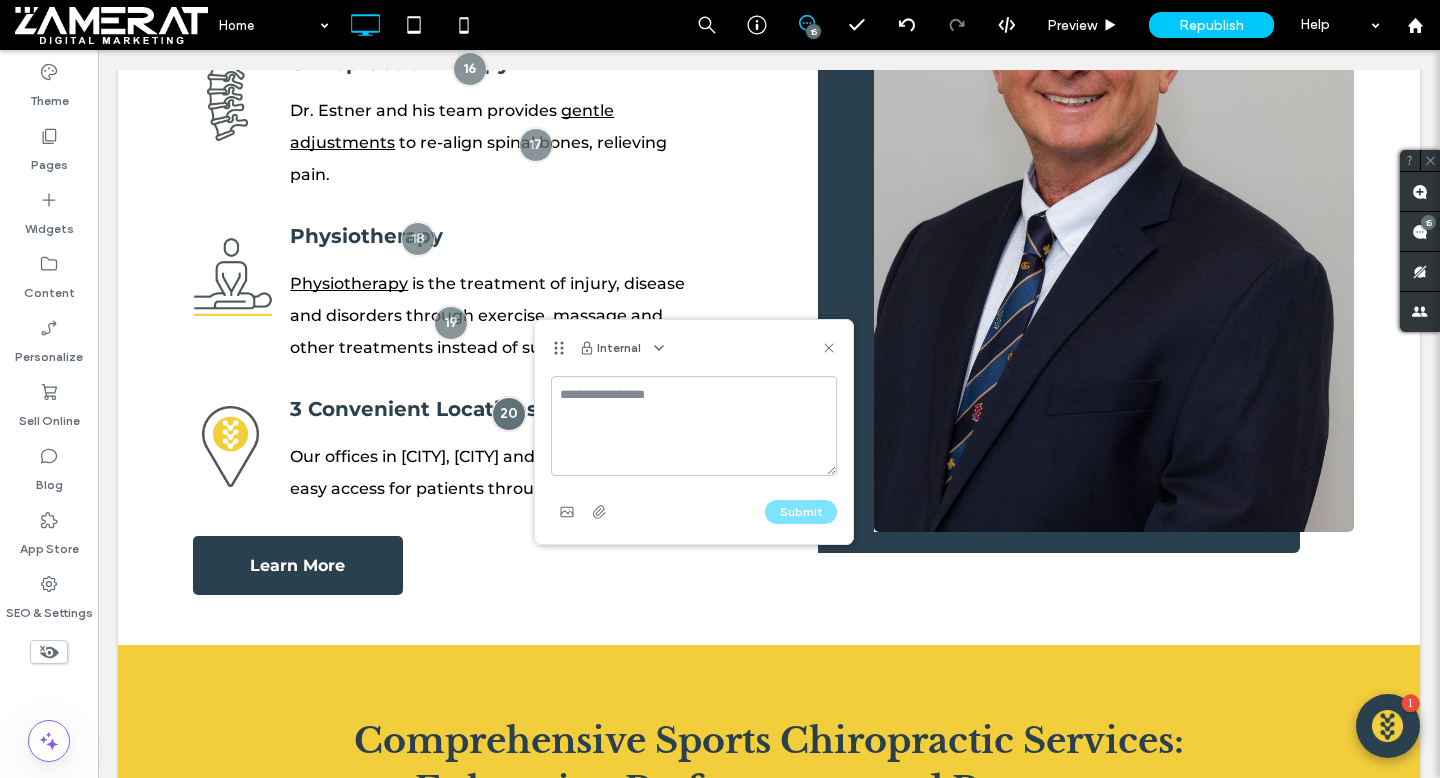 click at bounding box center [694, 426] 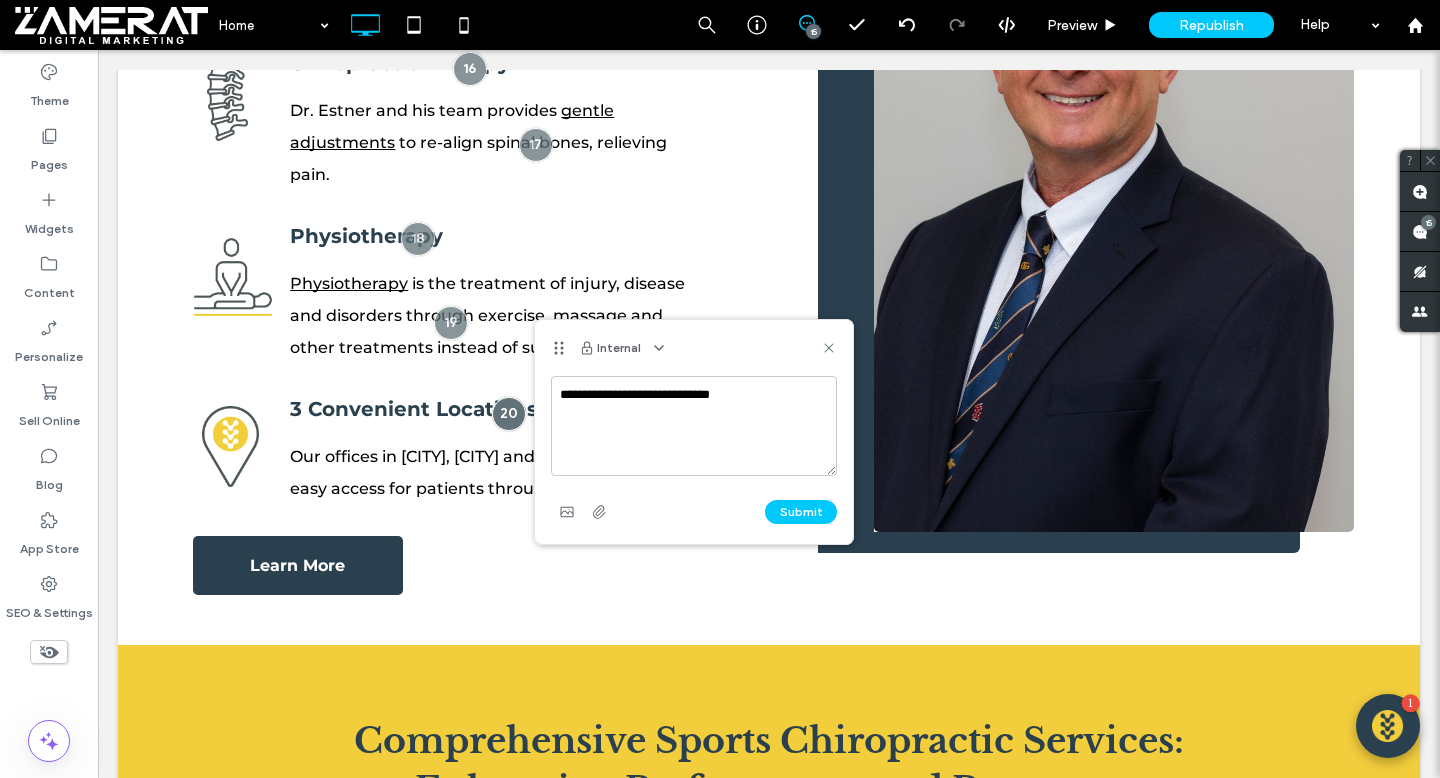 type on "**********" 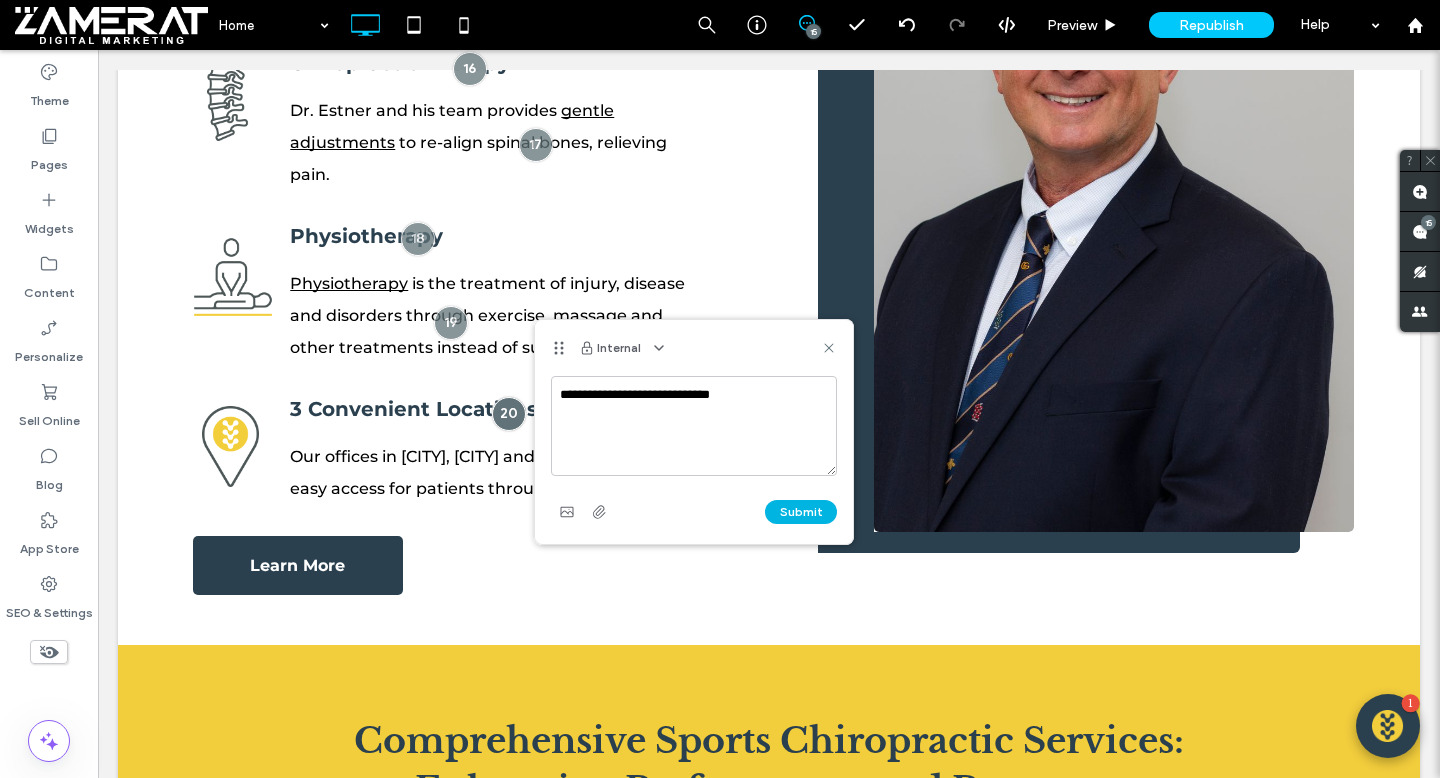 click on "Submit" at bounding box center (801, 512) 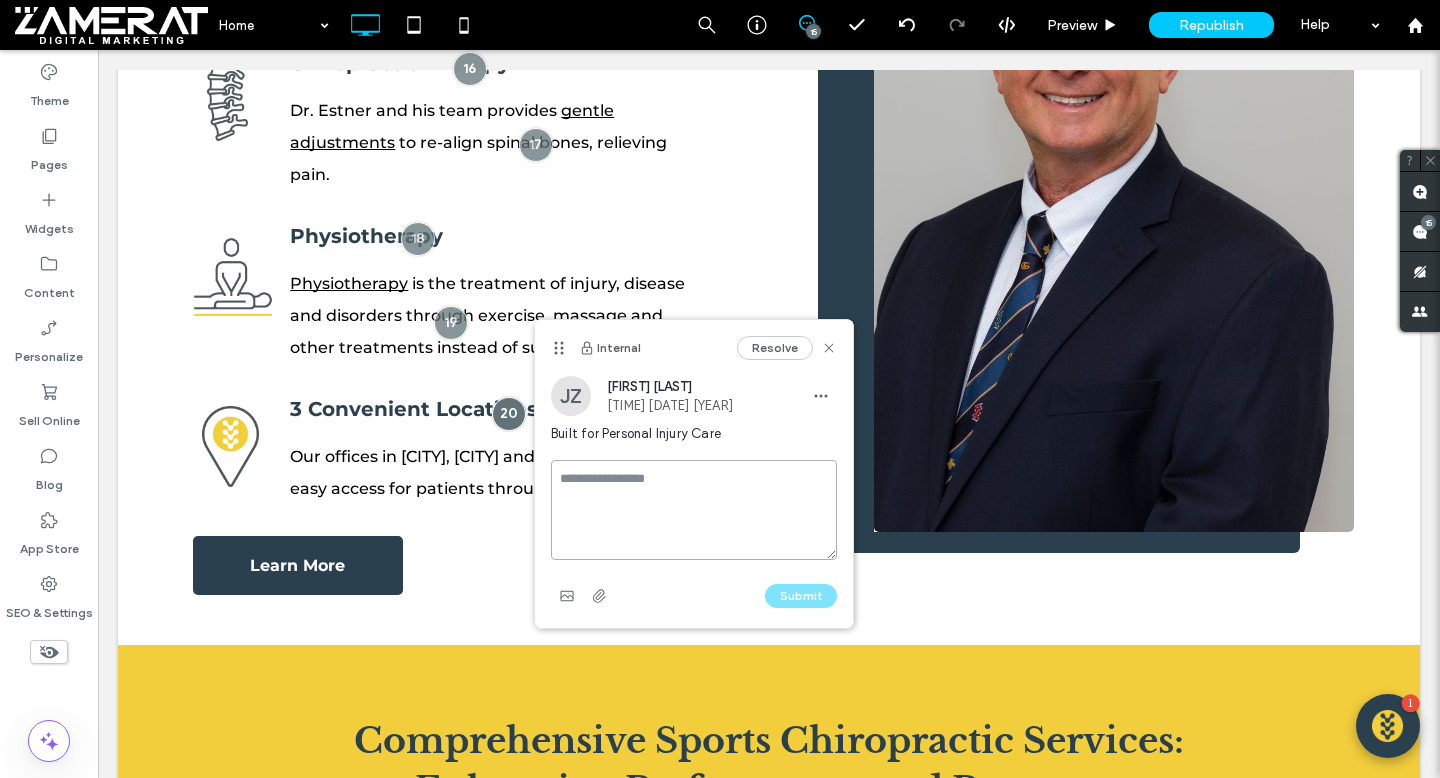 click at bounding box center [694, 510] 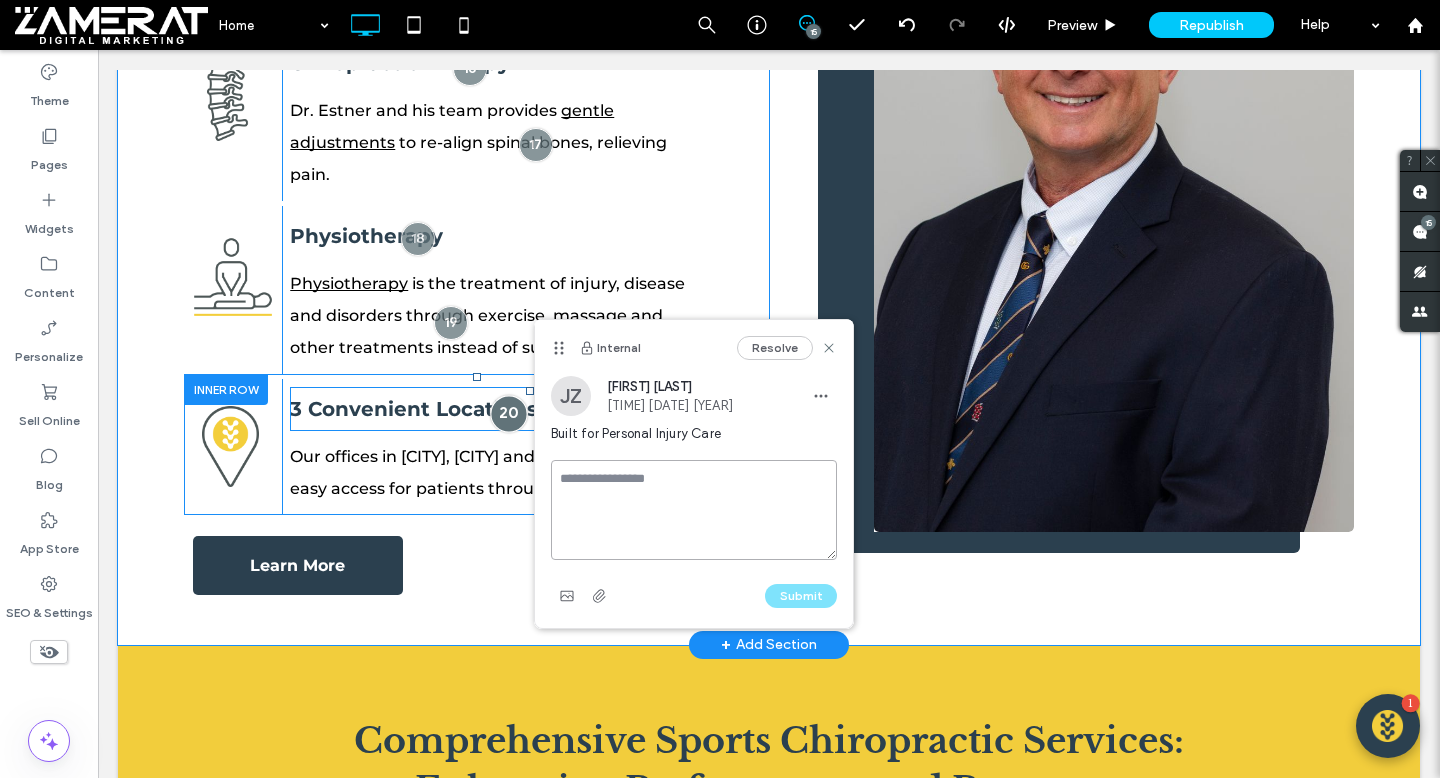click at bounding box center [508, 414] 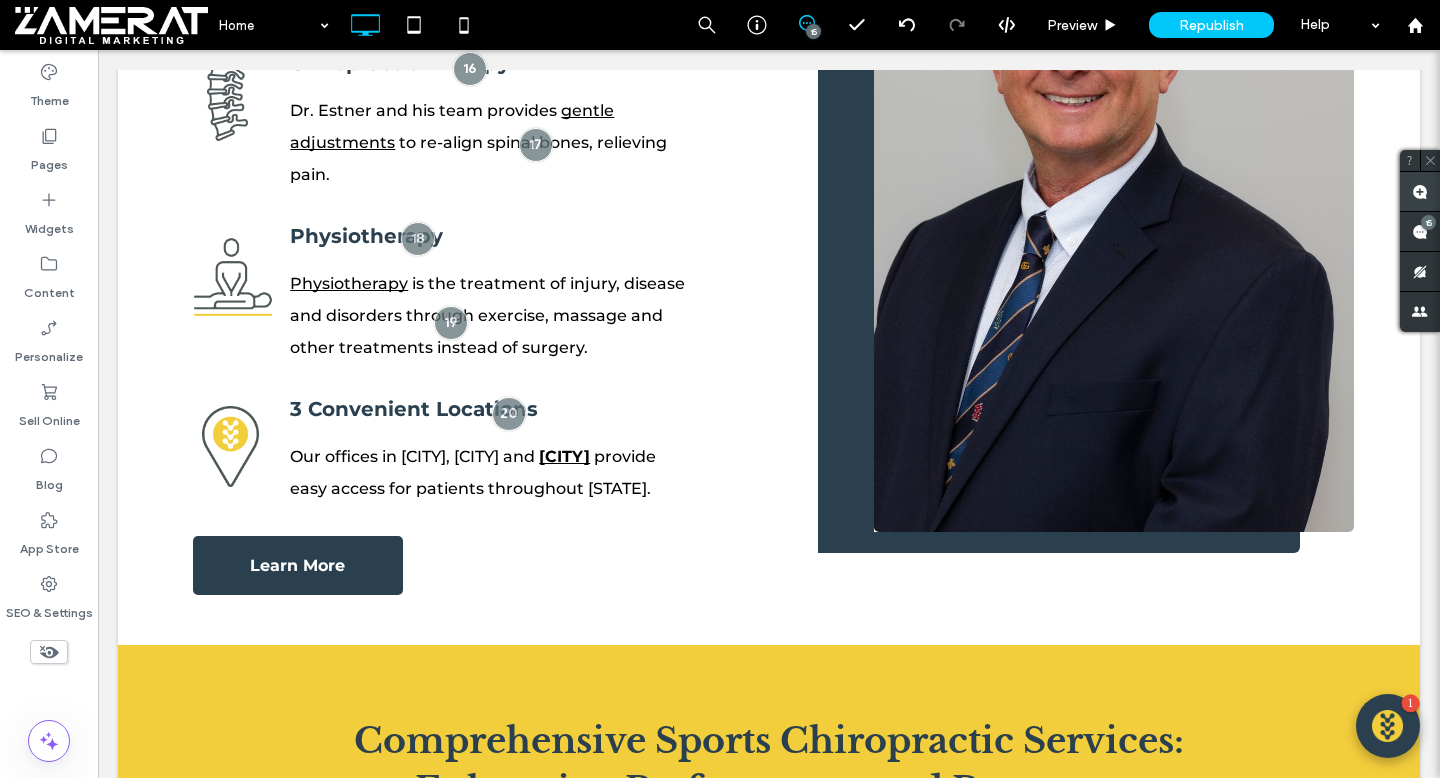 click 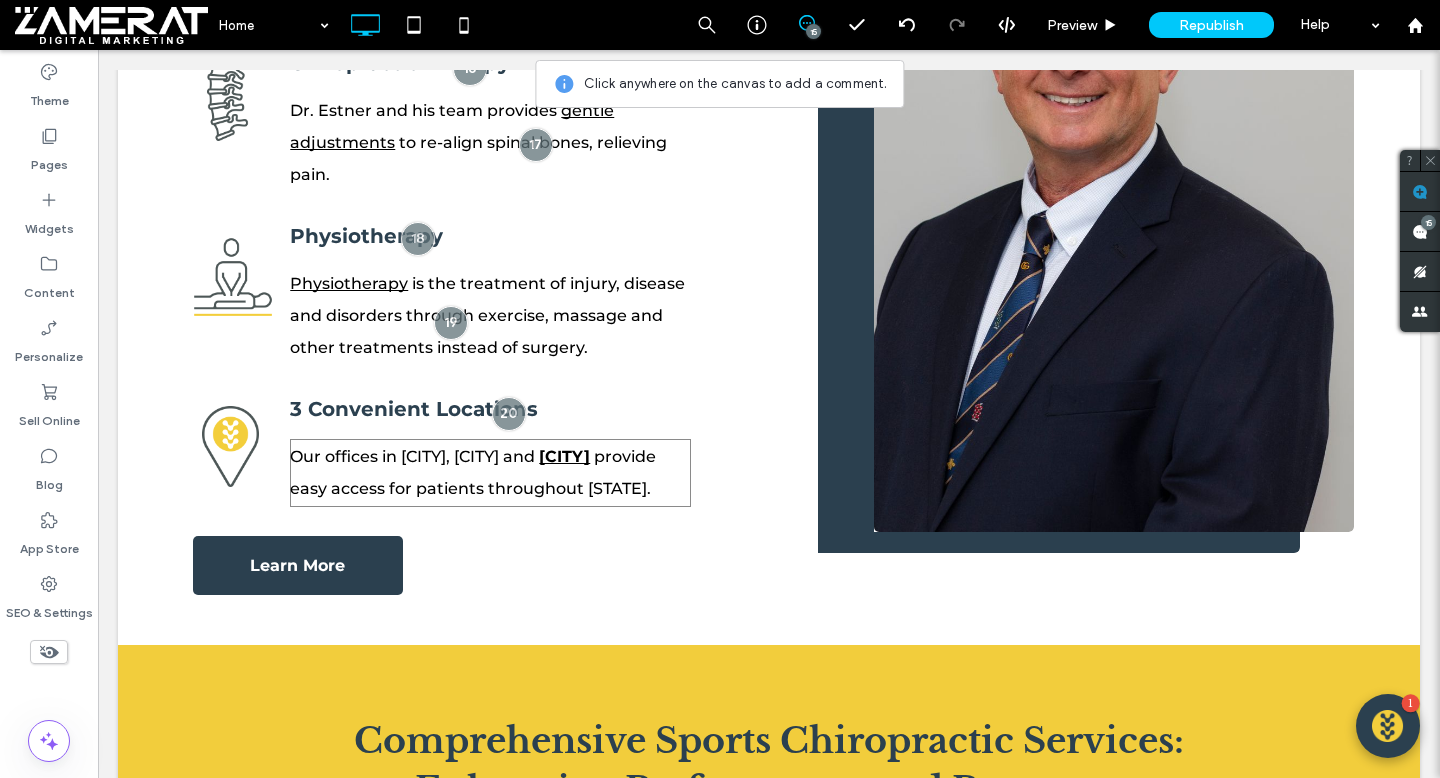 click on "provide easy access for patients throughout [STATE]." at bounding box center (473, 472) 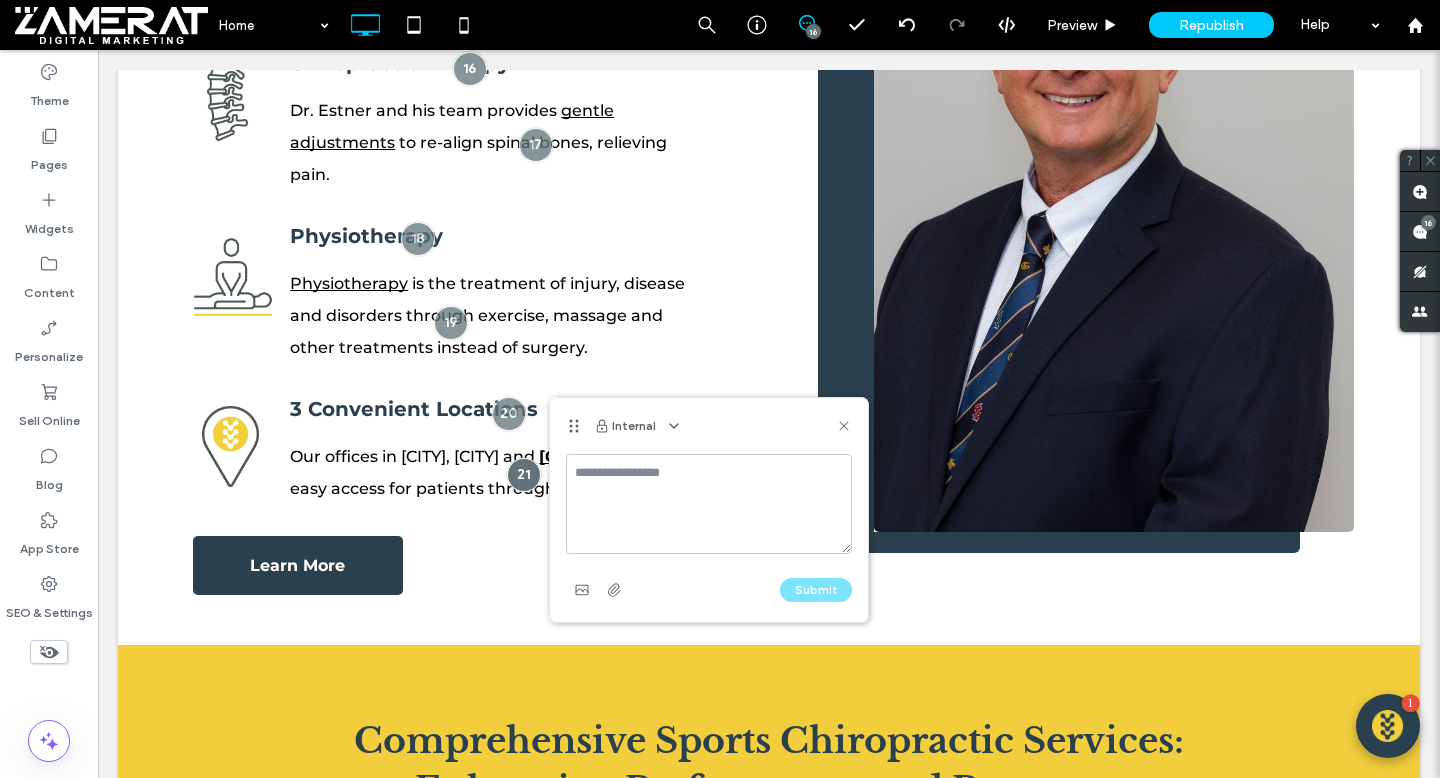 click at bounding box center [709, 504] 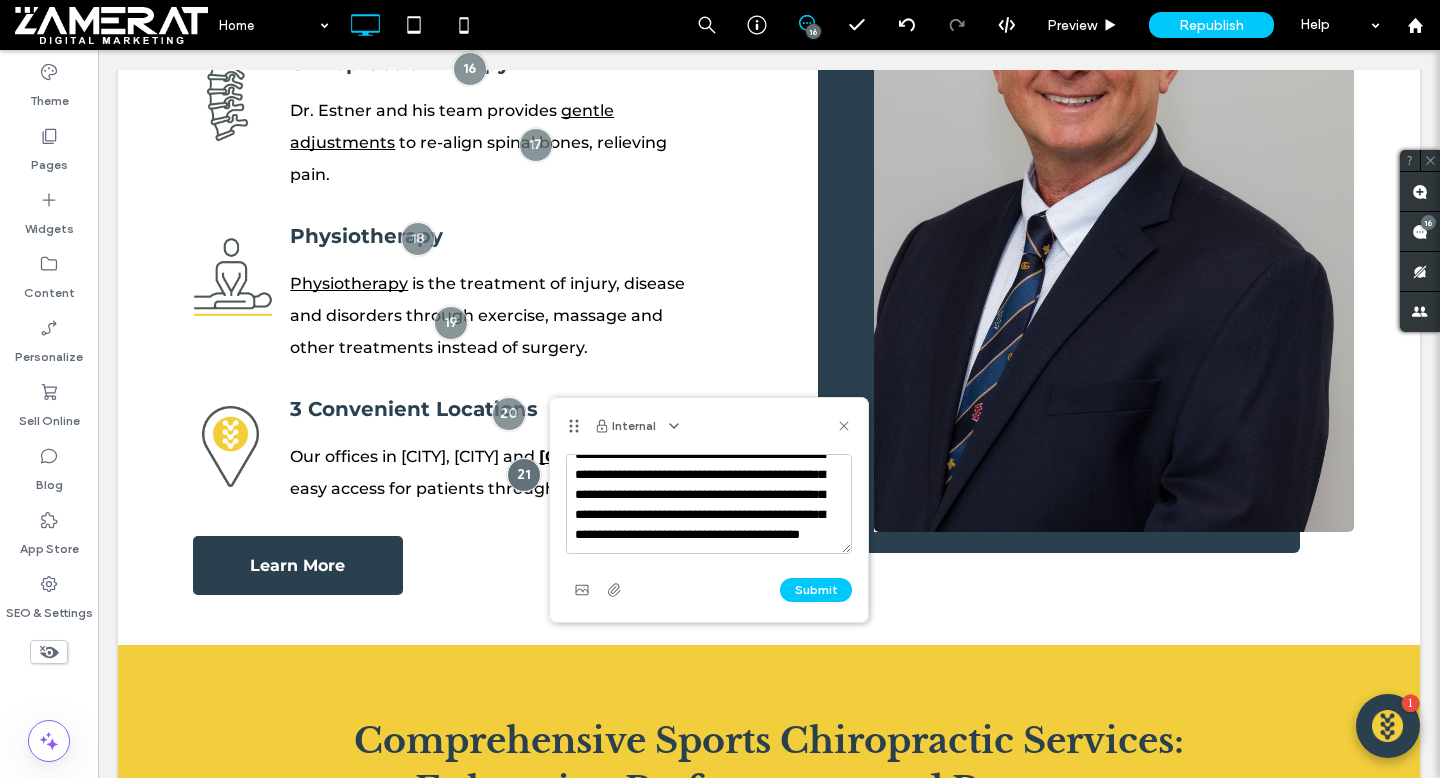 scroll, scrollTop: 0, scrollLeft: 0, axis: both 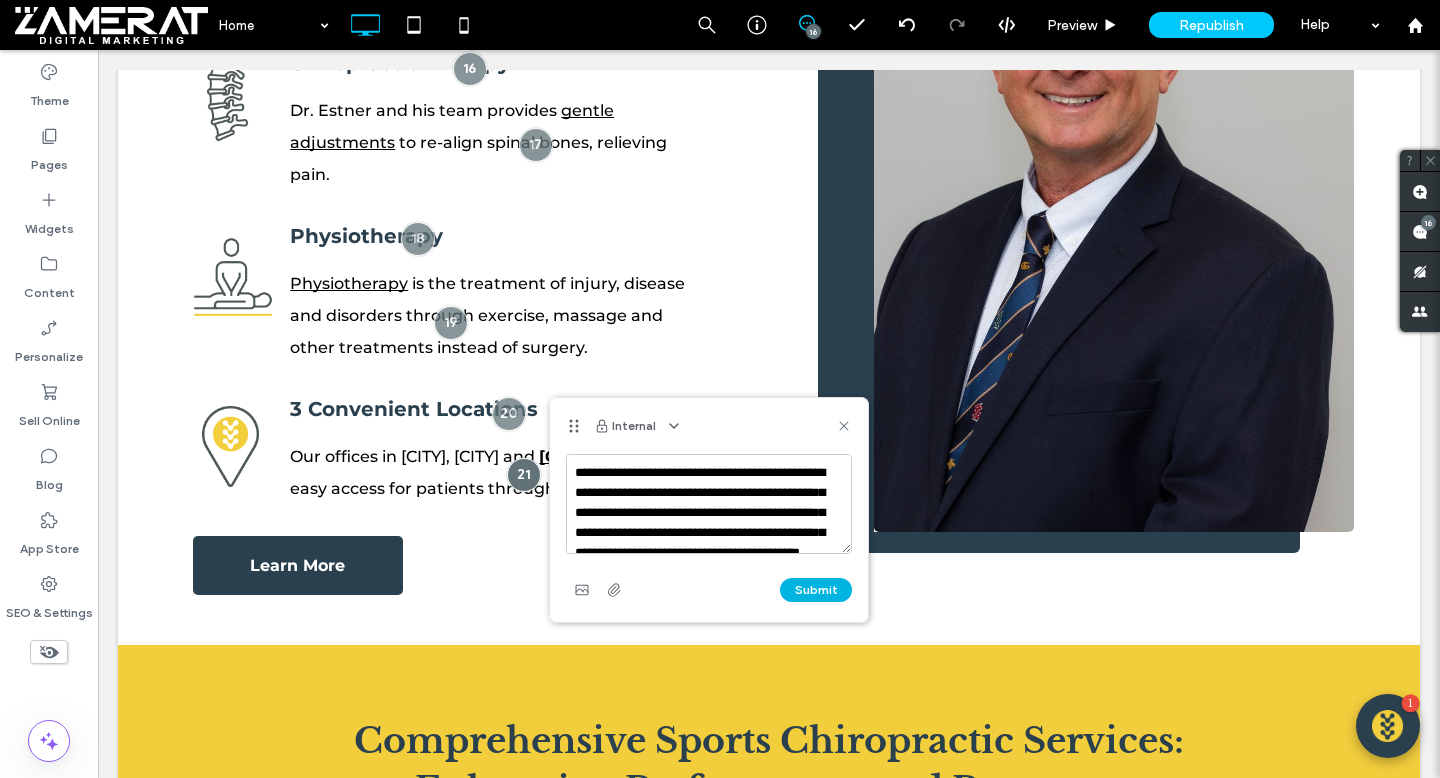 type on "**********" 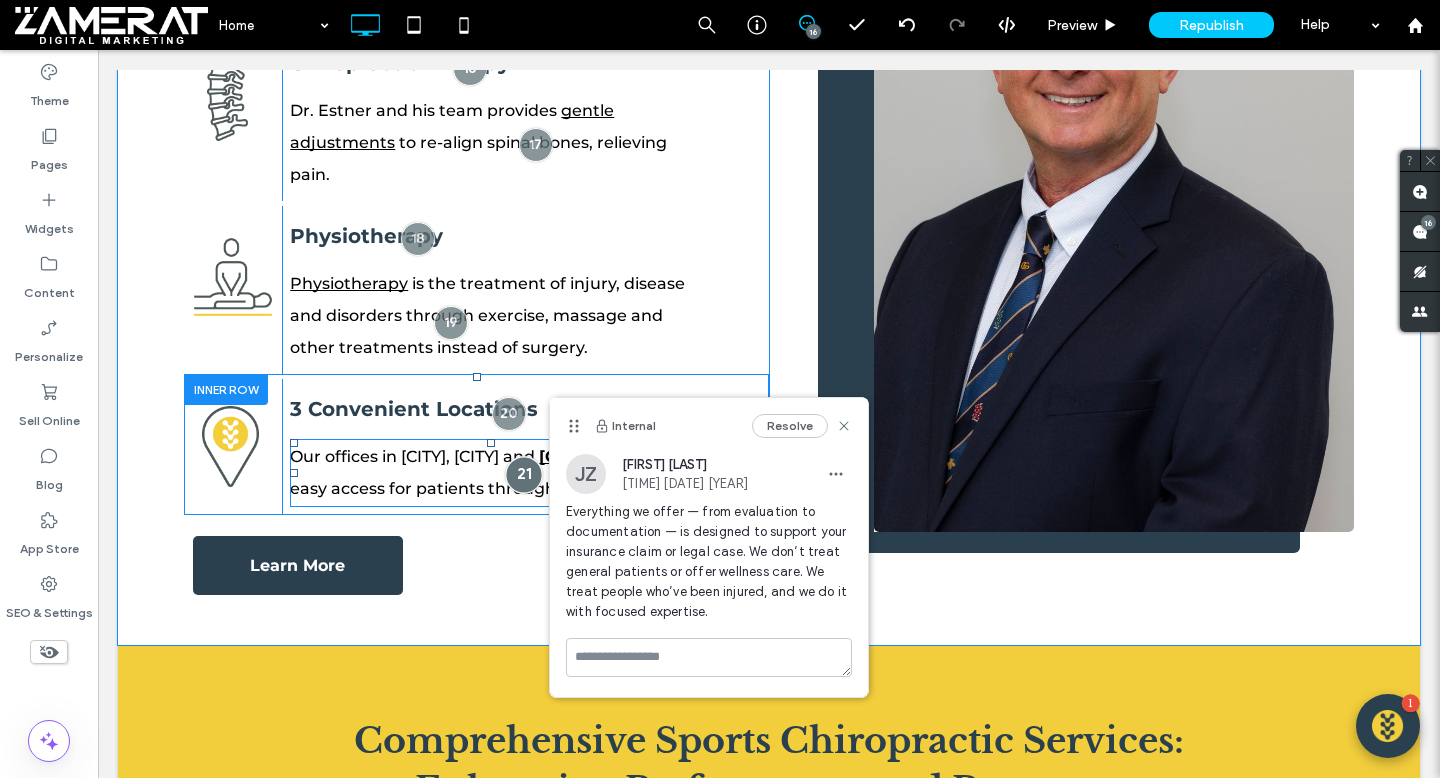 click at bounding box center [523, 475] 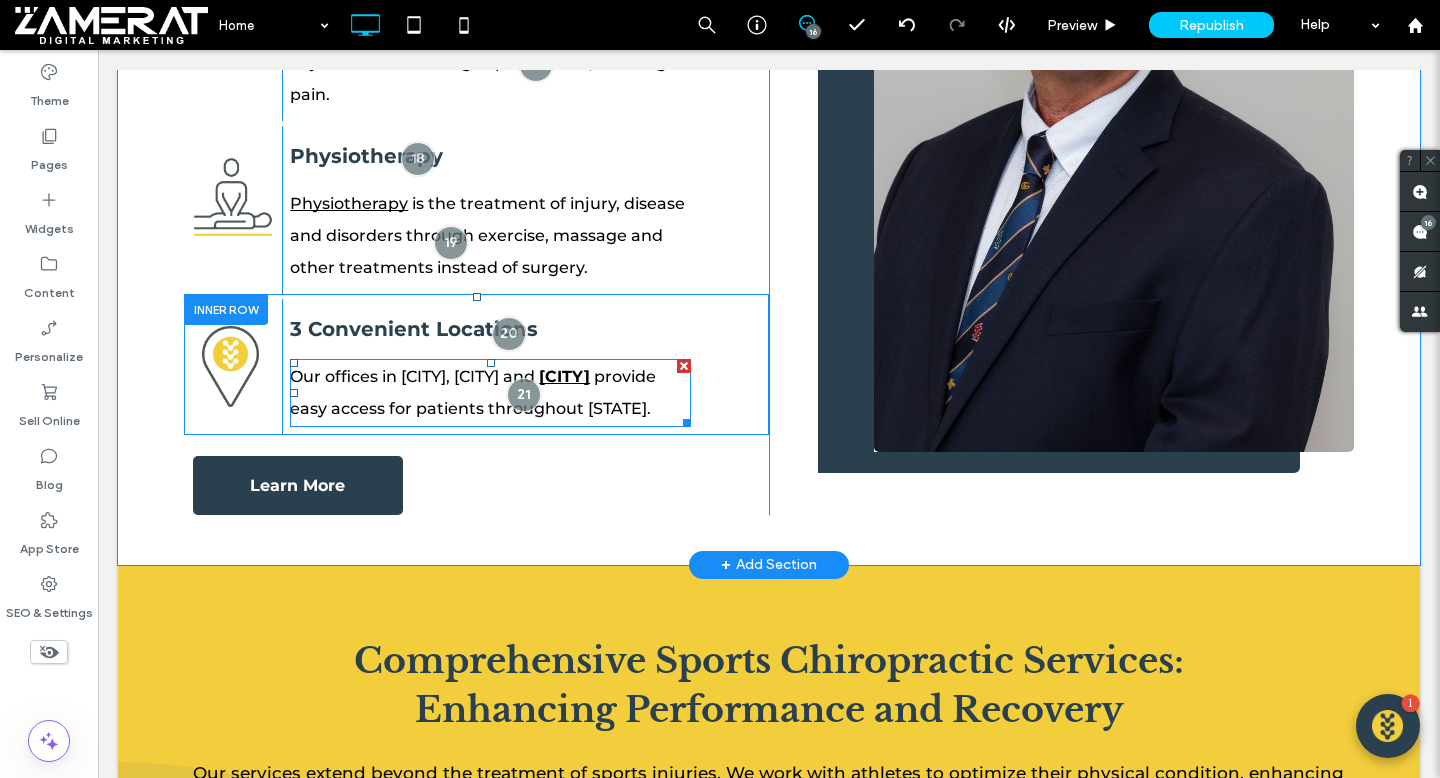 scroll, scrollTop: 4735, scrollLeft: 0, axis: vertical 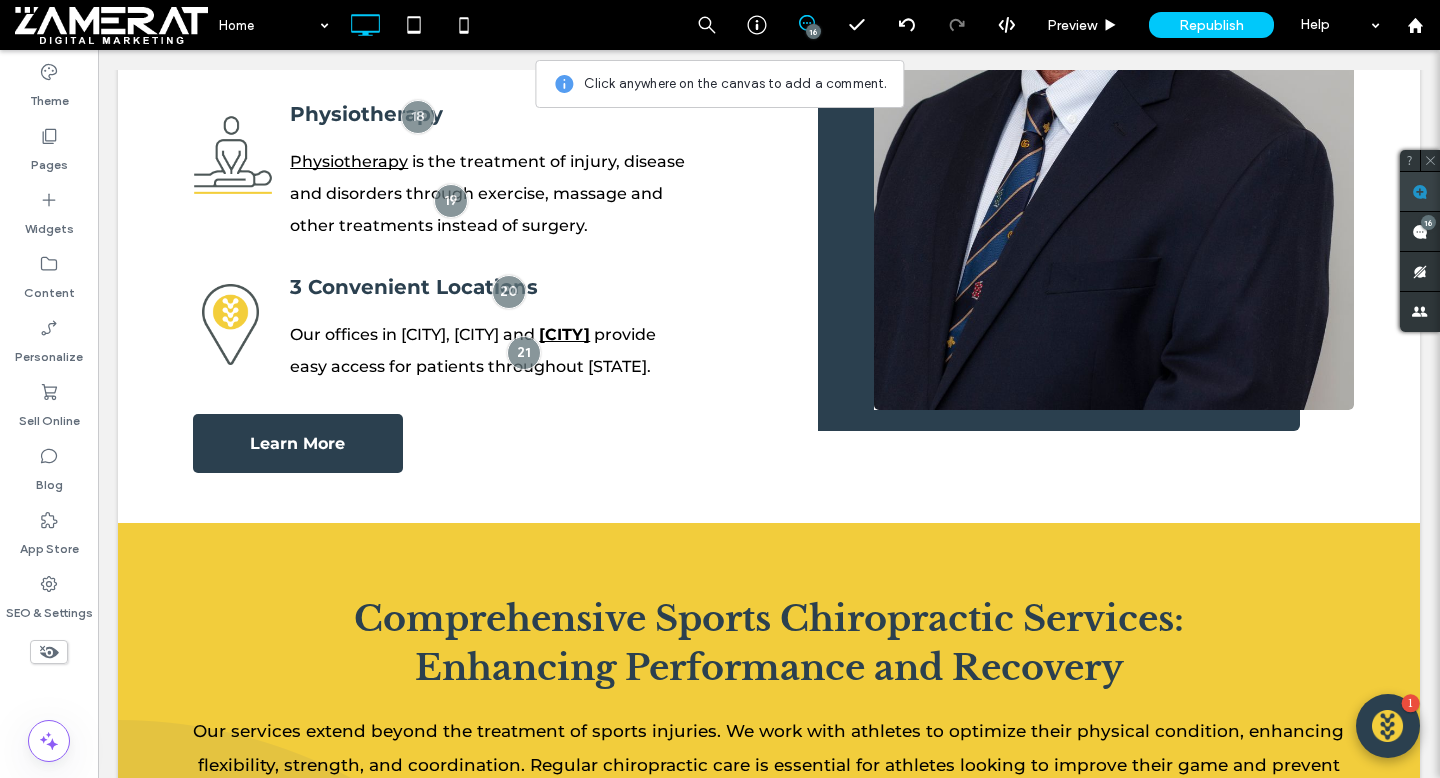 click at bounding box center (1420, 191) 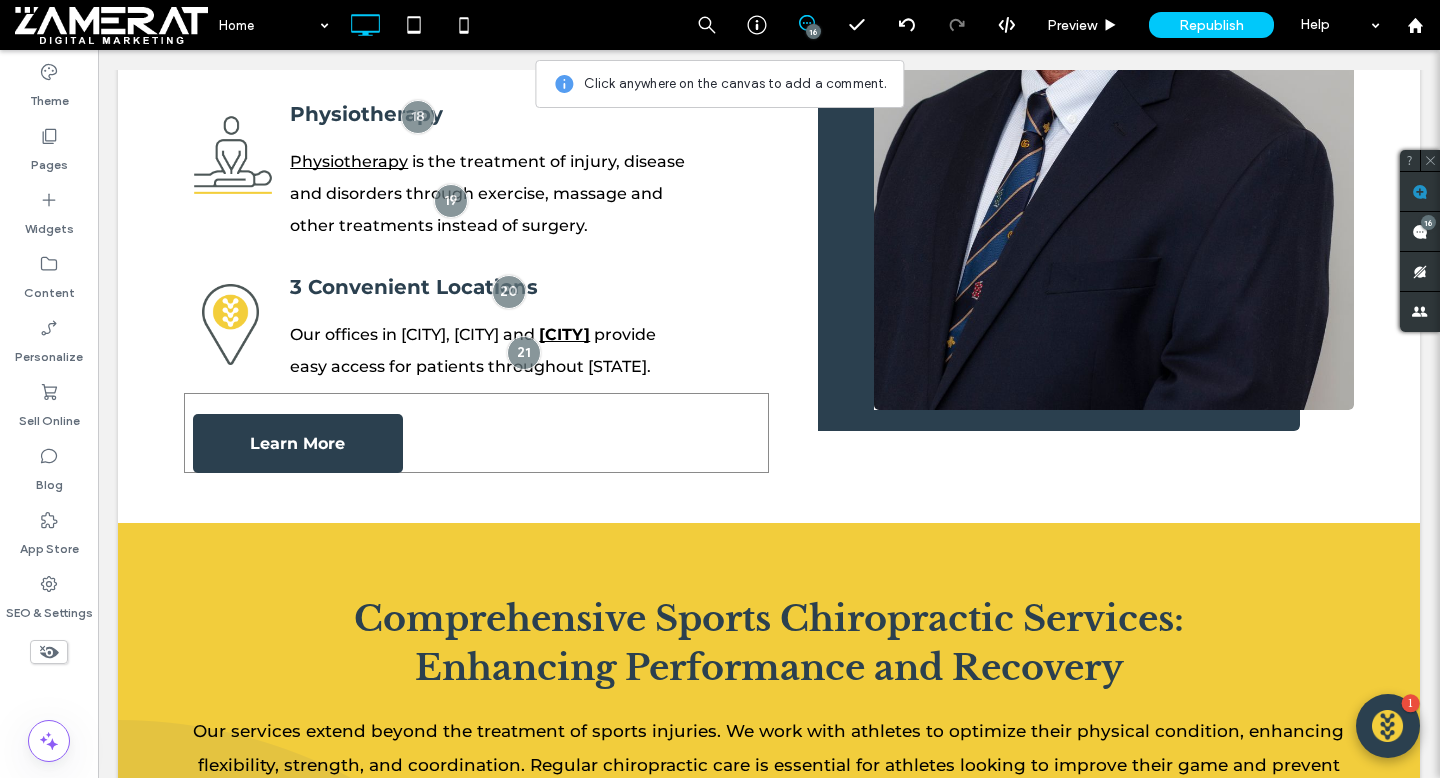 click on "Learn More
Click To Paste" at bounding box center [476, 433] 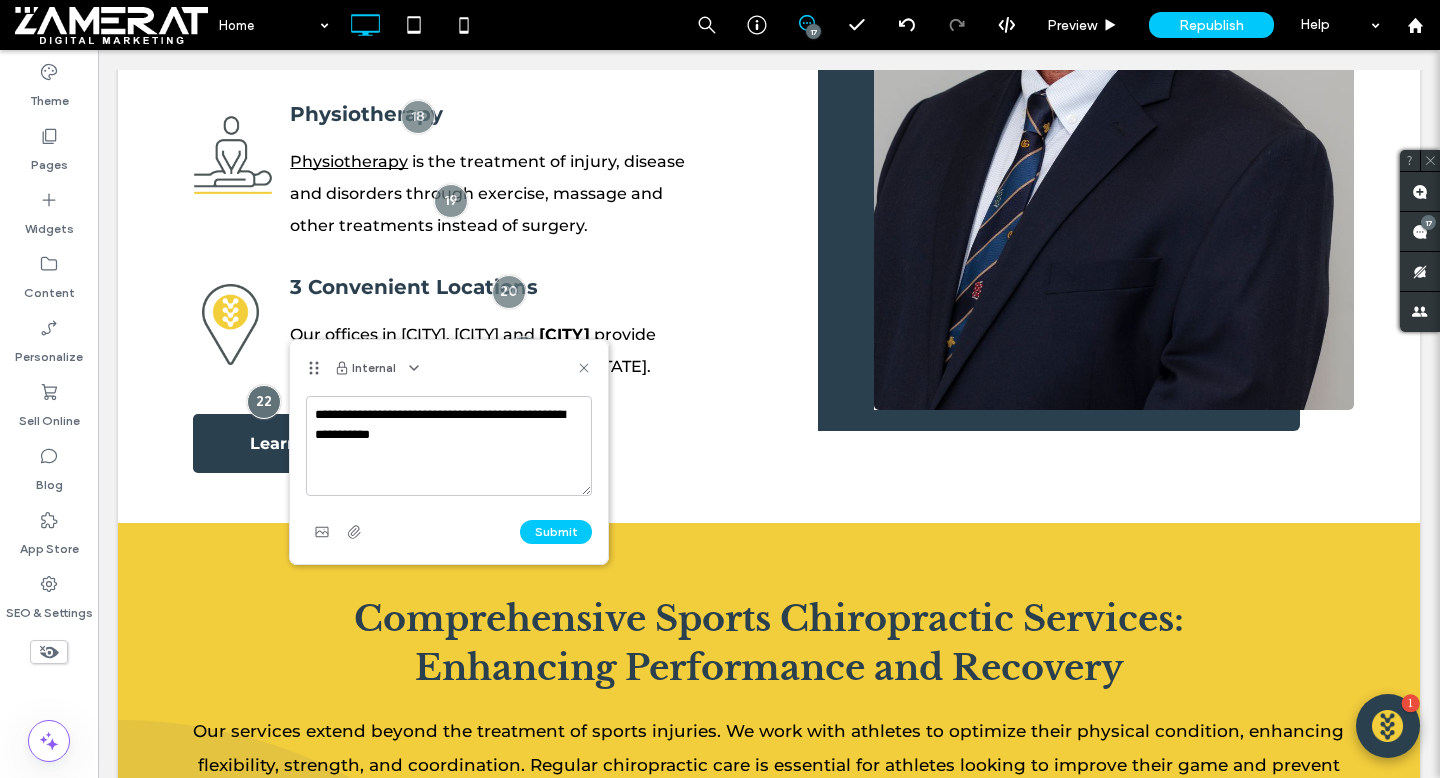 click on "**********" at bounding box center [449, 446] 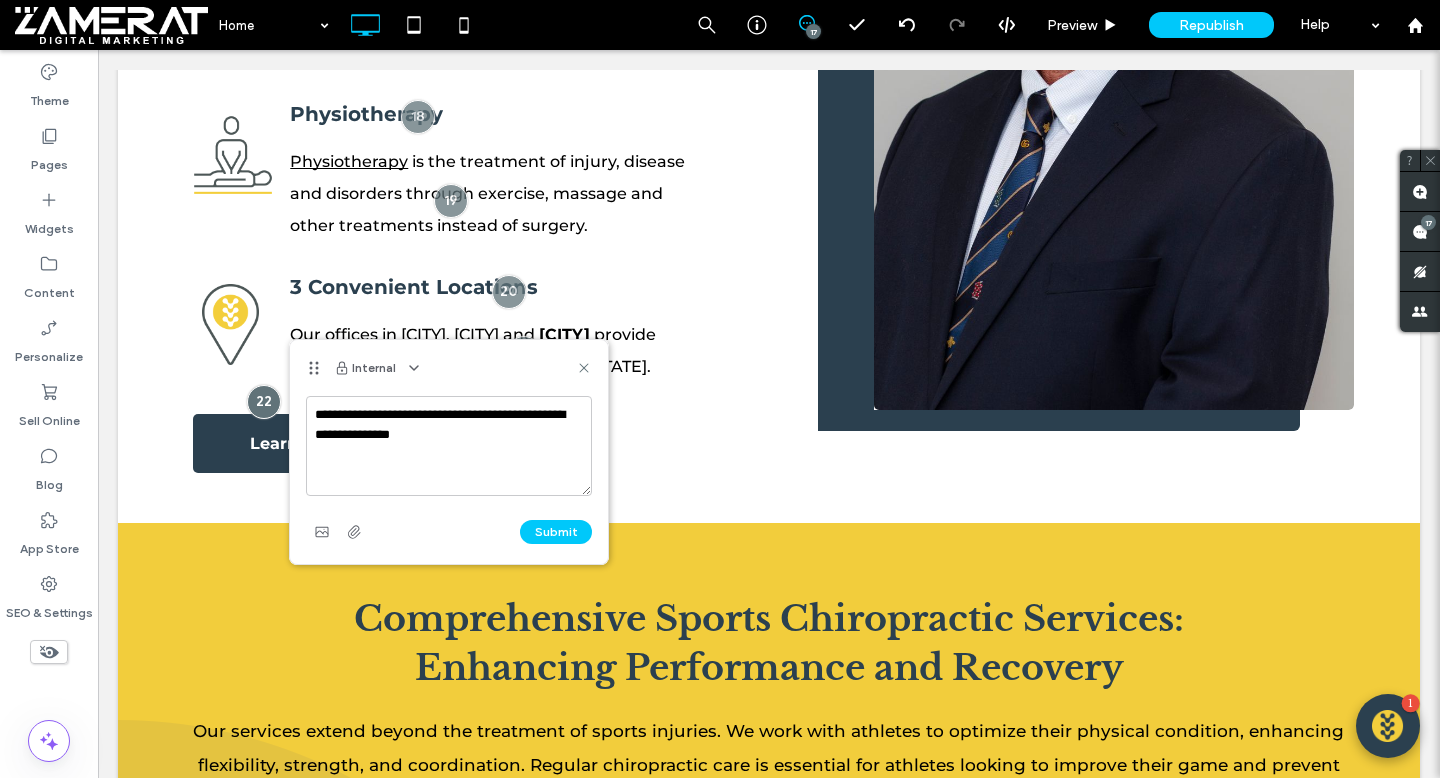 click on "**********" at bounding box center (449, 446) 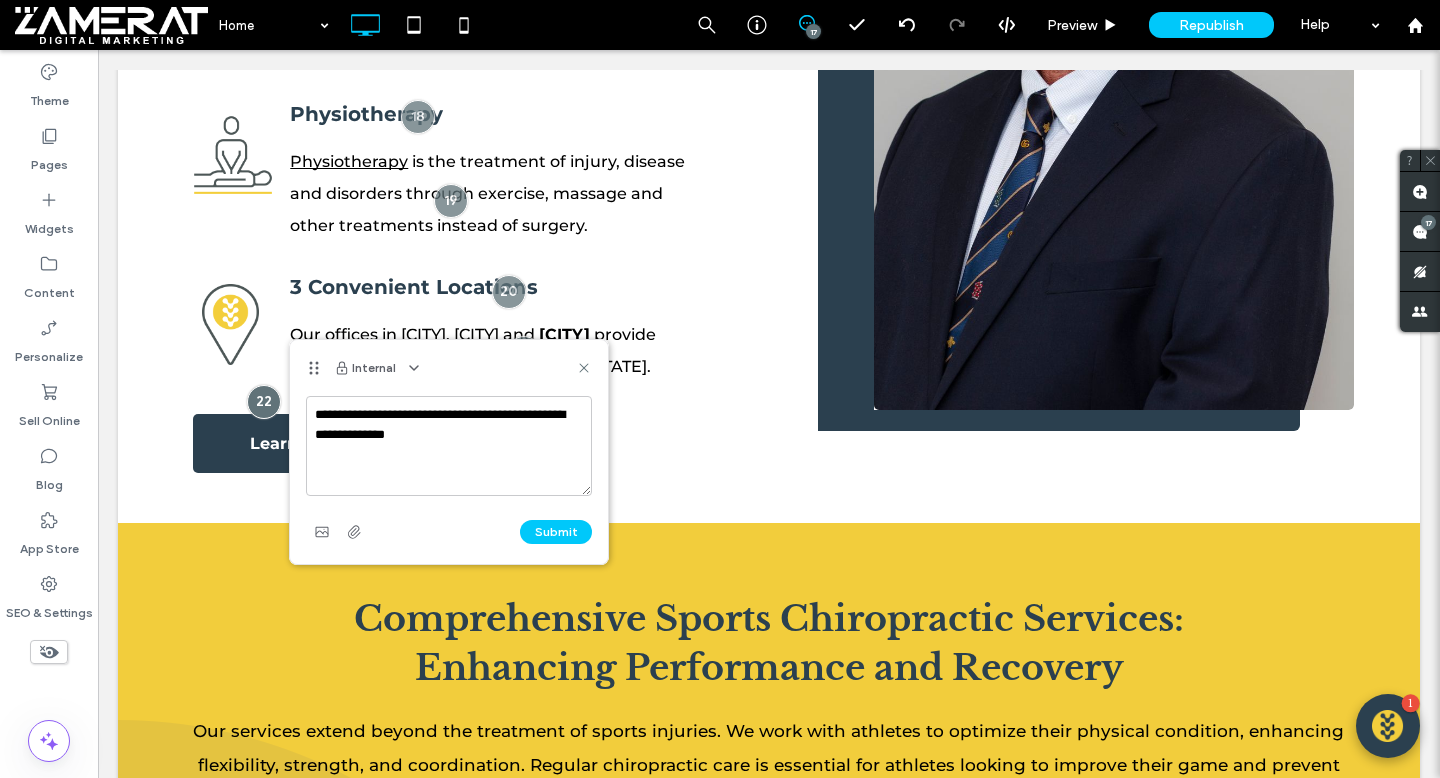 click on "**********" at bounding box center [449, 446] 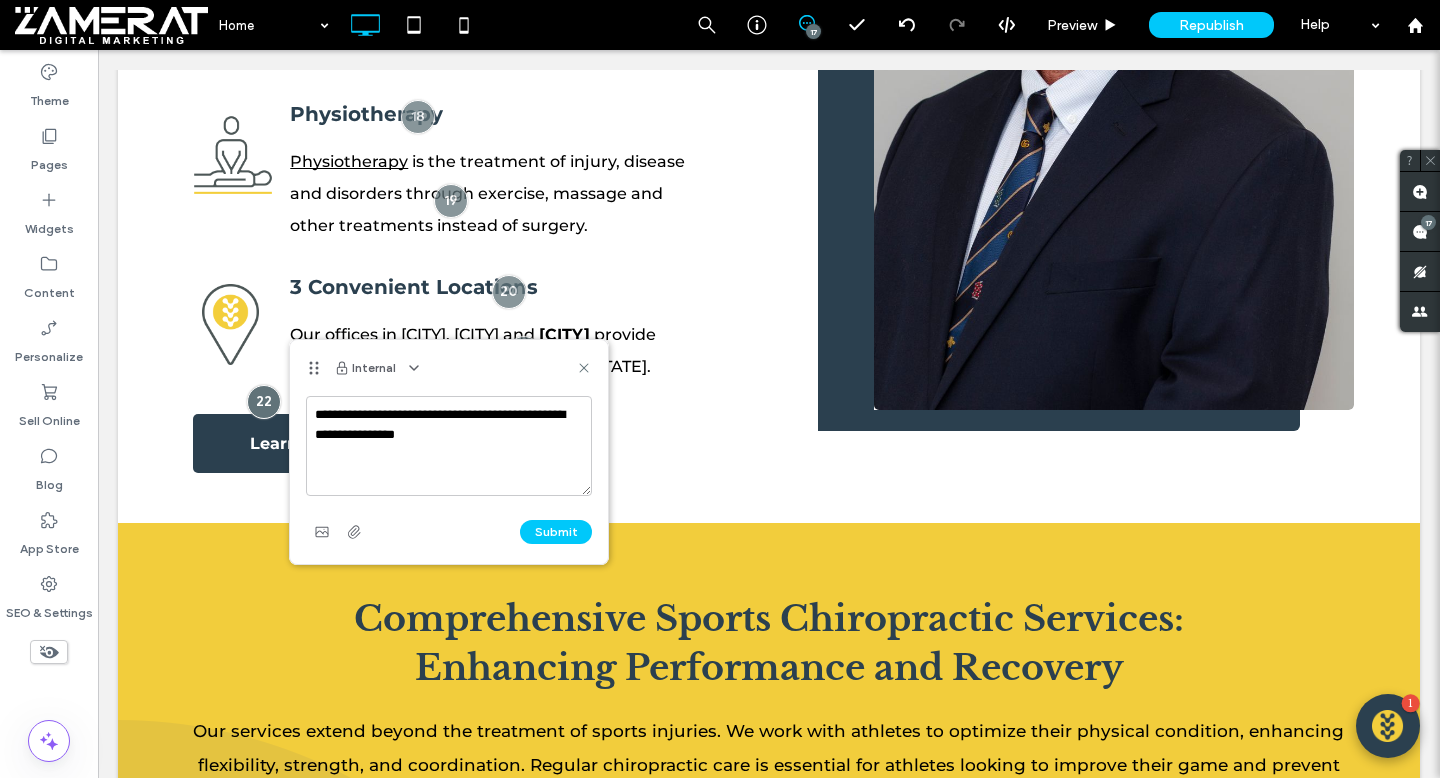 click on "**********" at bounding box center [449, 446] 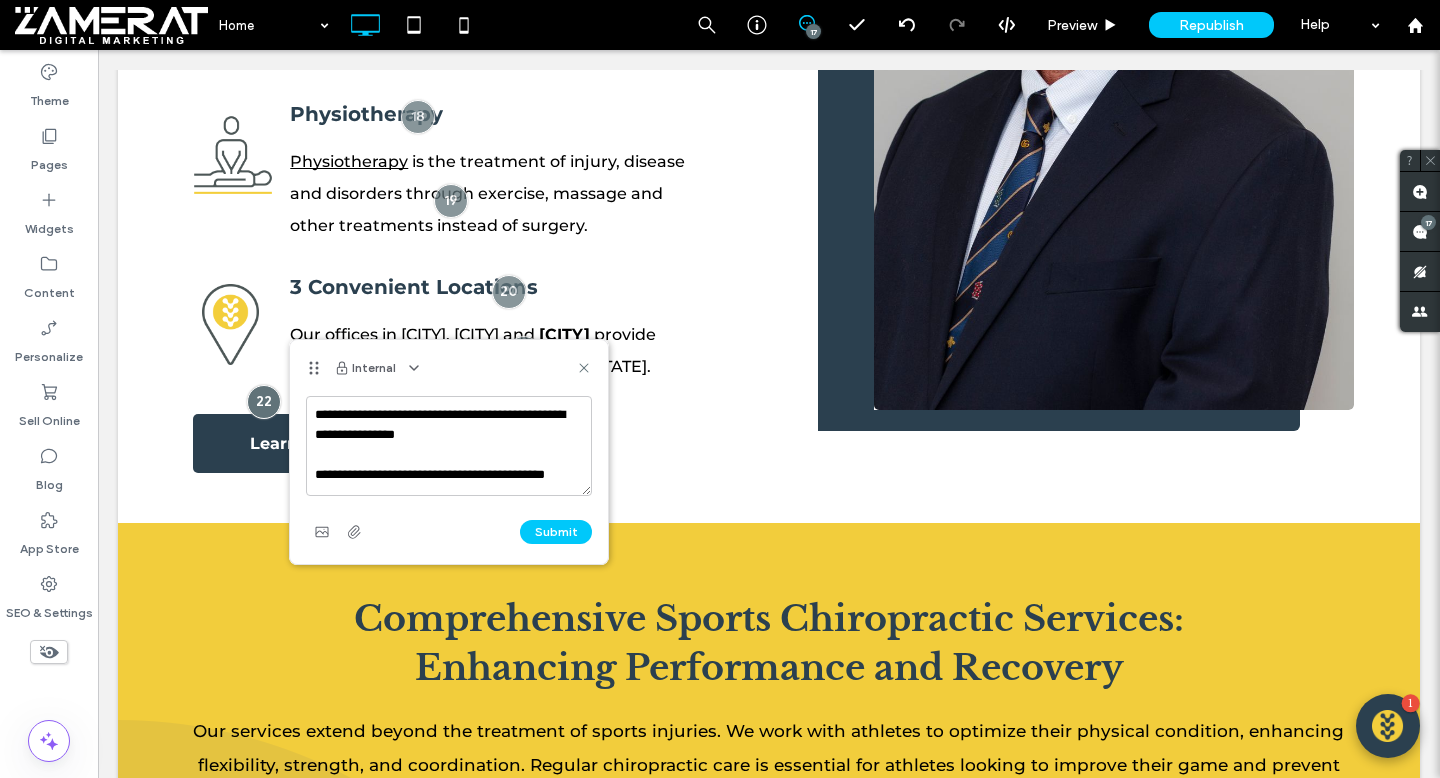 scroll, scrollTop: 38, scrollLeft: 0, axis: vertical 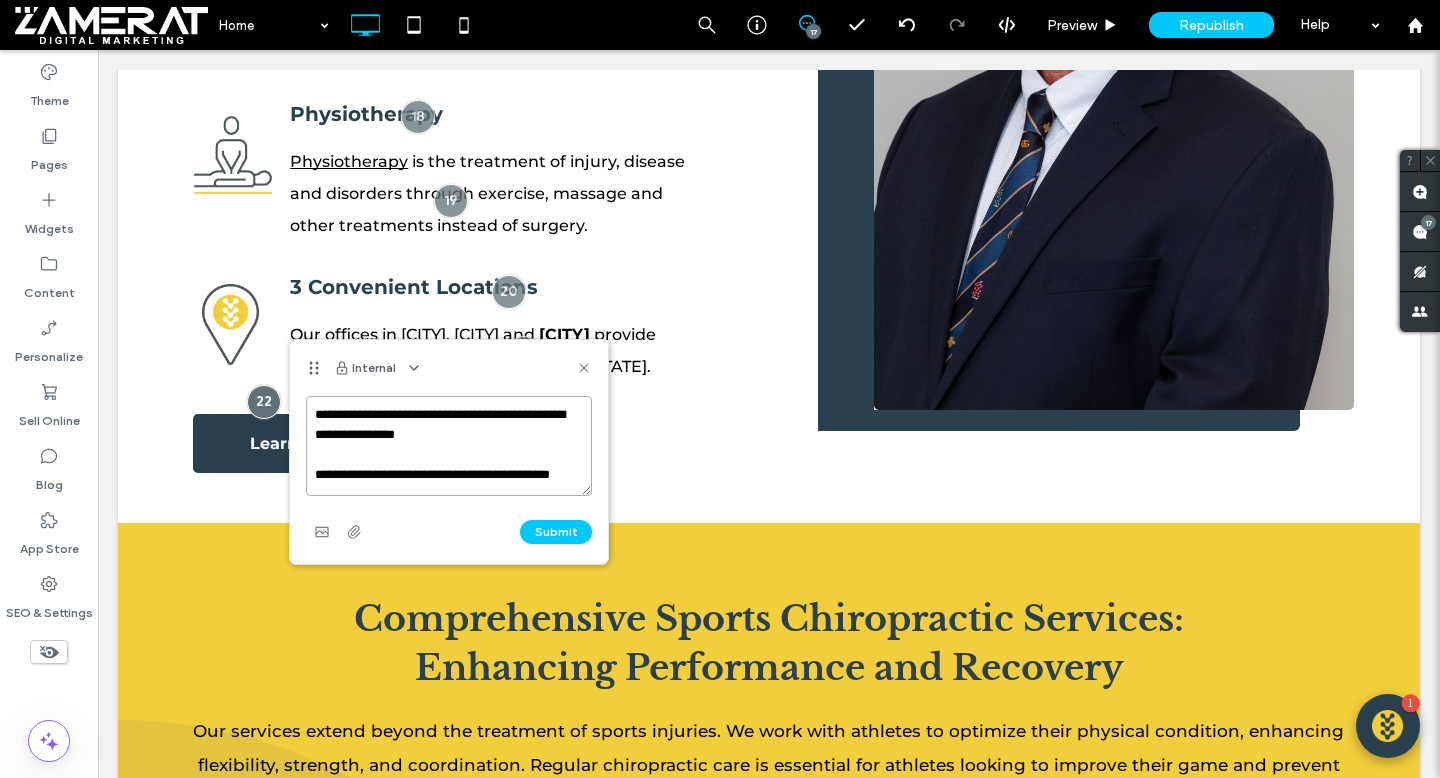 paste on "**********" 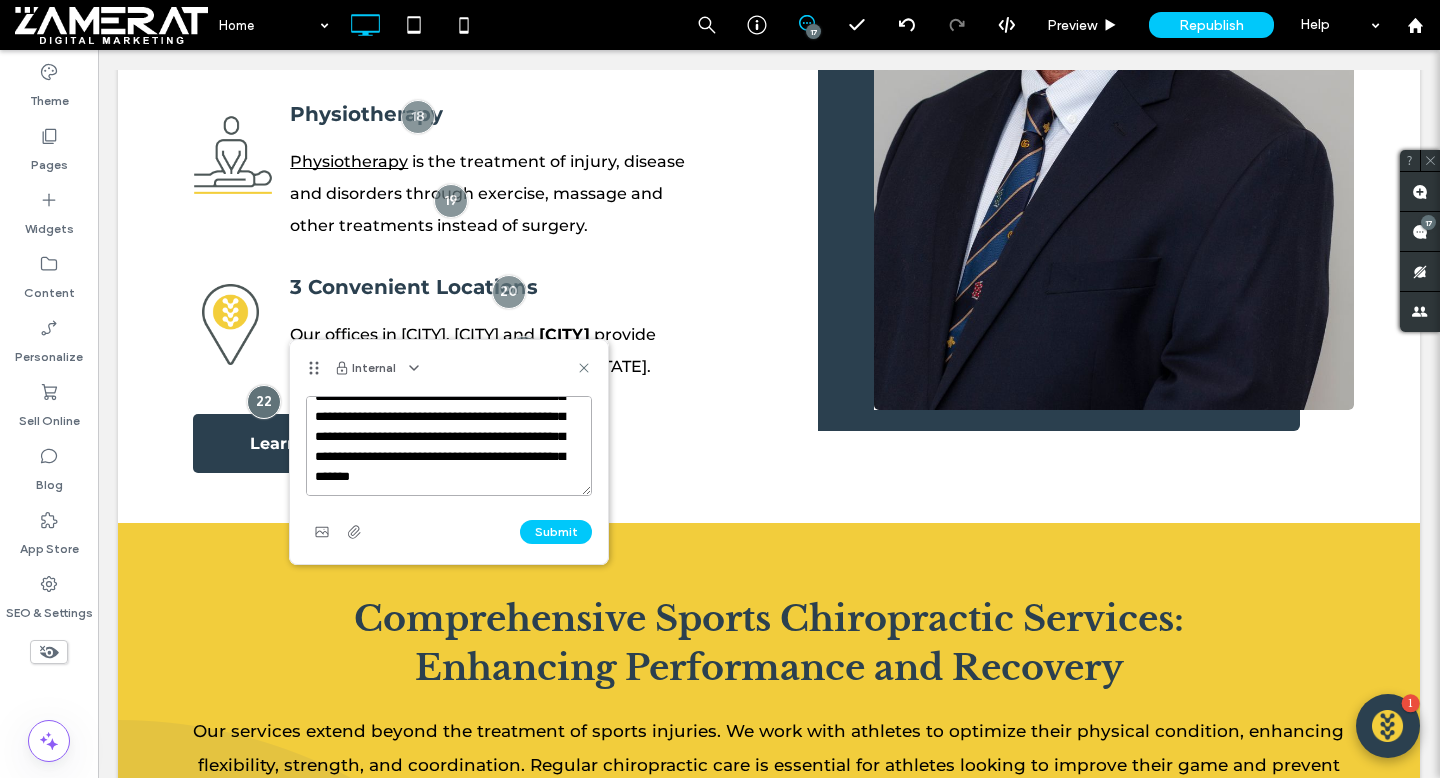 click on "**********" at bounding box center (449, 446) 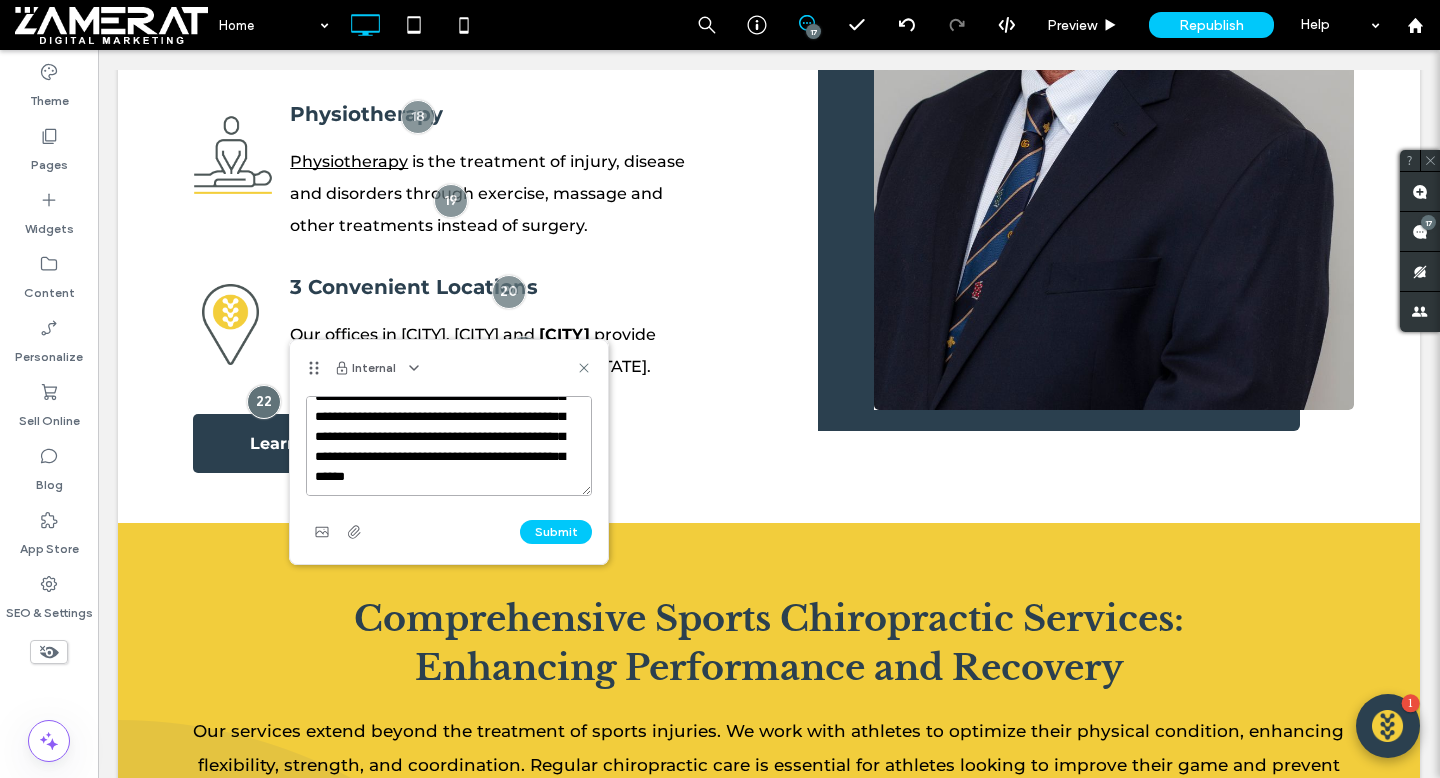 scroll, scrollTop: 0, scrollLeft: 0, axis: both 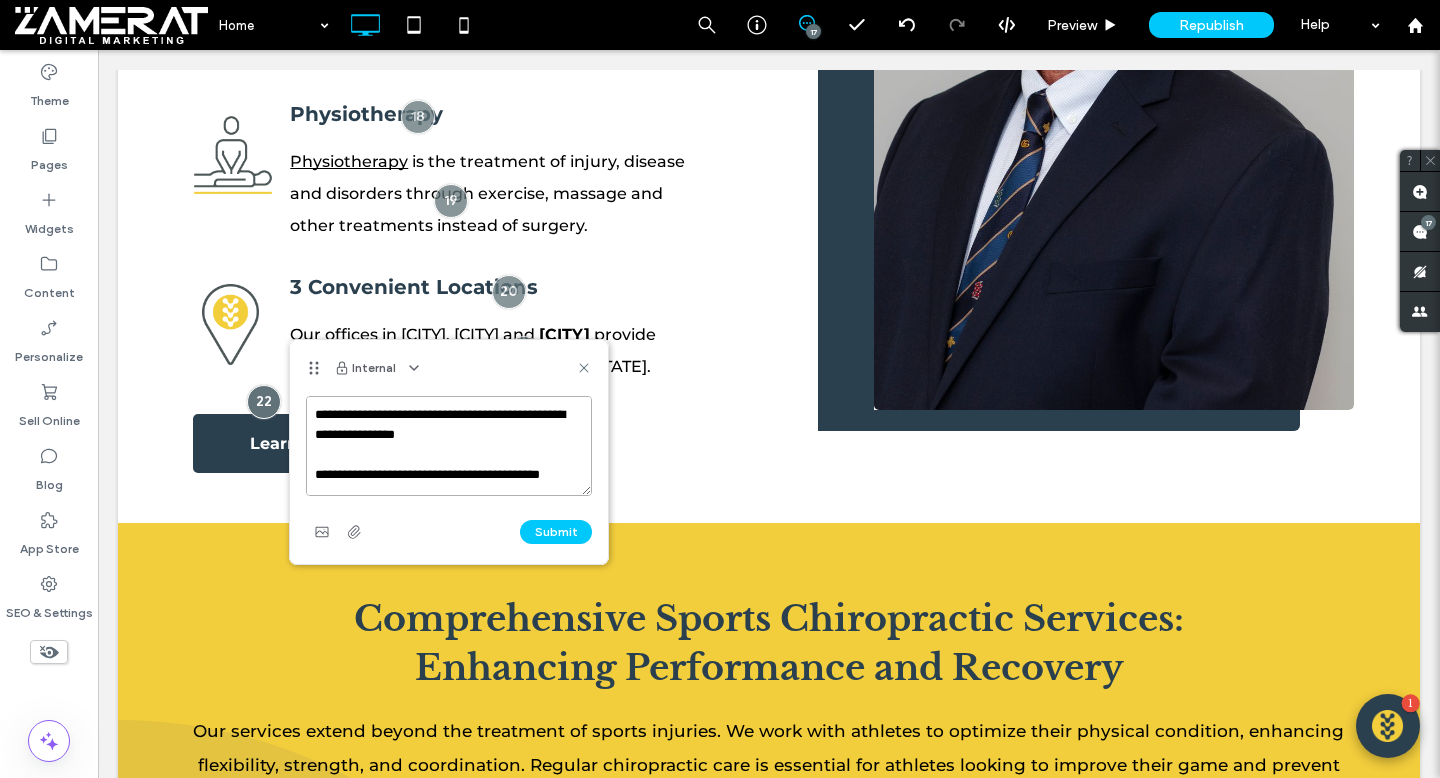 click on "**********" at bounding box center [449, 446] 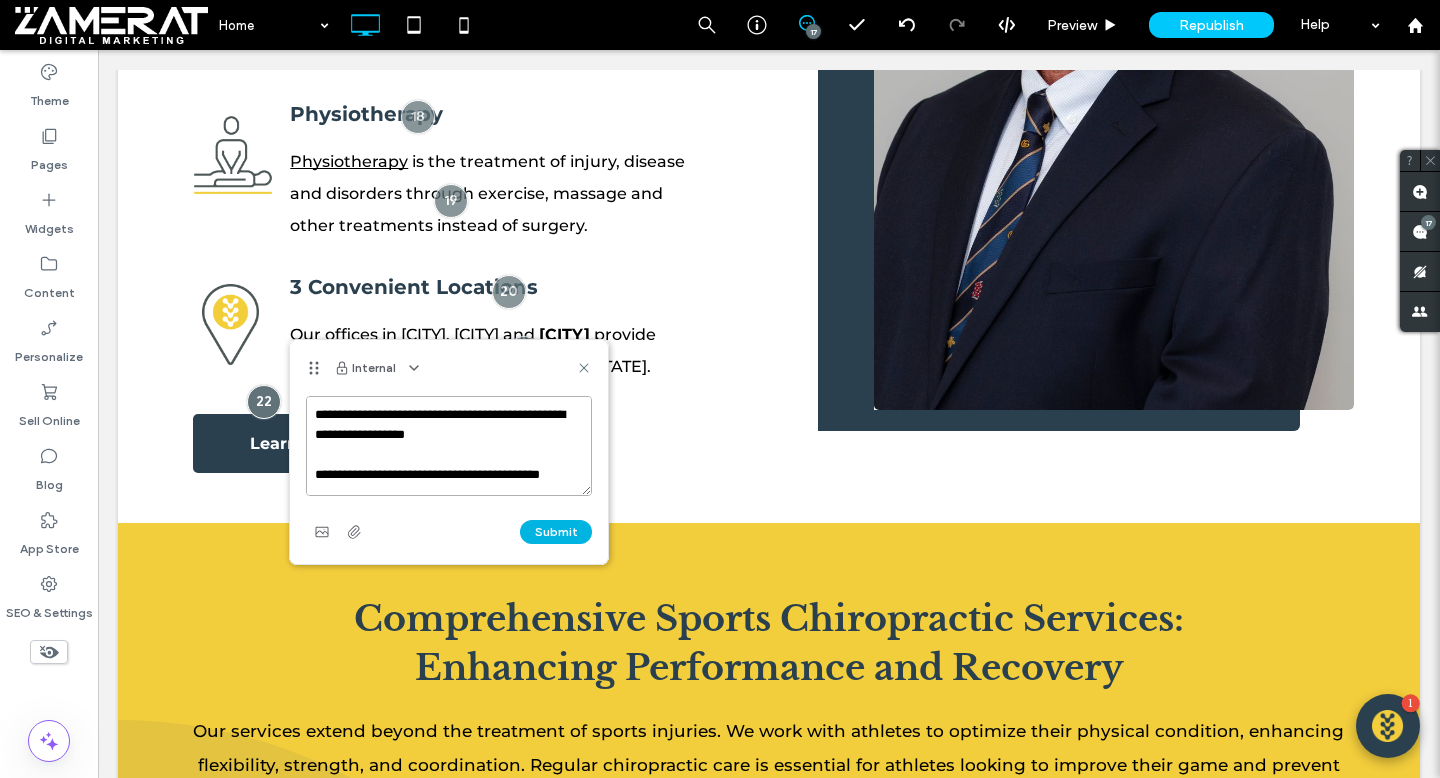 type on "**********" 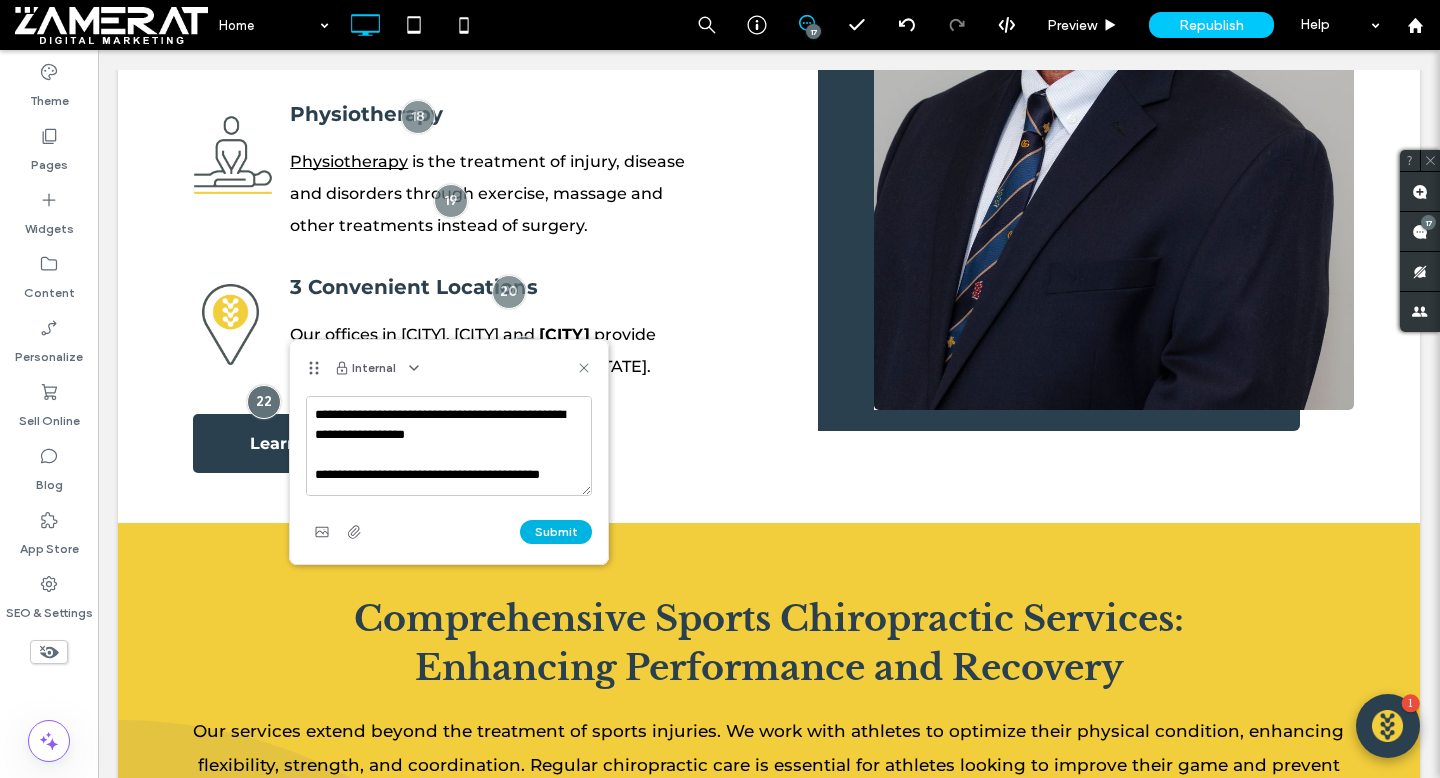 click on "Submit" at bounding box center [556, 532] 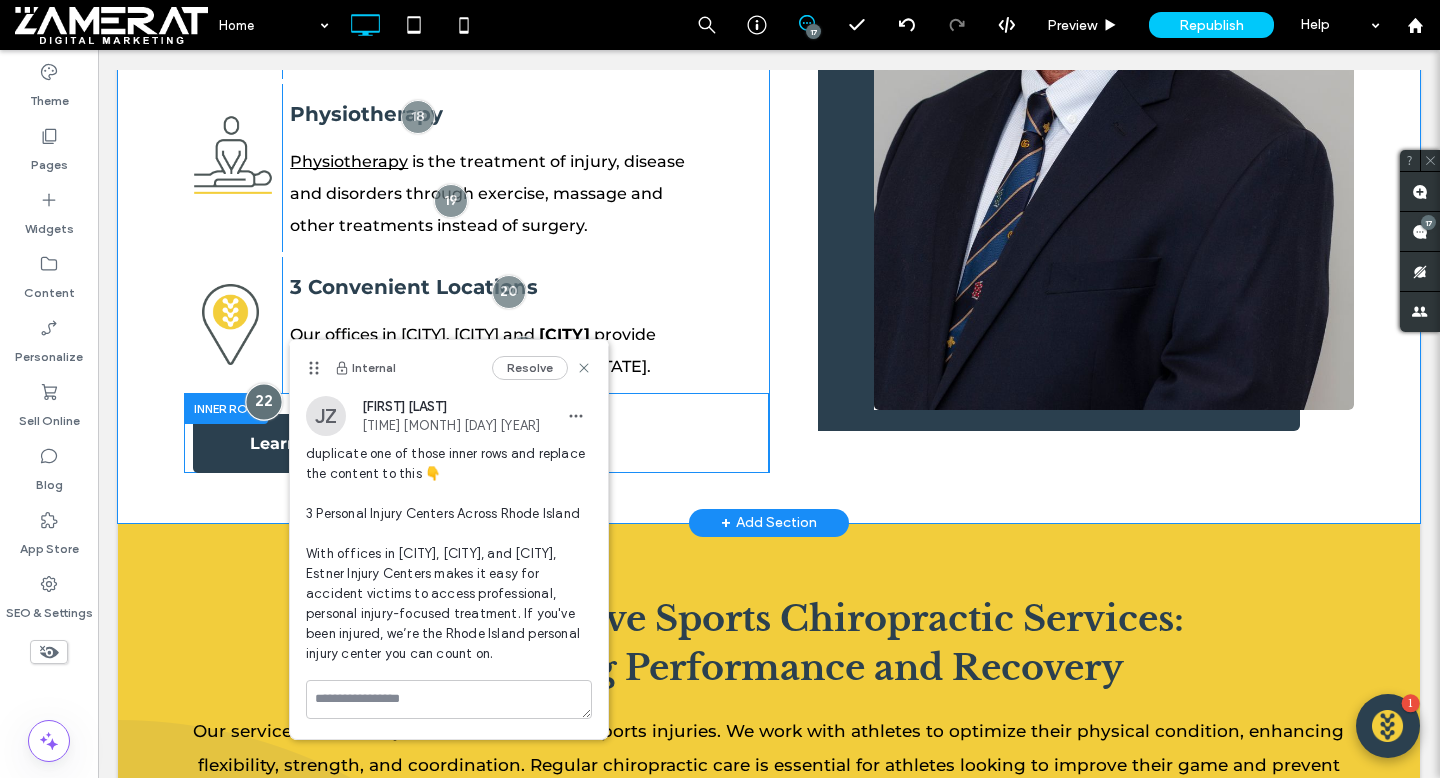 click at bounding box center [263, 402] 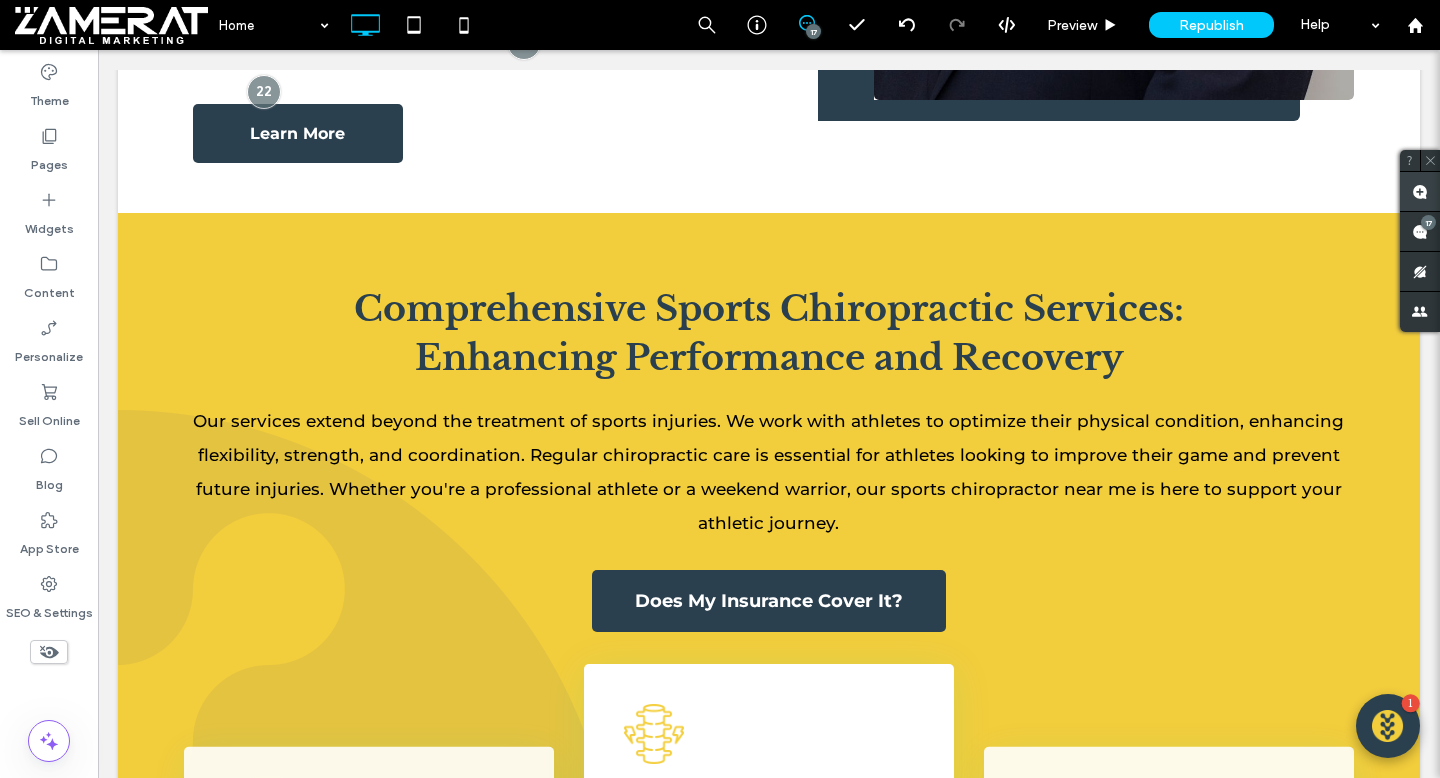 click 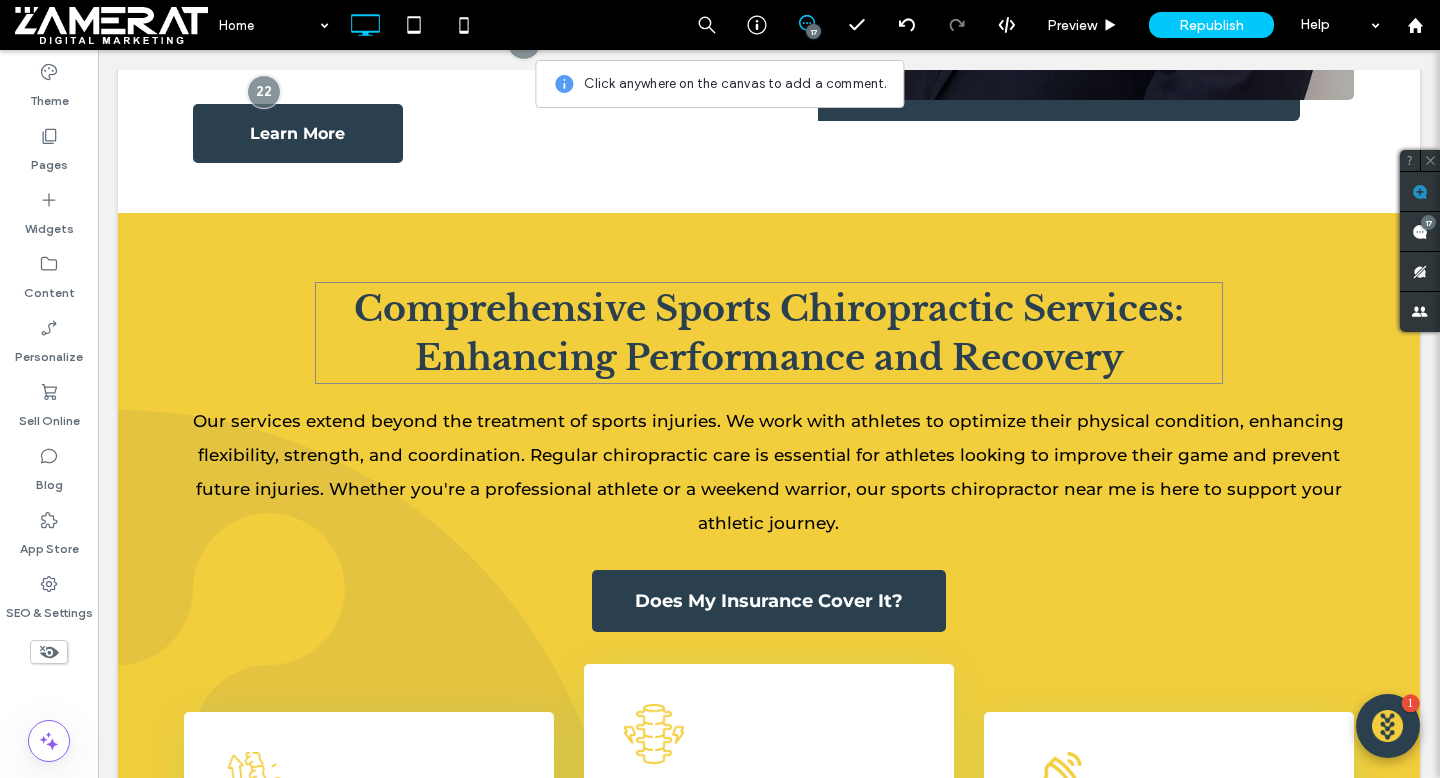 click on "Comprehensive Sports Chiropractic Services: Enhancing Performance and Recovery" at bounding box center [769, 333] 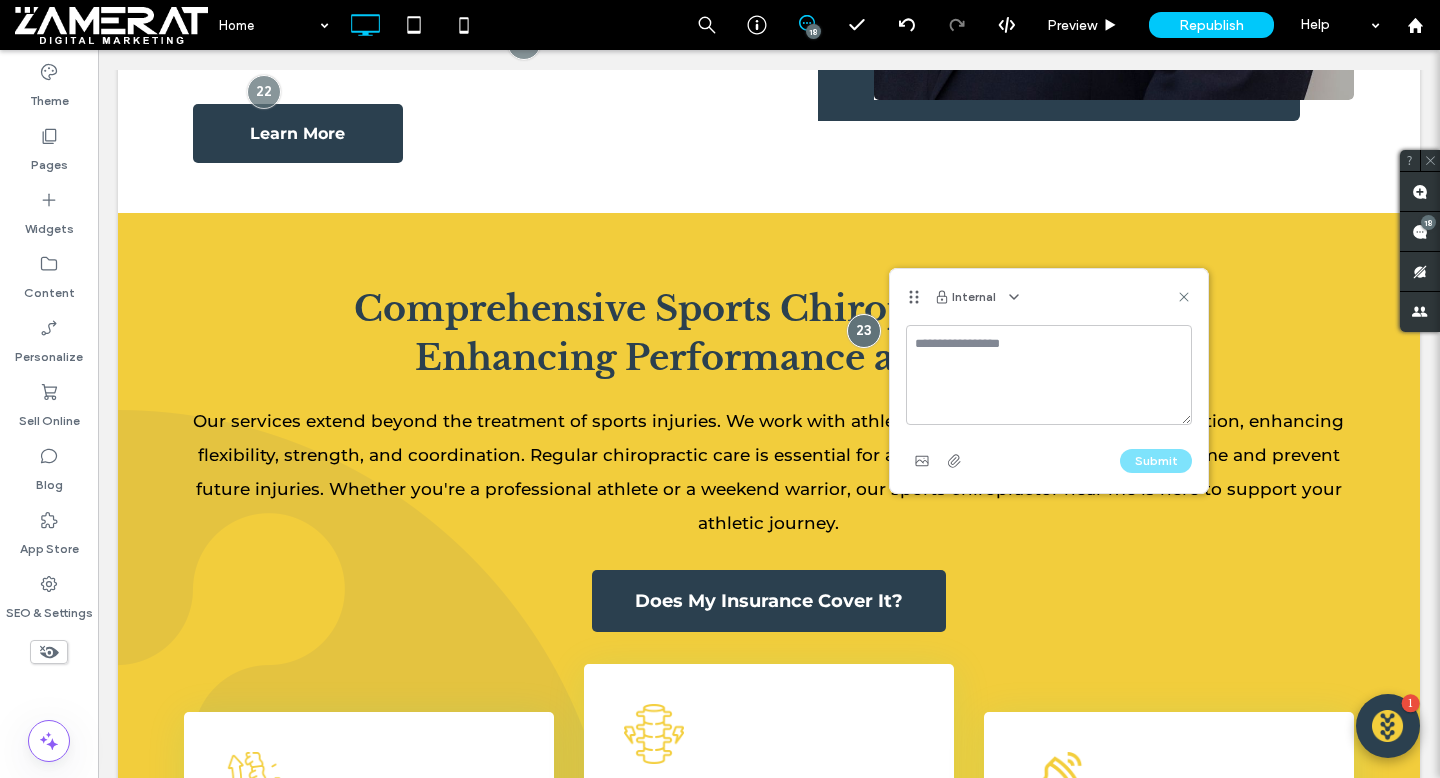 click at bounding box center (1049, 375) 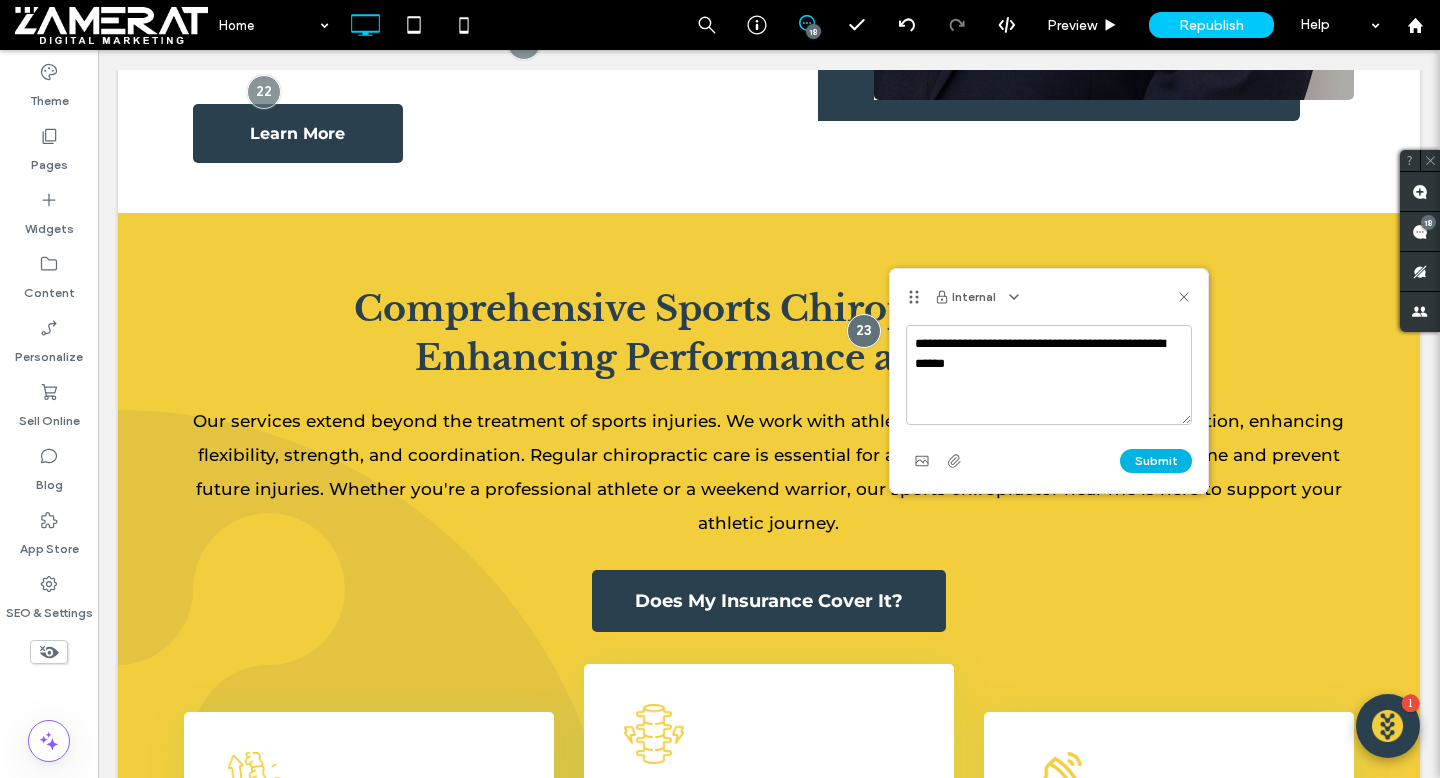 type on "**********" 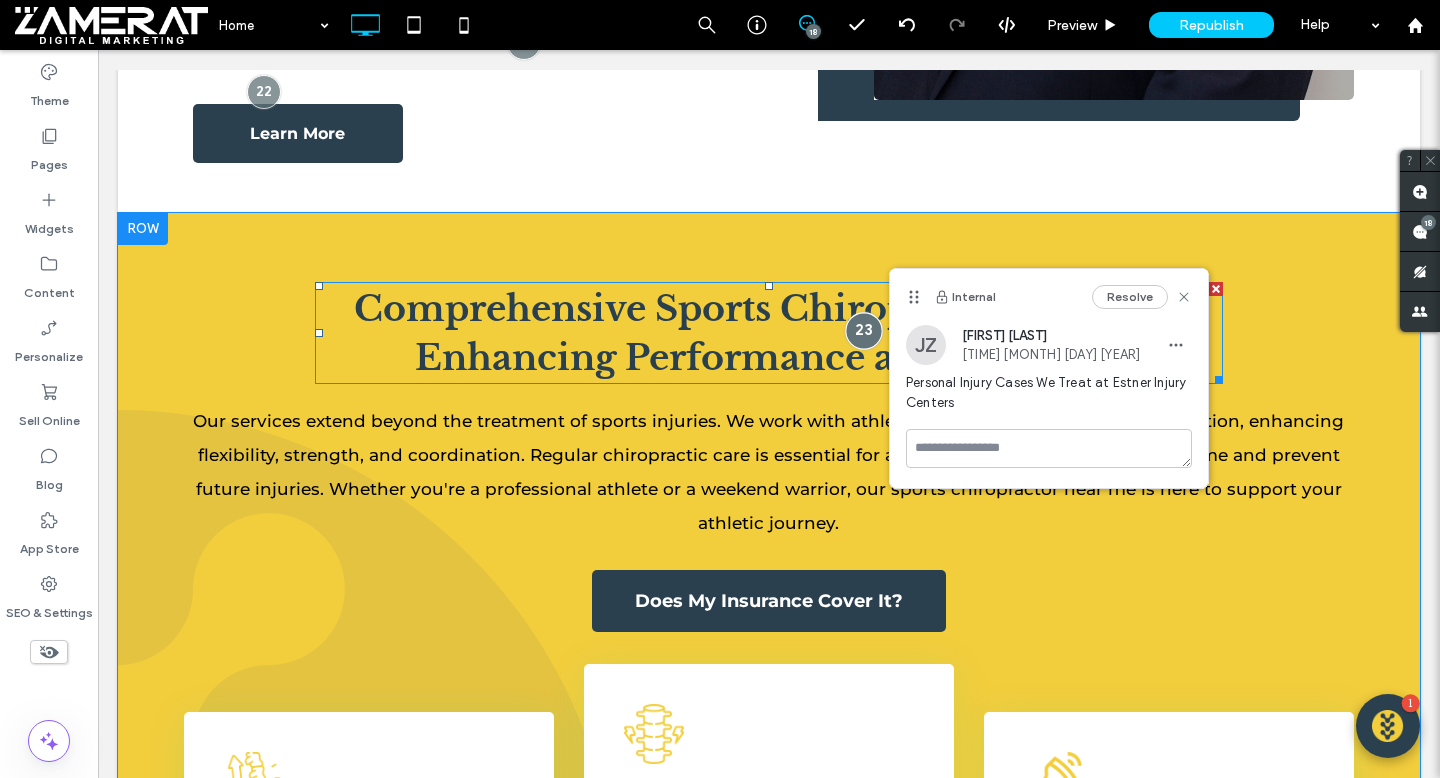 click at bounding box center [863, 331] 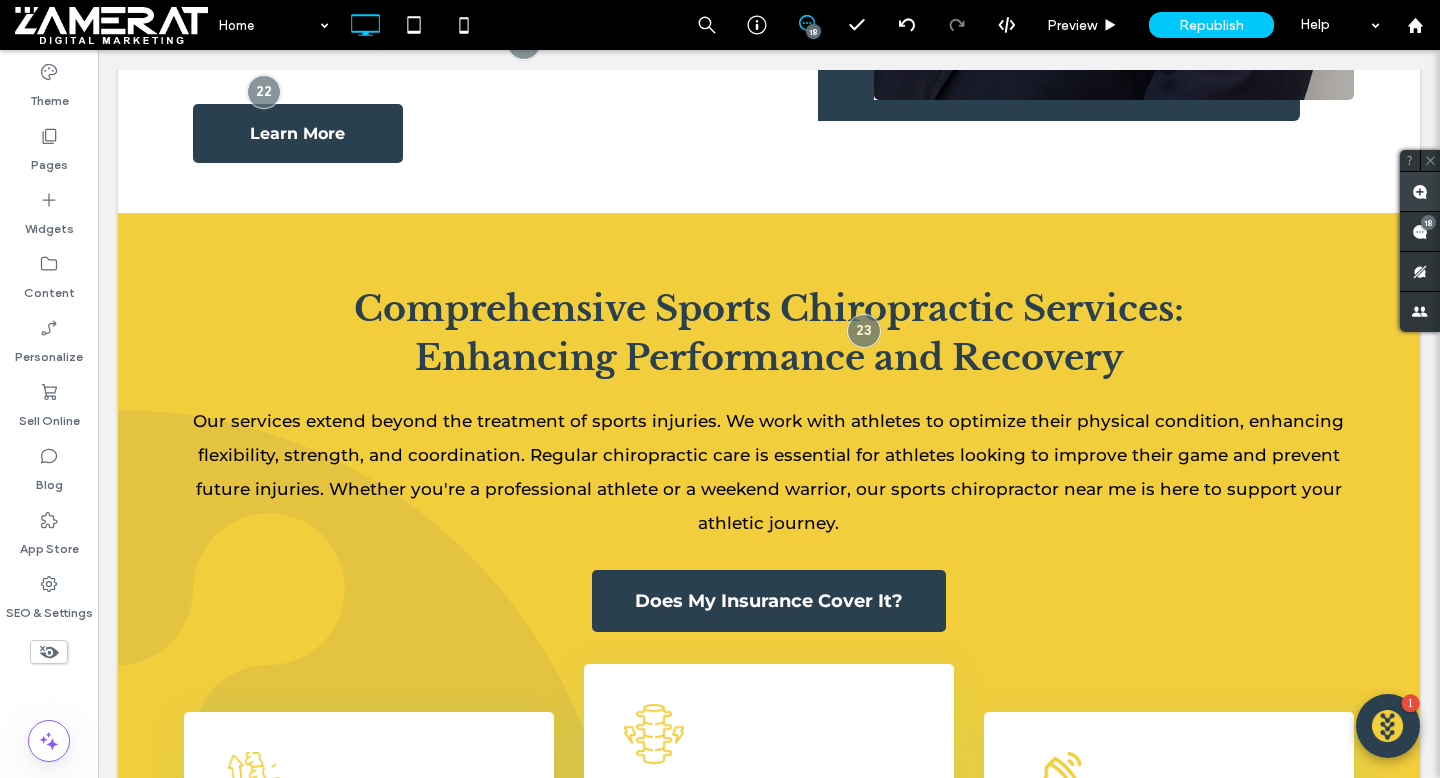 click 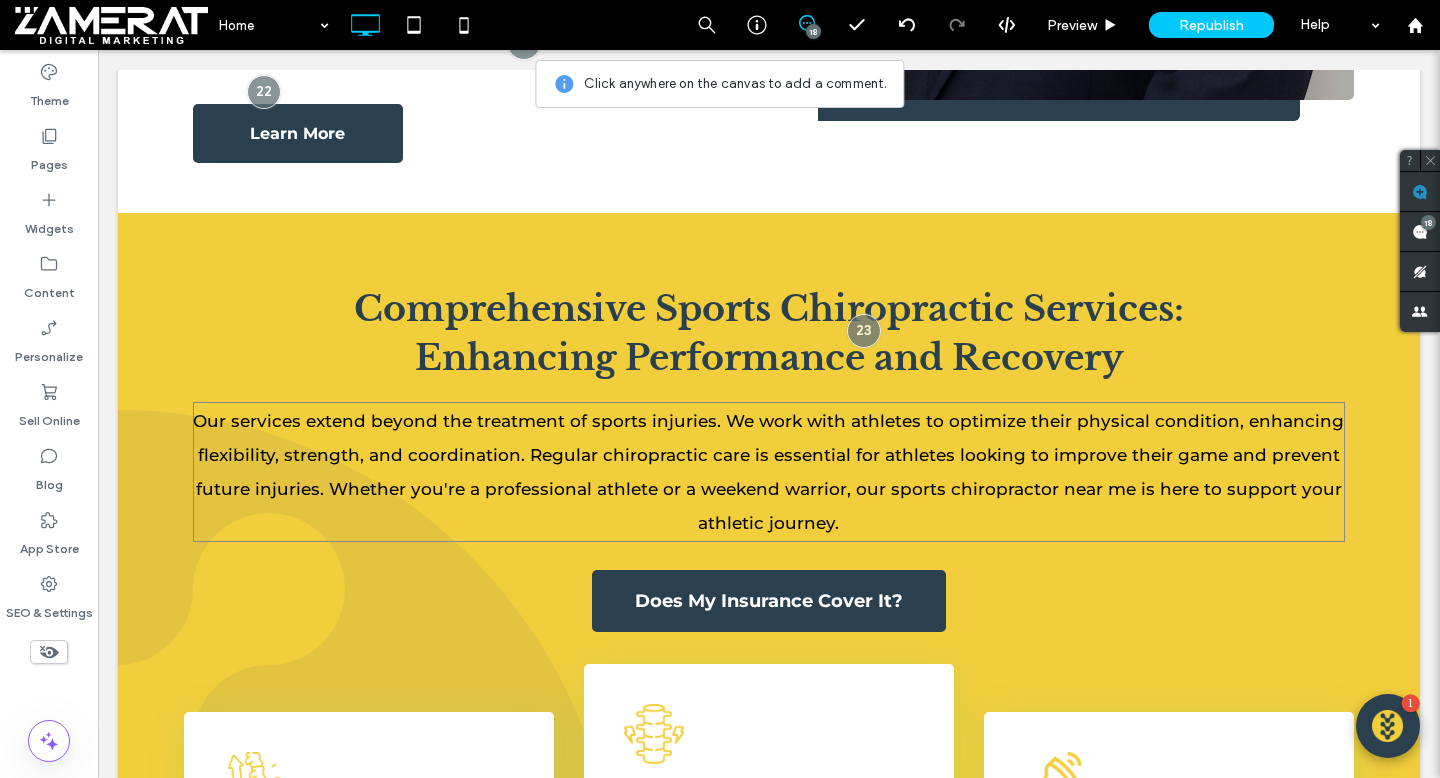 click on "Our services extend beyond the treatment of sports injuries. We work with athletes to optimize their physical condition, enhancing flexibility, strength, and coordination. Regular chiropractic care is essential for athletes looking to improve their game and prevent future injuries. Whether you're a professional athlete or a weekend warrior, our sports chiropractor near me is here to support your athletic journey." at bounding box center [768, 472] 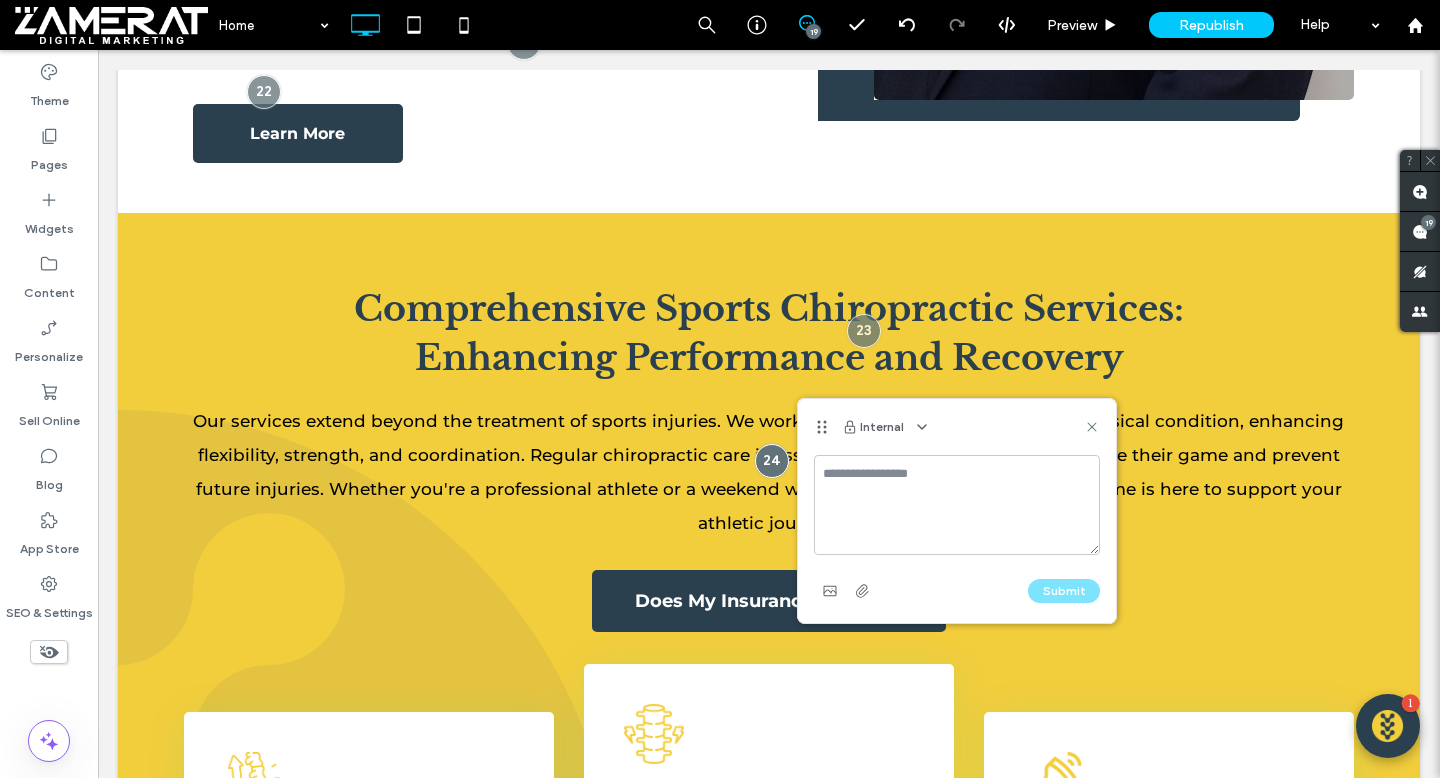click at bounding box center (957, 505) 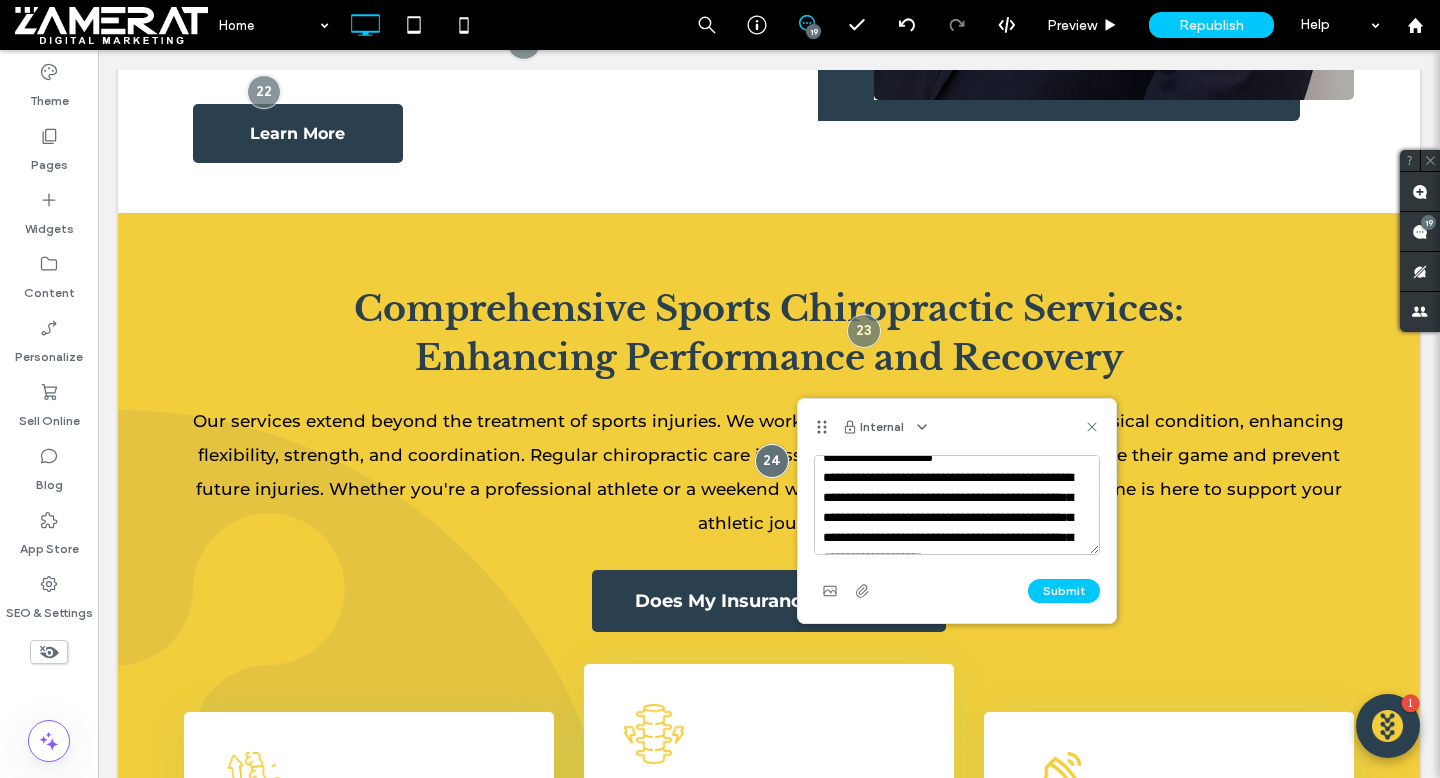 scroll, scrollTop: 0, scrollLeft: 0, axis: both 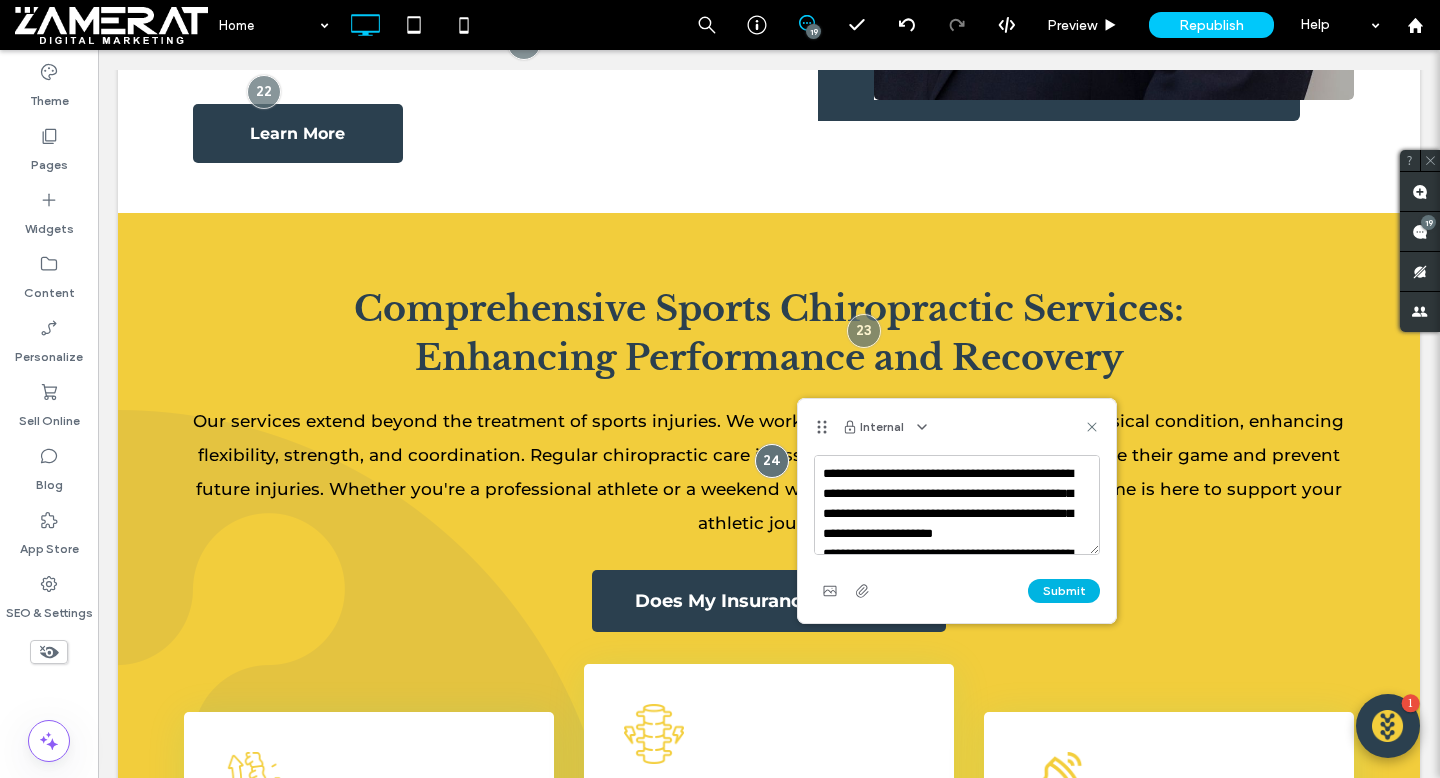 type on "**********" 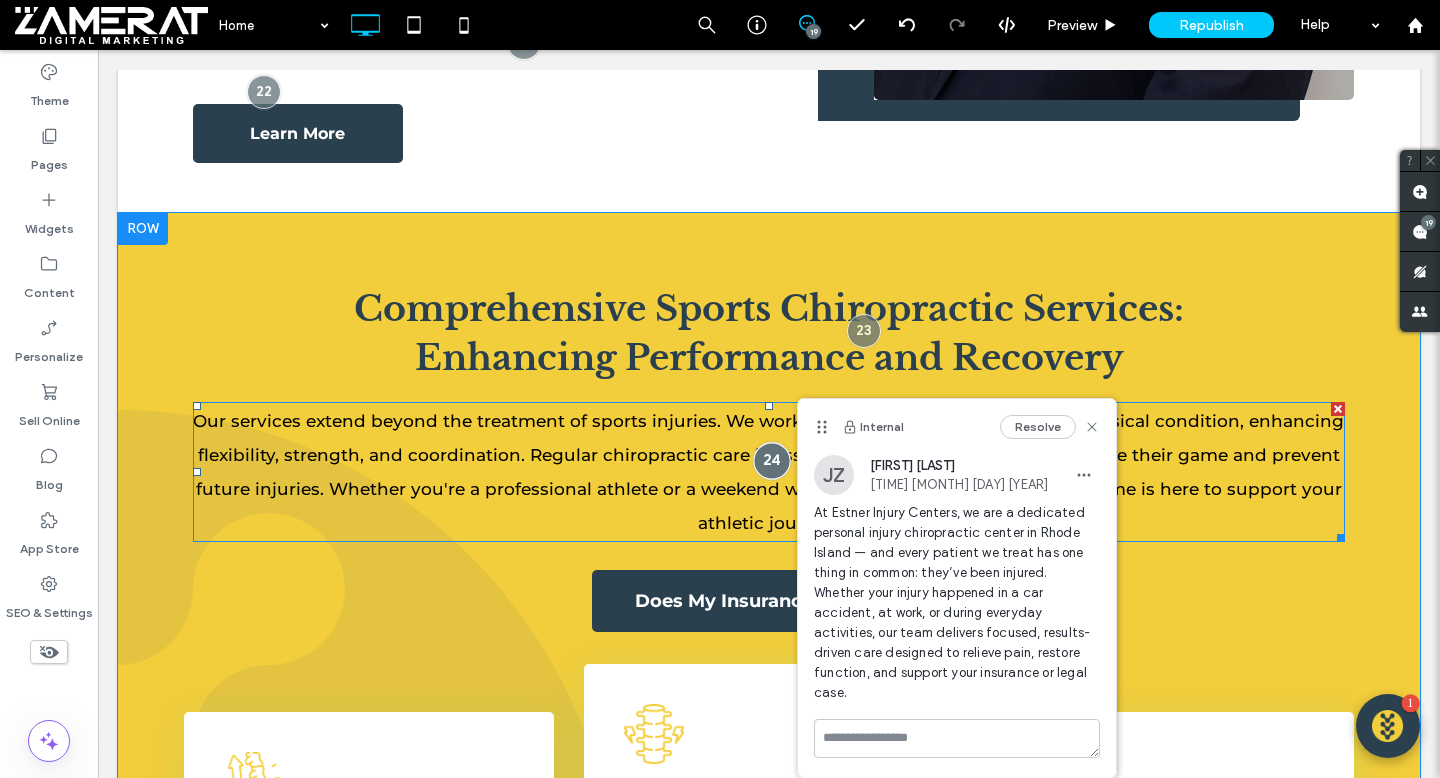 click at bounding box center (771, 461) 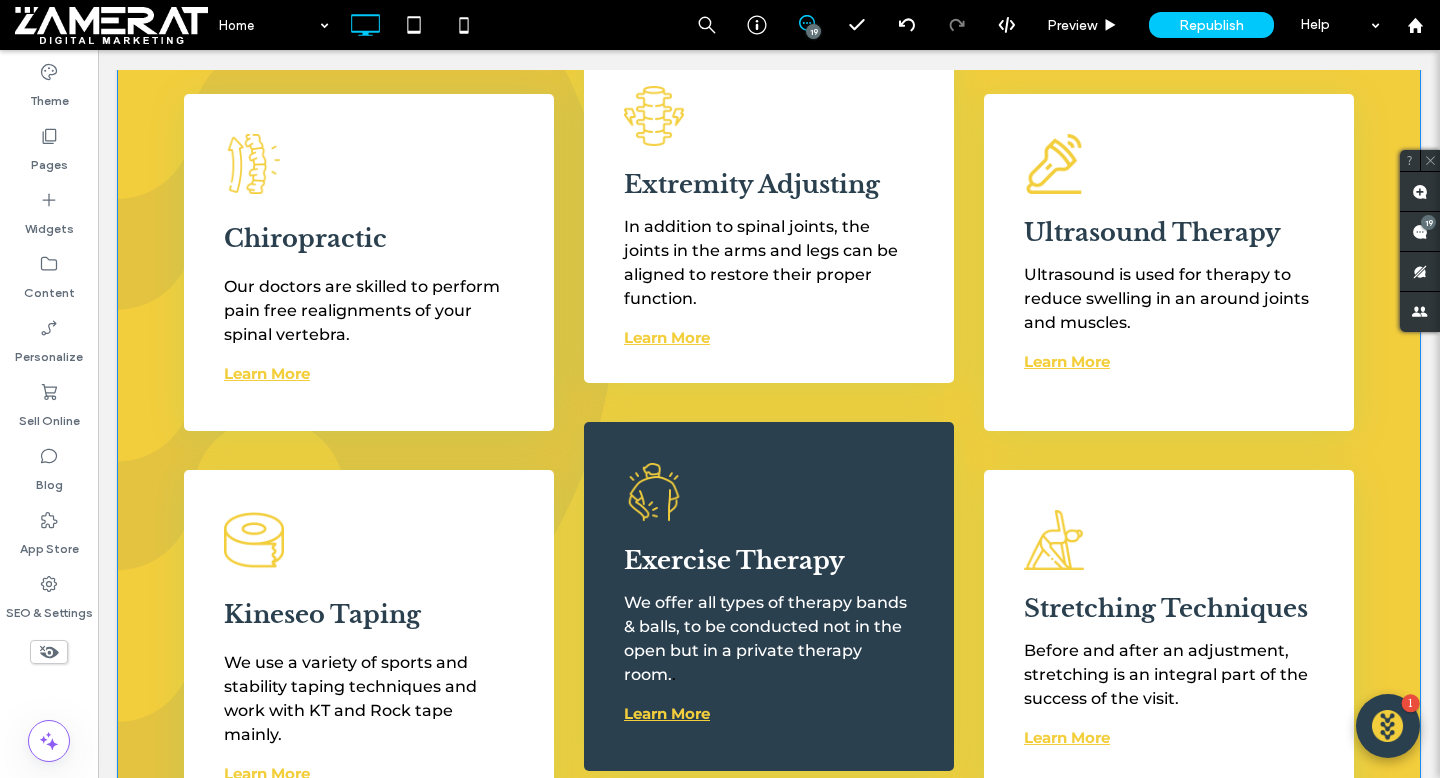 scroll, scrollTop: 5656, scrollLeft: 0, axis: vertical 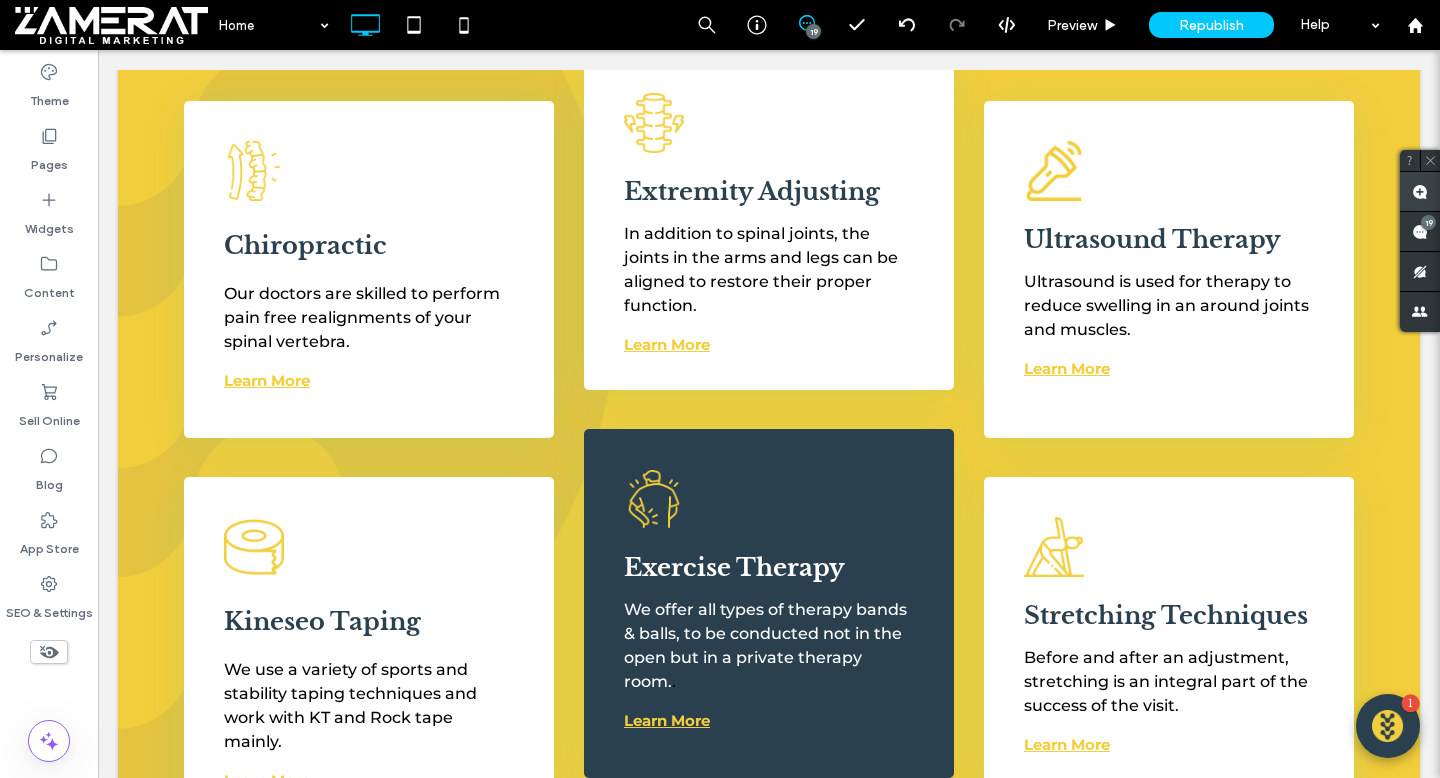 click 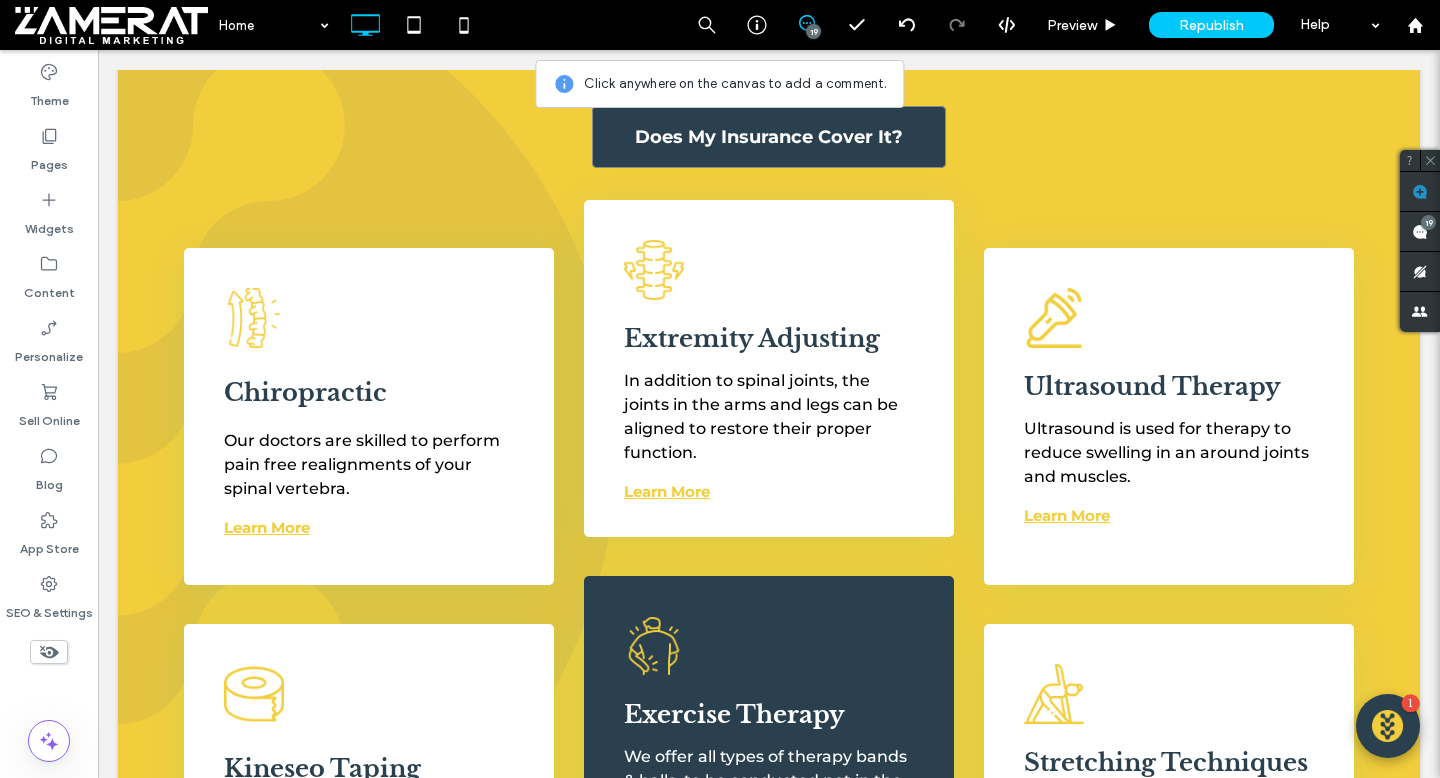 scroll, scrollTop: 5468, scrollLeft: 0, axis: vertical 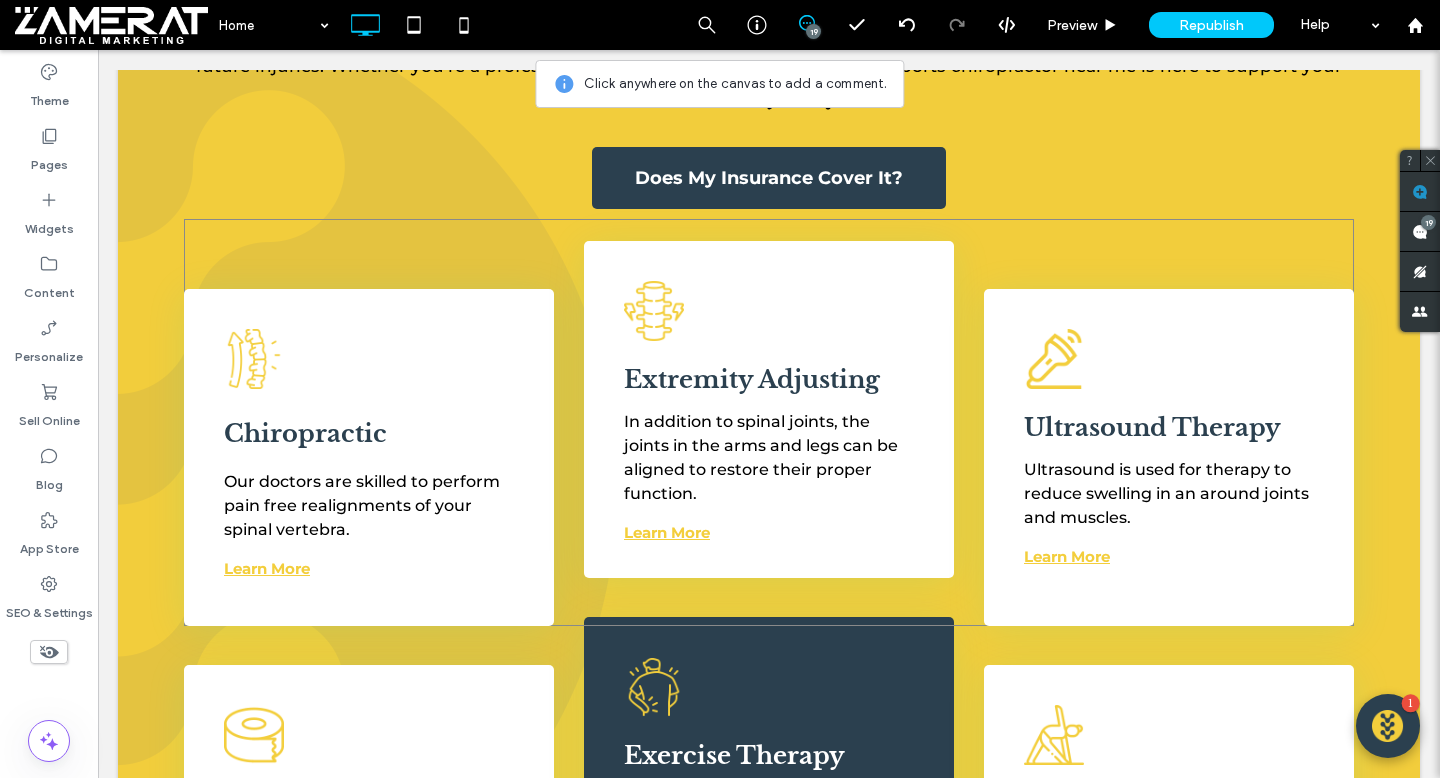 click on "Chiropractic
Our doctors are skilled to perform pain free realignments of your spinal vertebra.
Learn More
Click To Paste
Extremity Adjusting
In addition to spinal joints, the joints in the arms and legs can be aligned to restore their proper function.
Learn More
Click To Paste
Ultrasound Therapy
Ultrasound is used for therapy to reduce swelling in an around joints and muscles.
Learn More
Click To Paste" at bounding box center [769, 422] 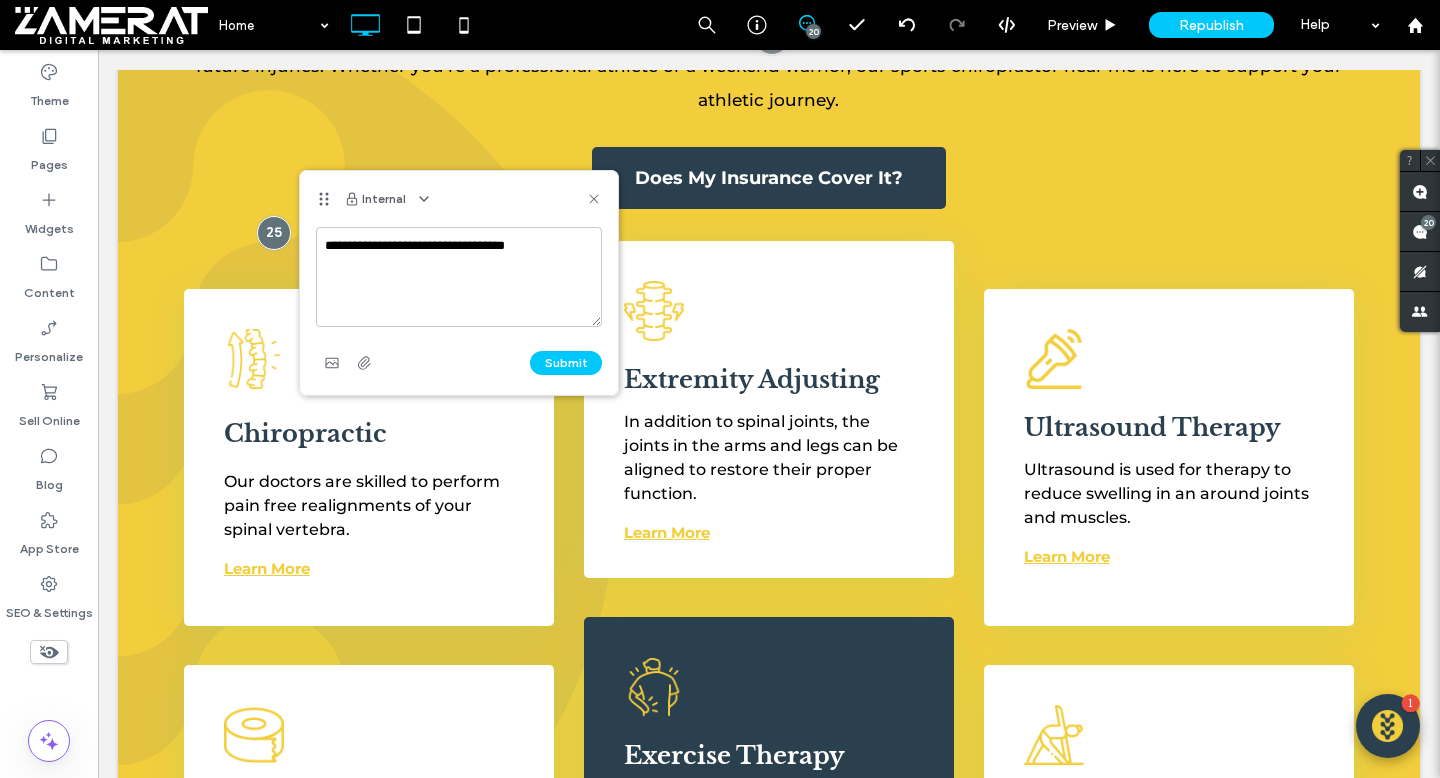type on "**********" 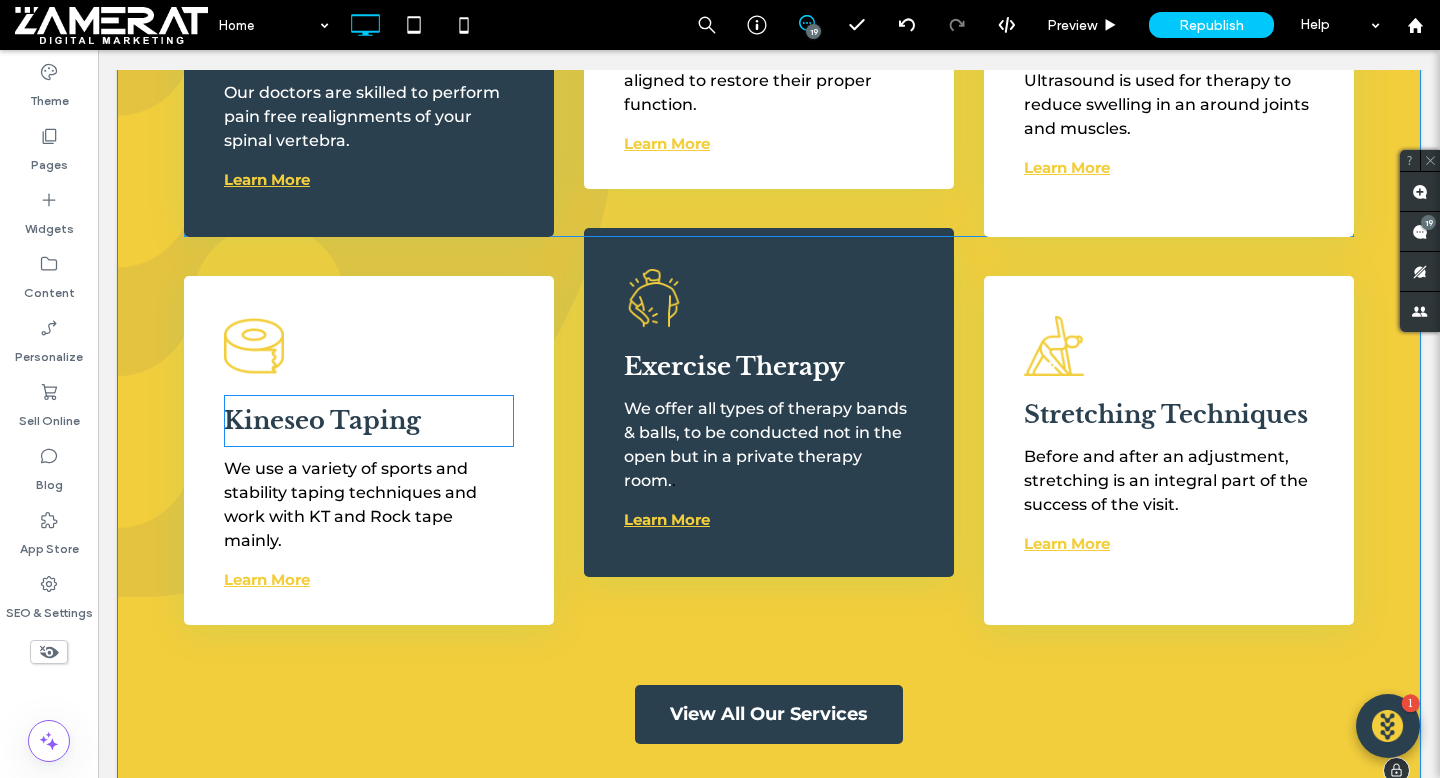 scroll, scrollTop: 5470, scrollLeft: 0, axis: vertical 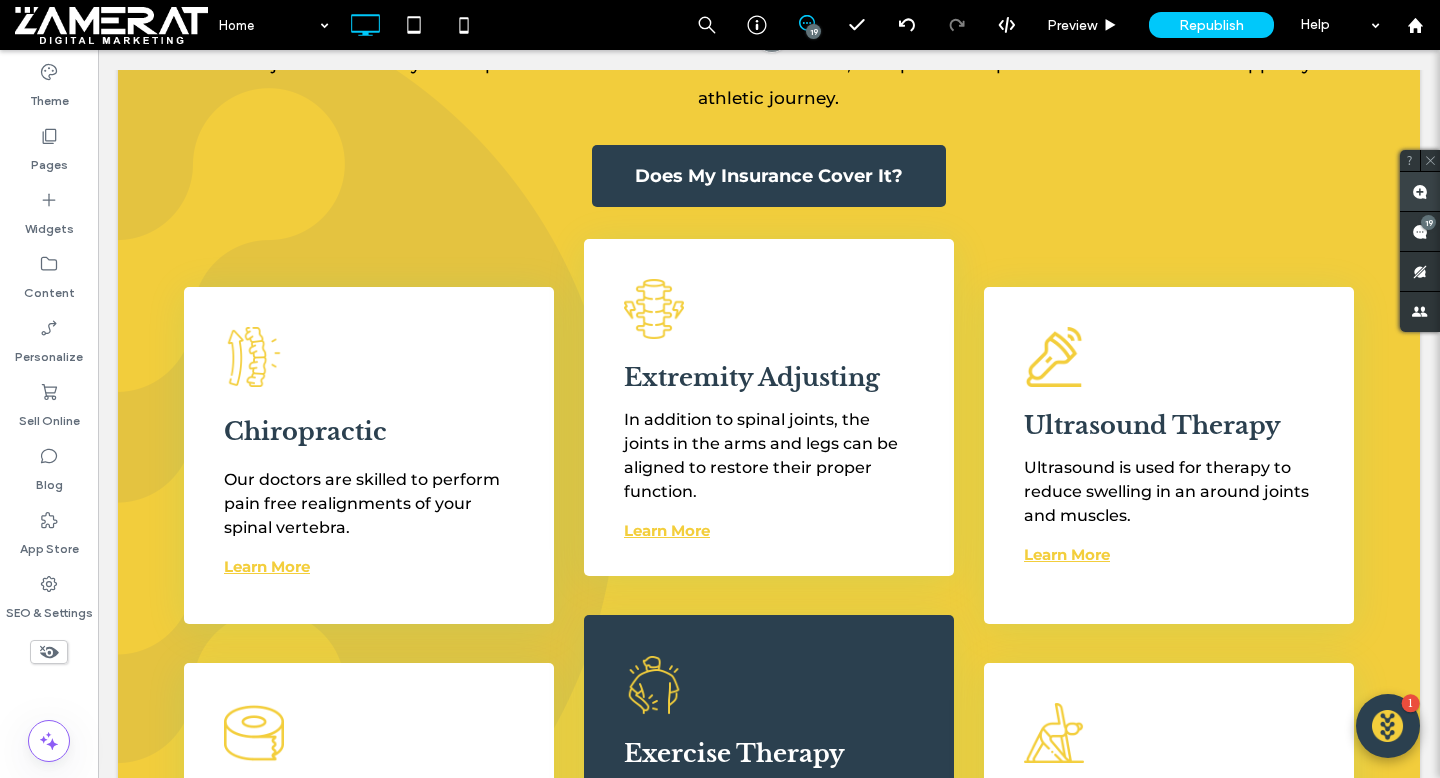 click 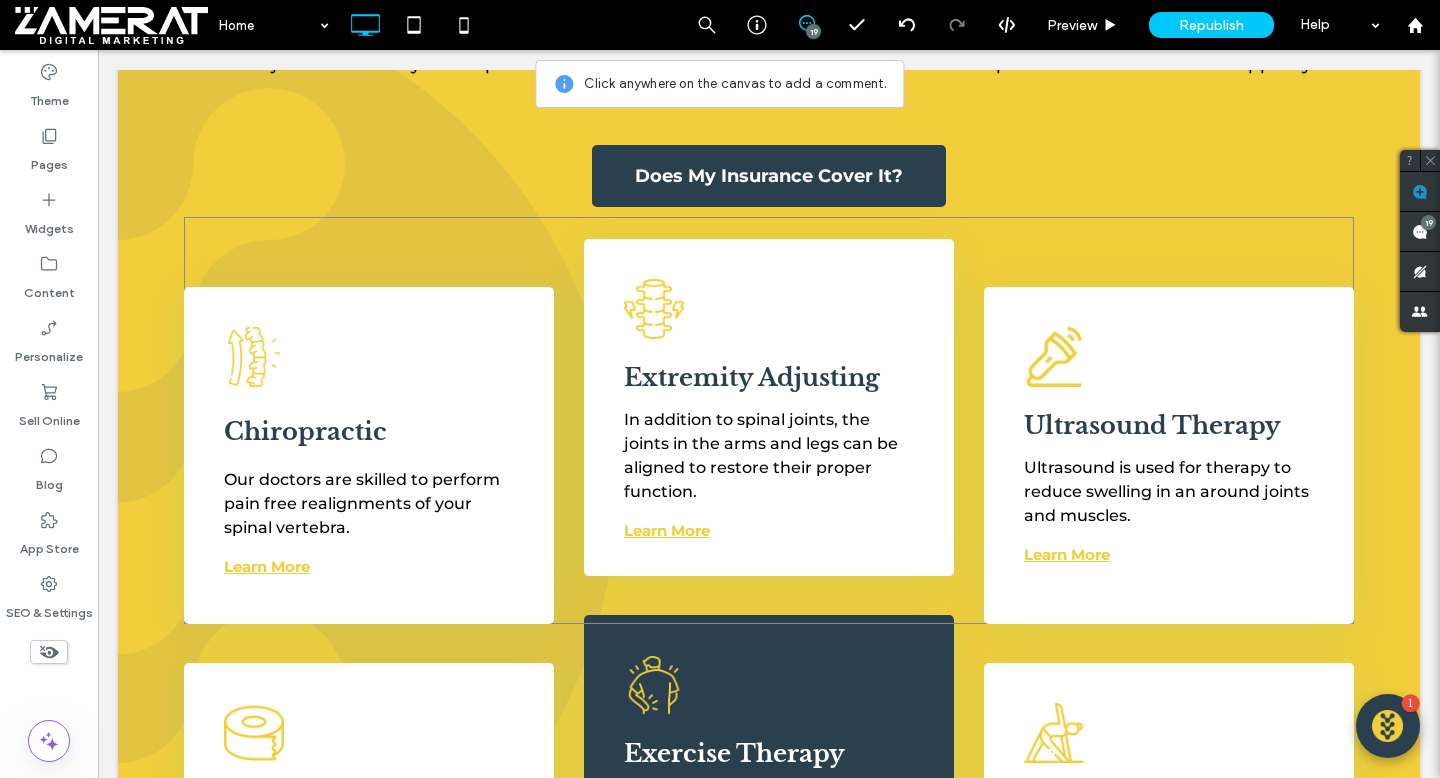 click on "Chiropractic
Our doctors are skilled to perform pain free realignments of your spinal vertebra.
Learn More
Click To Paste
Extremity Adjusting
In addition to spinal joints, the joints in the arms and legs can be aligned to restore their proper function.
Learn More
Click To Paste
Ultrasound Therapy
Ultrasound is used for therapy to reduce swelling in an around joints and muscles.
Learn More
Click To Paste" at bounding box center (769, 420) 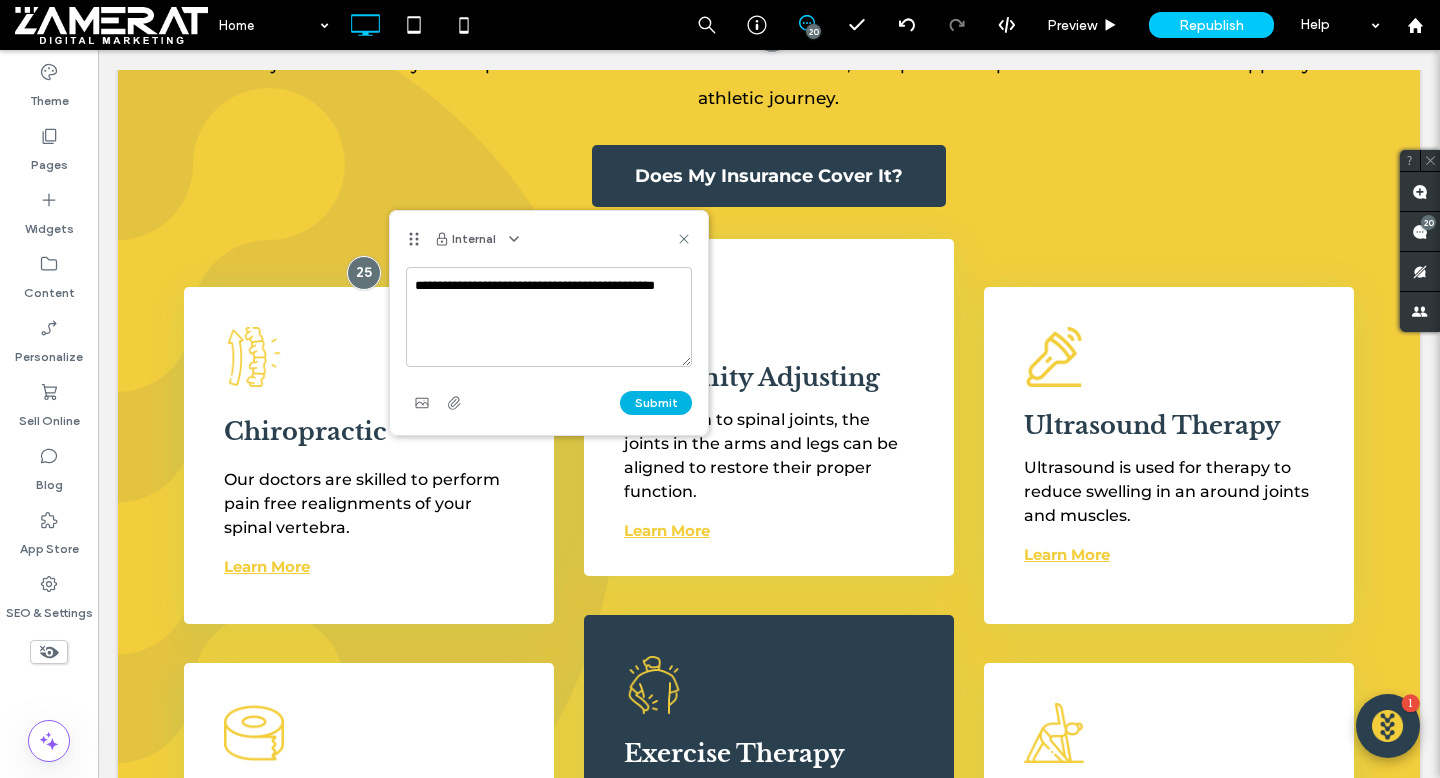 type on "**********" 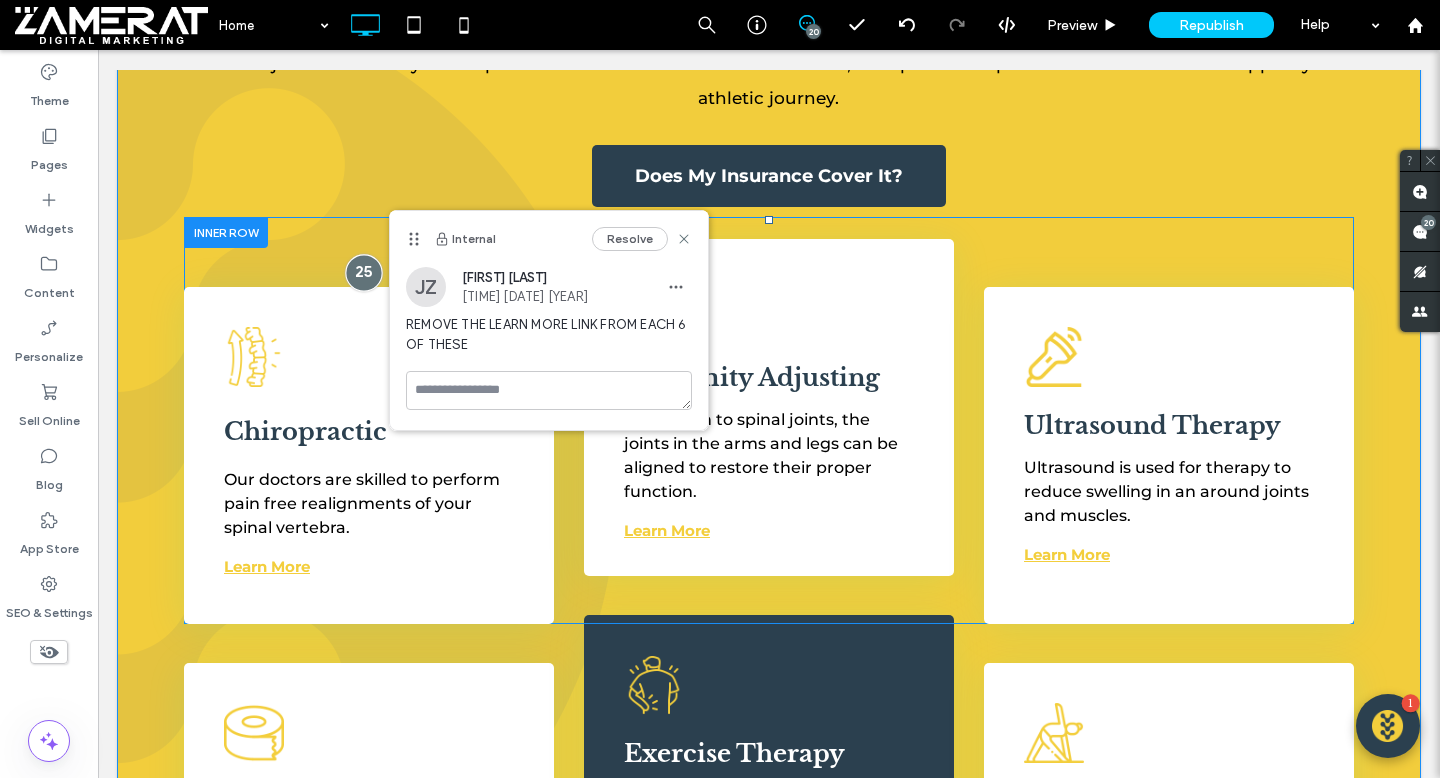 click at bounding box center [363, 273] 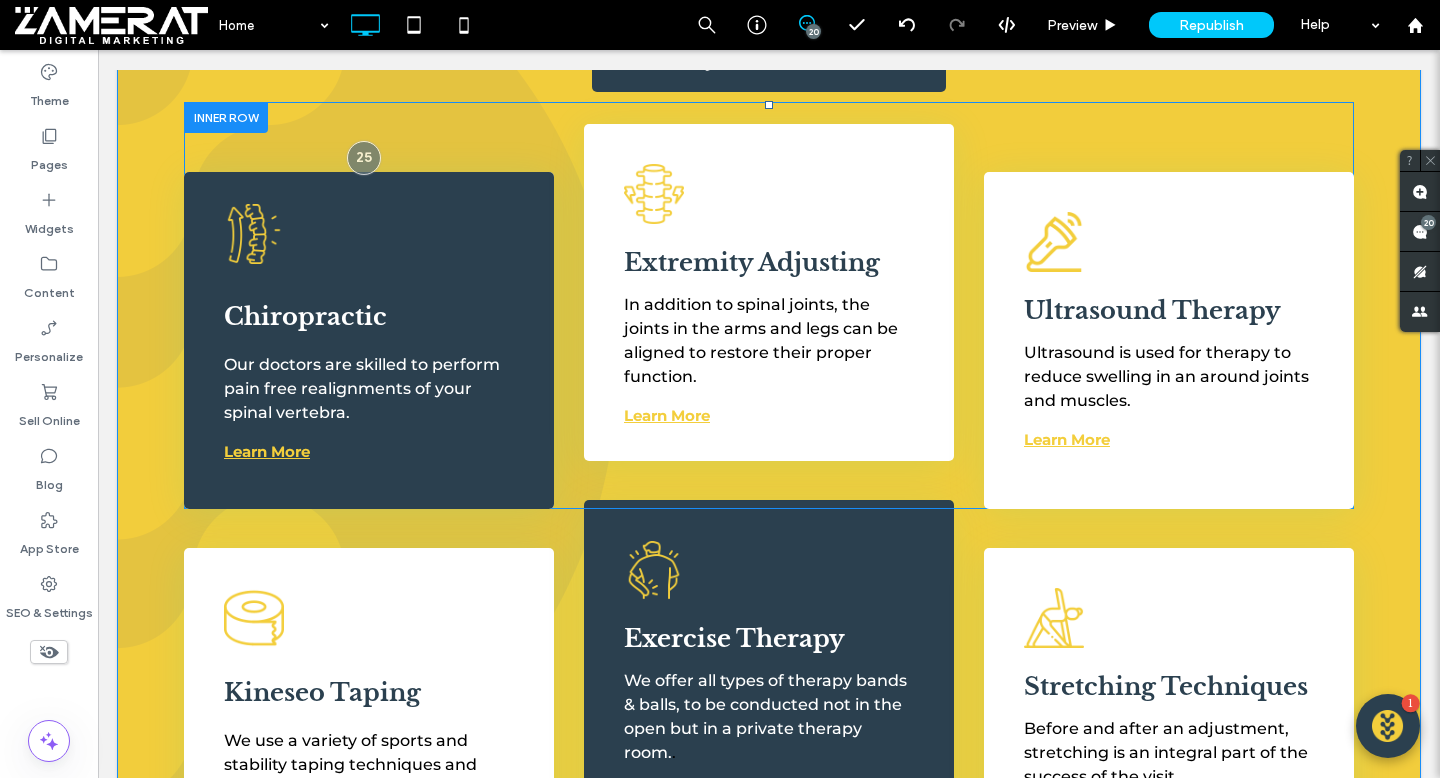 scroll, scrollTop: 5586, scrollLeft: 0, axis: vertical 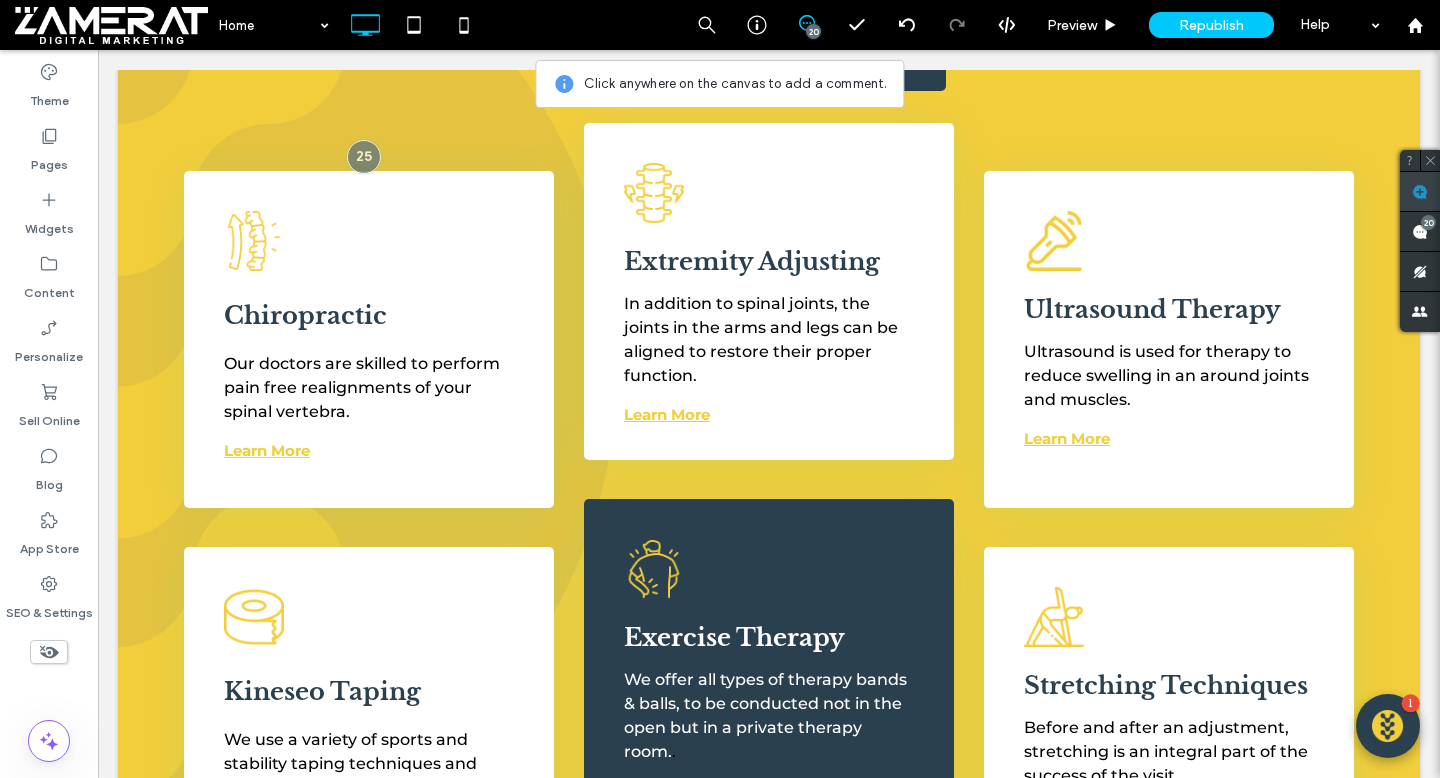 click 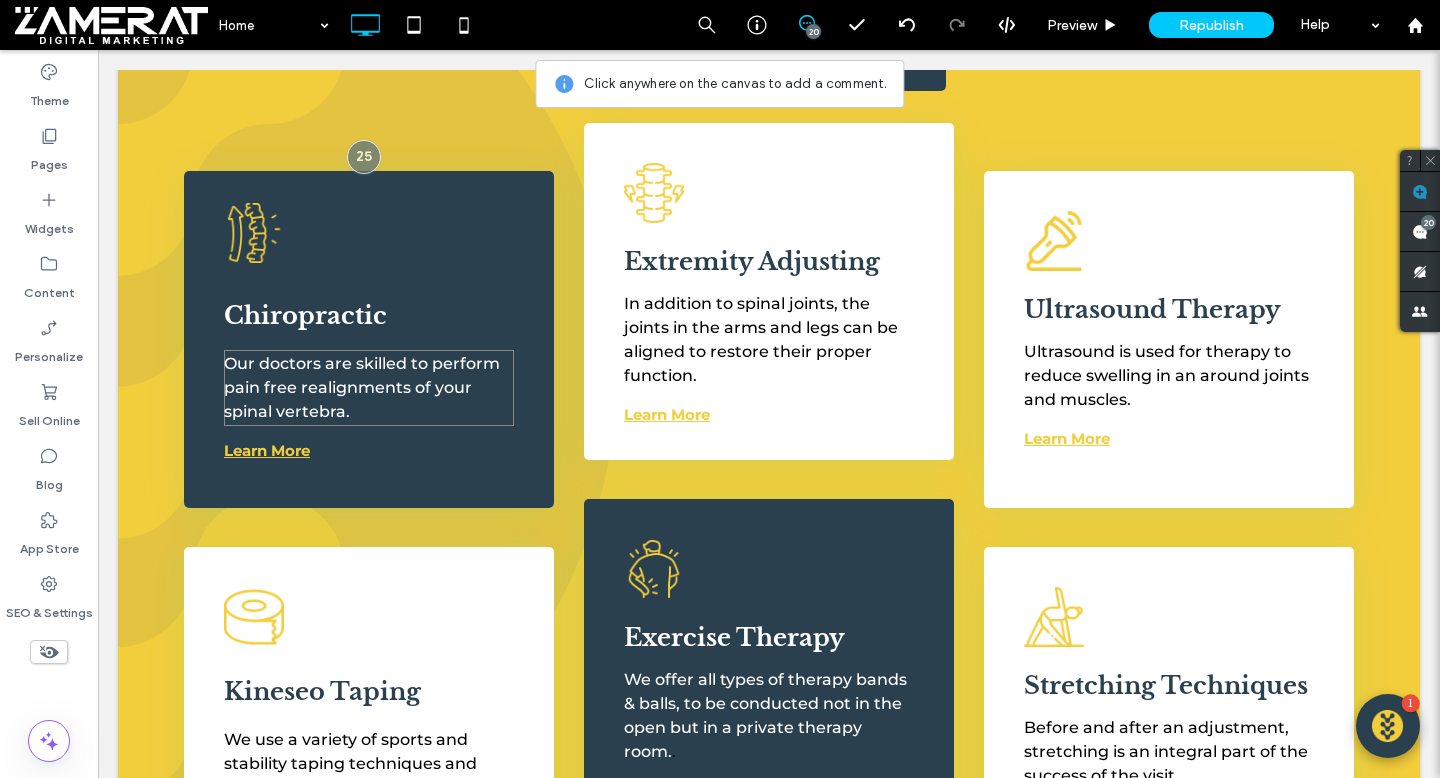 click on "Our doctors are skilled to perform pain free realignments of your spinal vertebra." at bounding box center [369, 388] 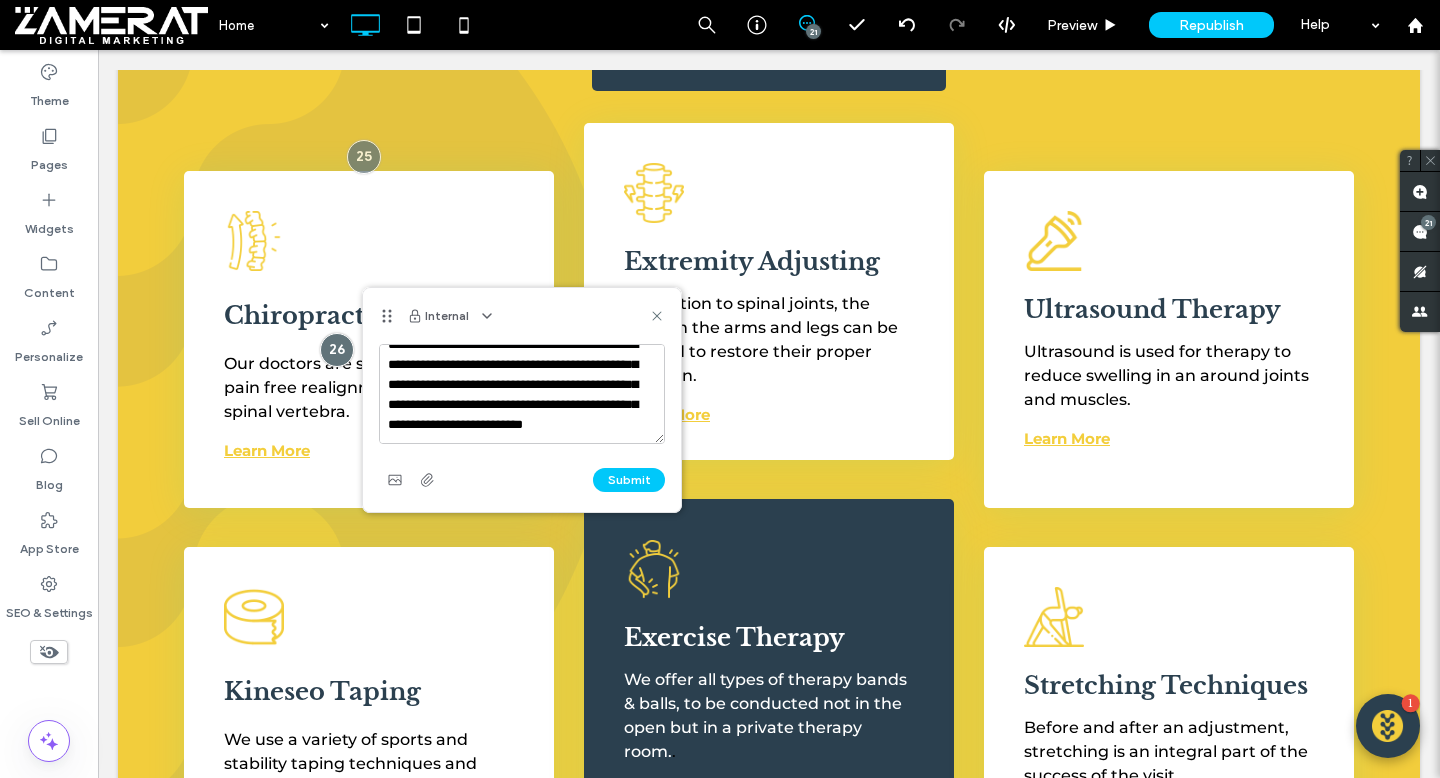 scroll, scrollTop: 0, scrollLeft: 0, axis: both 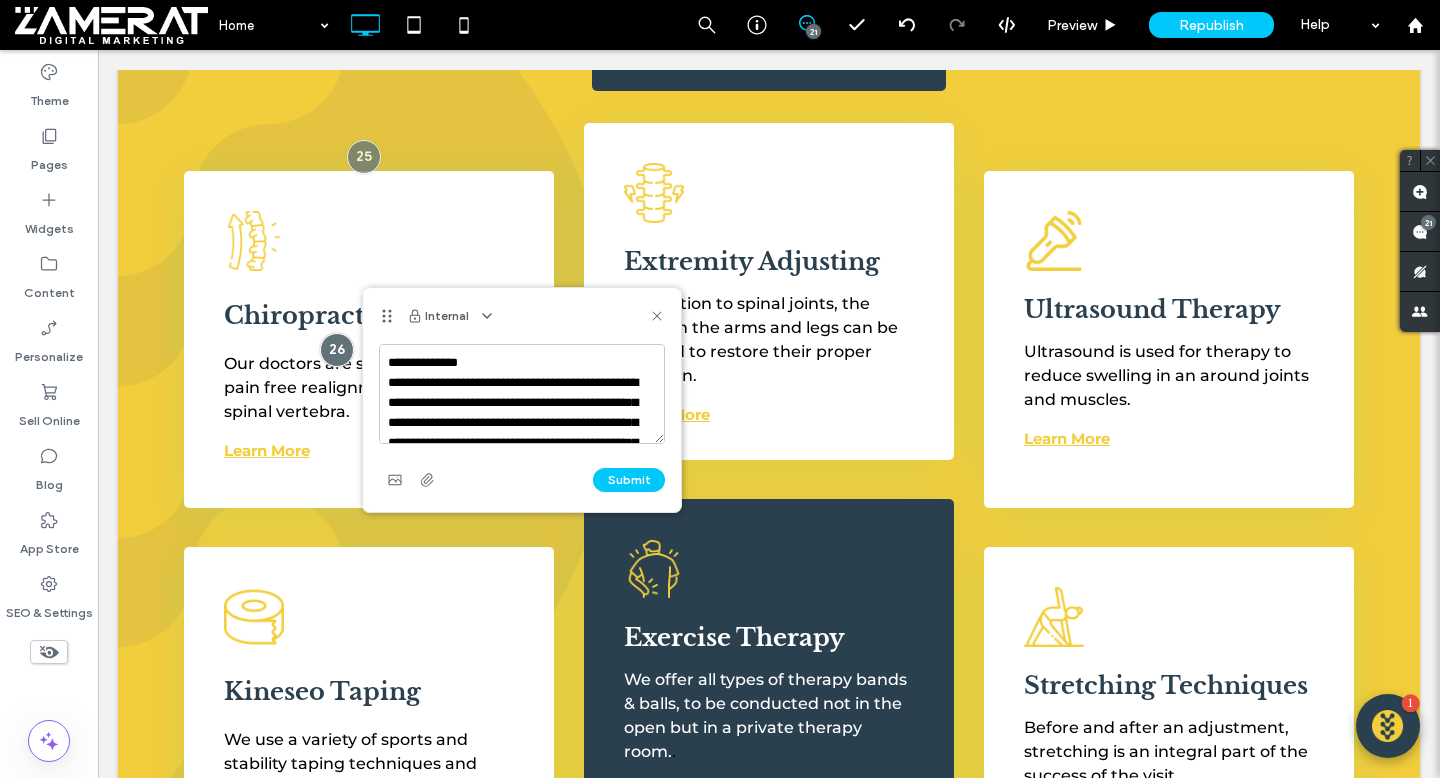 click on "**********" at bounding box center (522, 394) 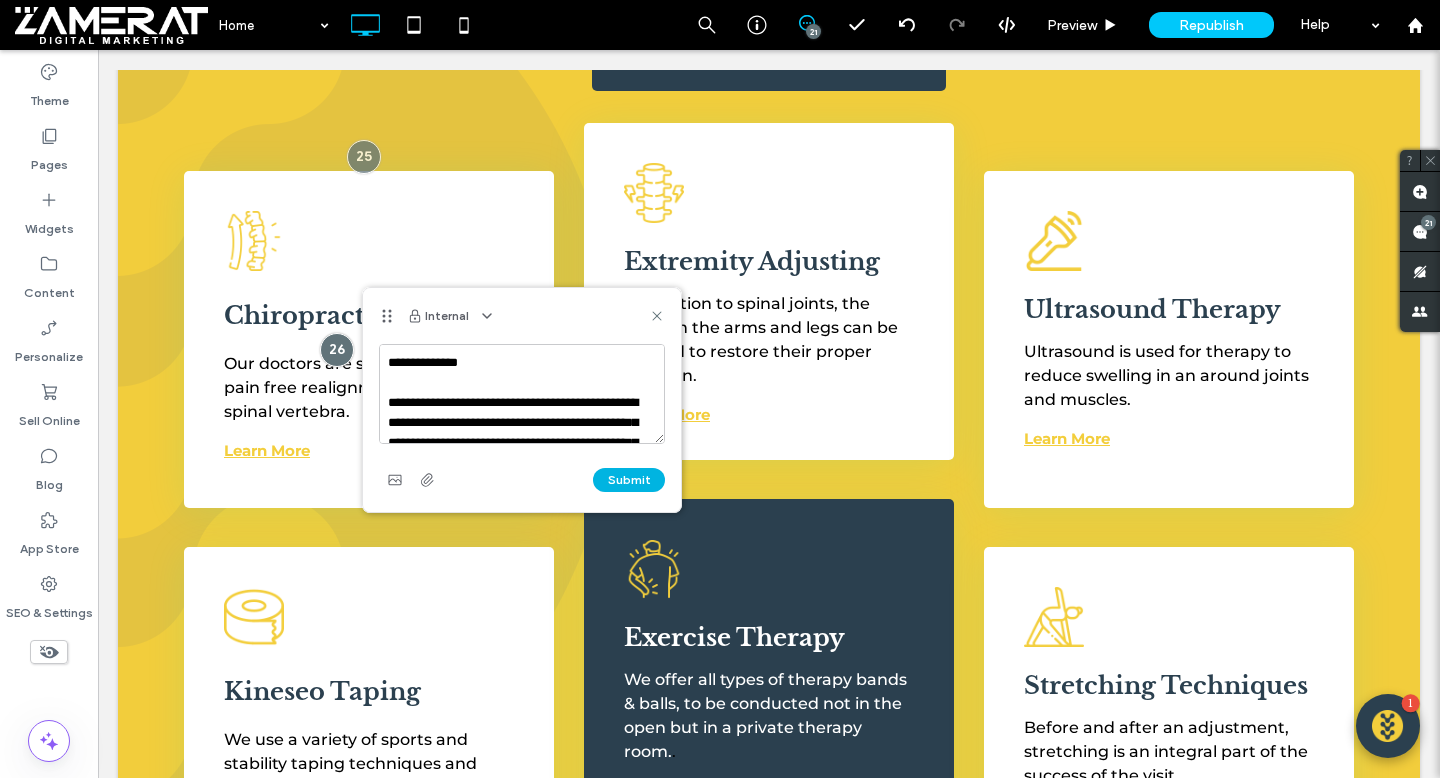 type on "**********" 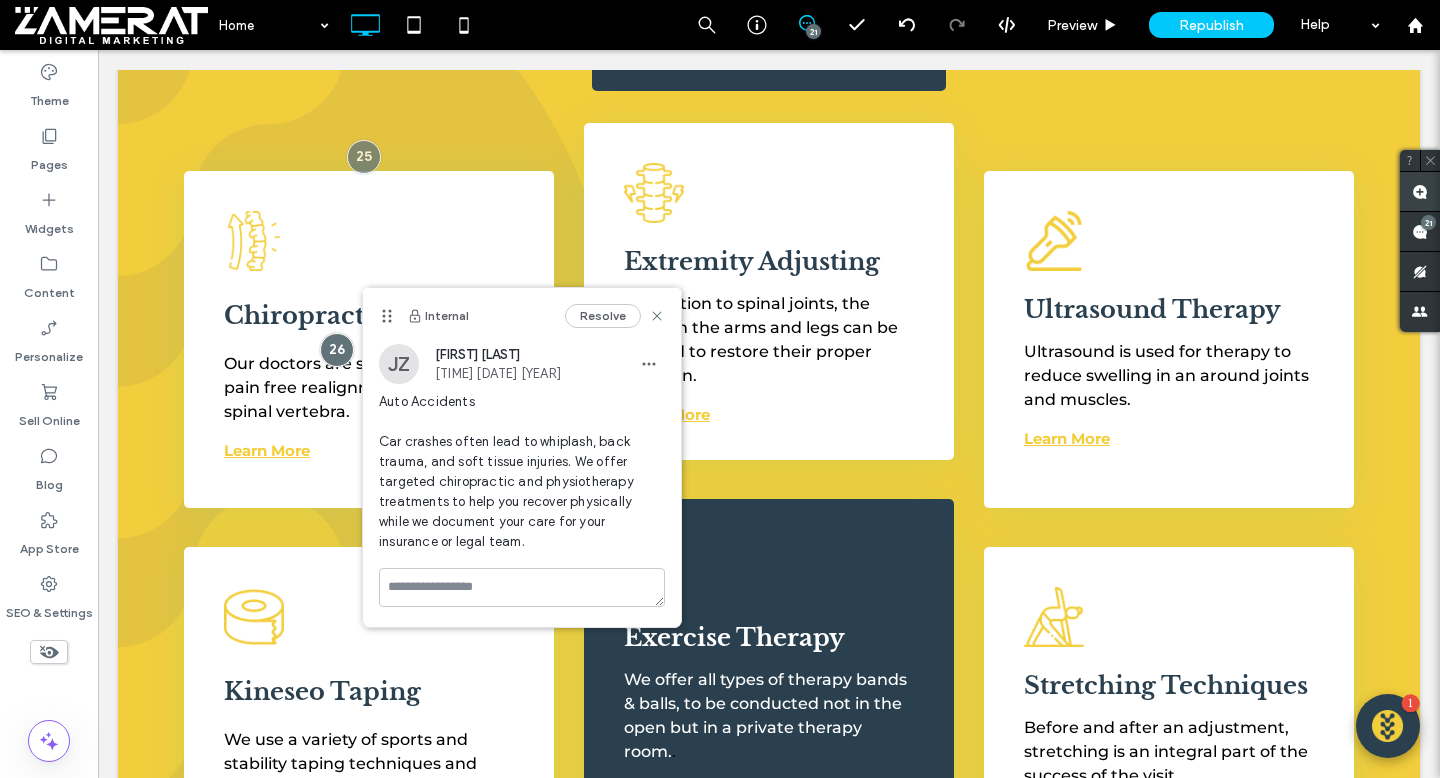 click 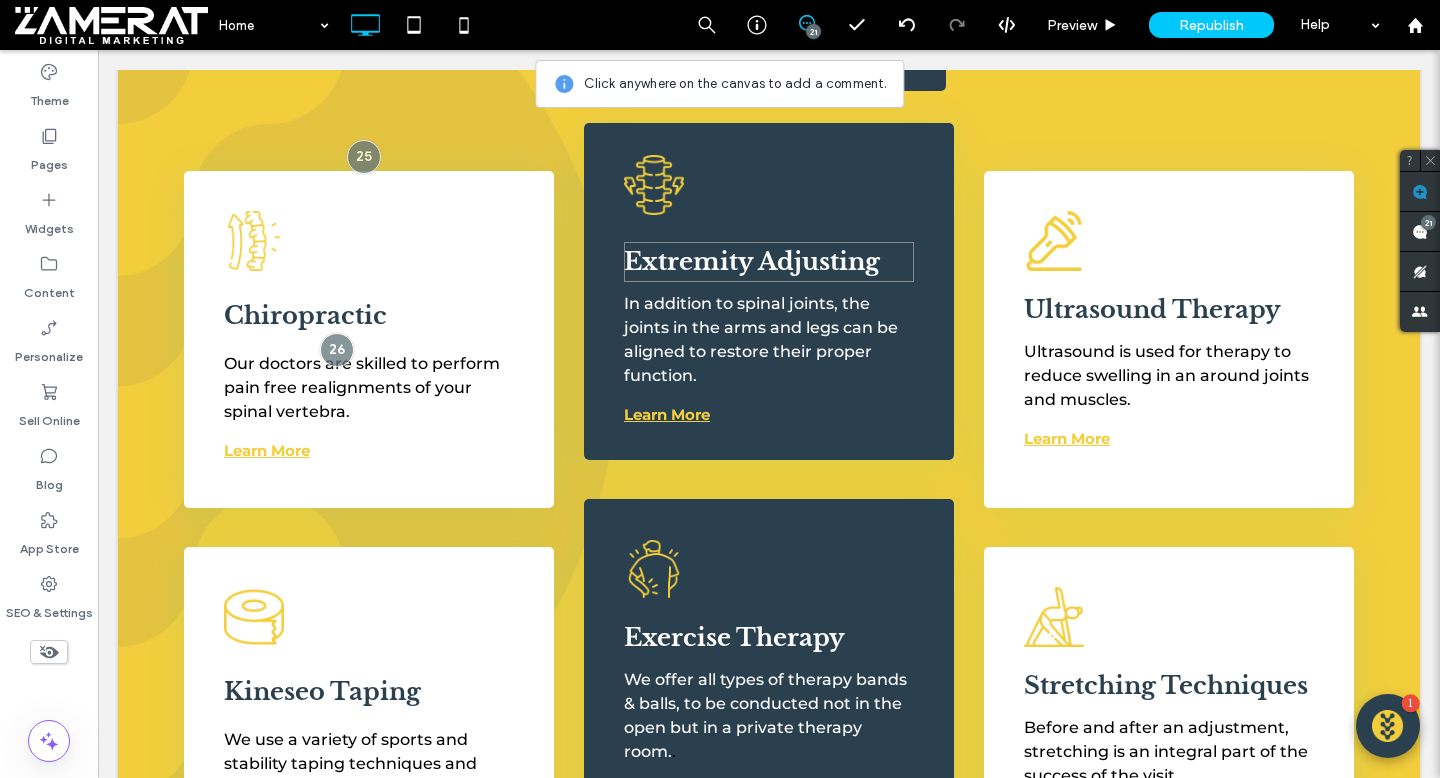 click on "Extremity Adjusting" at bounding box center (752, 261) 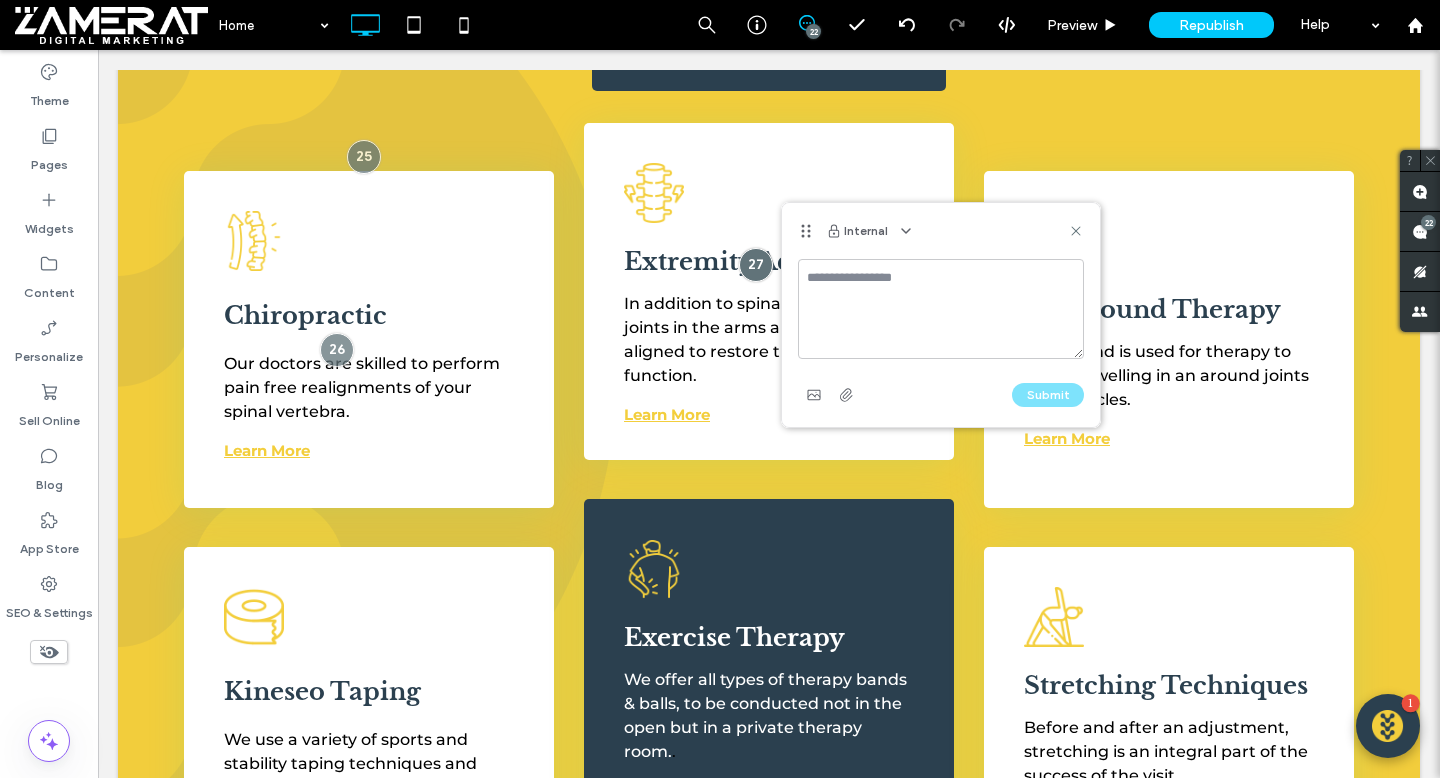 click at bounding box center [941, 309] 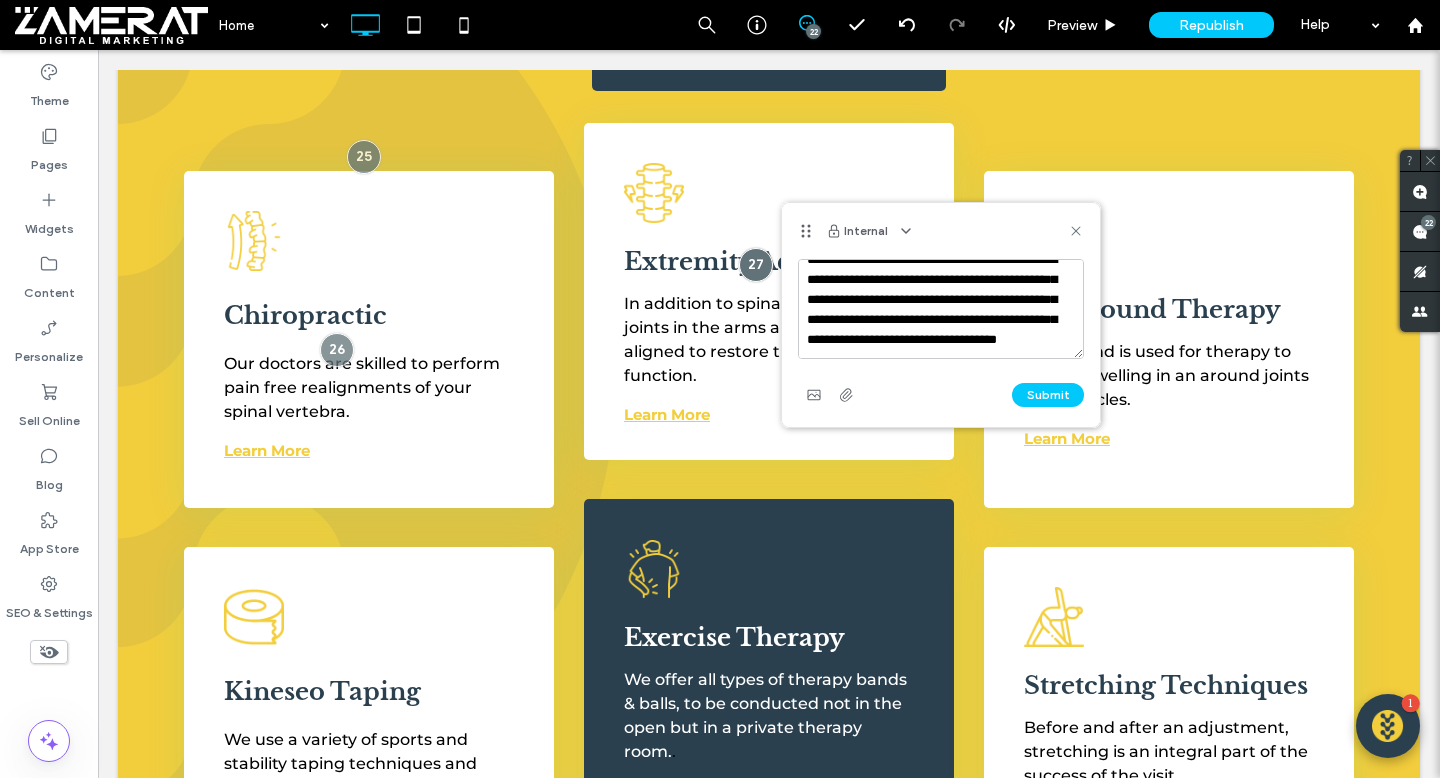 scroll, scrollTop: 0, scrollLeft: 0, axis: both 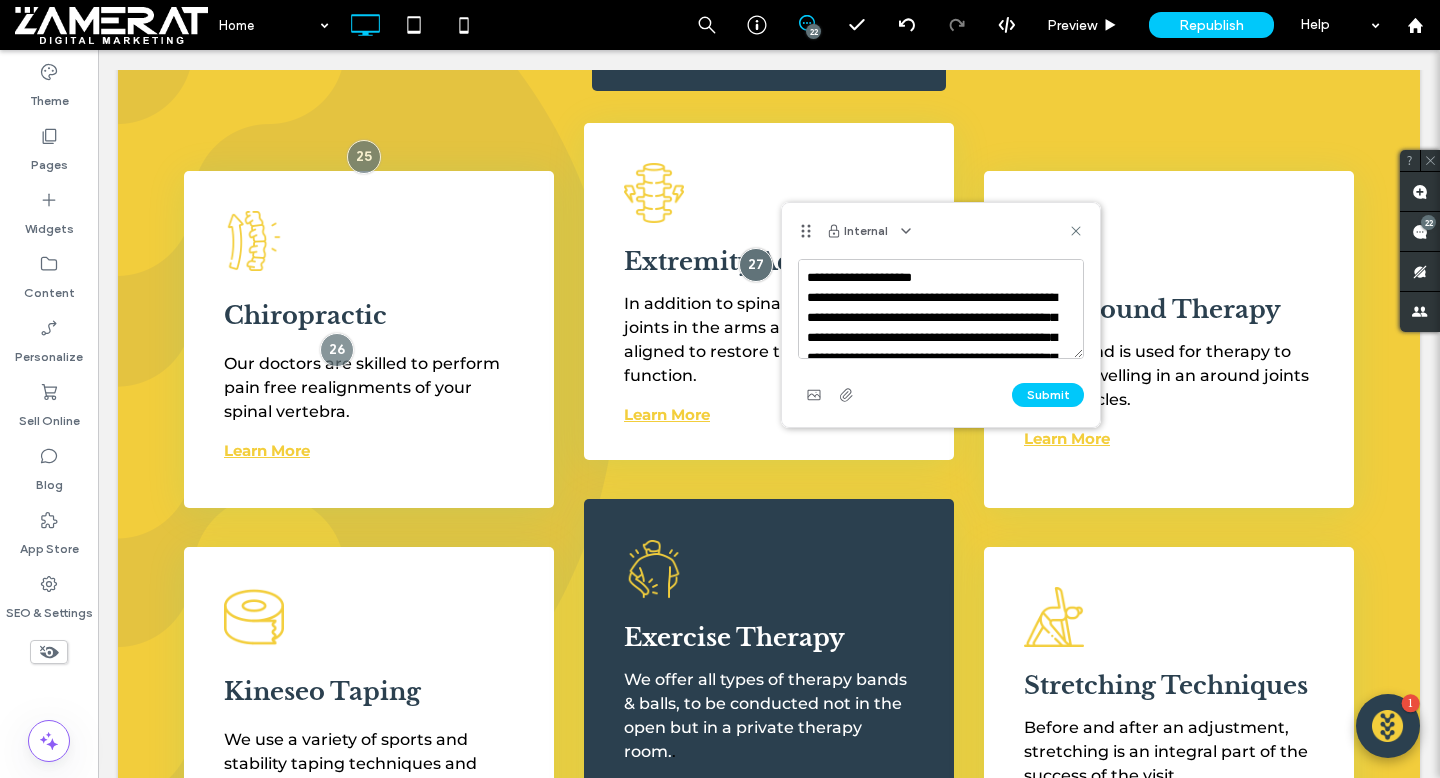click on "**********" at bounding box center [941, 309] 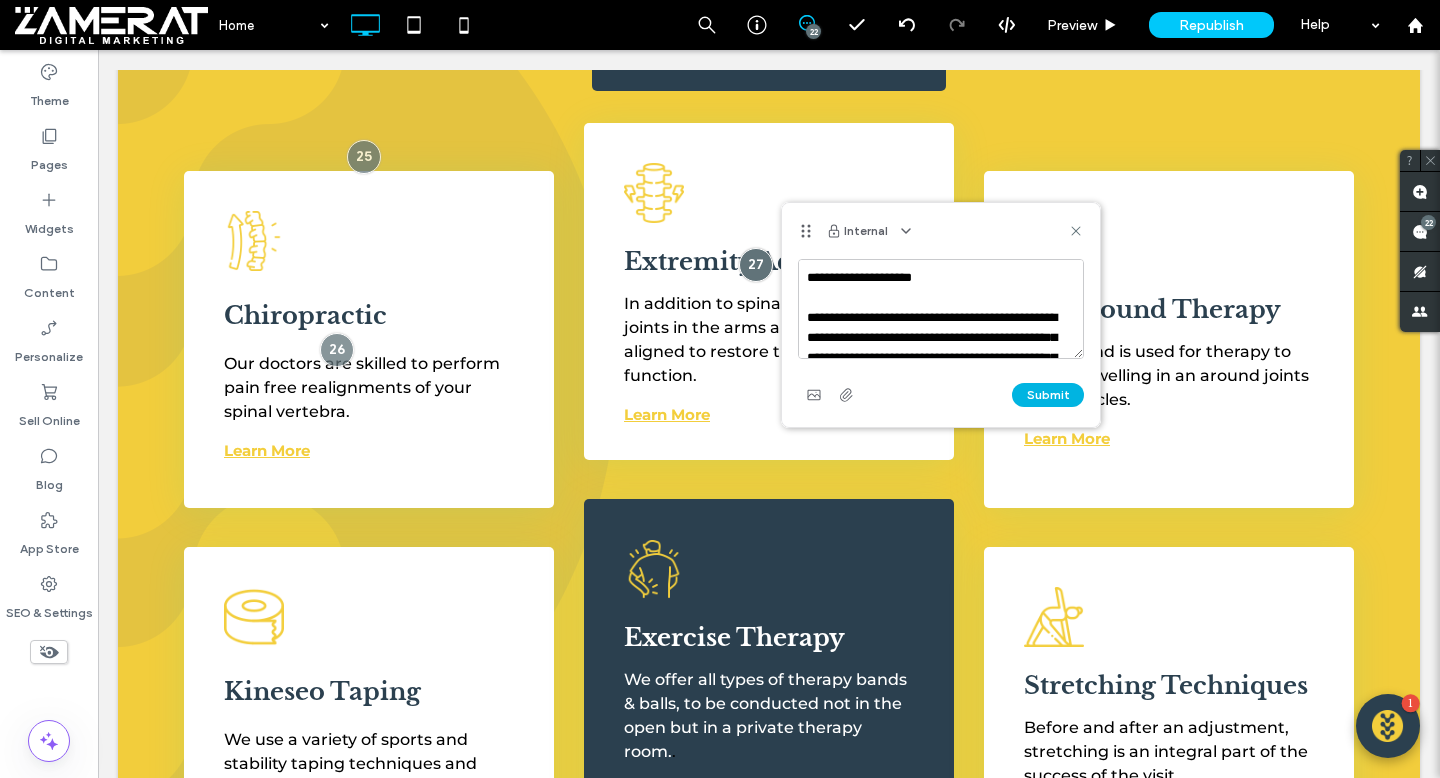 type on "**********" 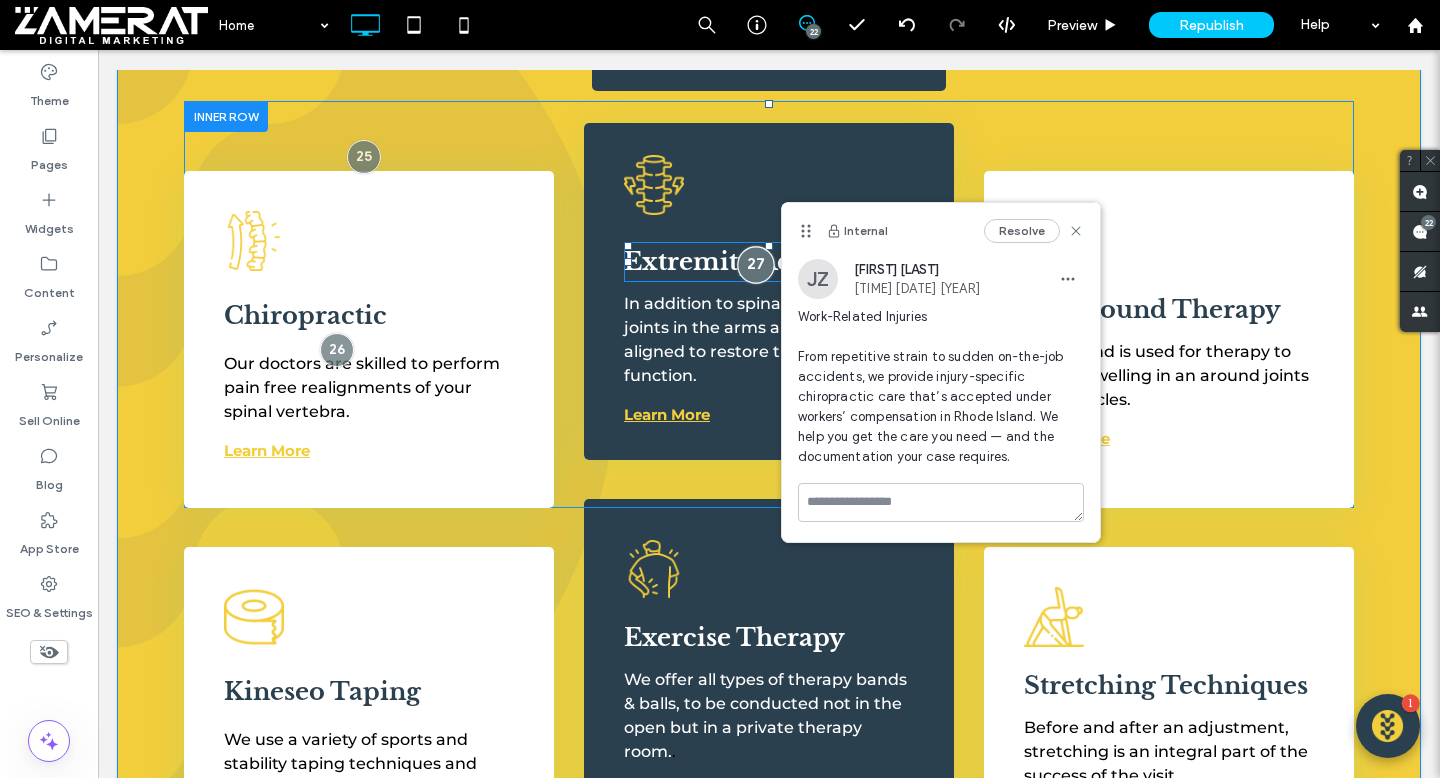 click at bounding box center (755, 265) 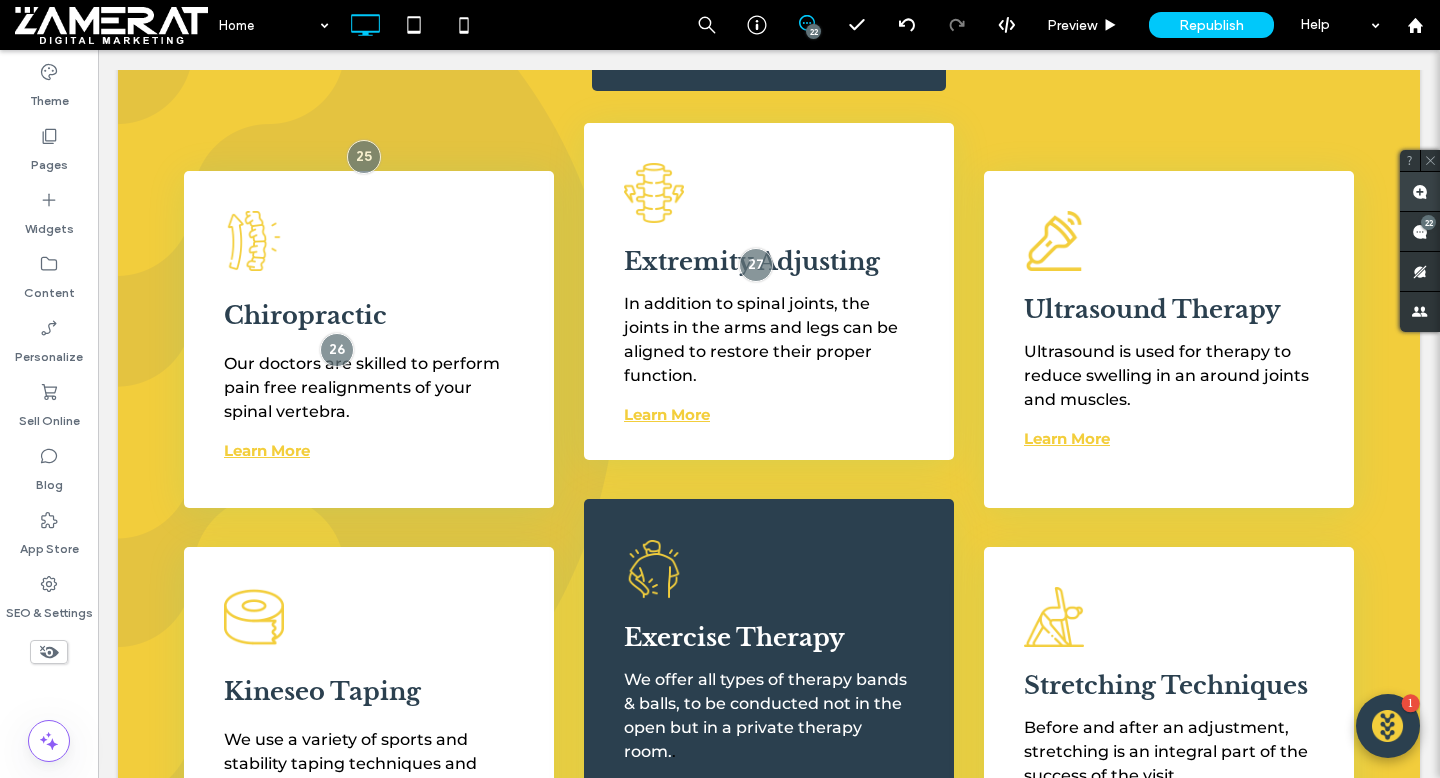 click 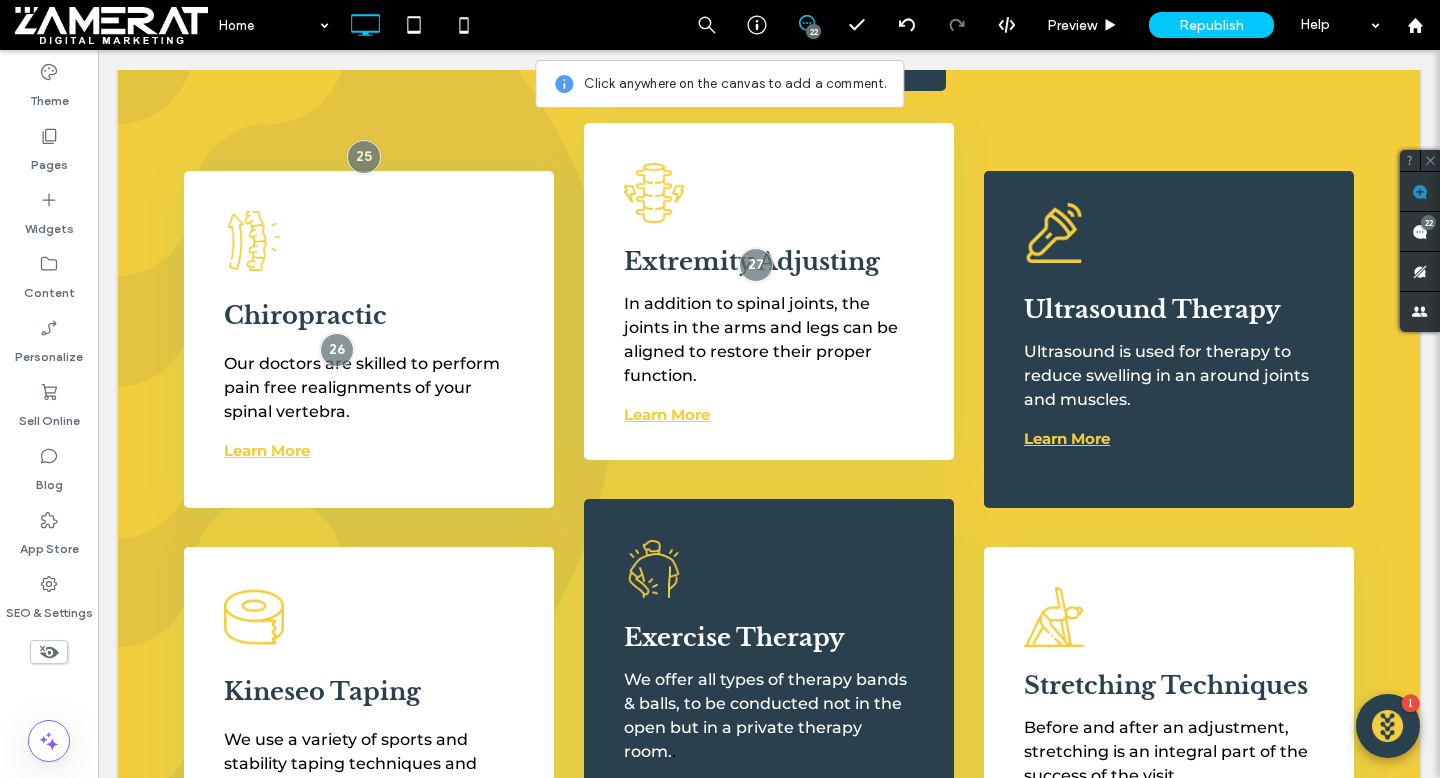click on "Ultrasound Therapy
Ultrasound is used for therapy to reduce swelling in an around joints and muscles.
Learn More
Click To Paste" at bounding box center [1169, 339] 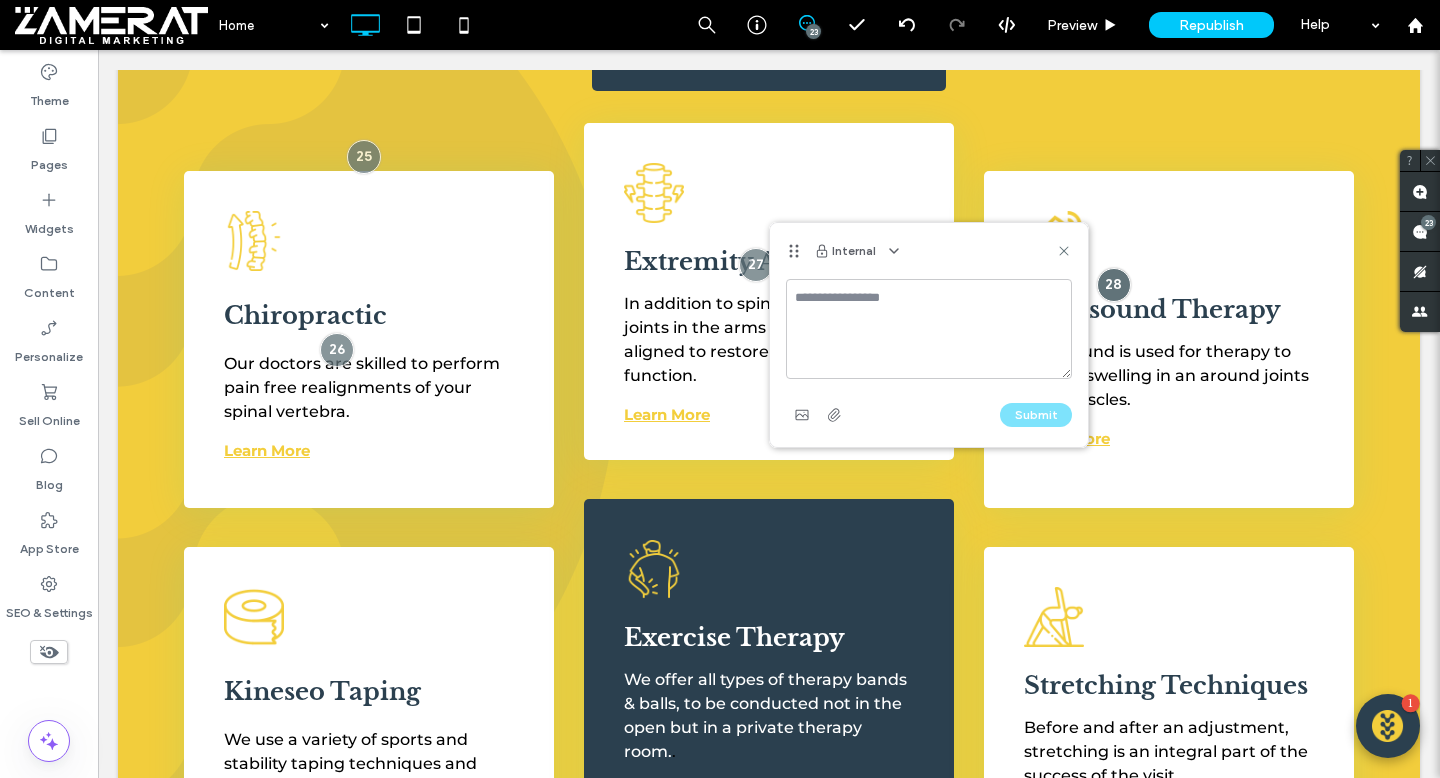 click at bounding box center [929, 329] 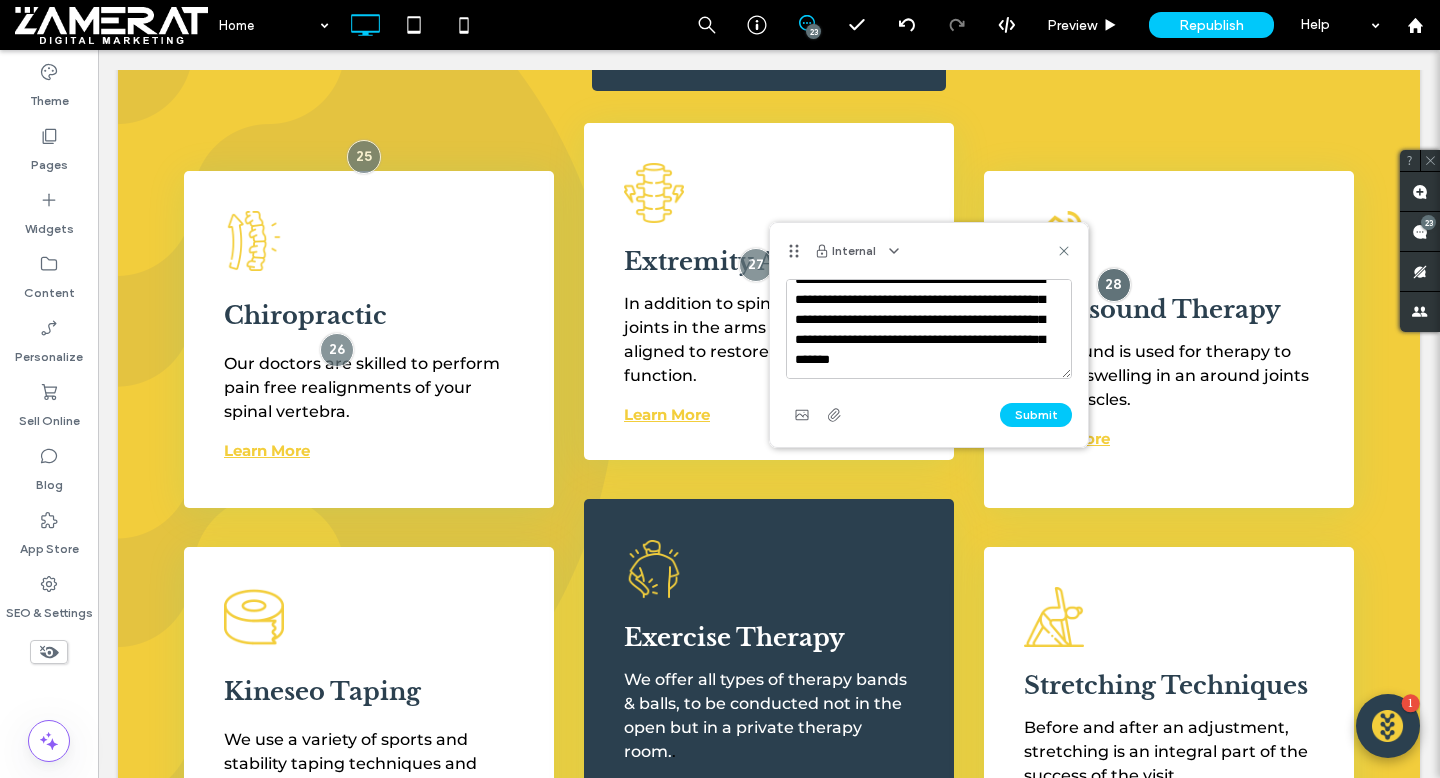 scroll, scrollTop: 0, scrollLeft: 0, axis: both 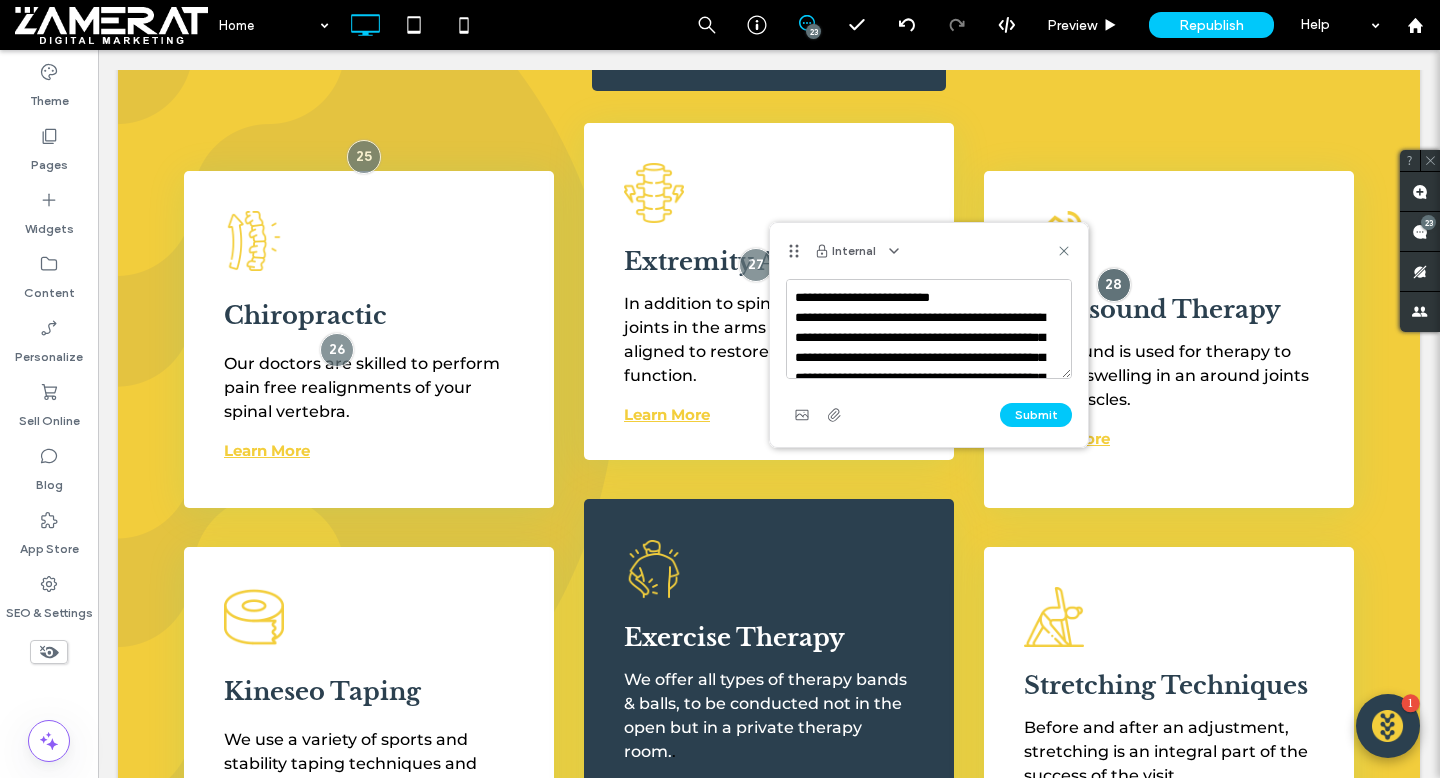 click on "**********" at bounding box center (929, 329) 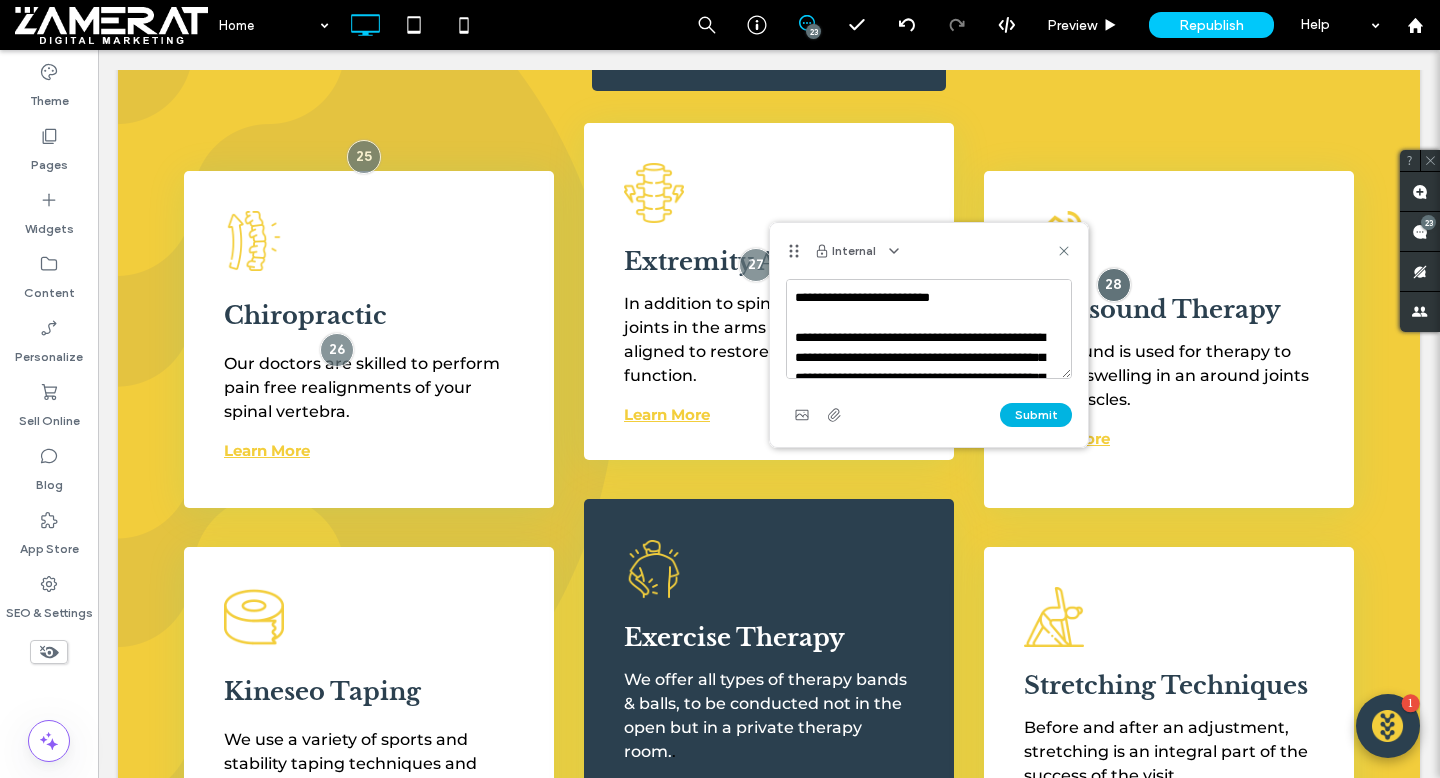 type on "**********" 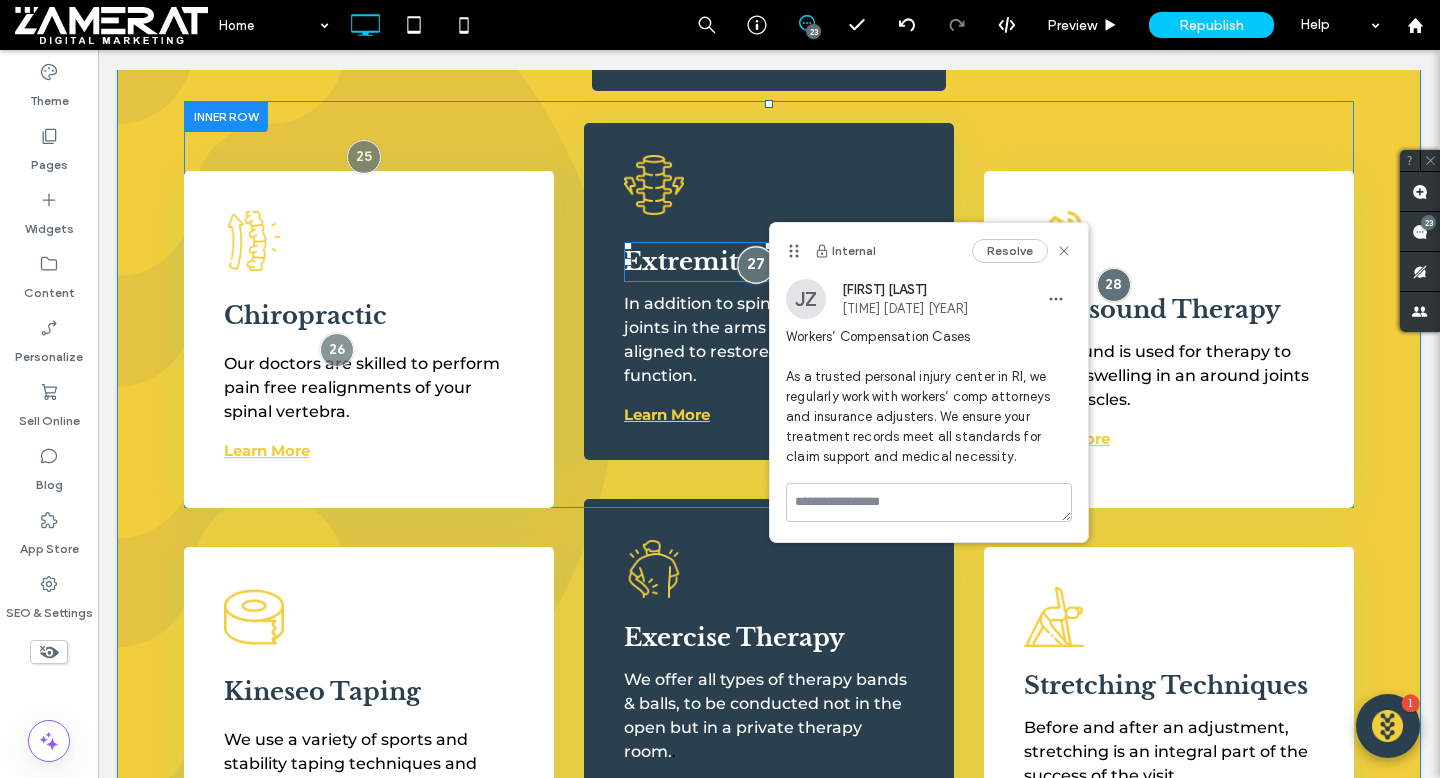 click at bounding box center (755, 265) 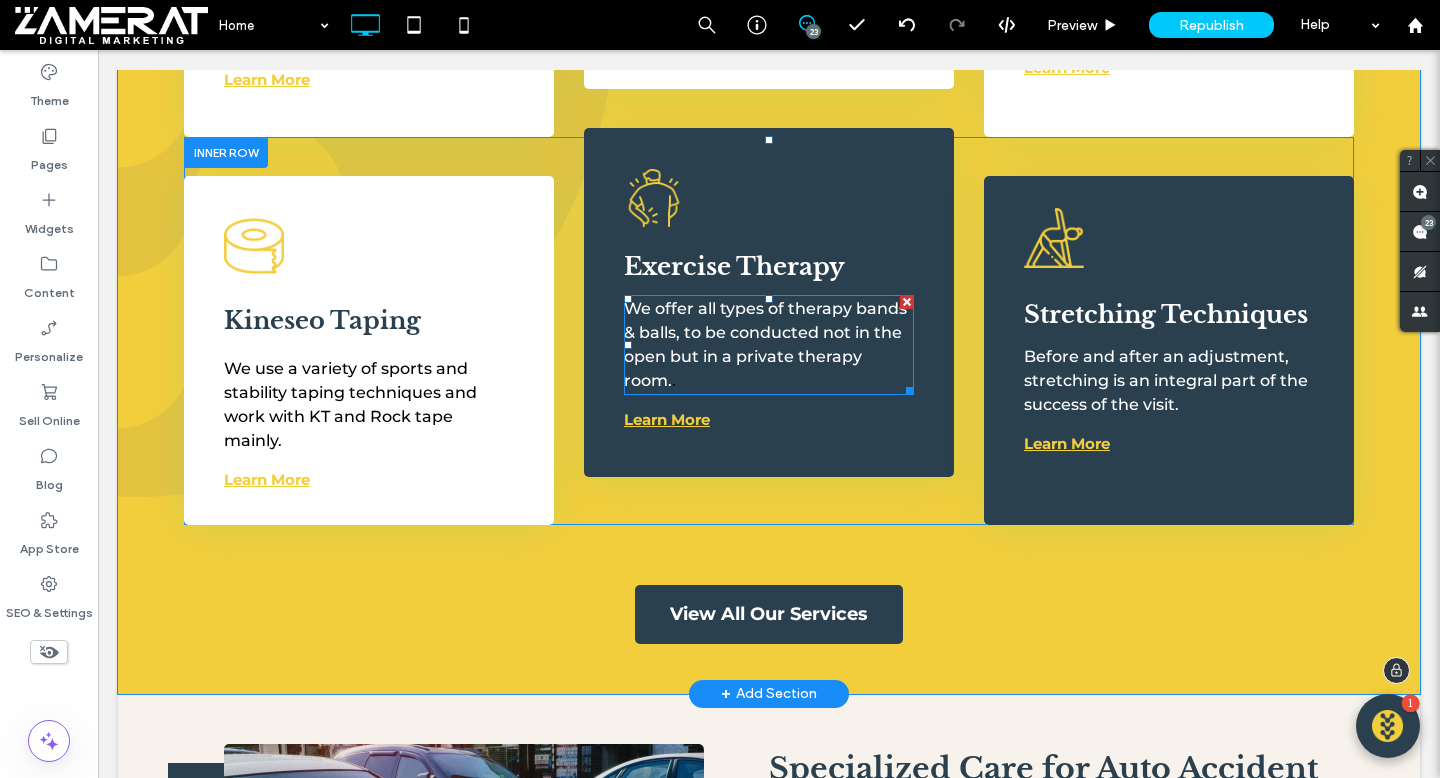 scroll, scrollTop: 5986, scrollLeft: 0, axis: vertical 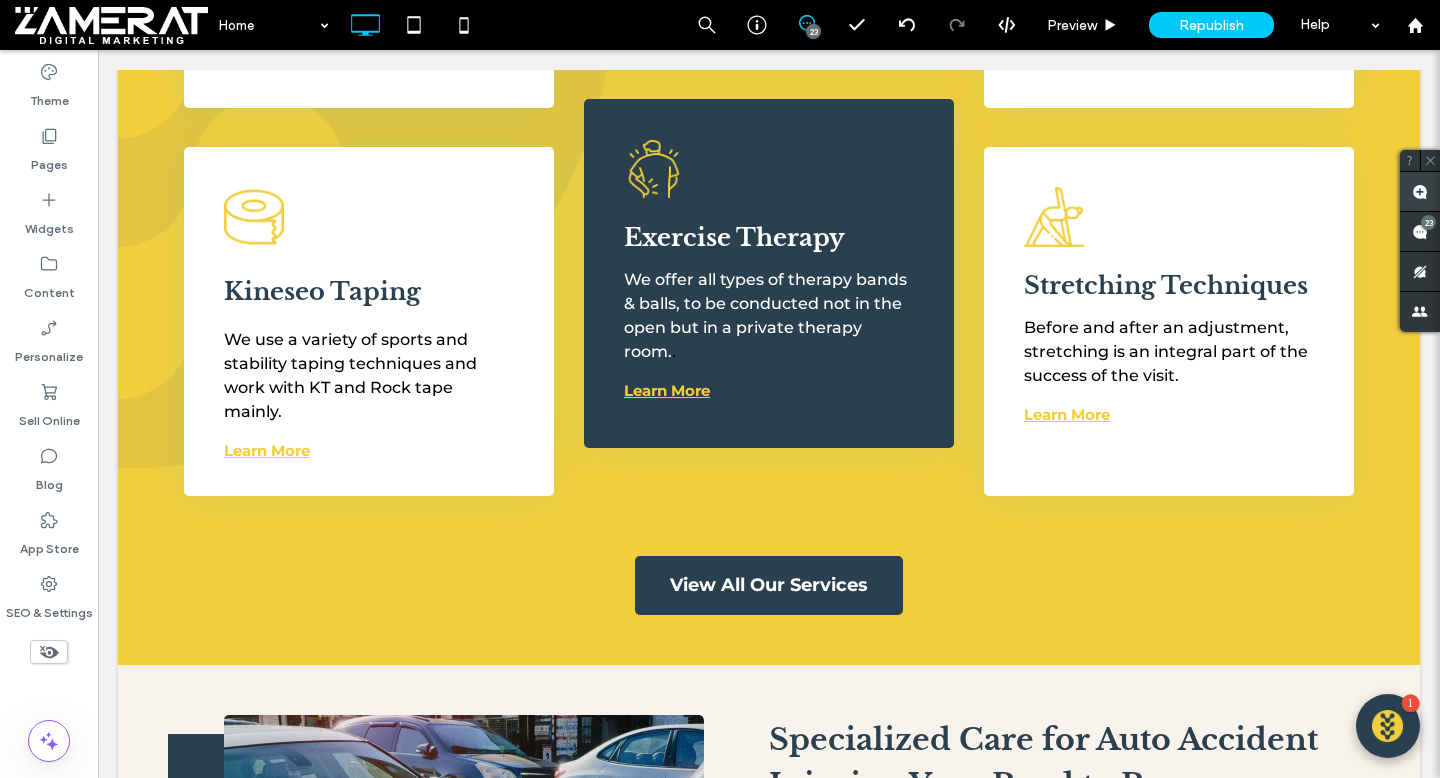 click at bounding box center (1420, 191) 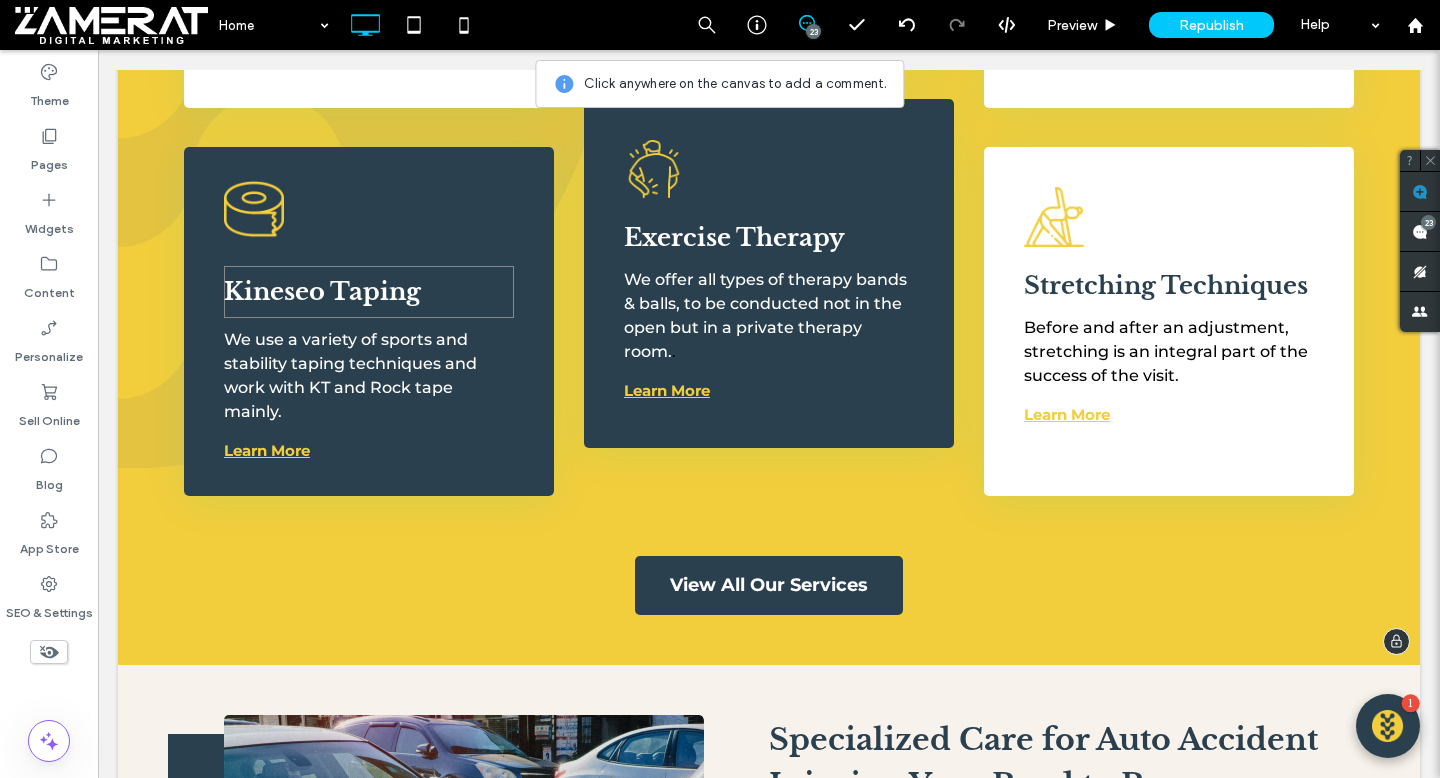 click on "Kineseo Taping" at bounding box center [369, 292] 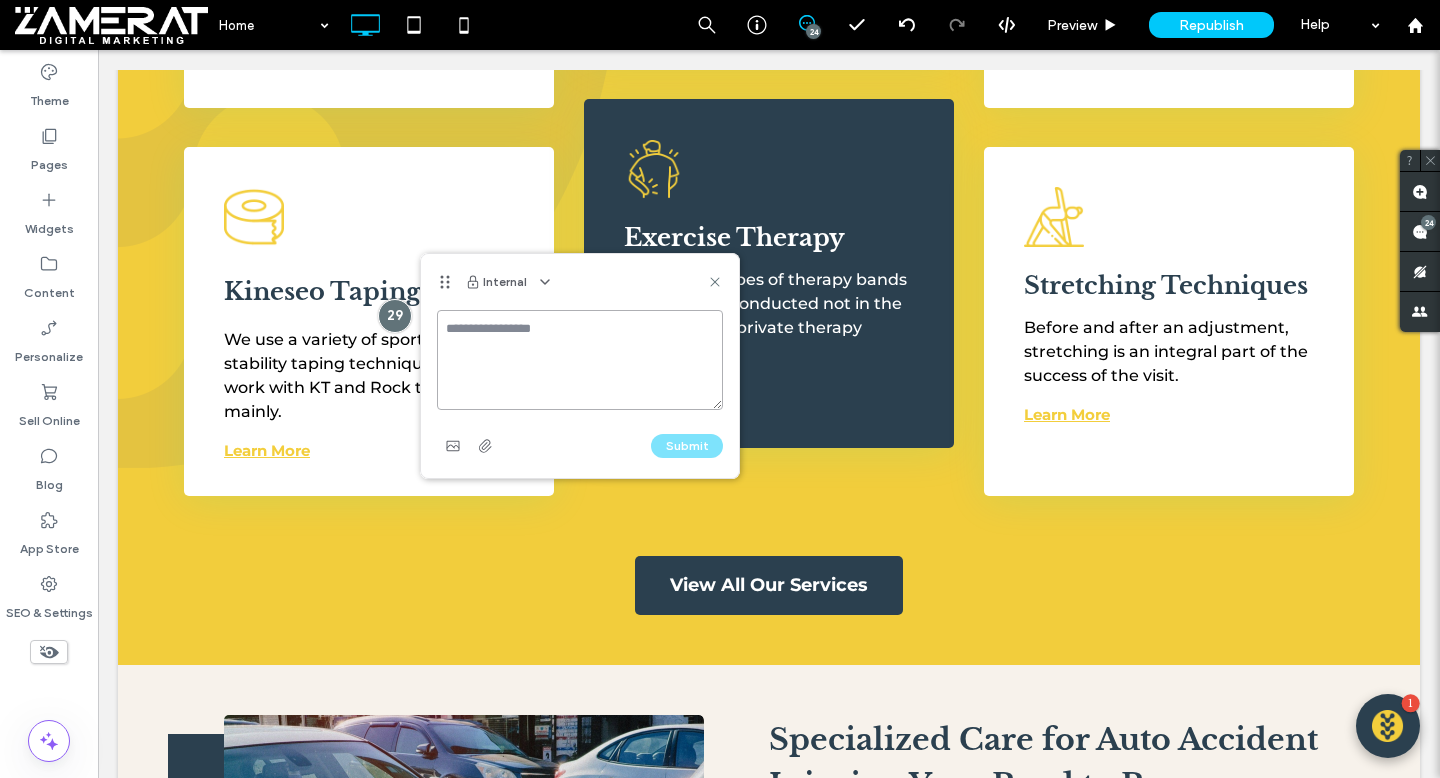 click at bounding box center [580, 360] 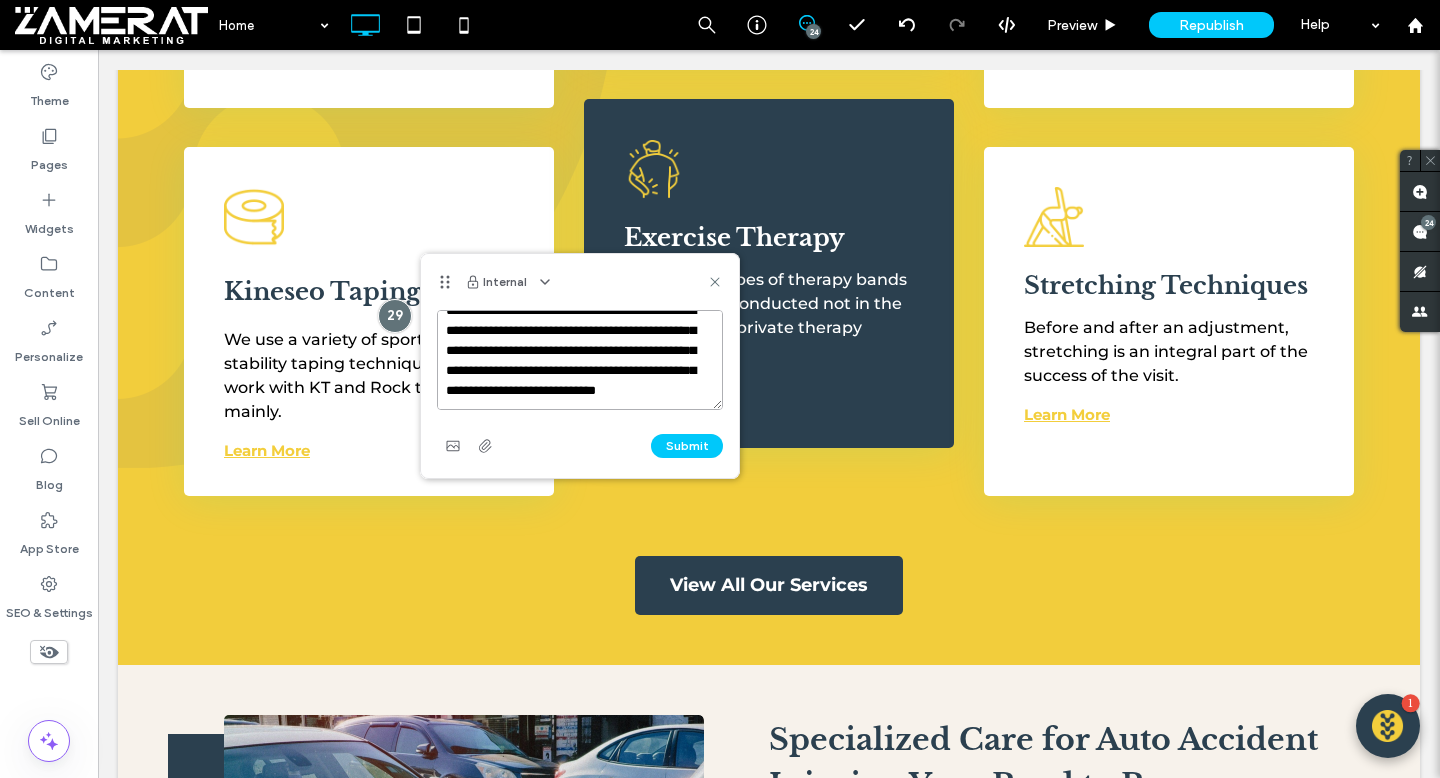 scroll, scrollTop: 0, scrollLeft: 0, axis: both 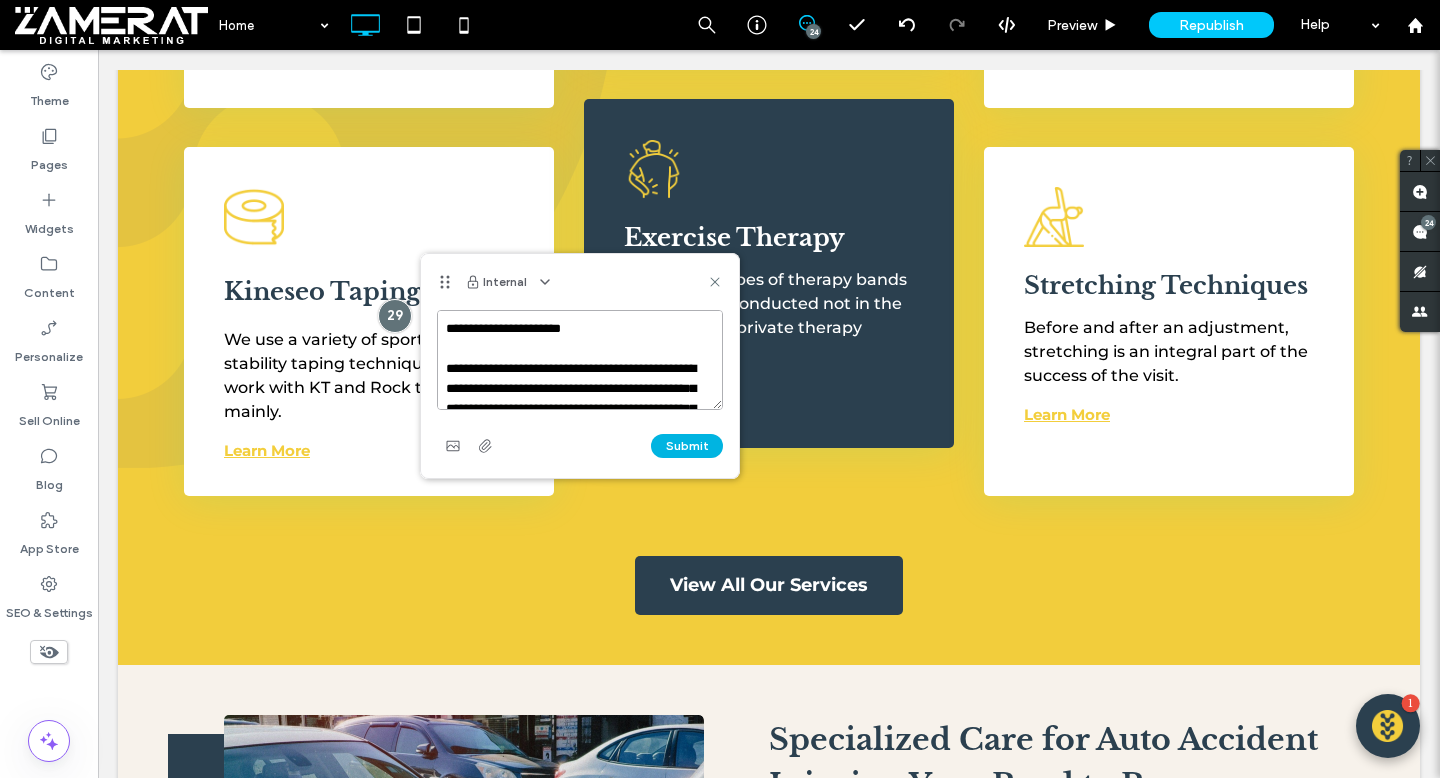 type on "**********" 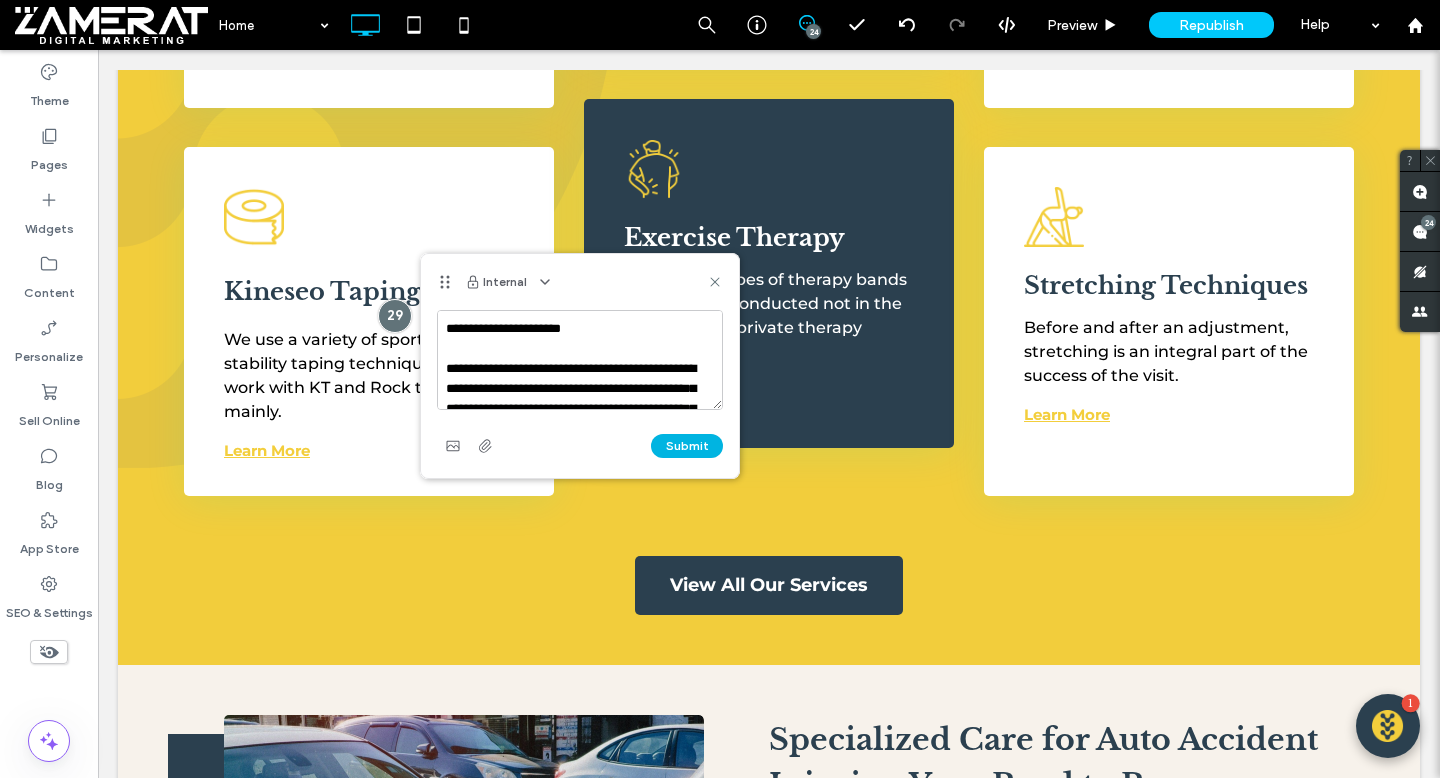 click on "Submit" at bounding box center [687, 446] 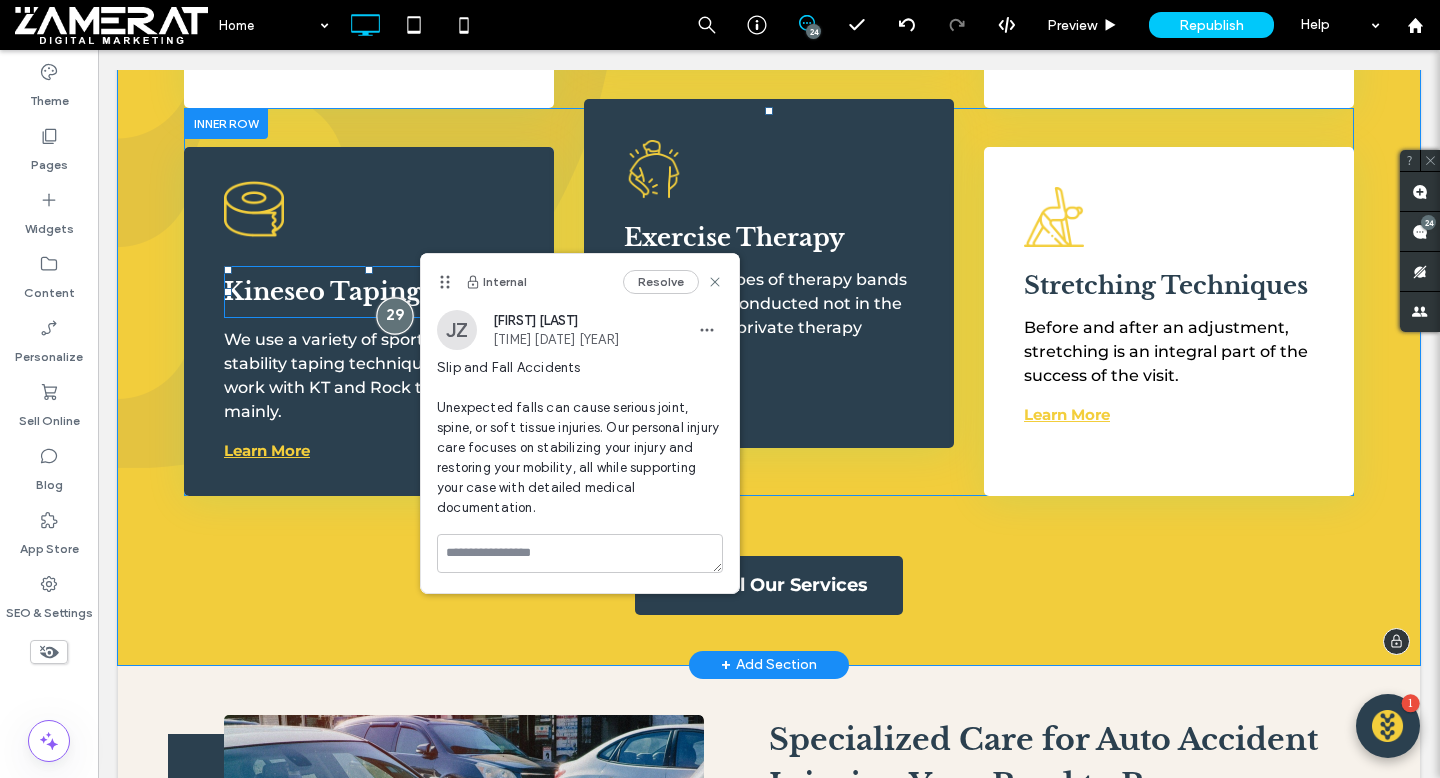 click at bounding box center (394, 316) 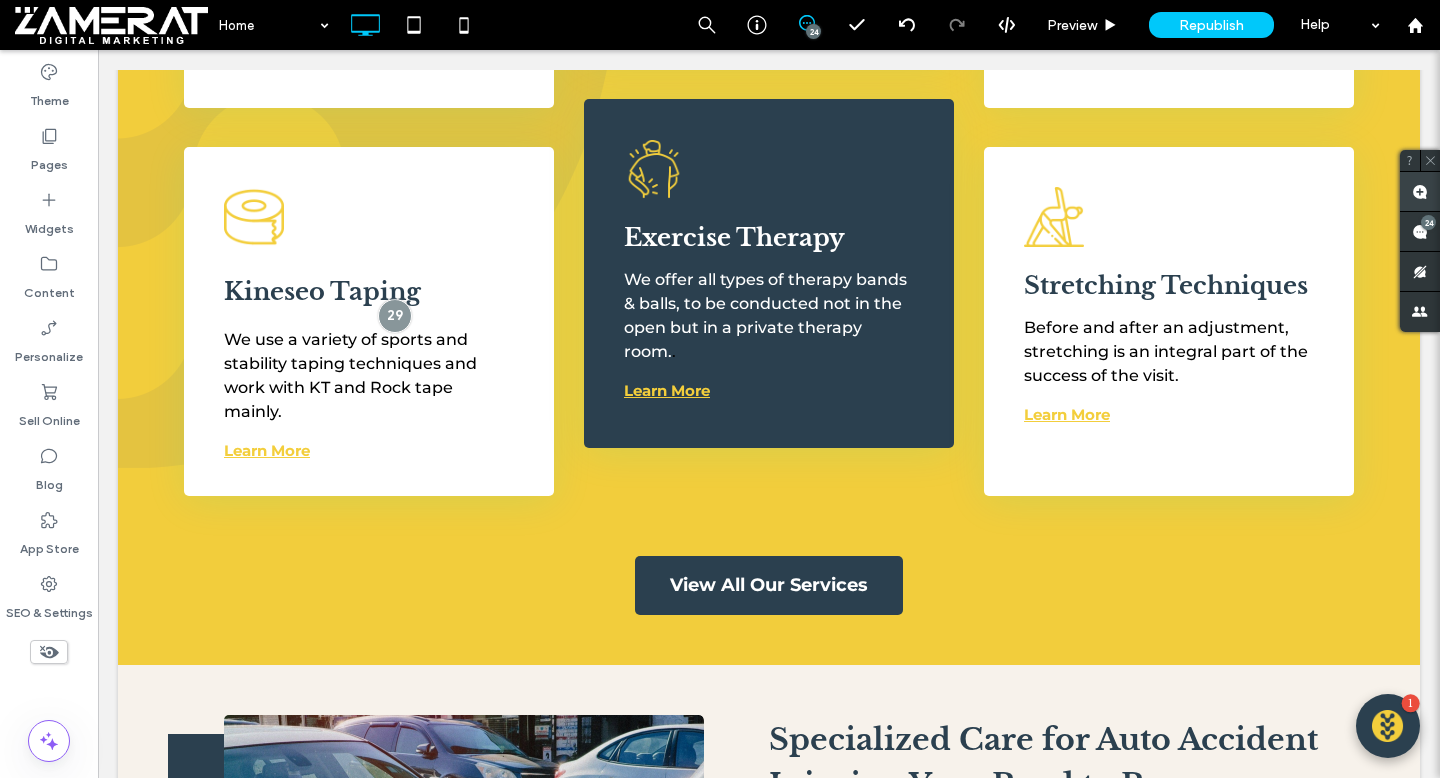 click at bounding box center (1420, 191) 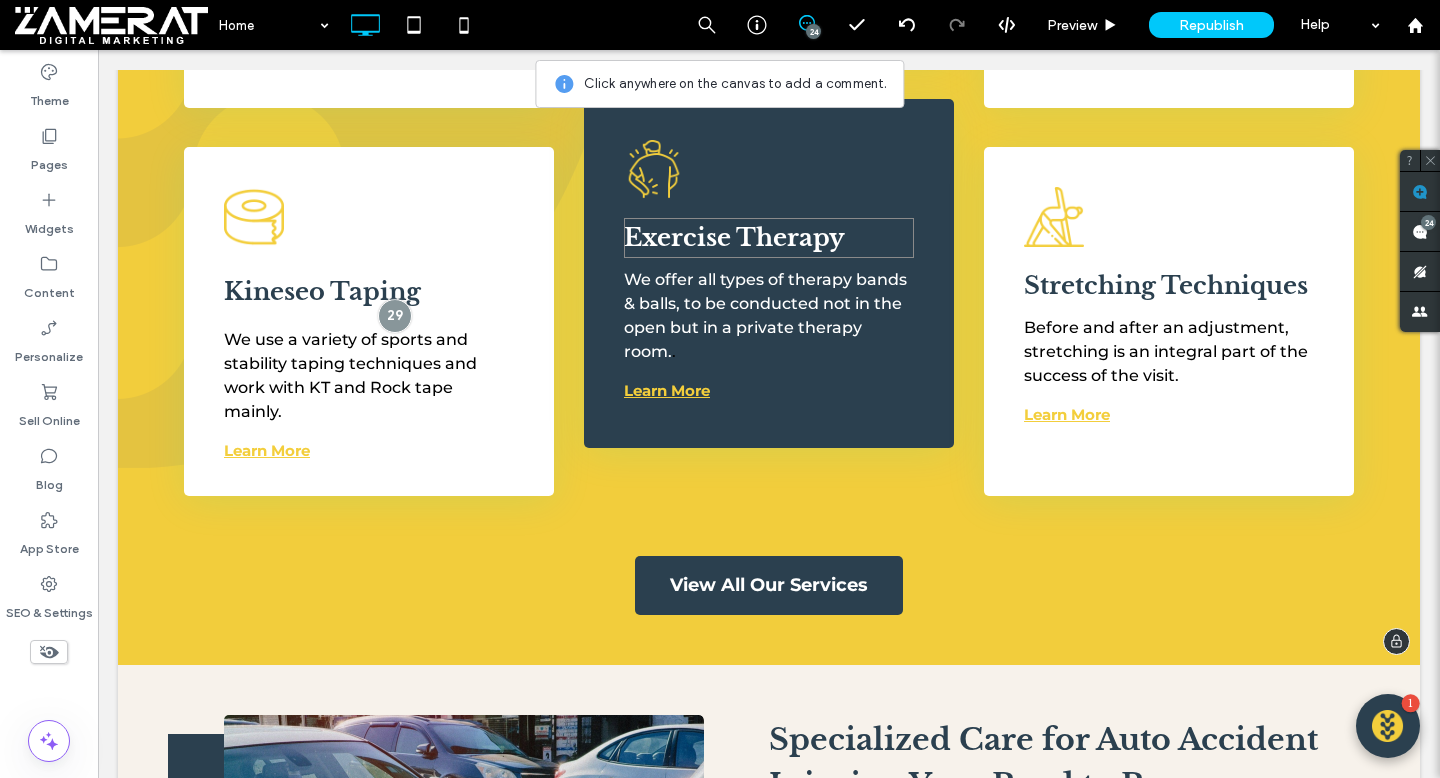 click on "Exercise Therapy" at bounding box center (734, 237) 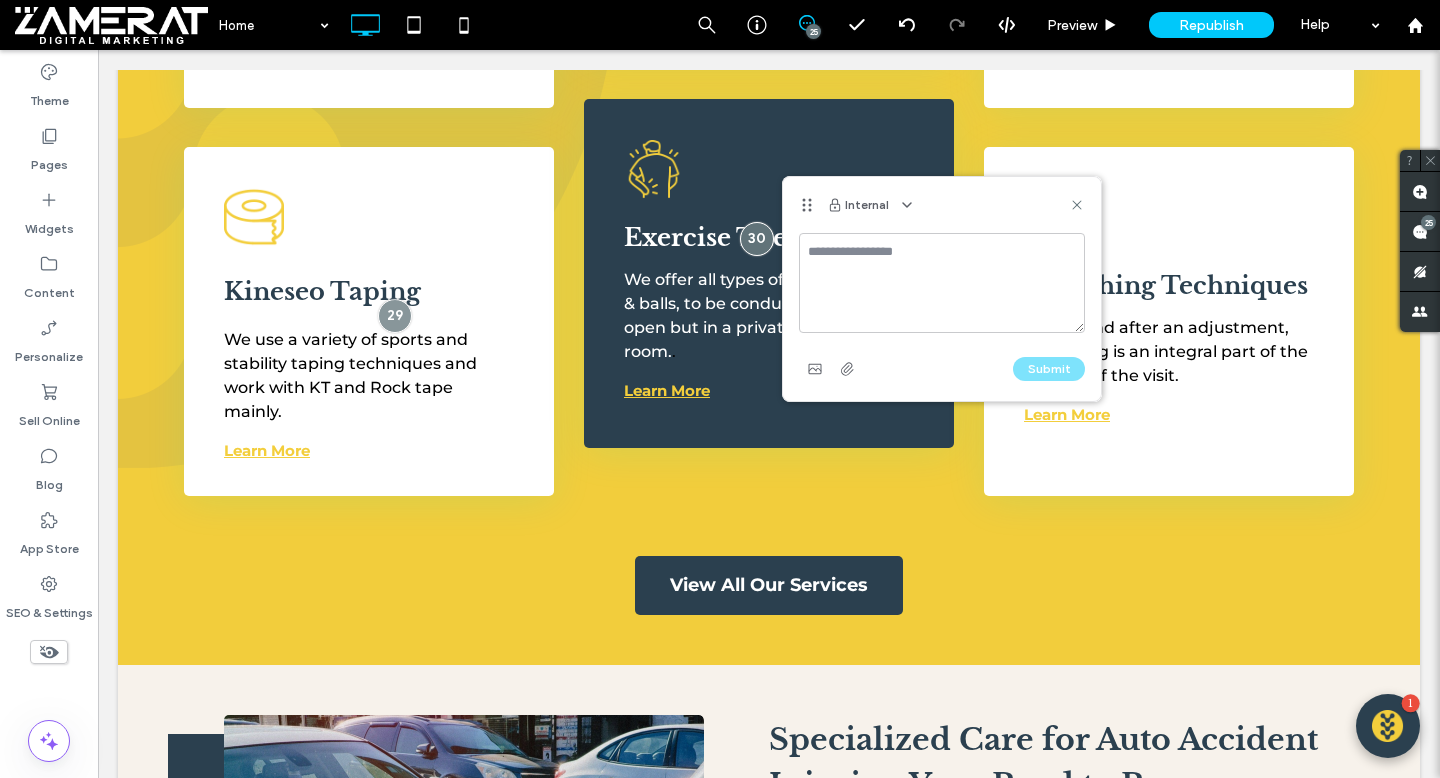 click at bounding box center [942, 283] 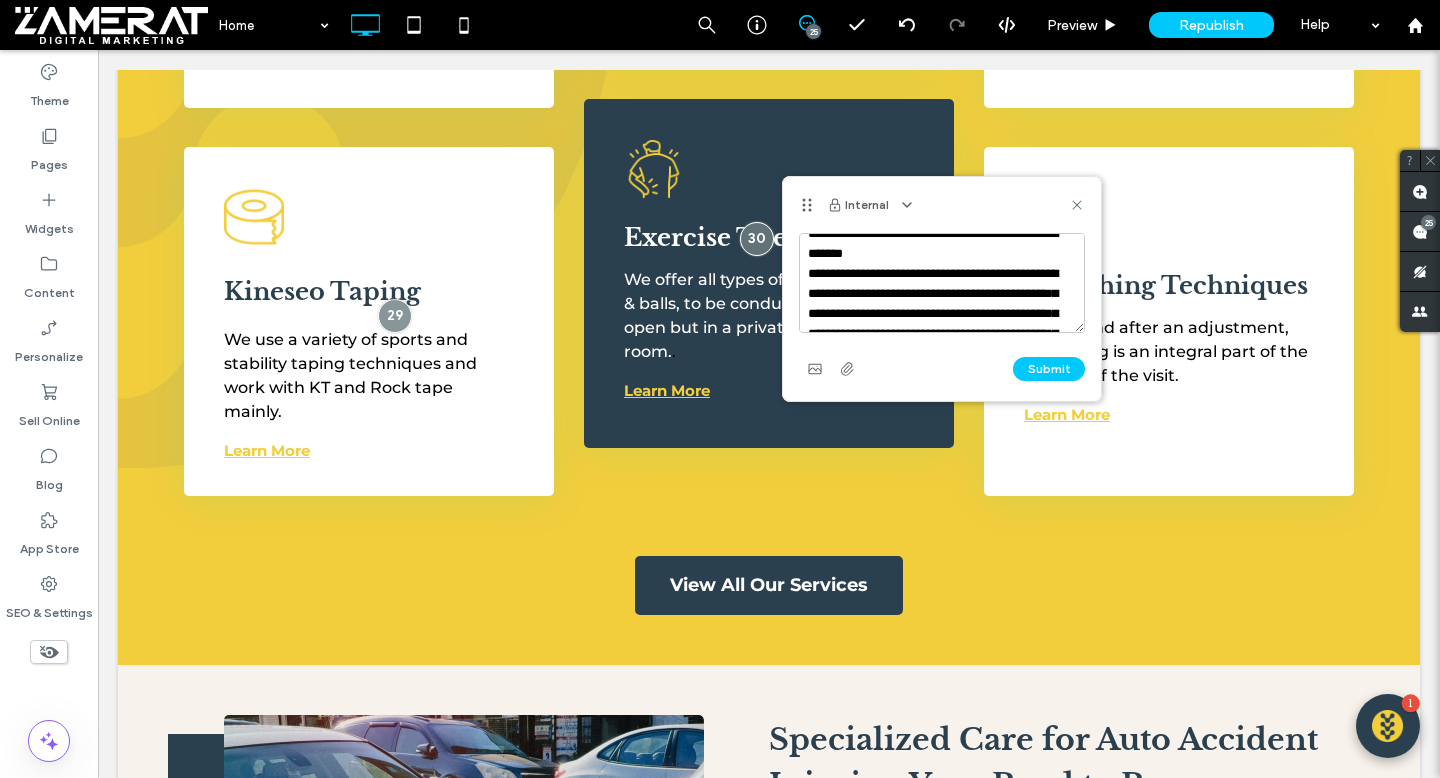 scroll, scrollTop: 0, scrollLeft: 0, axis: both 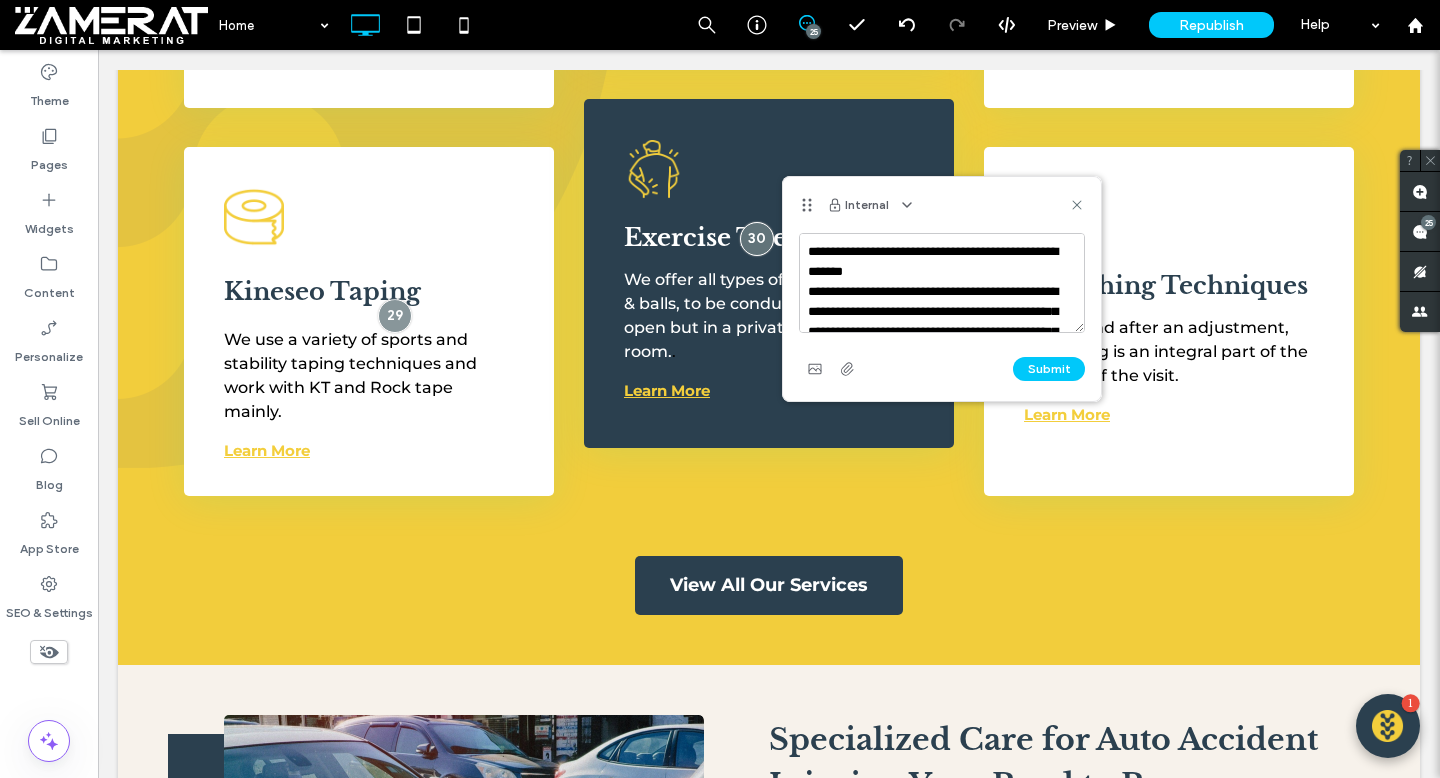 click on "**********" at bounding box center (942, 283) 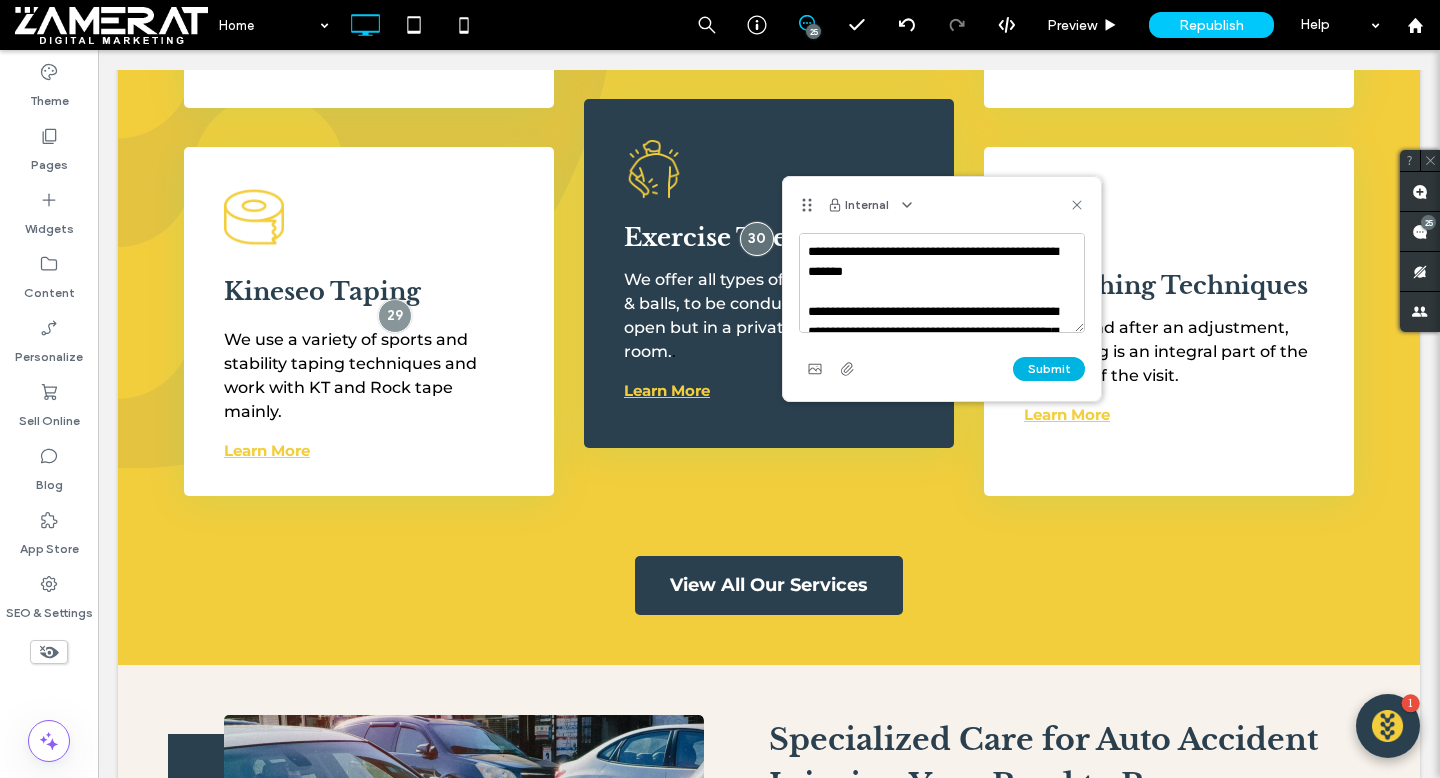 type on "**********" 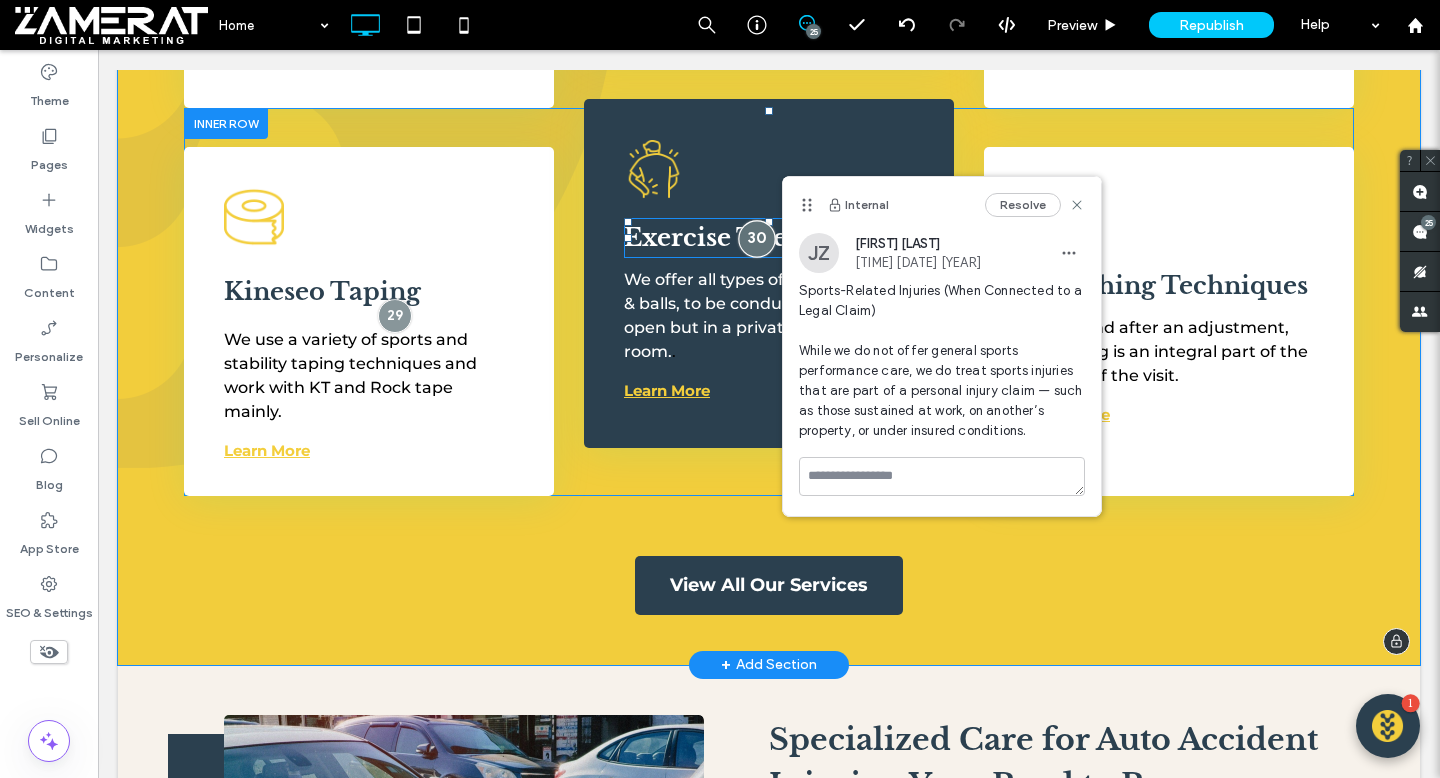 click at bounding box center (756, 239) 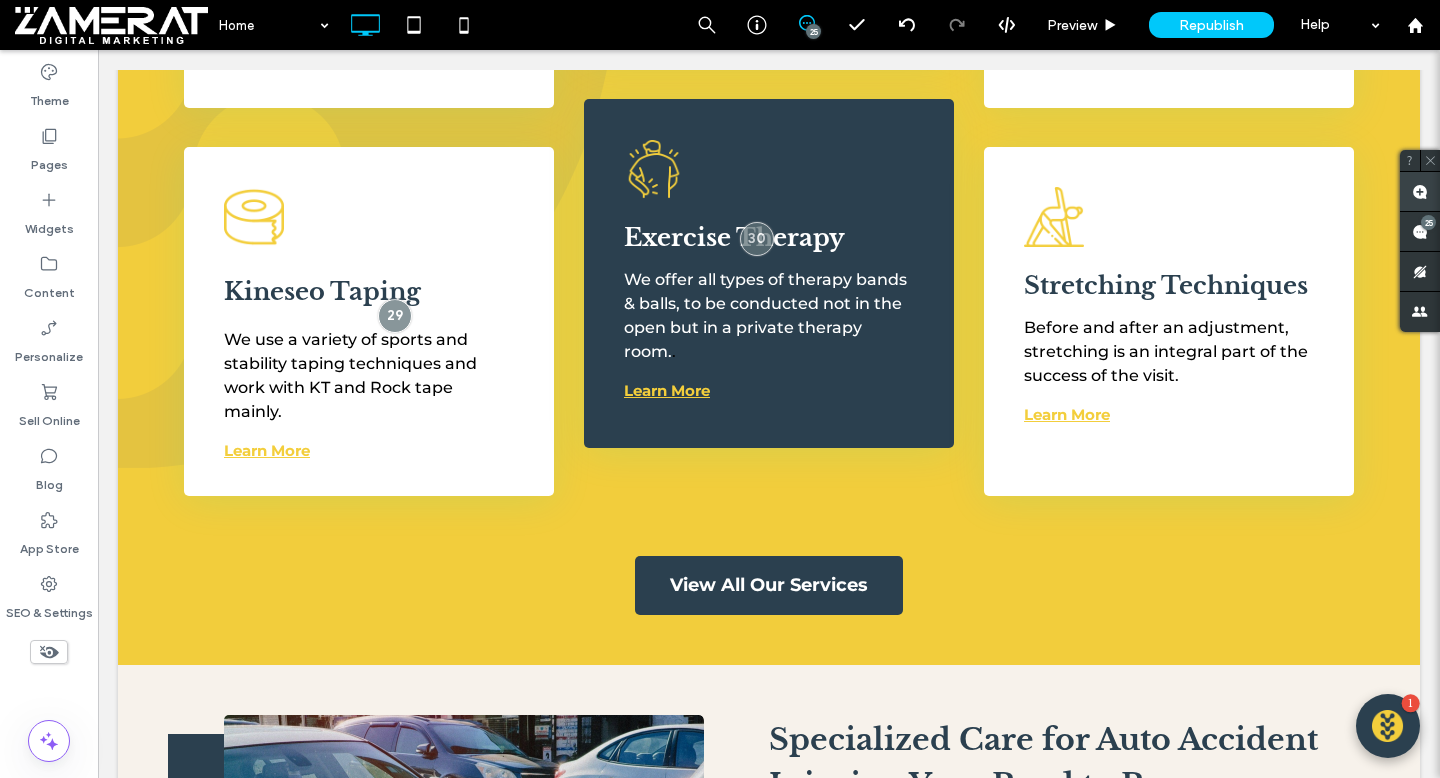 click 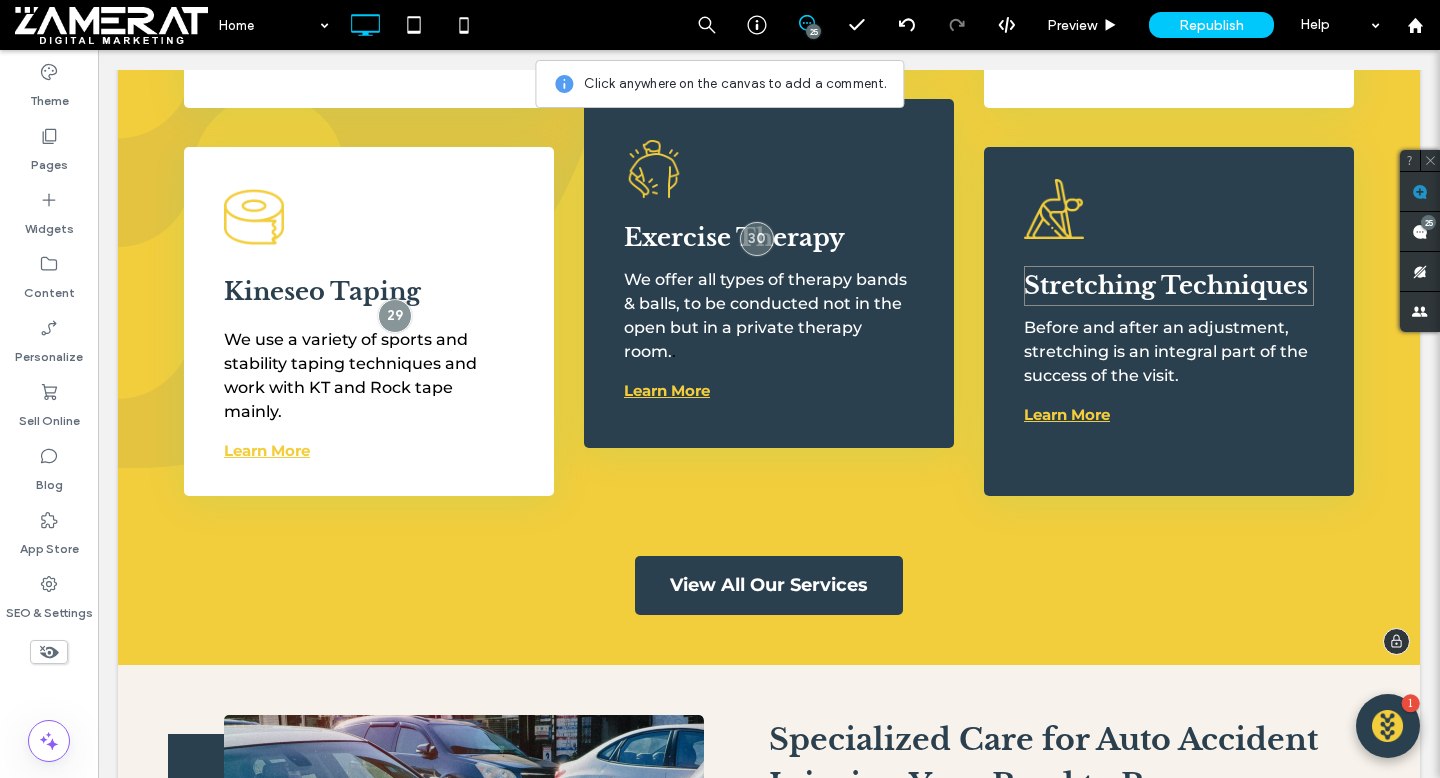 click on "Stretching Techniques" at bounding box center [1169, 286] 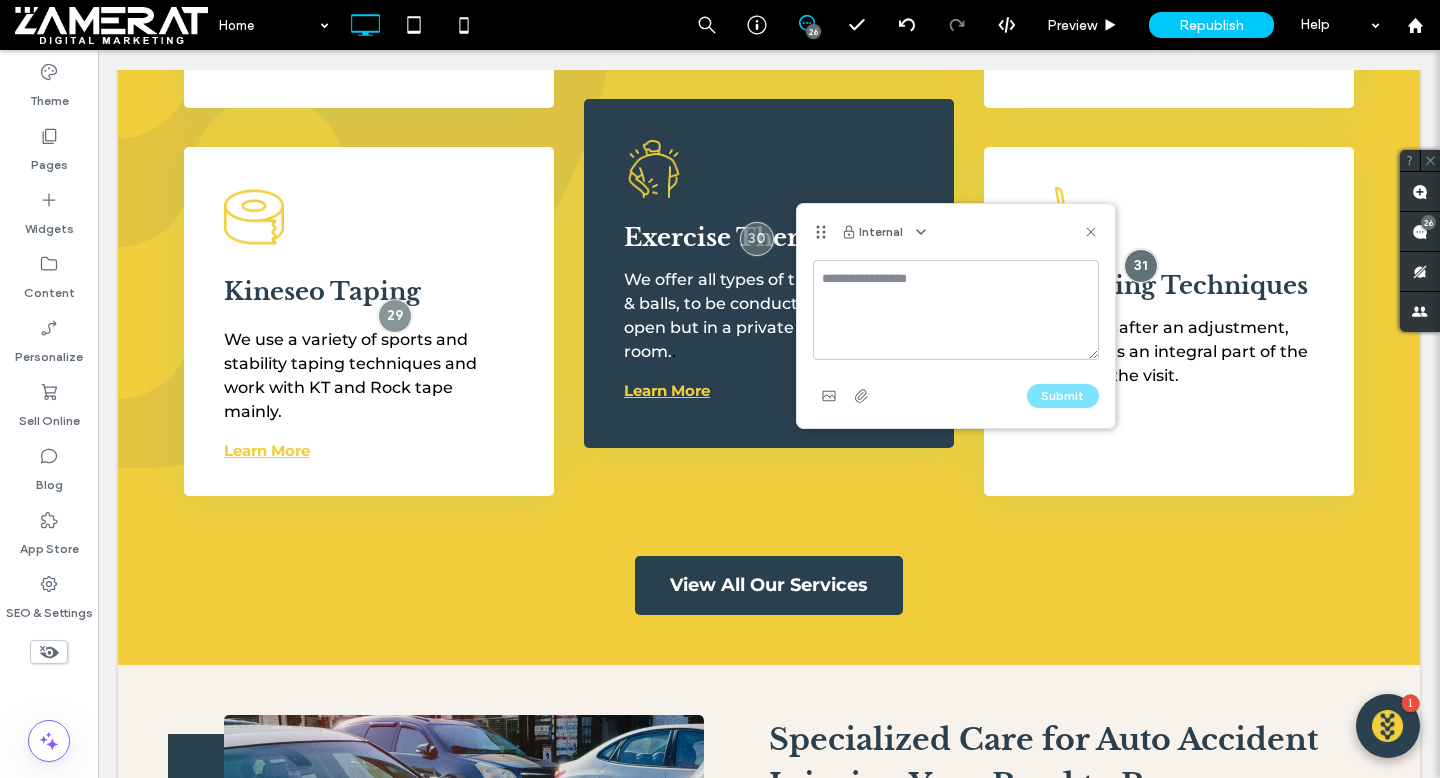 click at bounding box center [956, 310] 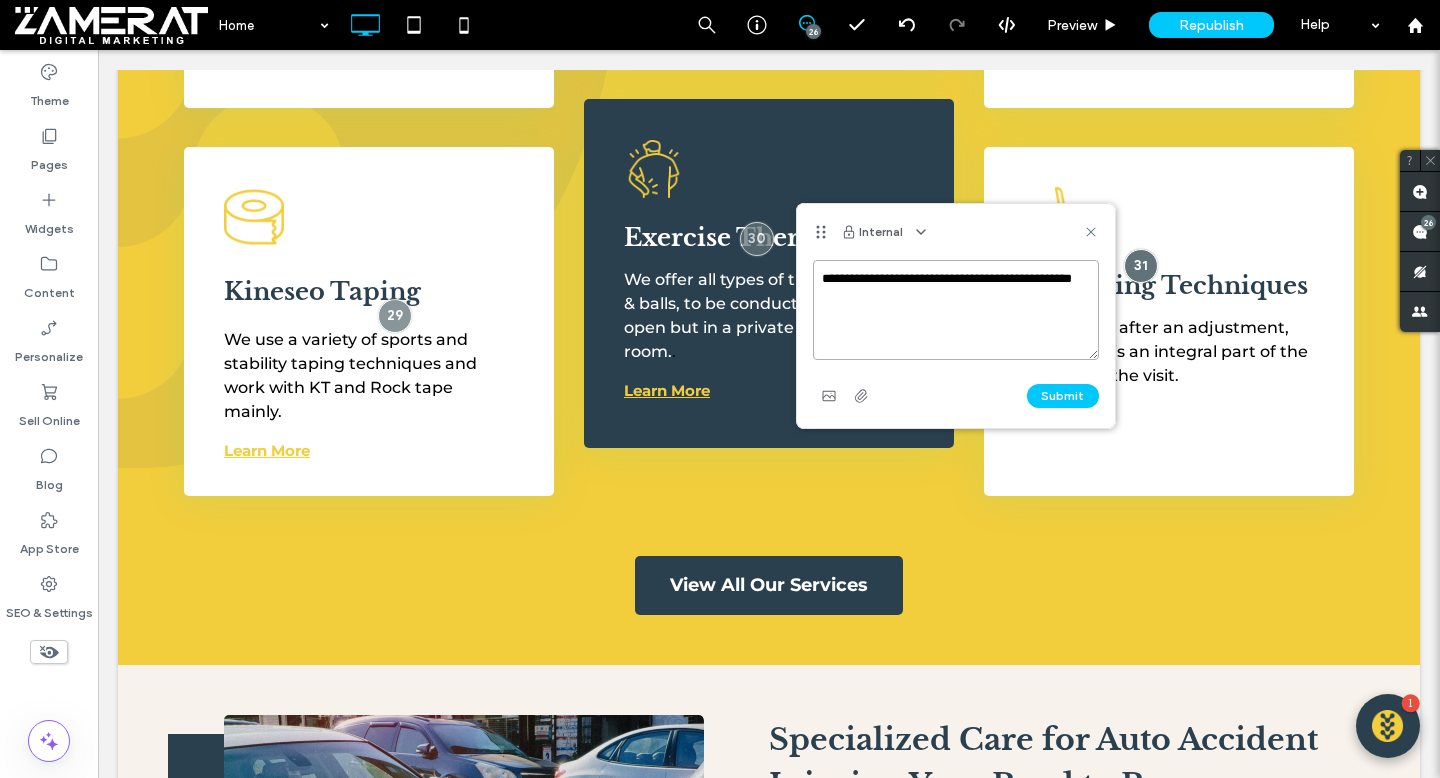 paste on "**********" 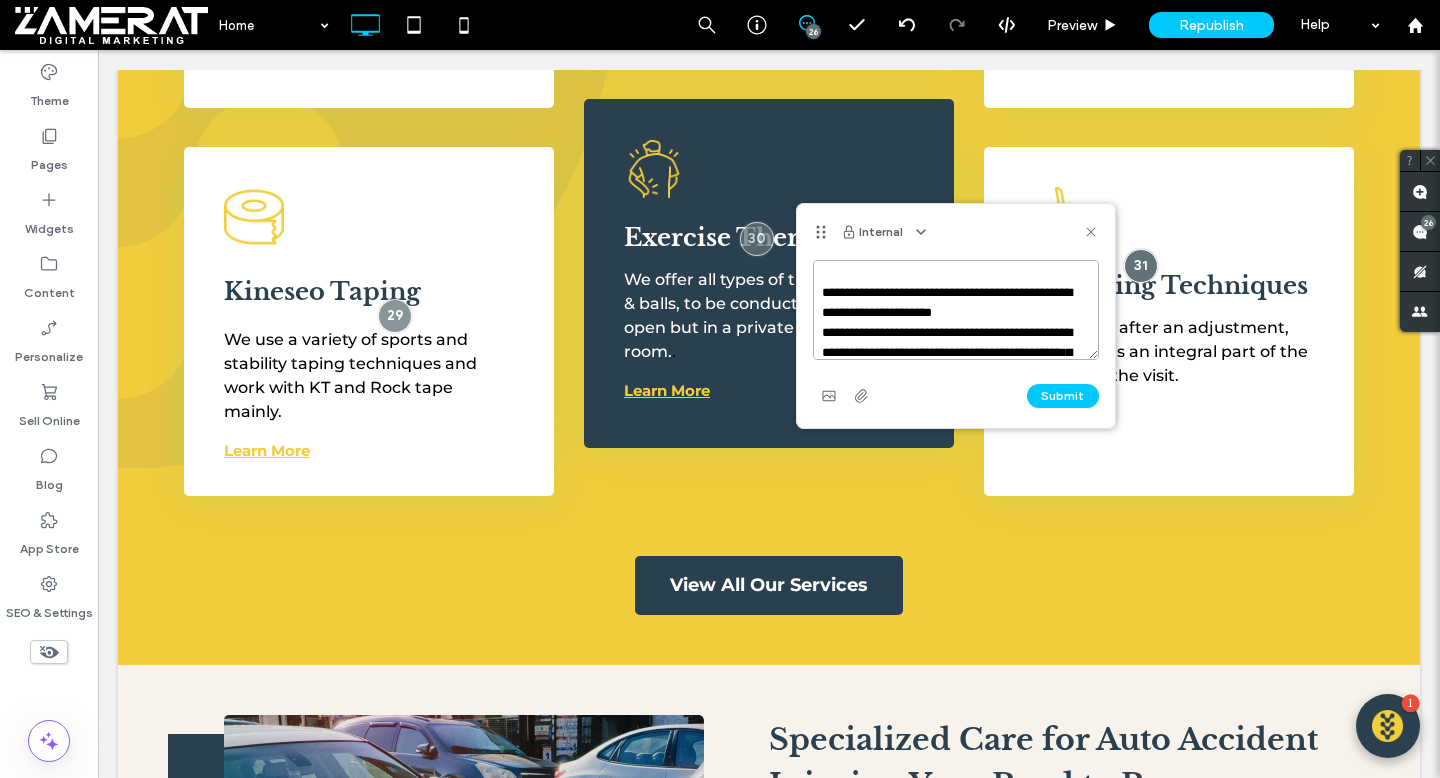 scroll, scrollTop: 0, scrollLeft: 0, axis: both 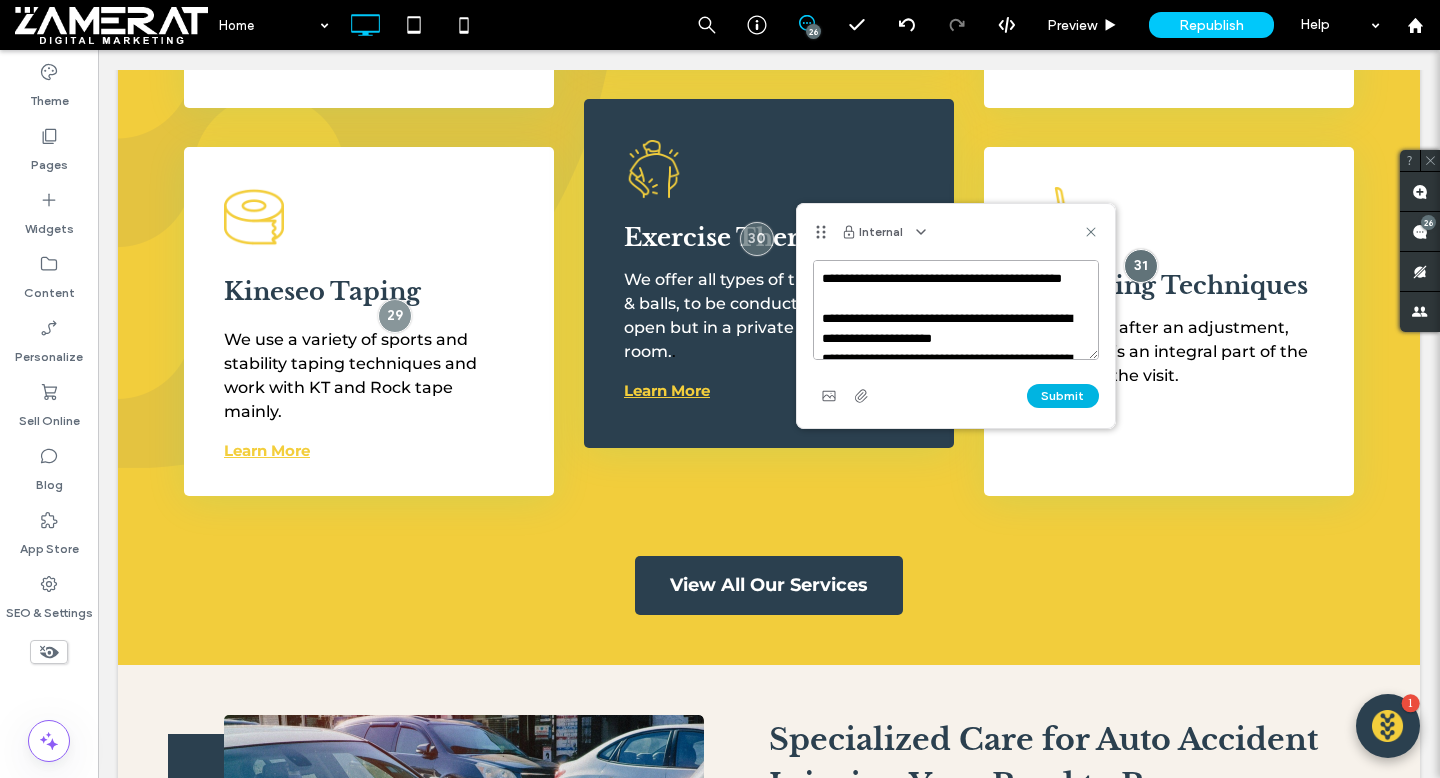 type on "**********" 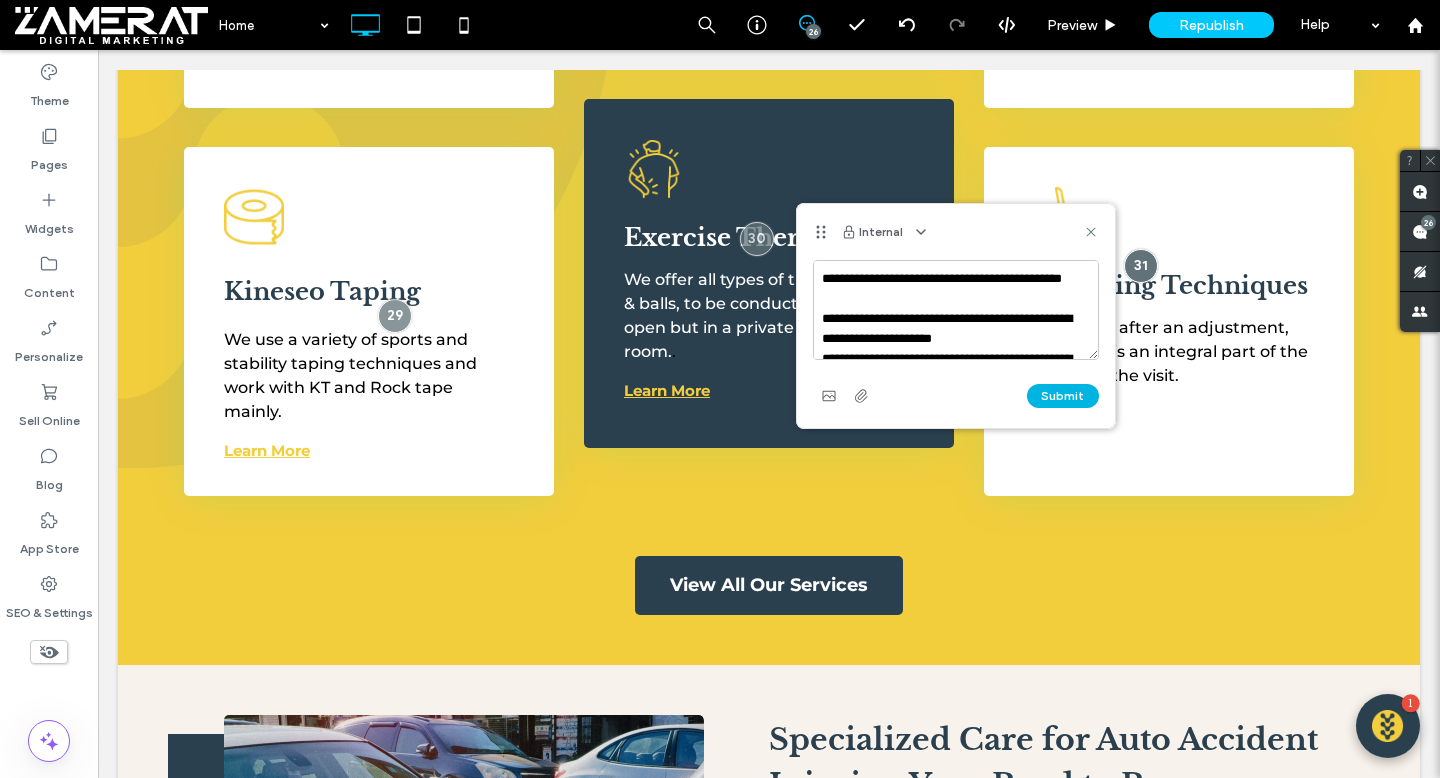 click on "Submit" at bounding box center (1063, 396) 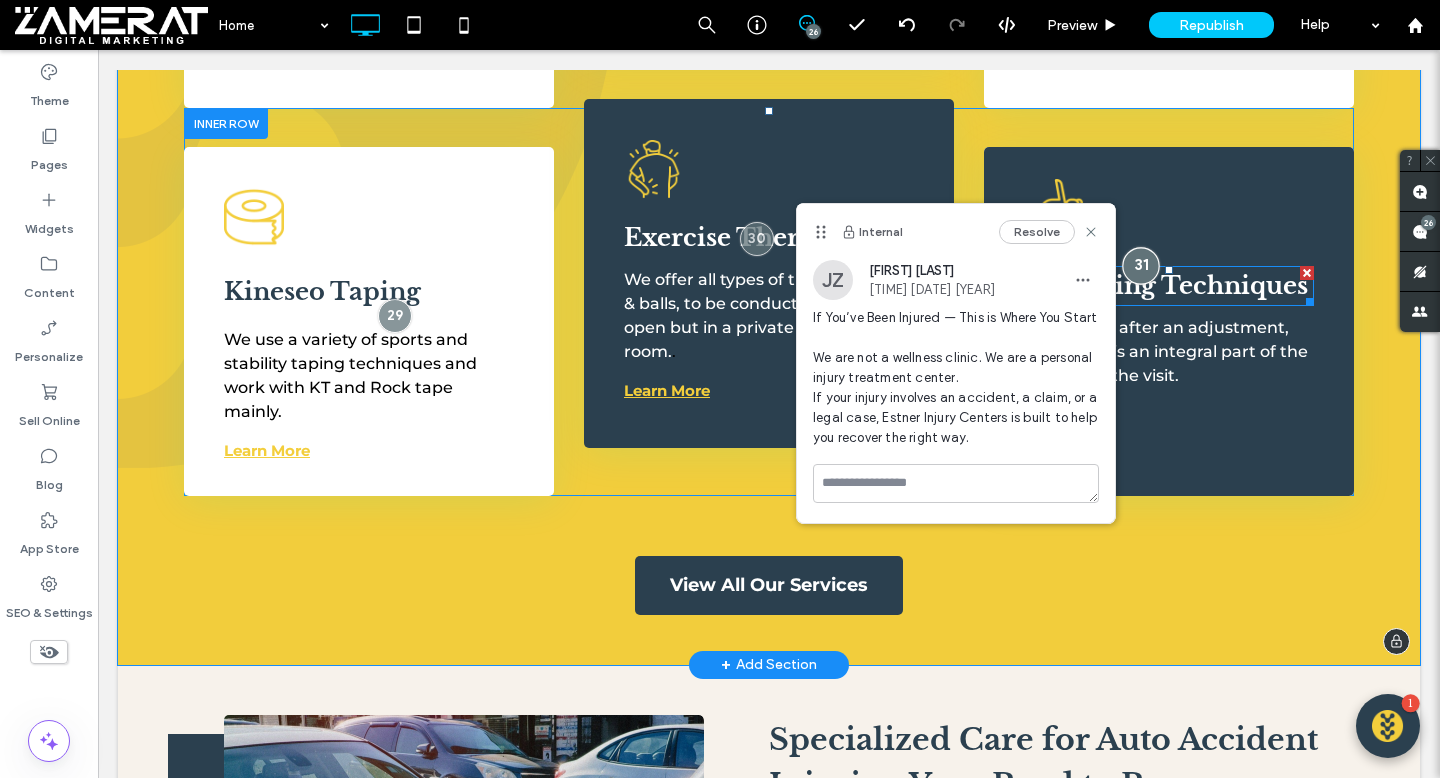 click at bounding box center [1140, 266] 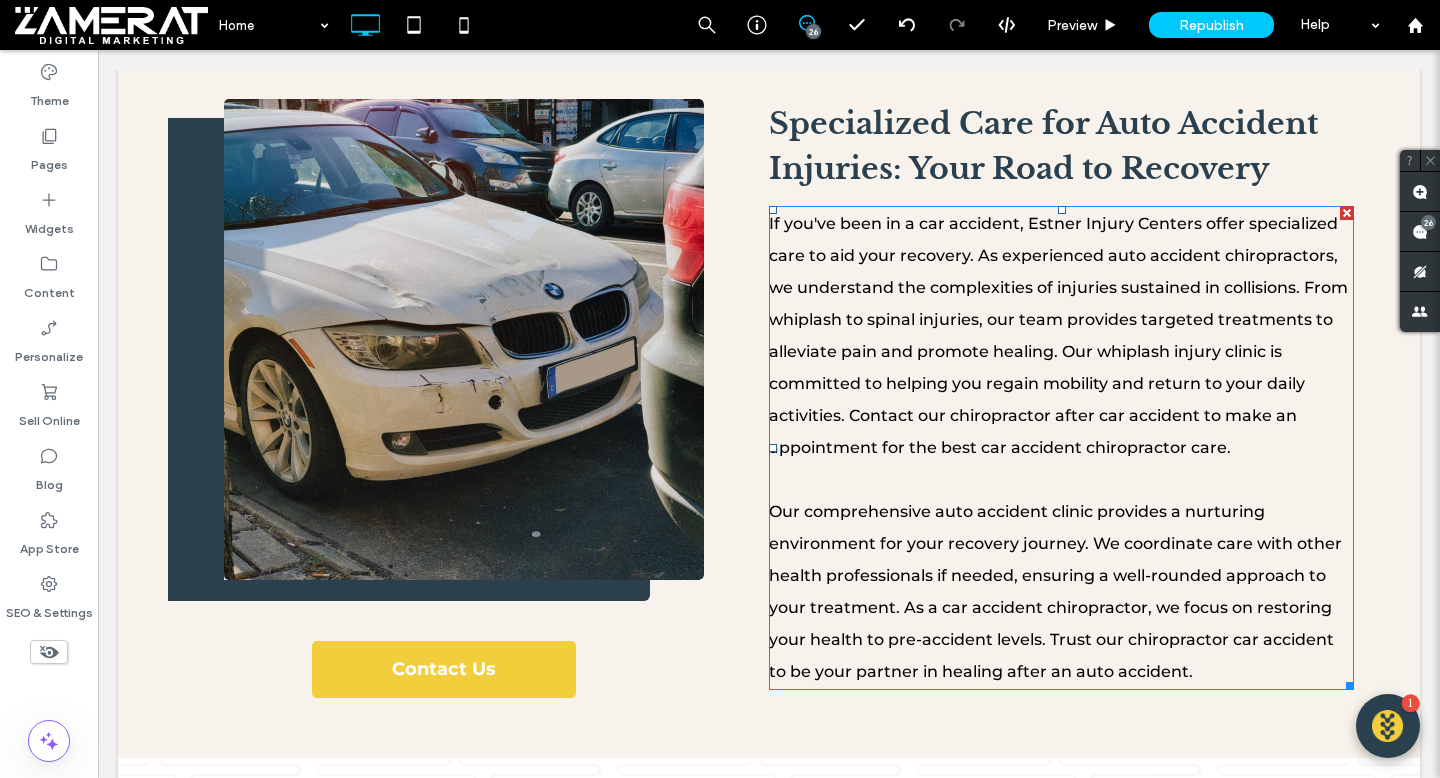 scroll, scrollTop: 6601, scrollLeft: 0, axis: vertical 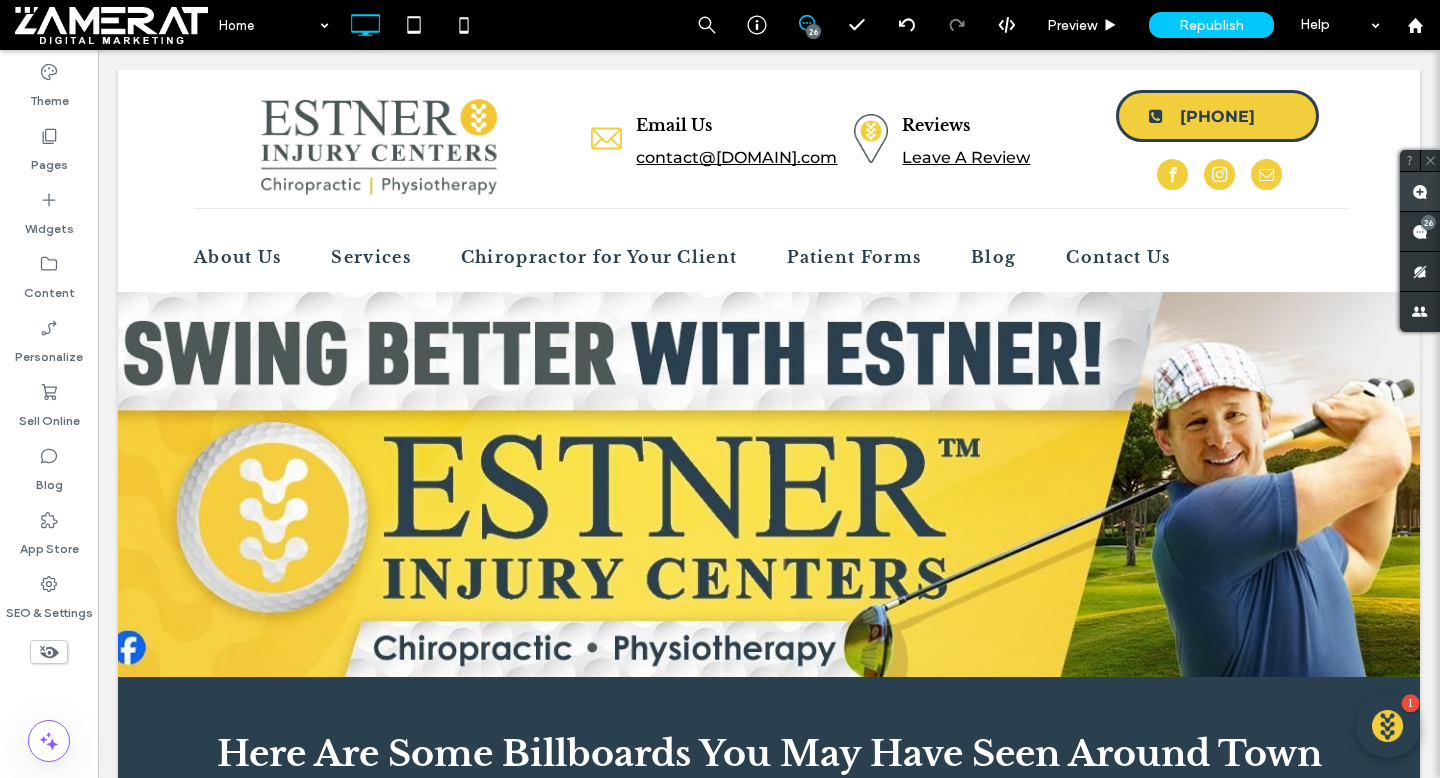 click at bounding box center [1420, 191] 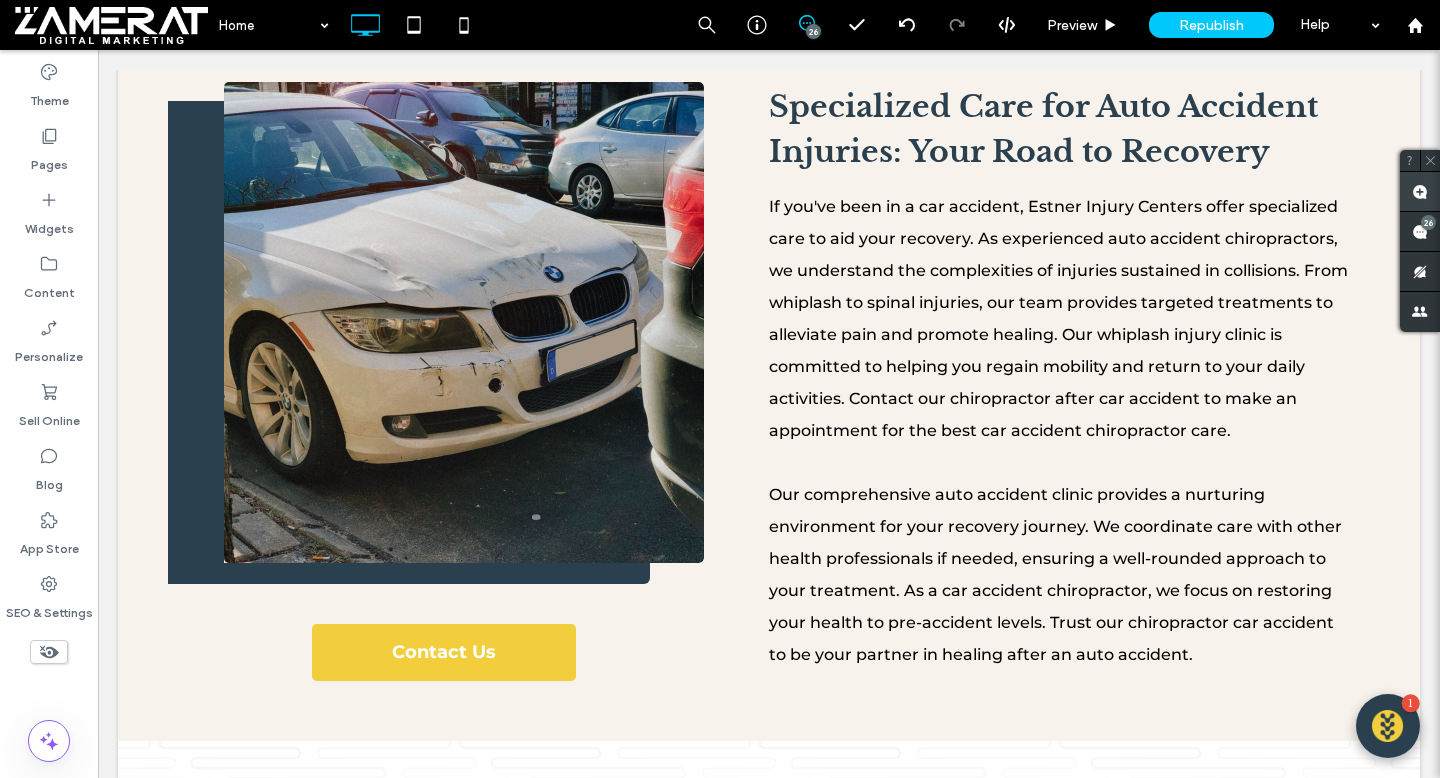 scroll, scrollTop: 0, scrollLeft: 0, axis: both 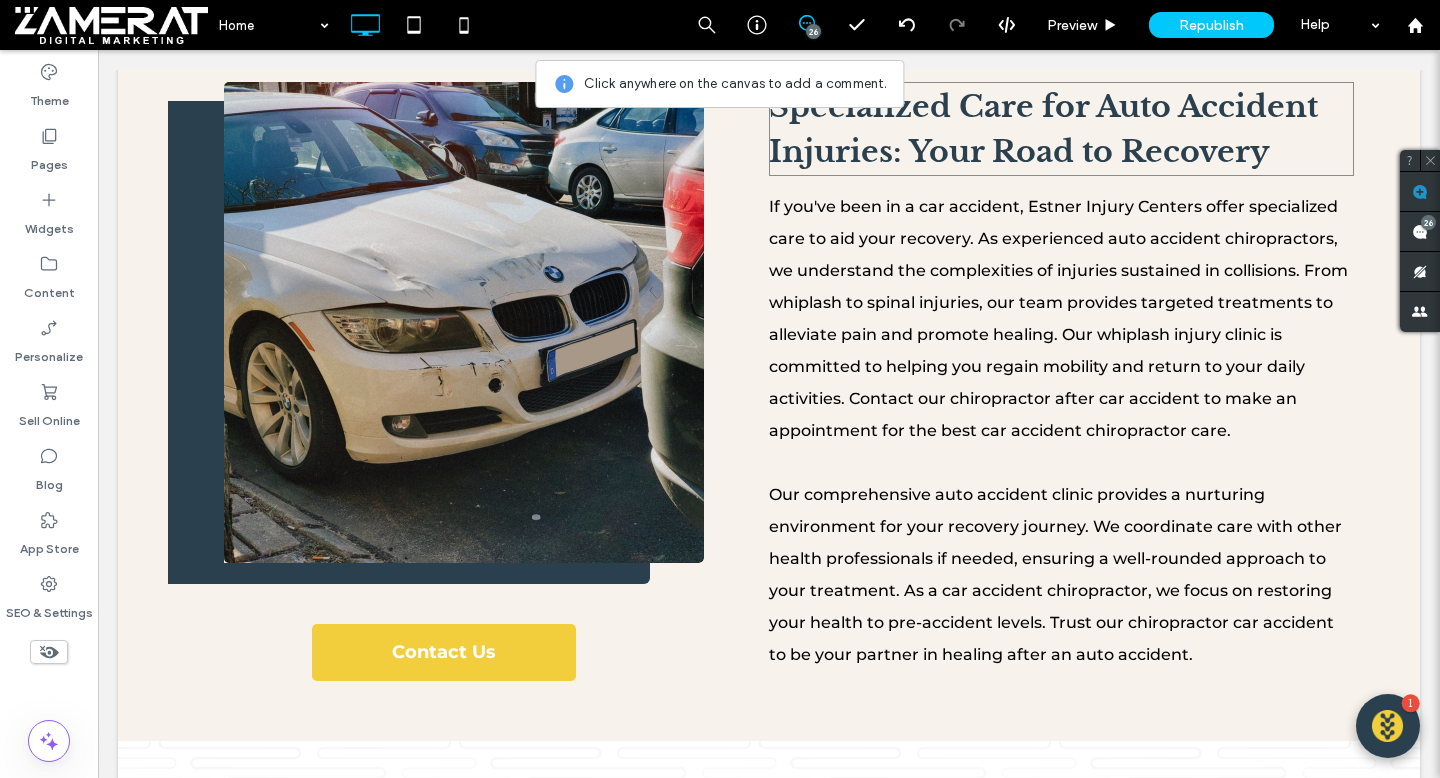 click on "Specialized Care for Auto Accident Injuries: Your Road to Recovery" at bounding box center (1061, 129) 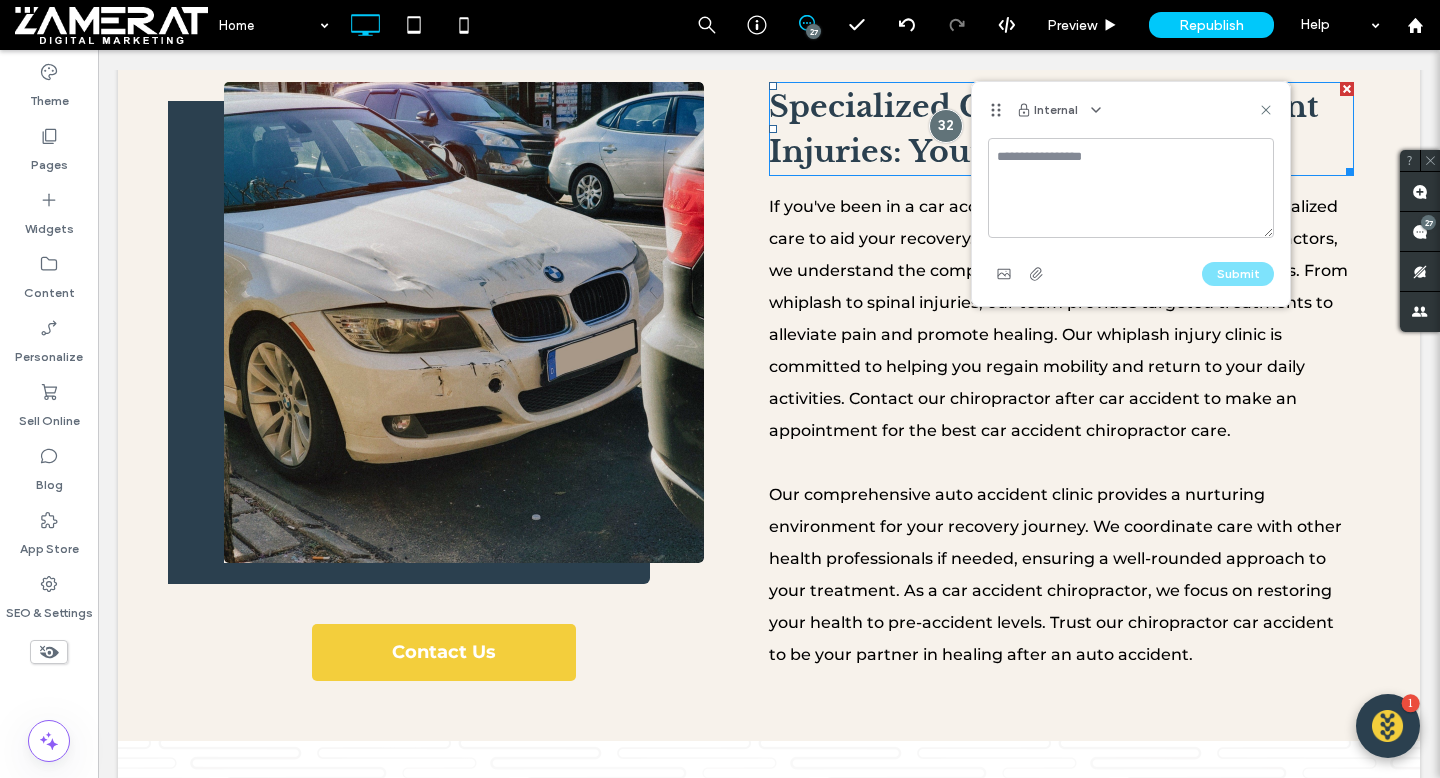click at bounding box center [1131, 188] 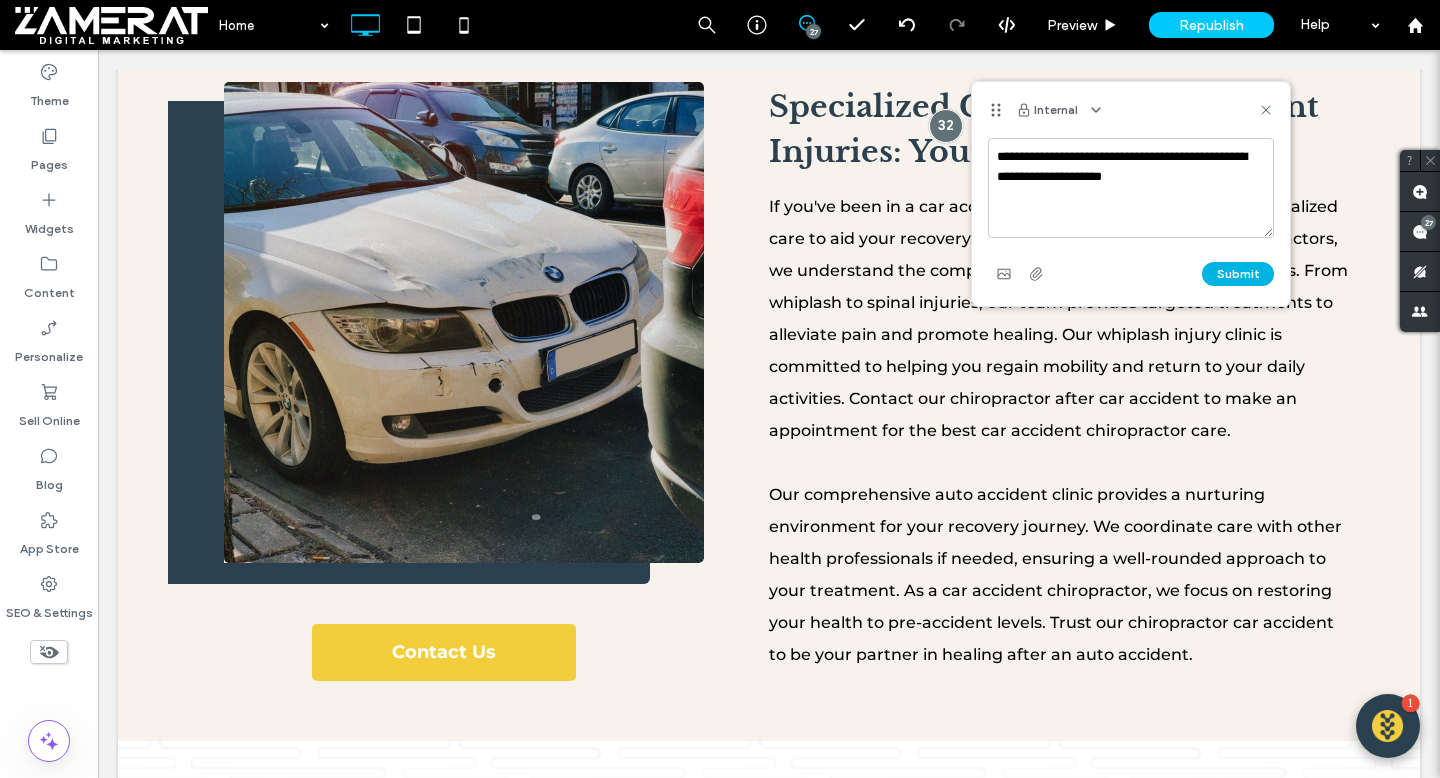 type on "**********" 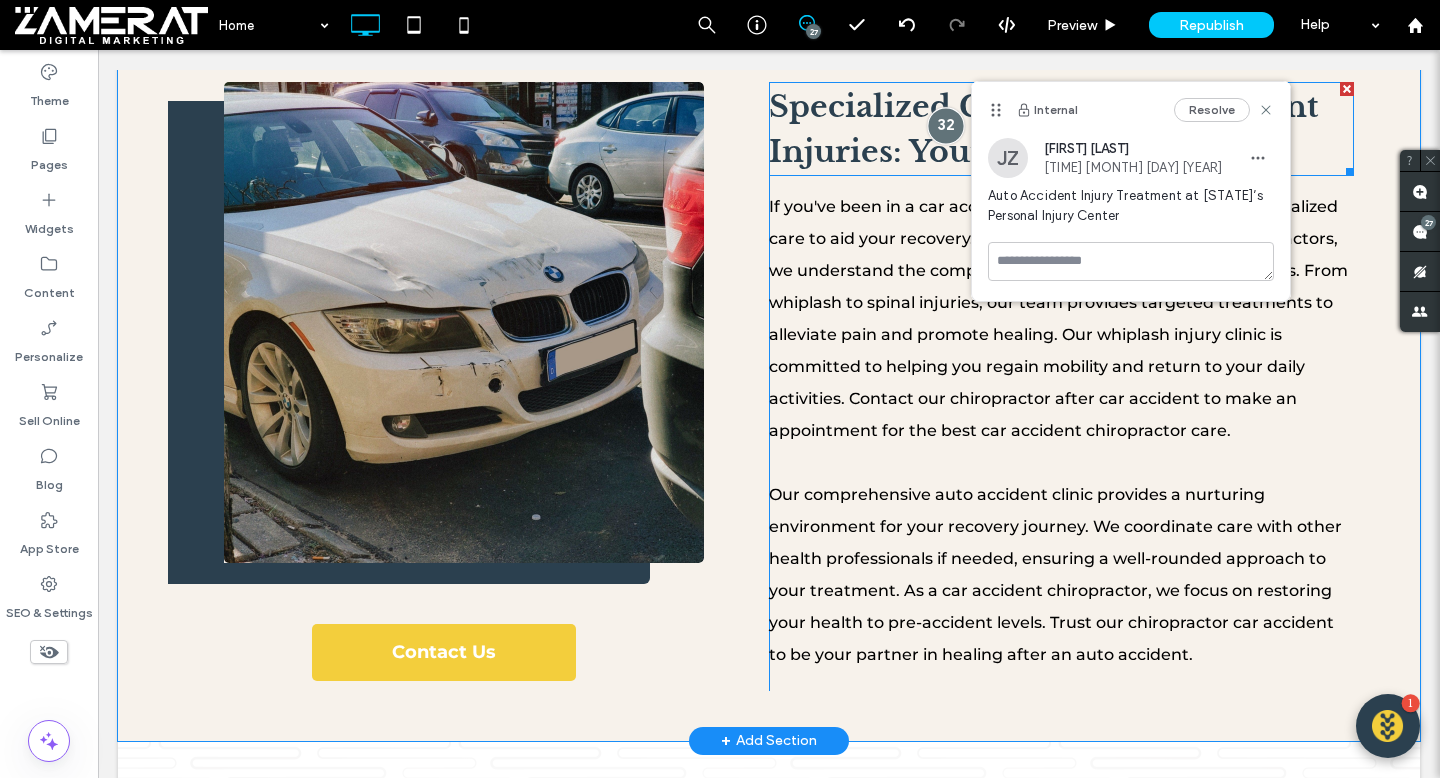 click at bounding box center (945, 126) 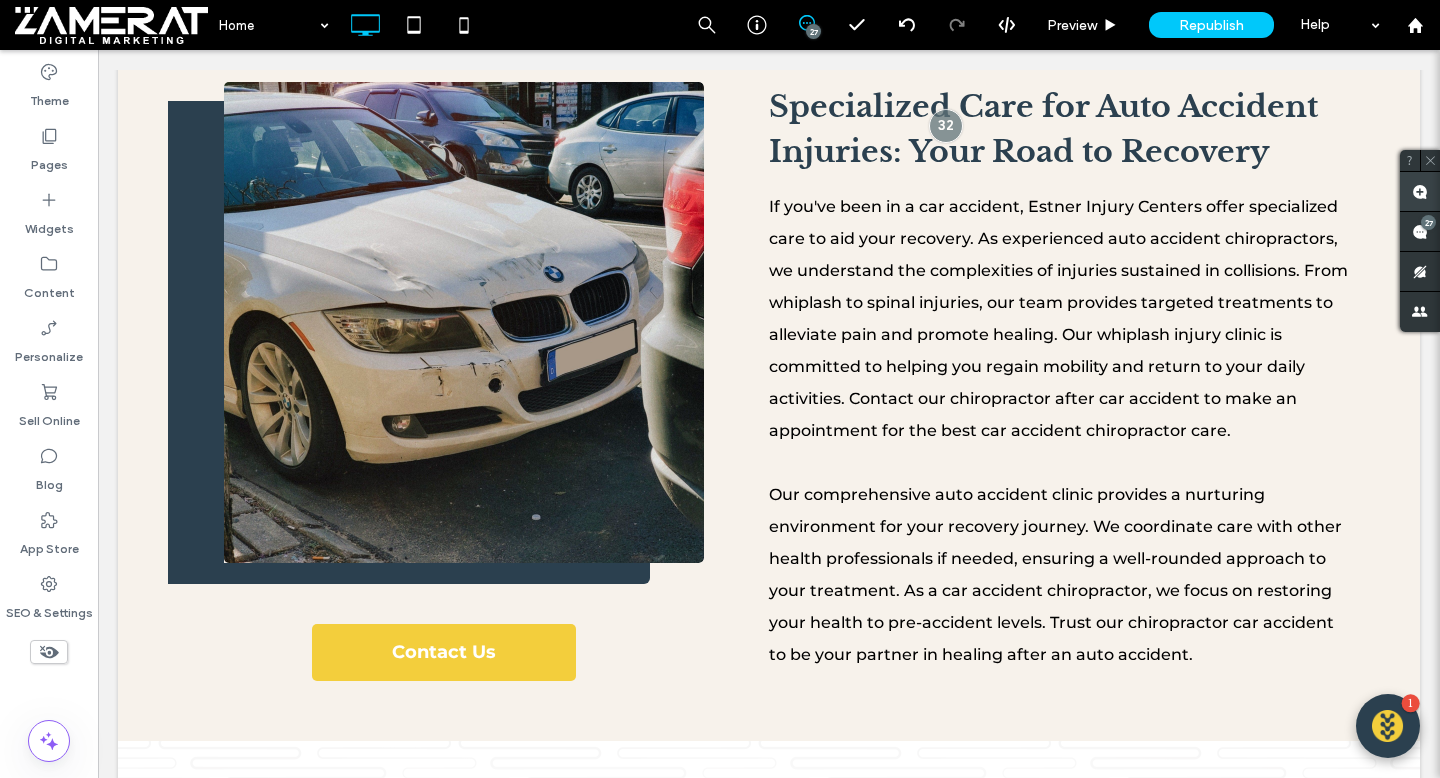 click at bounding box center [1420, 191] 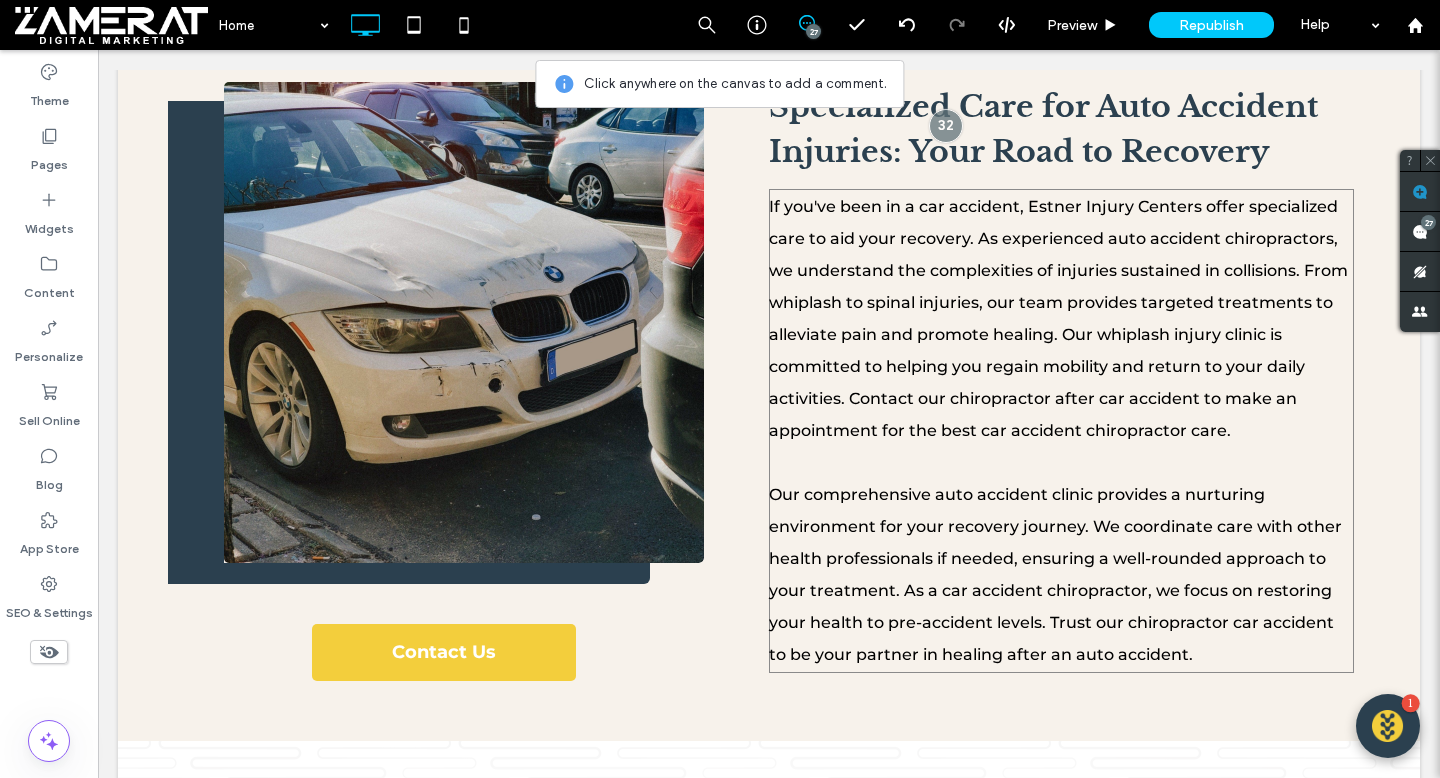 click on "If you've been in a car accident, Estner Injury Centers offer specialized care to aid your recovery. As experienced auto accident chiropractors, we understand the complexities of injuries sustained in collisions. From whiplash to spinal injuries, our team provides targeted treatments to alleviate pain and promote healing. Our whiplash injury clinic is committed to helping you regain mobility and return to your daily activities. Contact our chiropractor after car accident to make an appointment for the best car accident chiropractor care." at bounding box center [1058, 318] 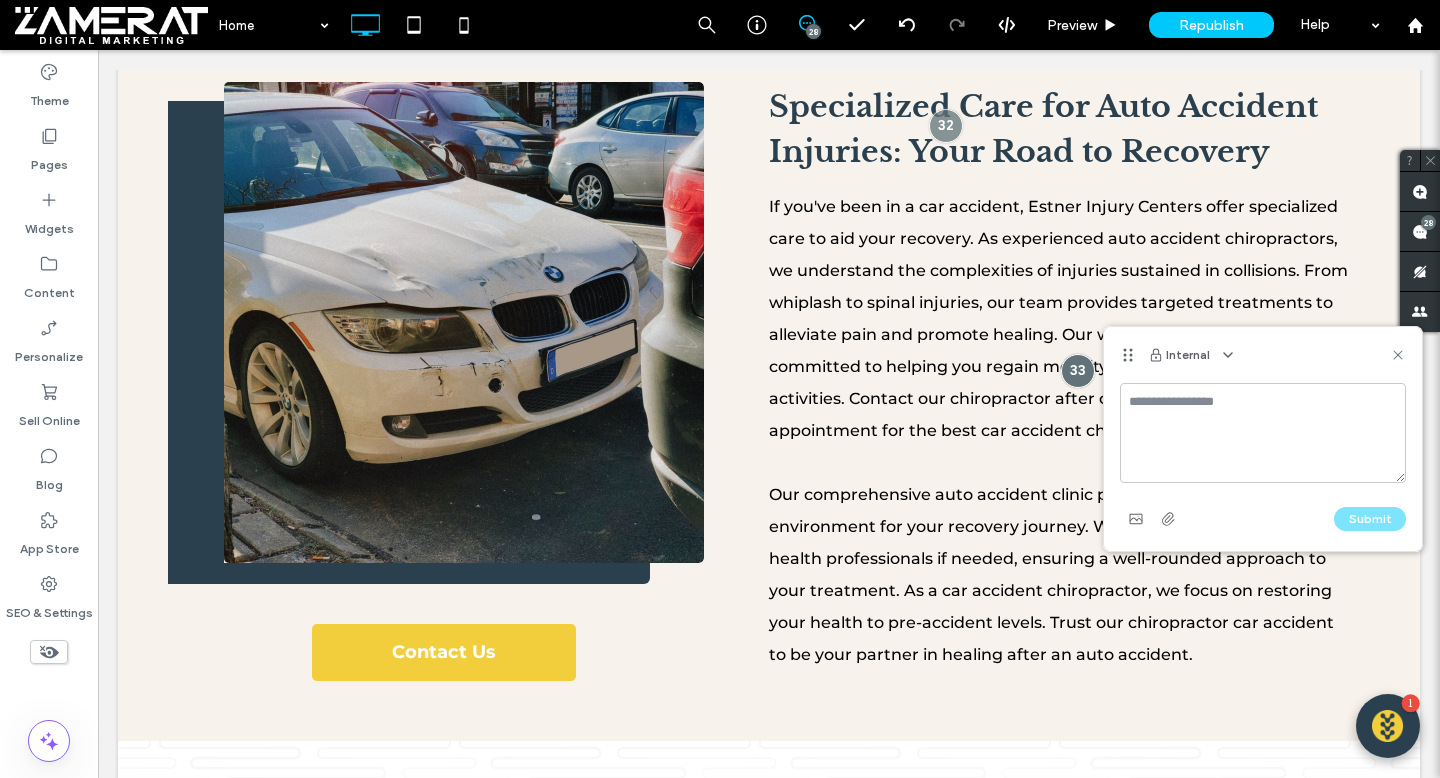 click at bounding box center [1263, 433] 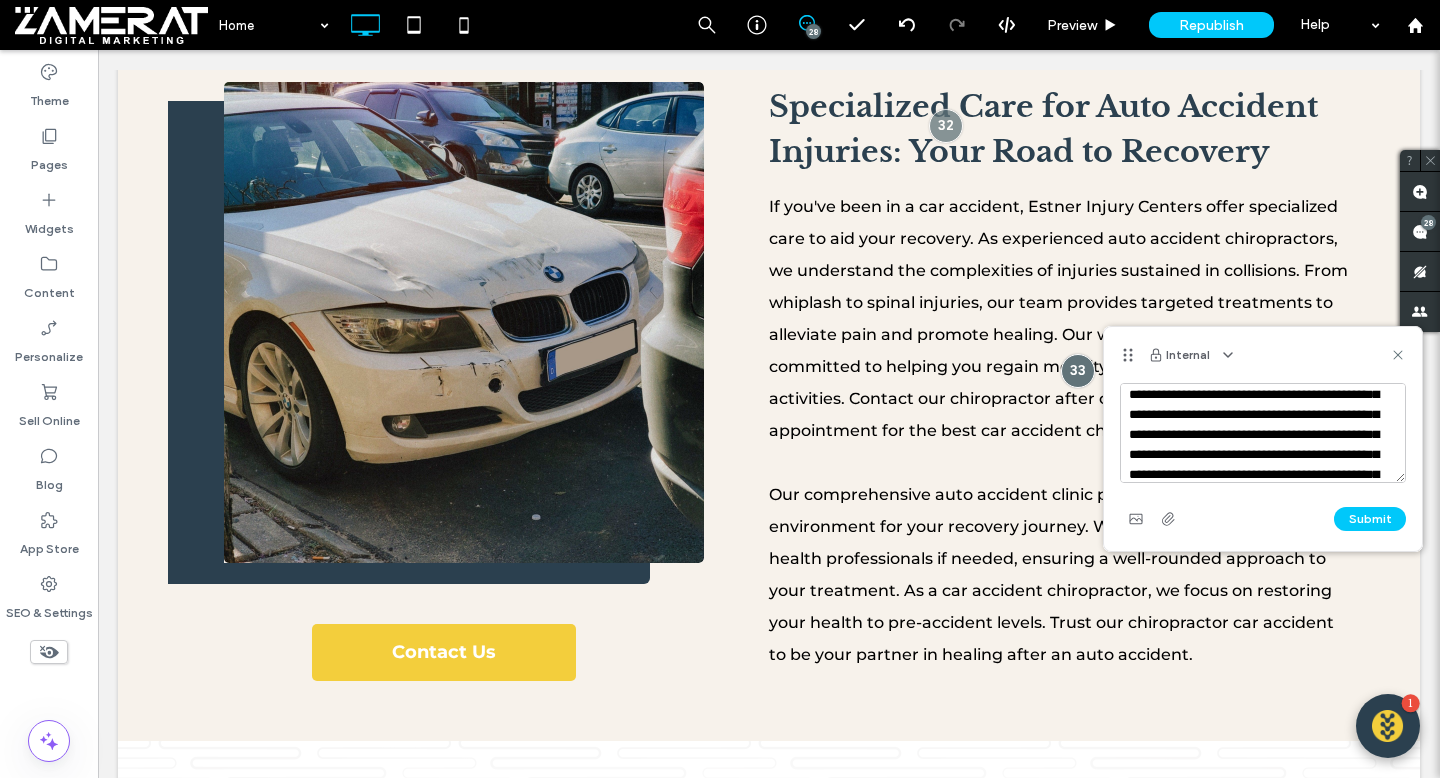 scroll, scrollTop: 0, scrollLeft: 0, axis: both 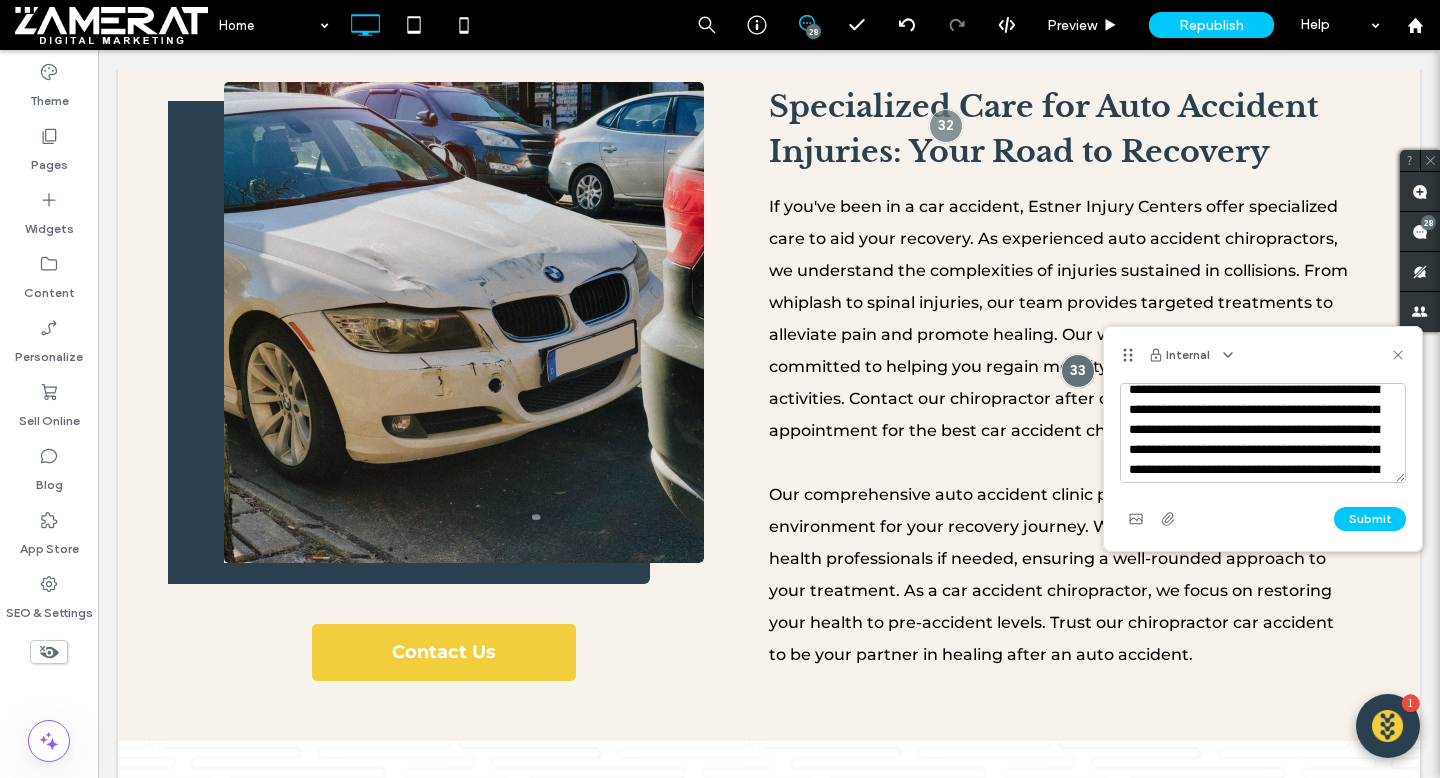 click on "**********" at bounding box center (1263, 433) 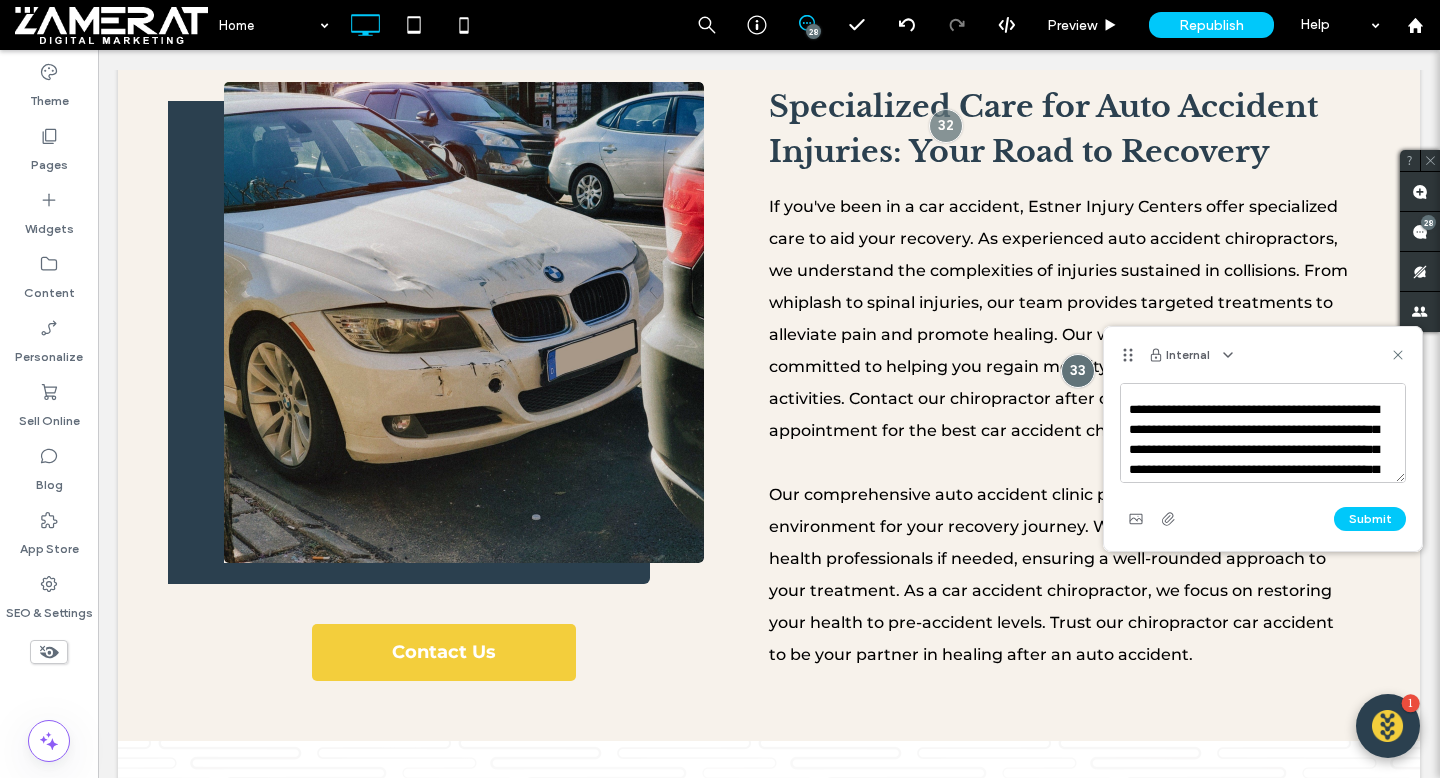 scroll, scrollTop: 252, scrollLeft: 0, axis: vertical 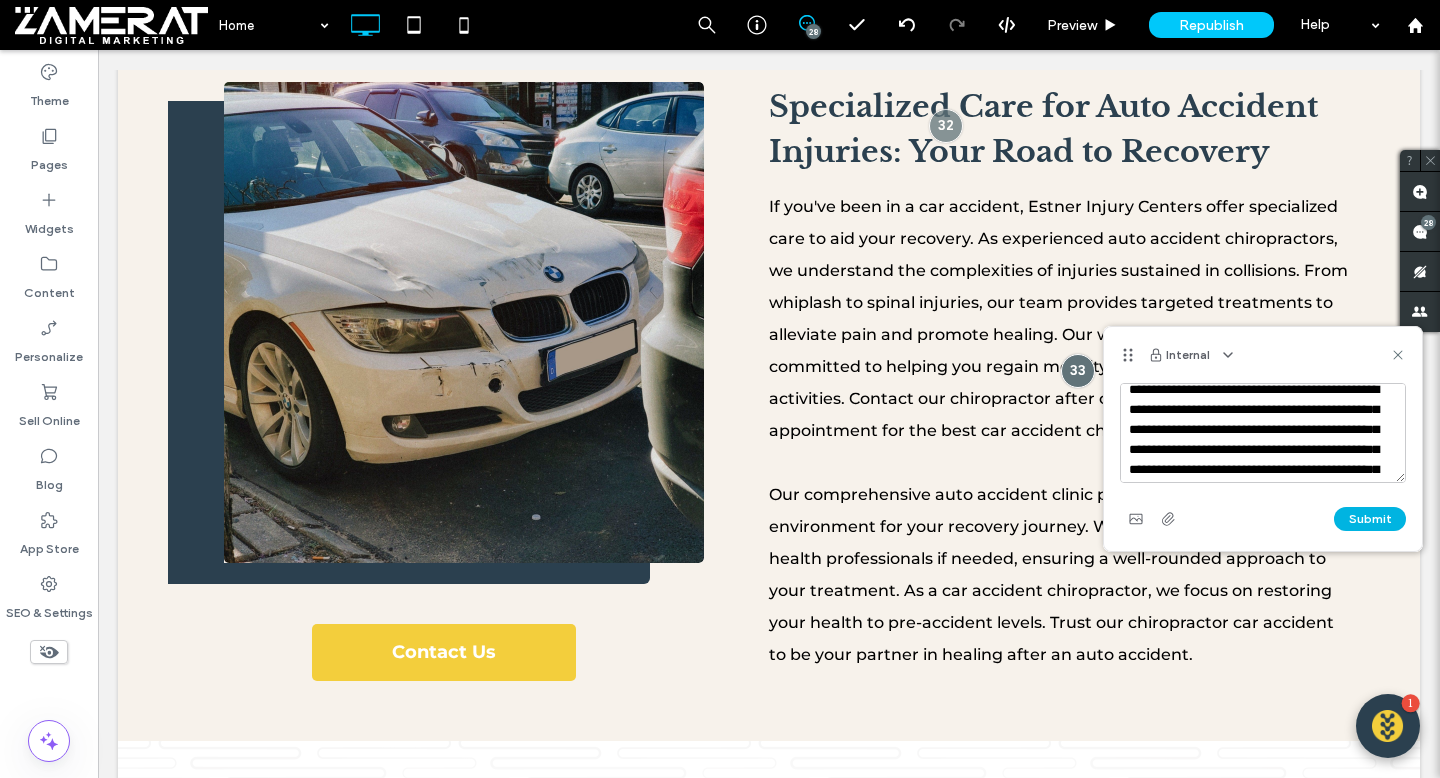 type on "**********" 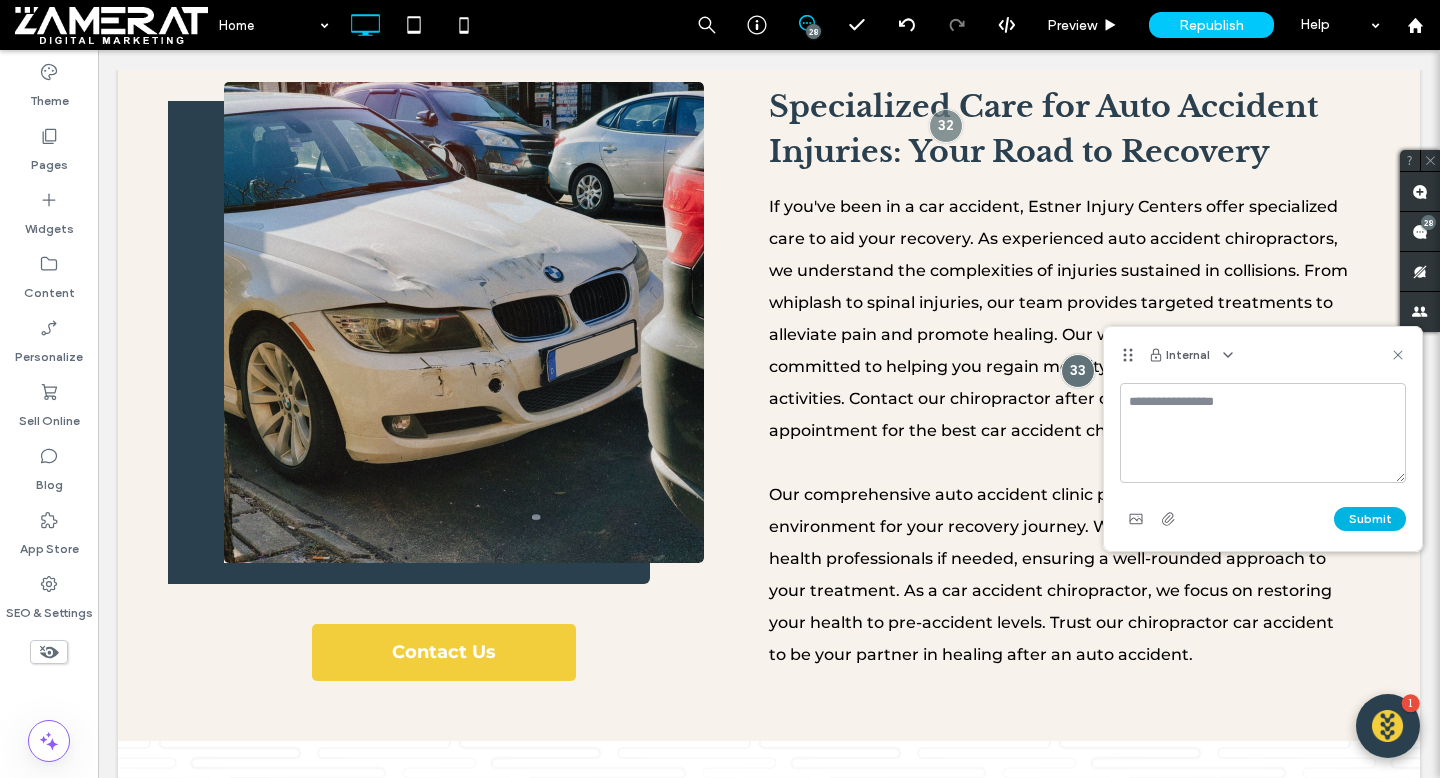scroll, scrollTop: 0, scrollLeft: 0, axis: both 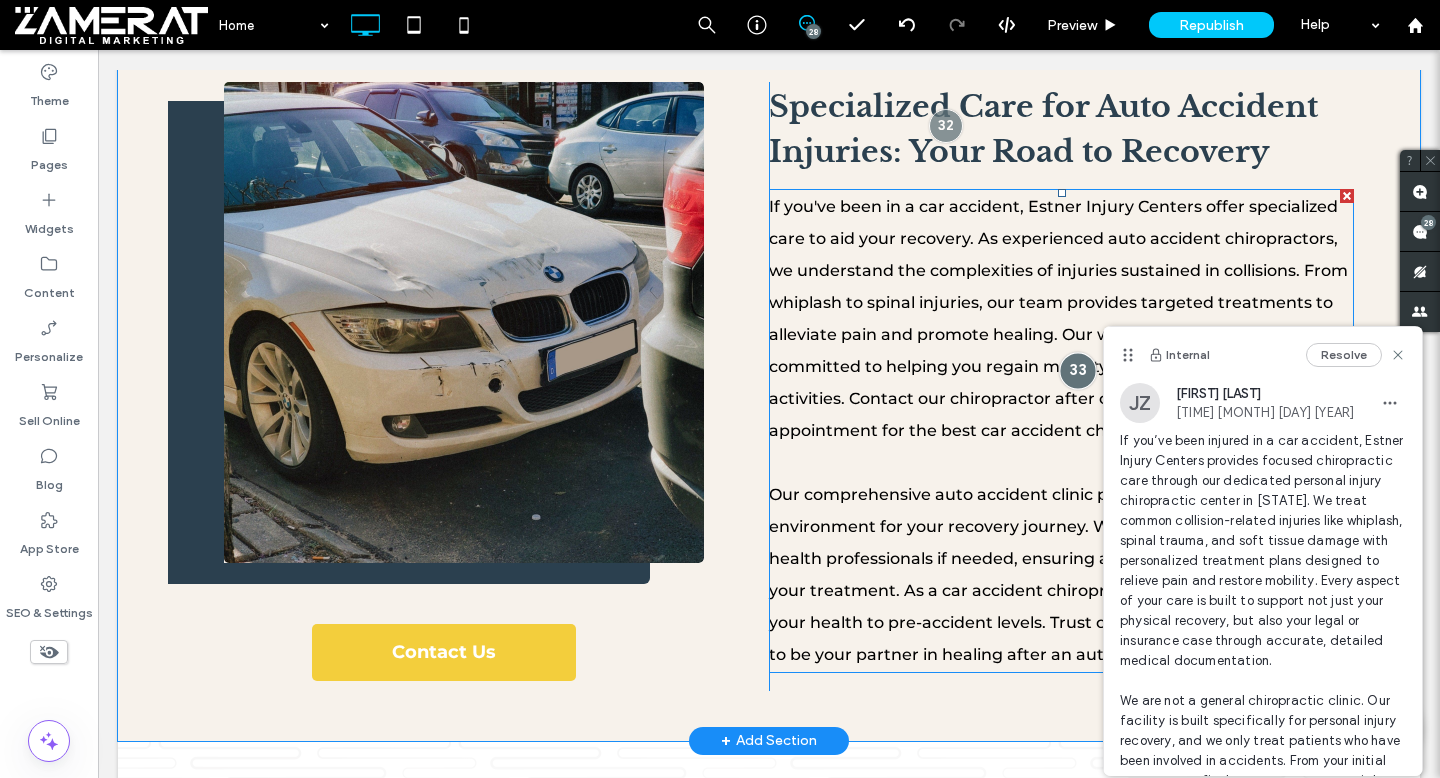 click at bounding box center [1077, 371] 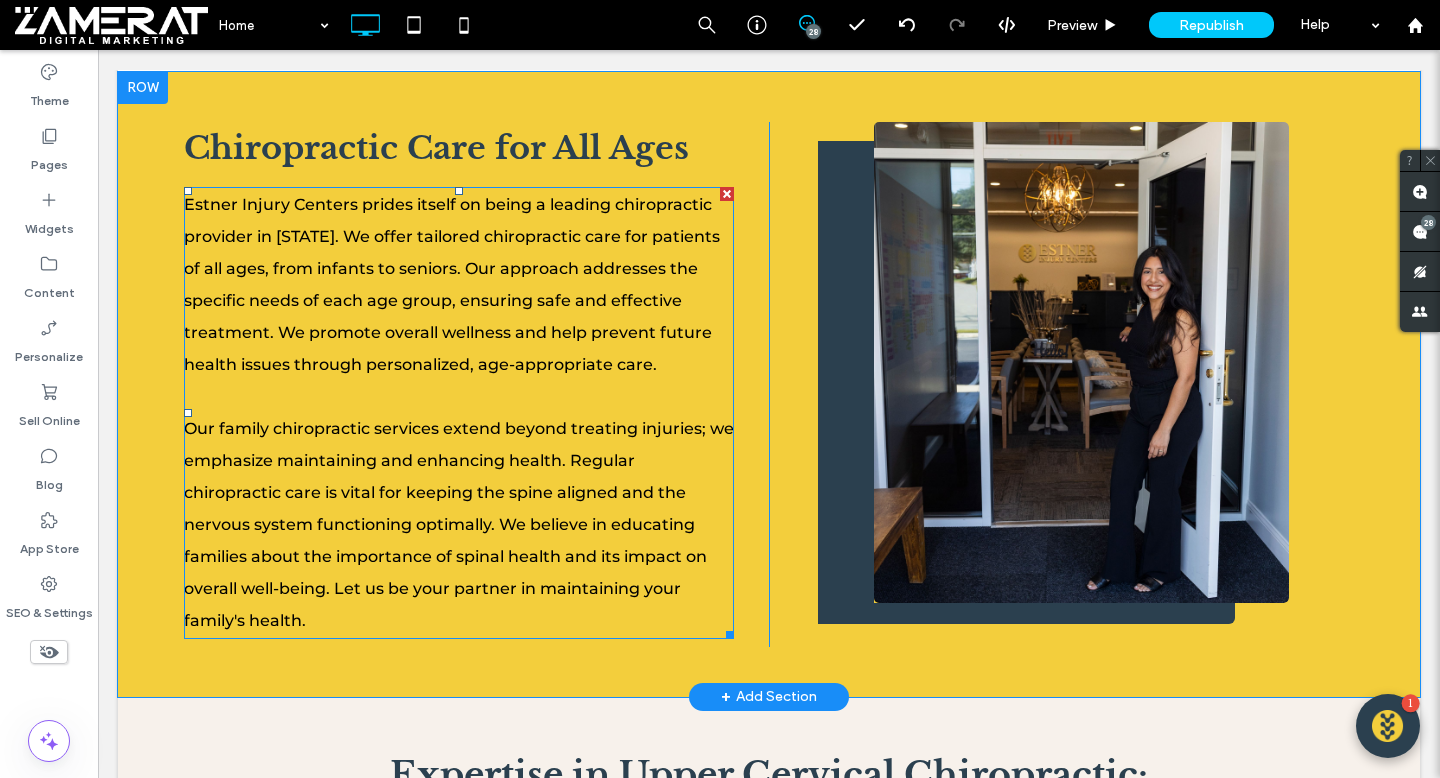 scroll, scrollTop: 8647, scrollLeft: 0, axis: vertical 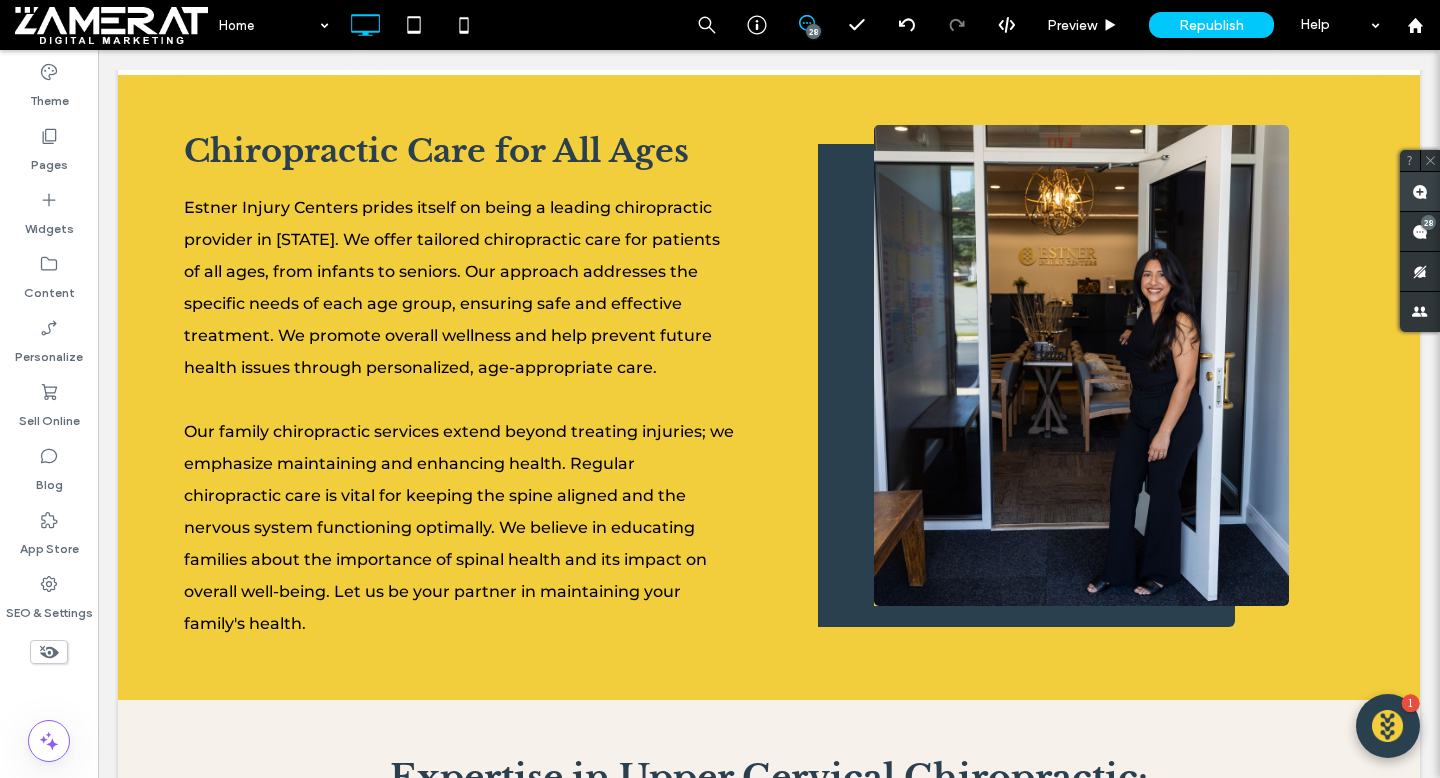 click 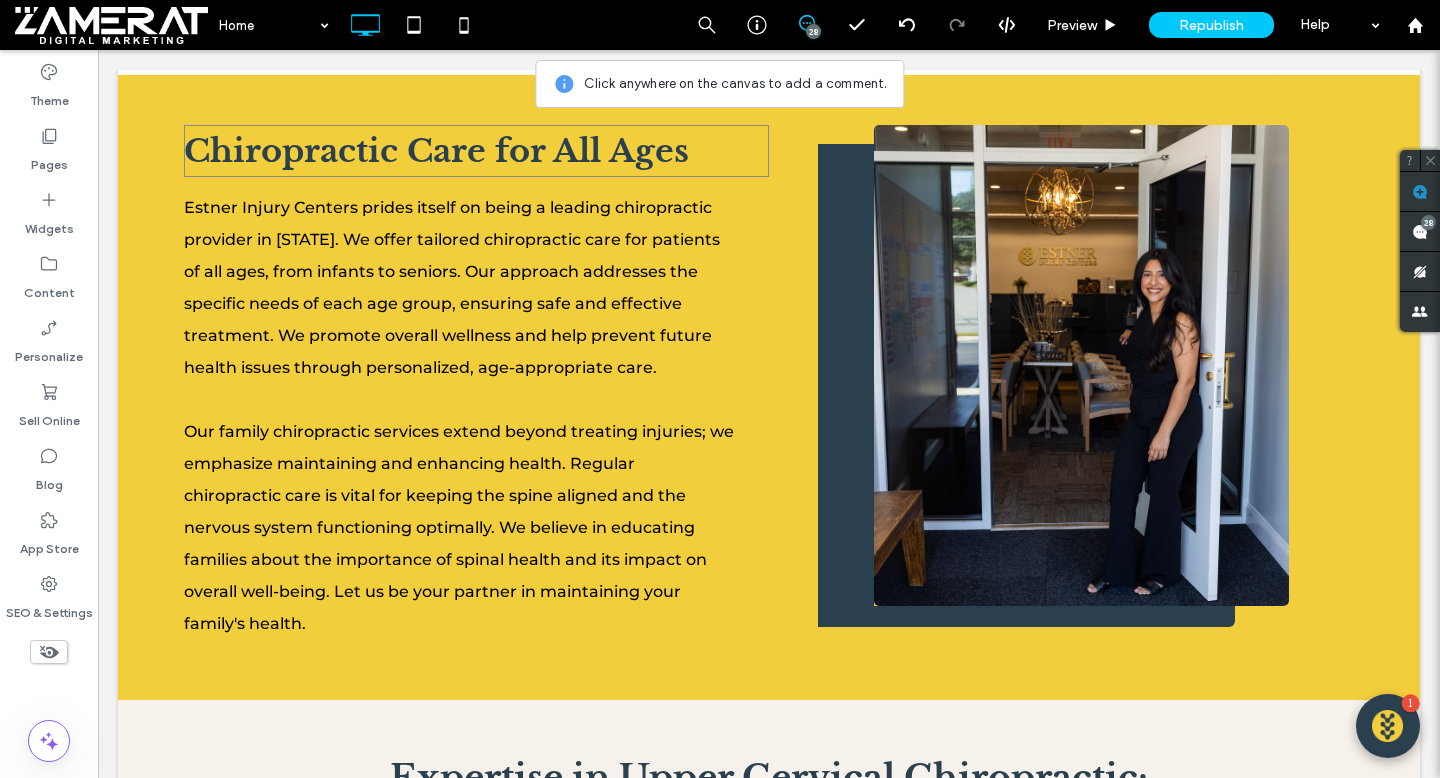 click on "Chiropractic Care for All Ages" at bounding box center (436, 151) 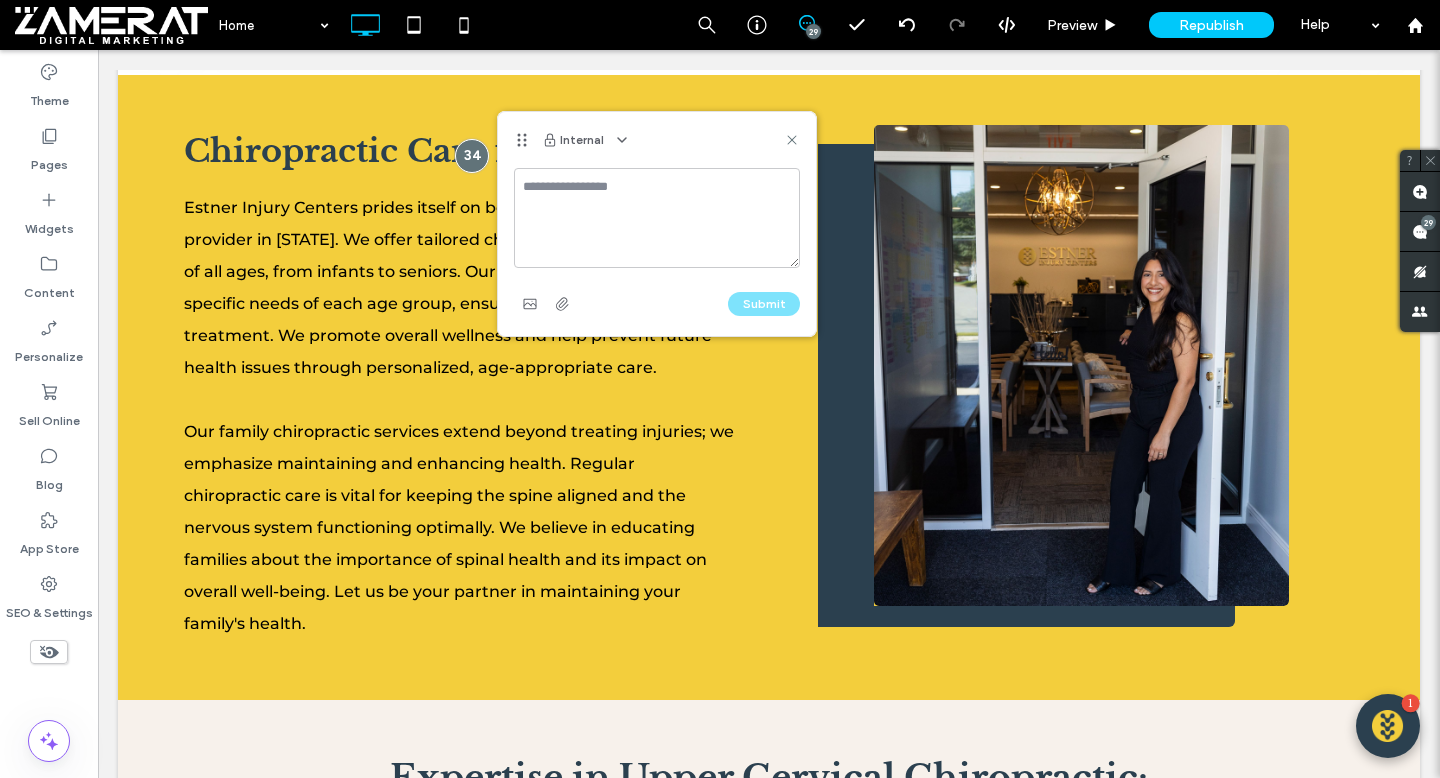 click at bounding box center [657, 218] 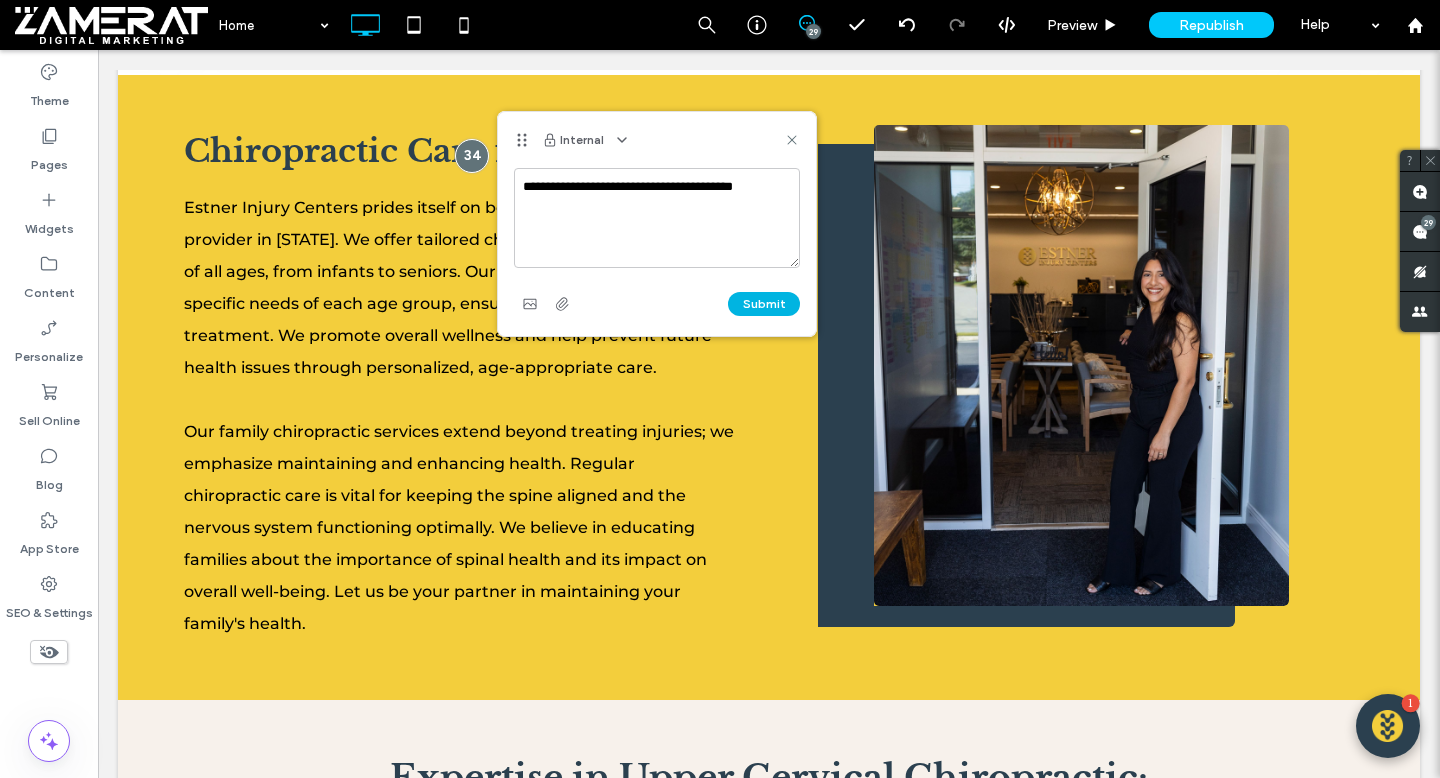 type on "**********" 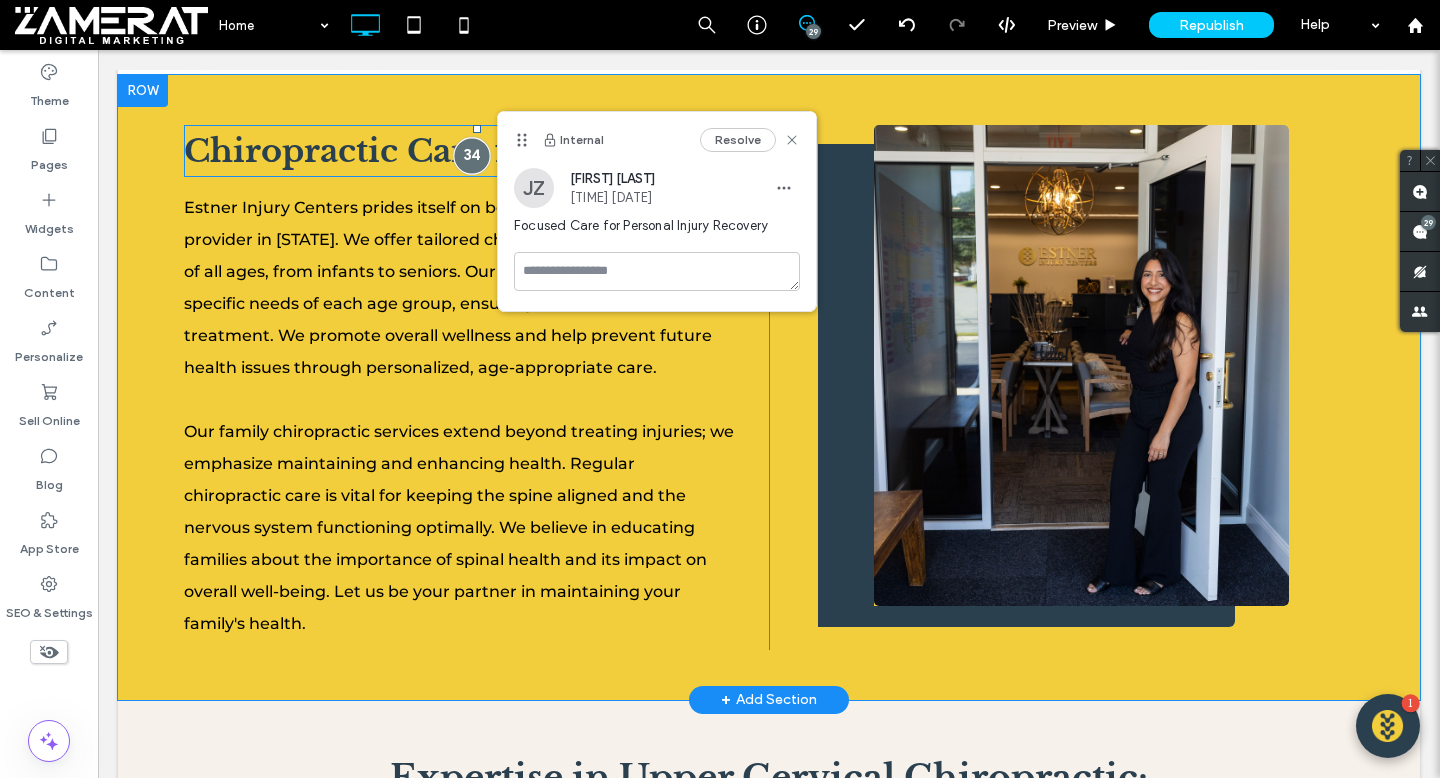 click at bounding box center [471, 156] 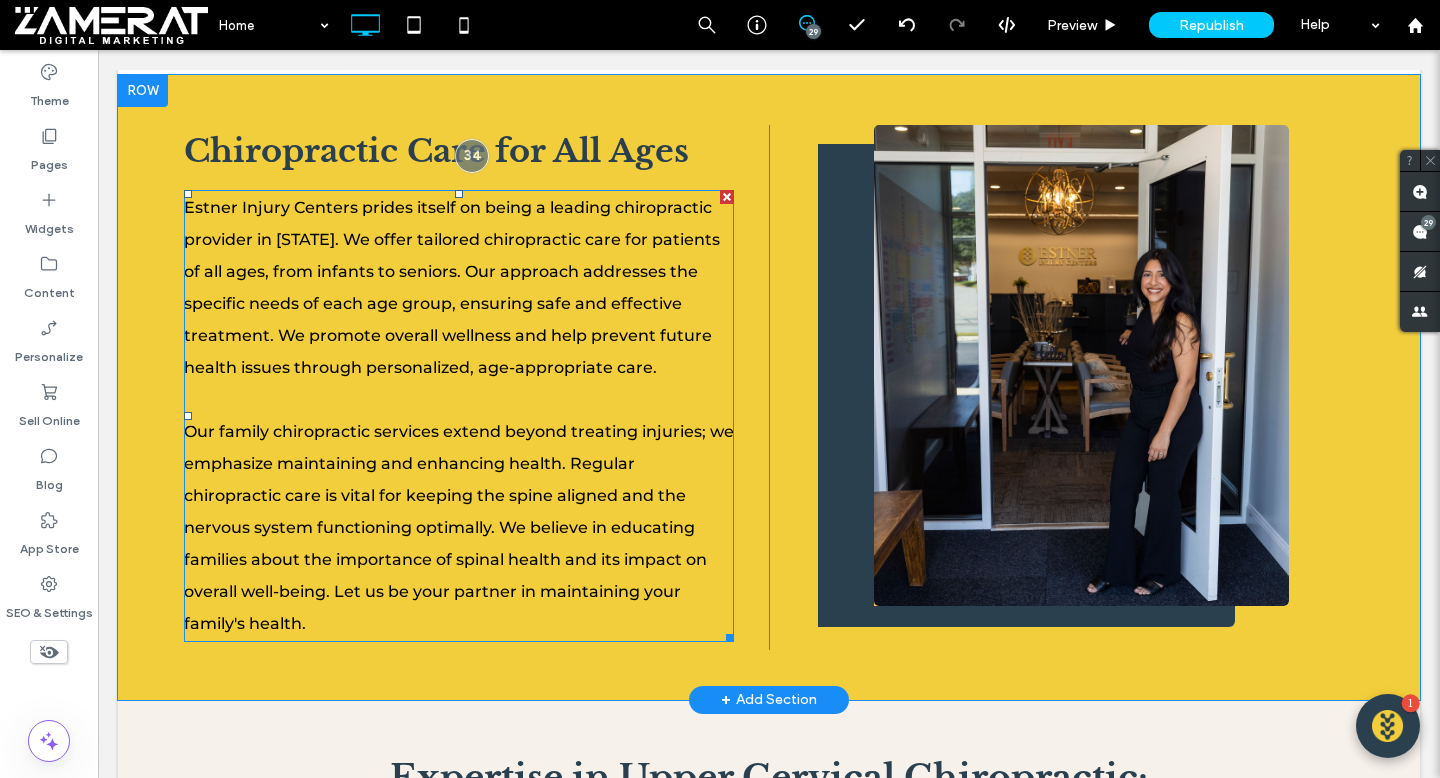 click on "Estner Injury Centers prides itself on being a leading chiropractic provider in [STATE]. We offer tailored chiropractic care for patients of all ages, from infants to seniors. Our approach addresses the specific needs of each age group, ensuring safe and effective treatment. We promote overall wellness and help prevent future health issues through personalized, age-appropriate care." at bounding box center (459, 288) 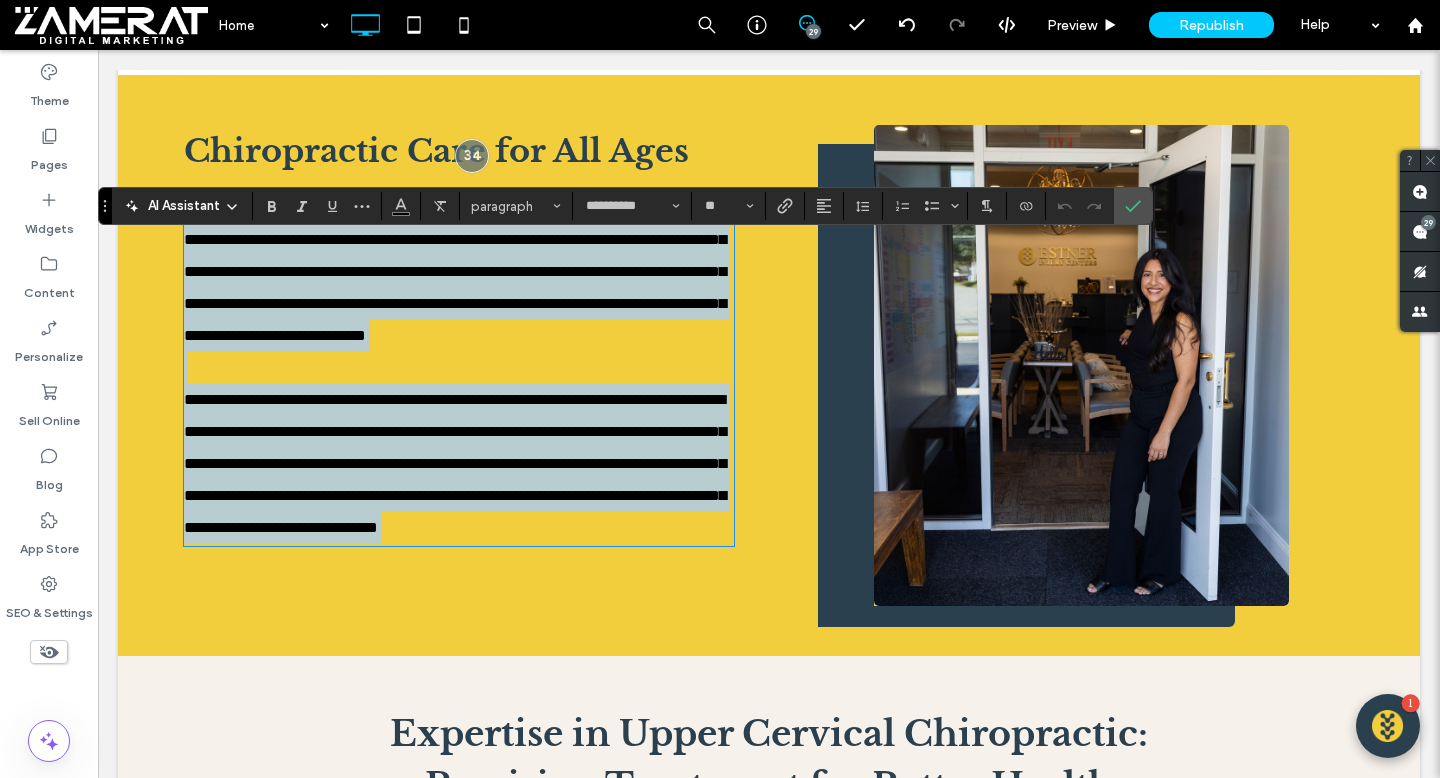 type on "**********" 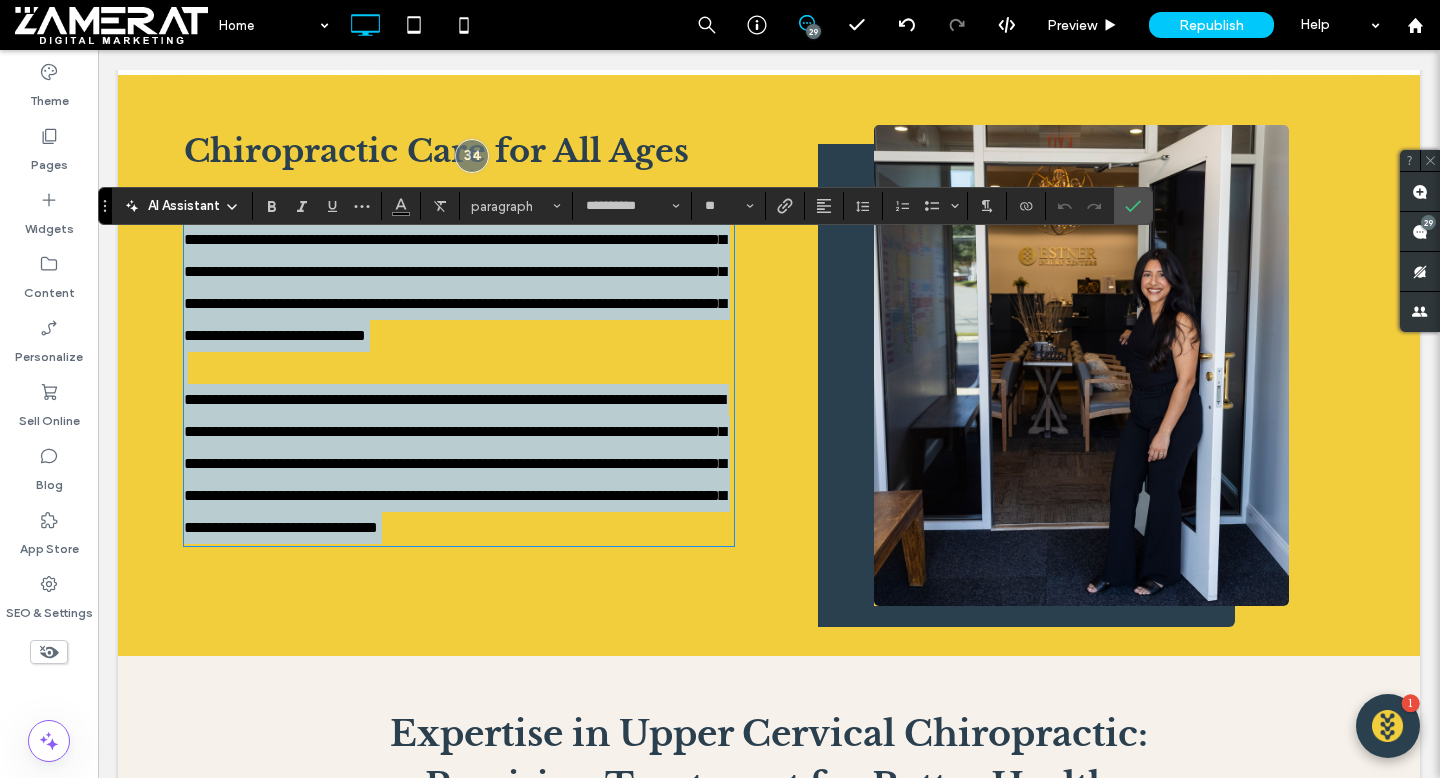 click on "**********" at bounding box center (455, 271) 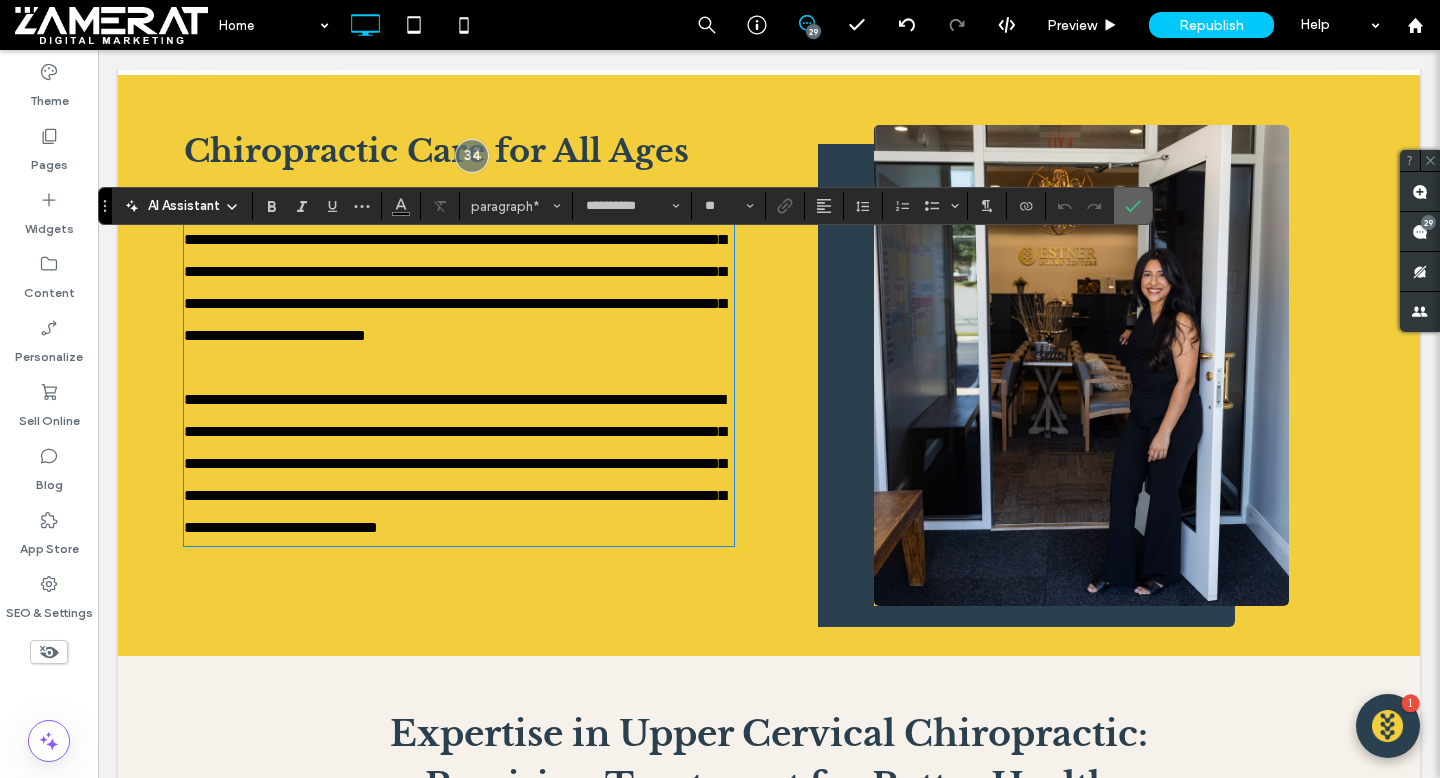drag, startPoint x: 1137, startPoint y: 204, endPoint x: 891, endPoint y: 54, distance: 288.12497 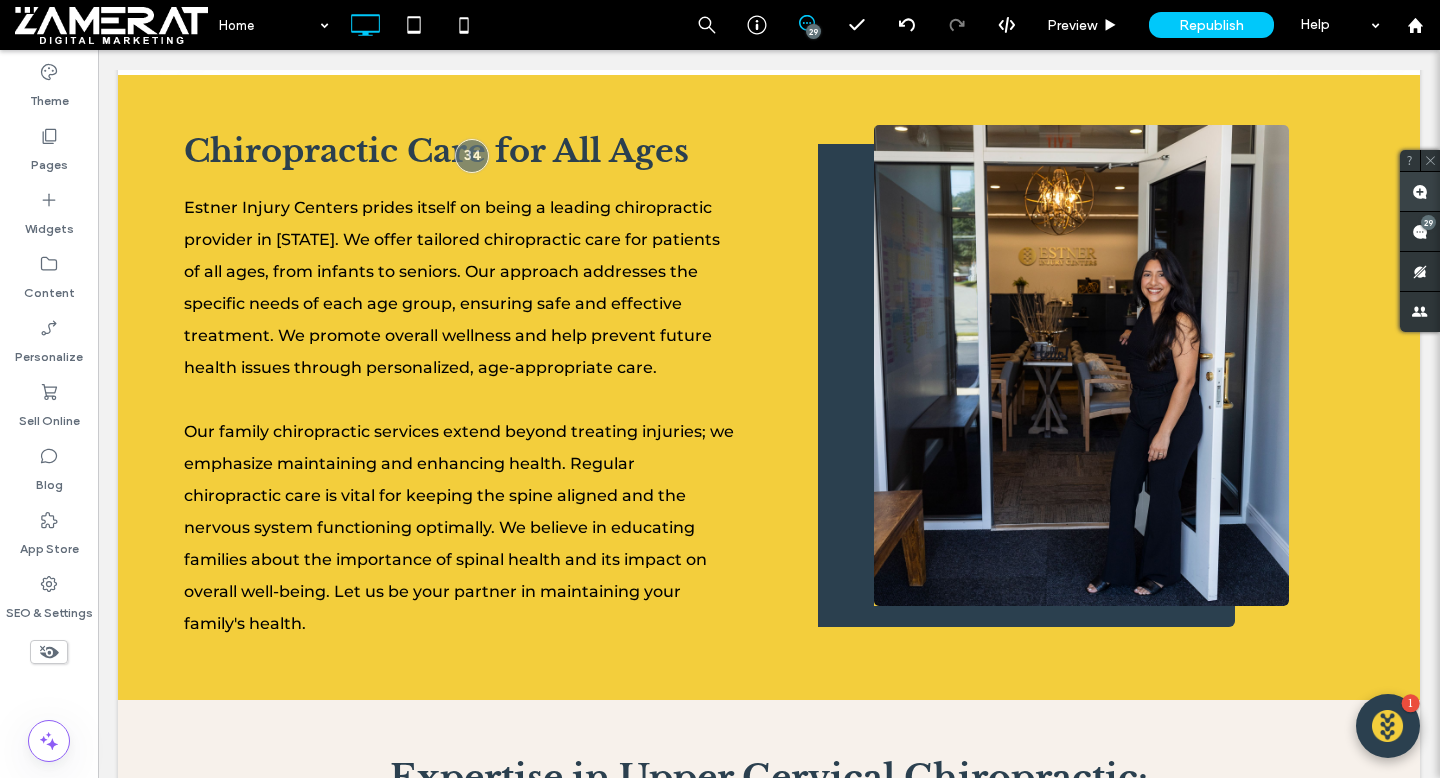 click at bounding box center [1420, 191] 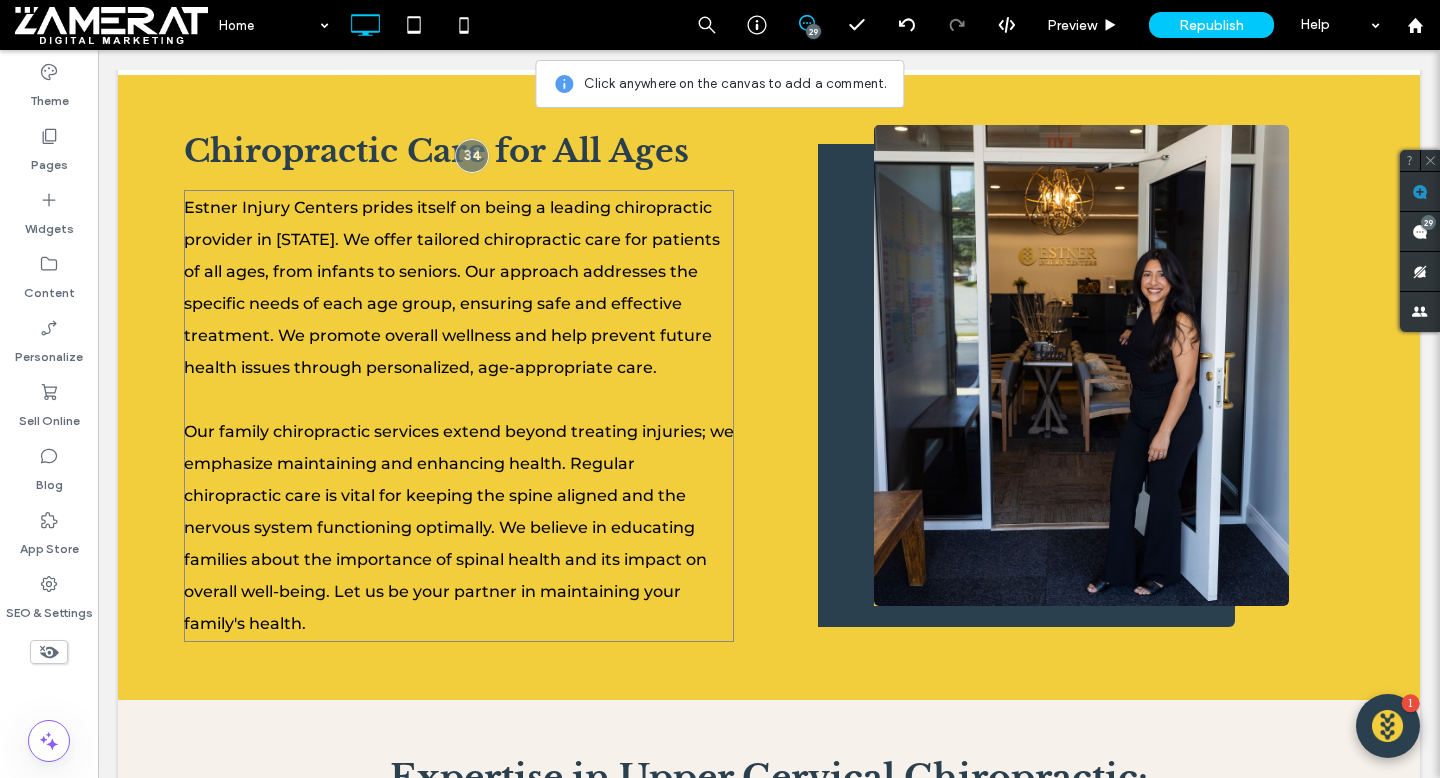 click on "Estner Injury Centers prides itself on being a leading chiropractic provider in [STATE]. We offer tailored chiropractic care for patients of all ages, from infants to seniors. Our approach addresses the specific needs of each age group, ensuring safe and effective treatment. We promote overall wellness and help prevent future health issues through personalized, age-appropriate care." at bounding box center [452, 287] 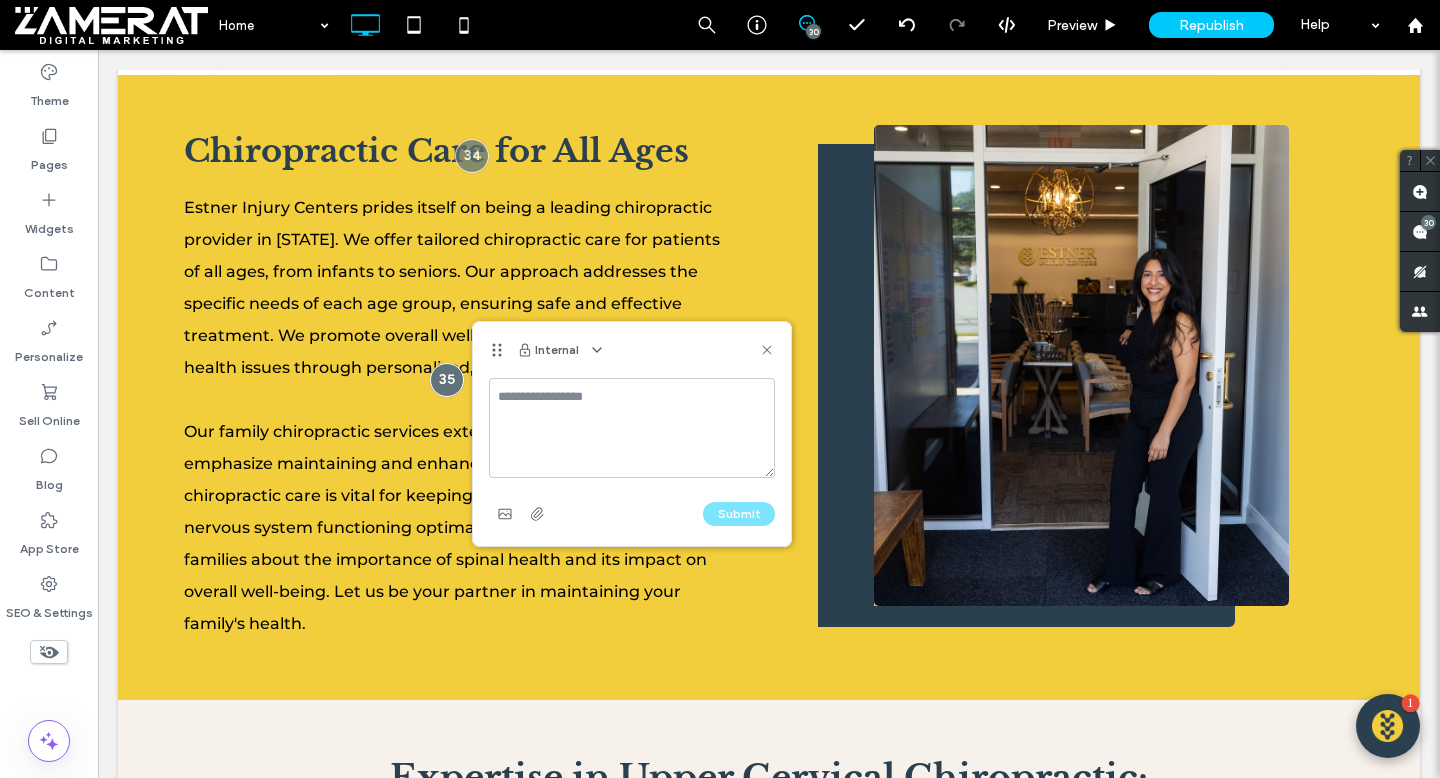 click at bounding box center [632, 428] 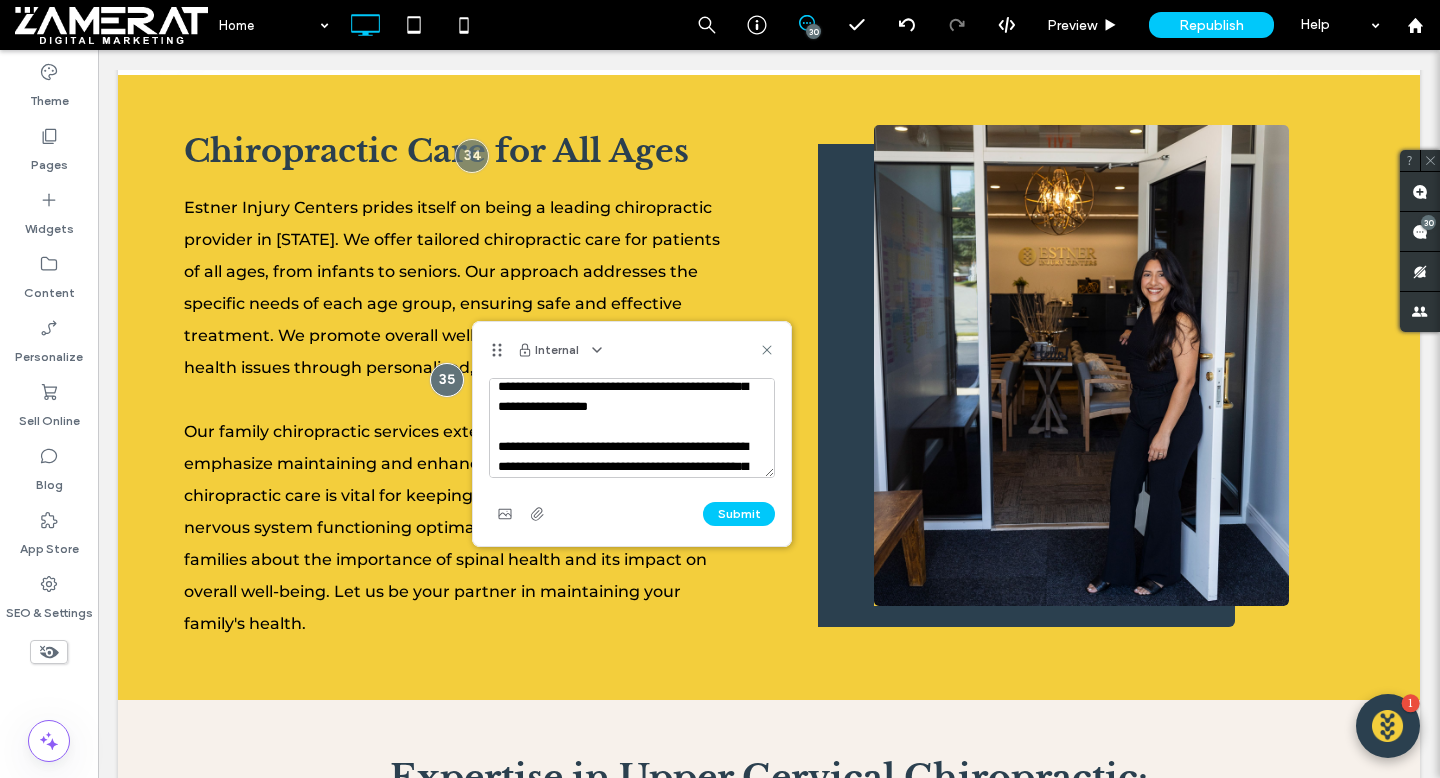 scroll, scrollTop: 129, scrollLeft: 0, axis: vertical 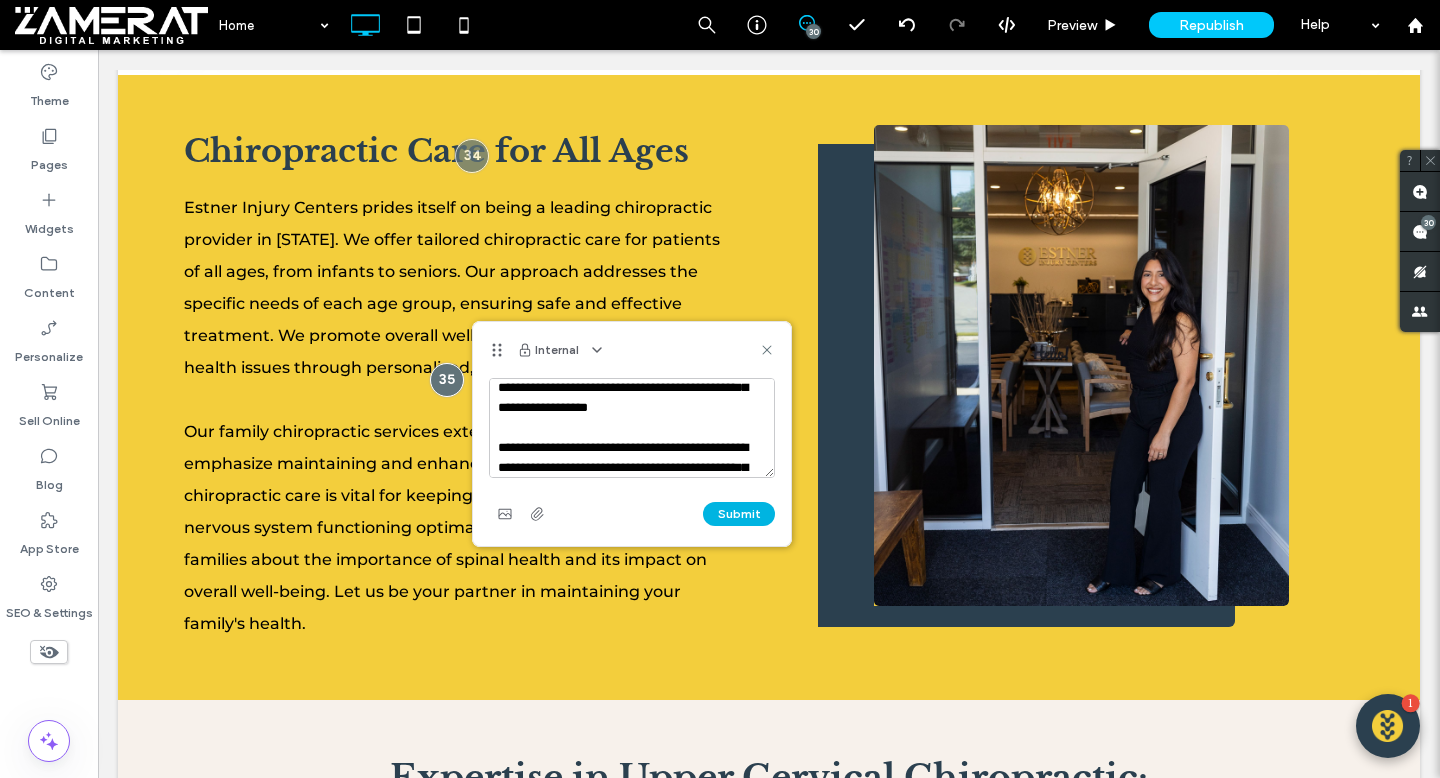 type on "**********" 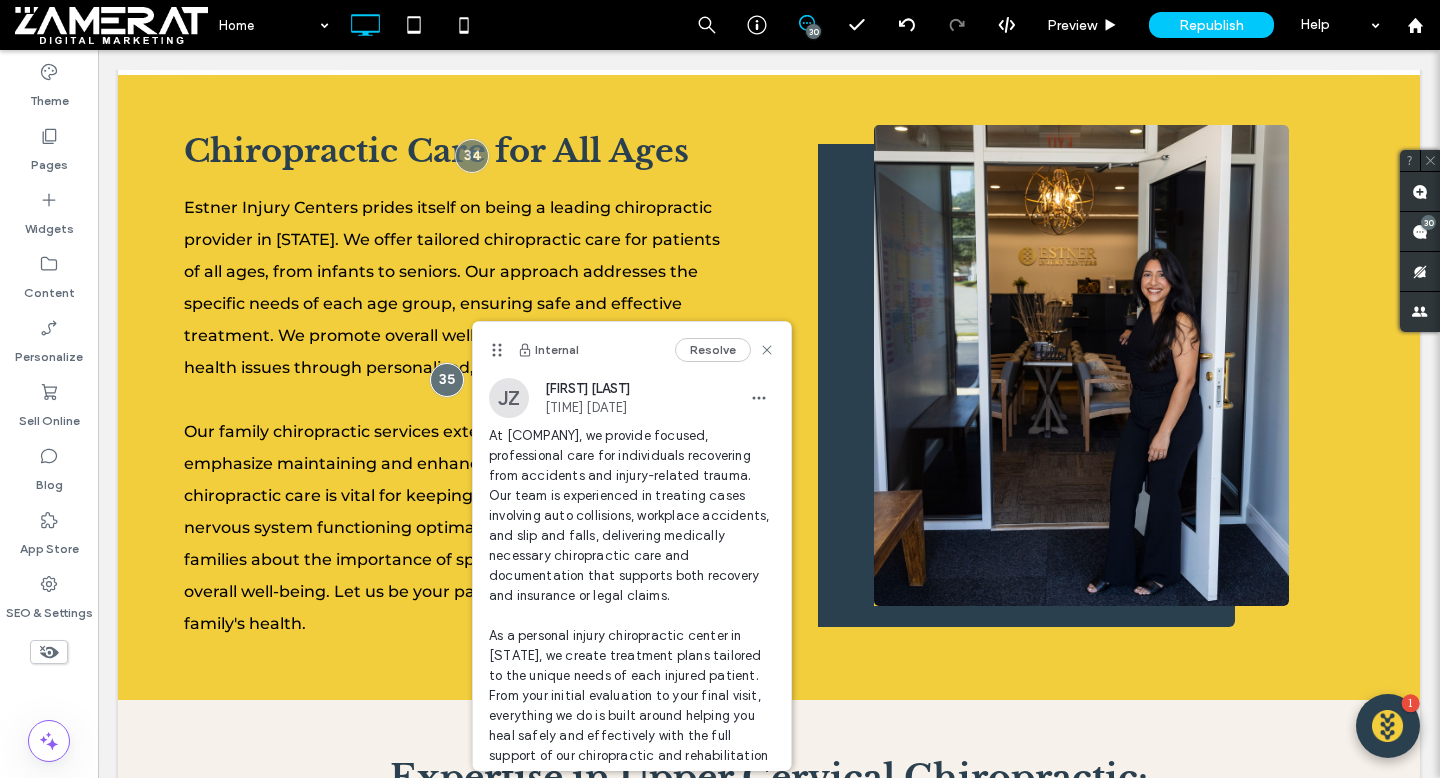 scroll, scrollTop: 0, scrollLeft: 0, axis: both 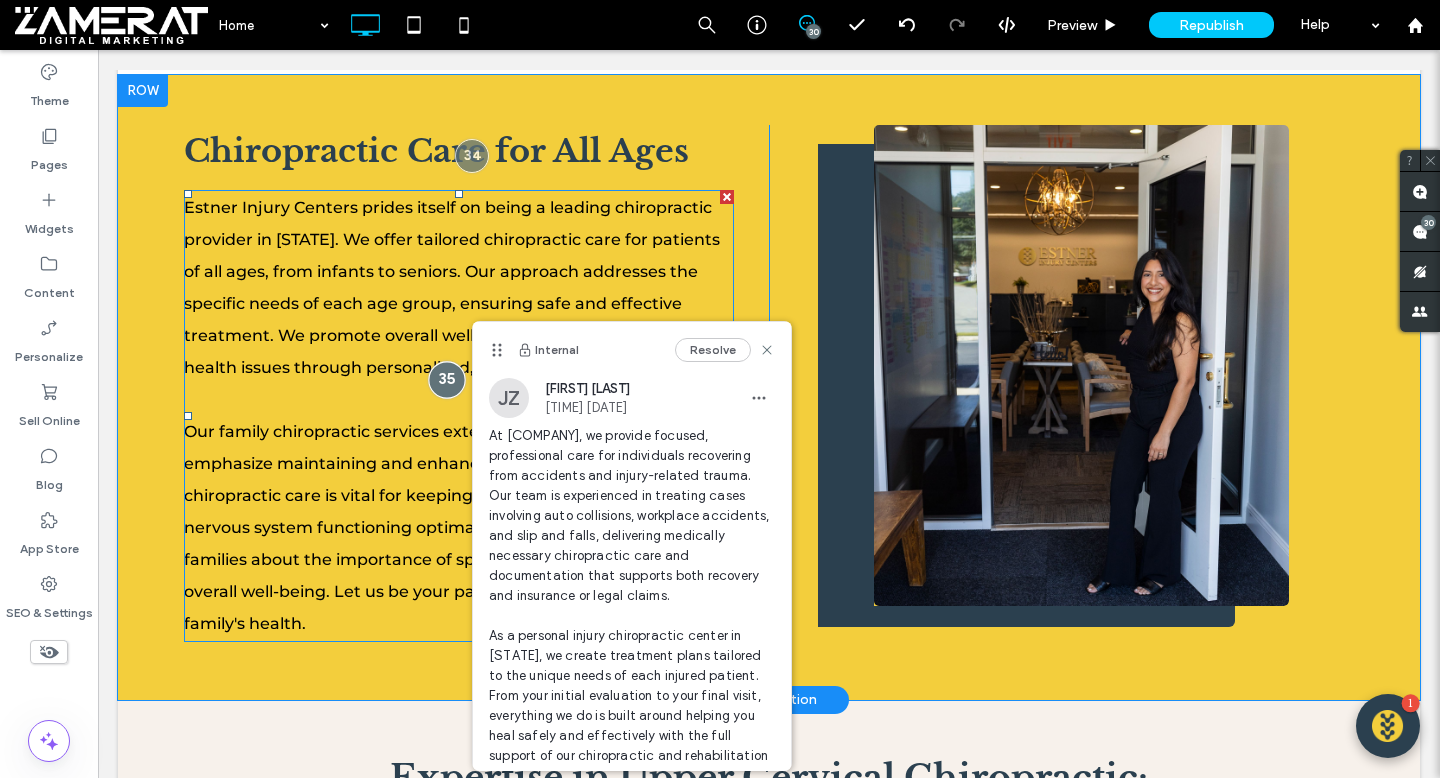 click at bounding box center (446, 379) 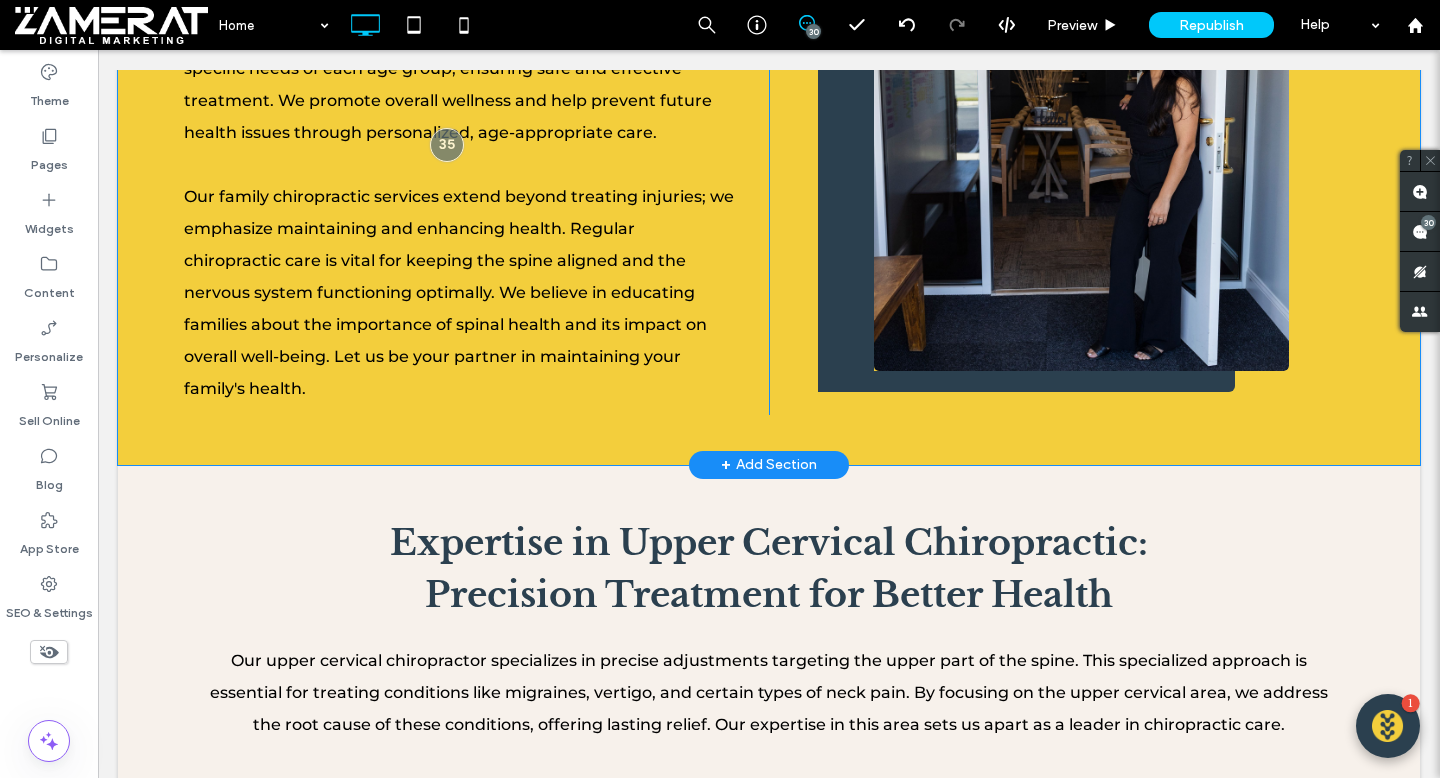 scroll, scrollTop: 9063, scrollLeft: 0, axis: vertical 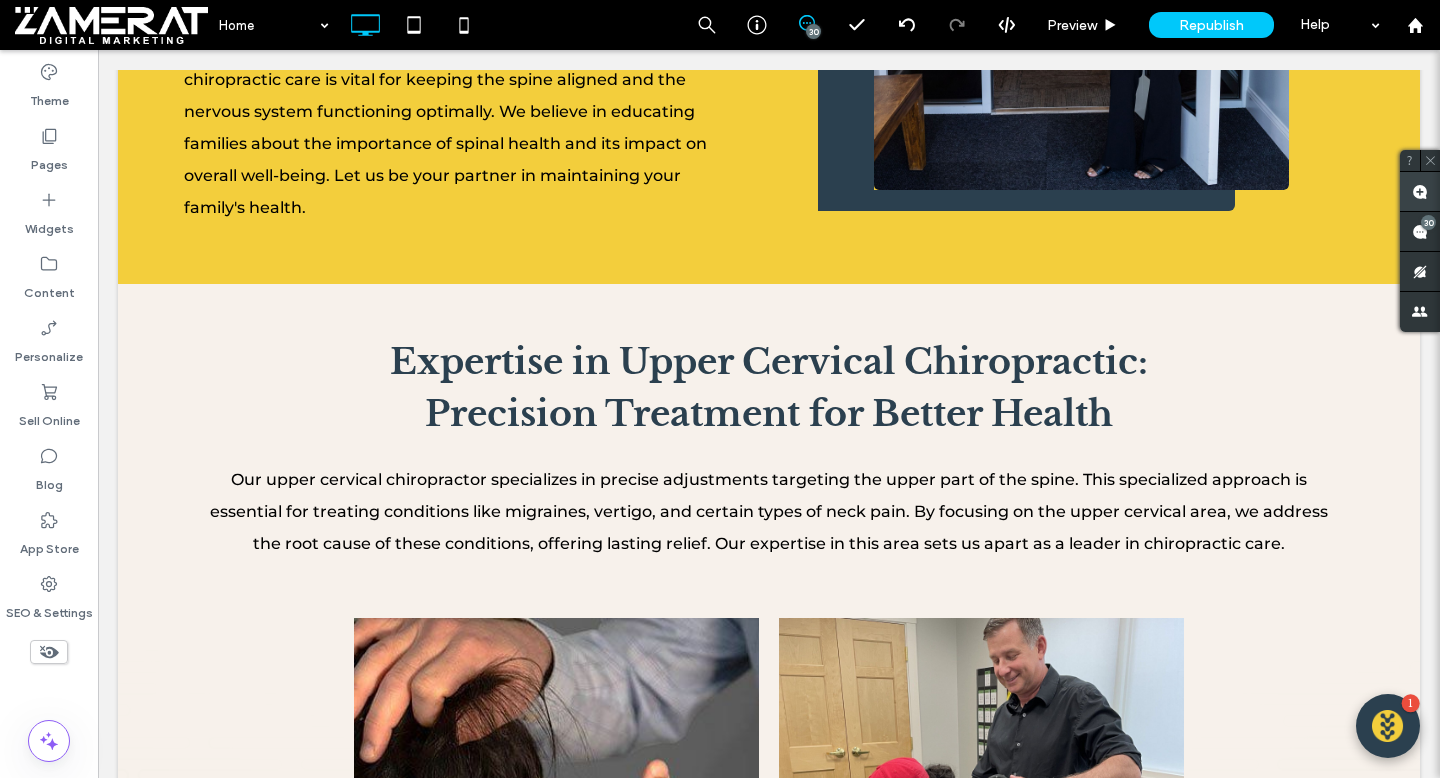 click at bounding box center [1420, 191] 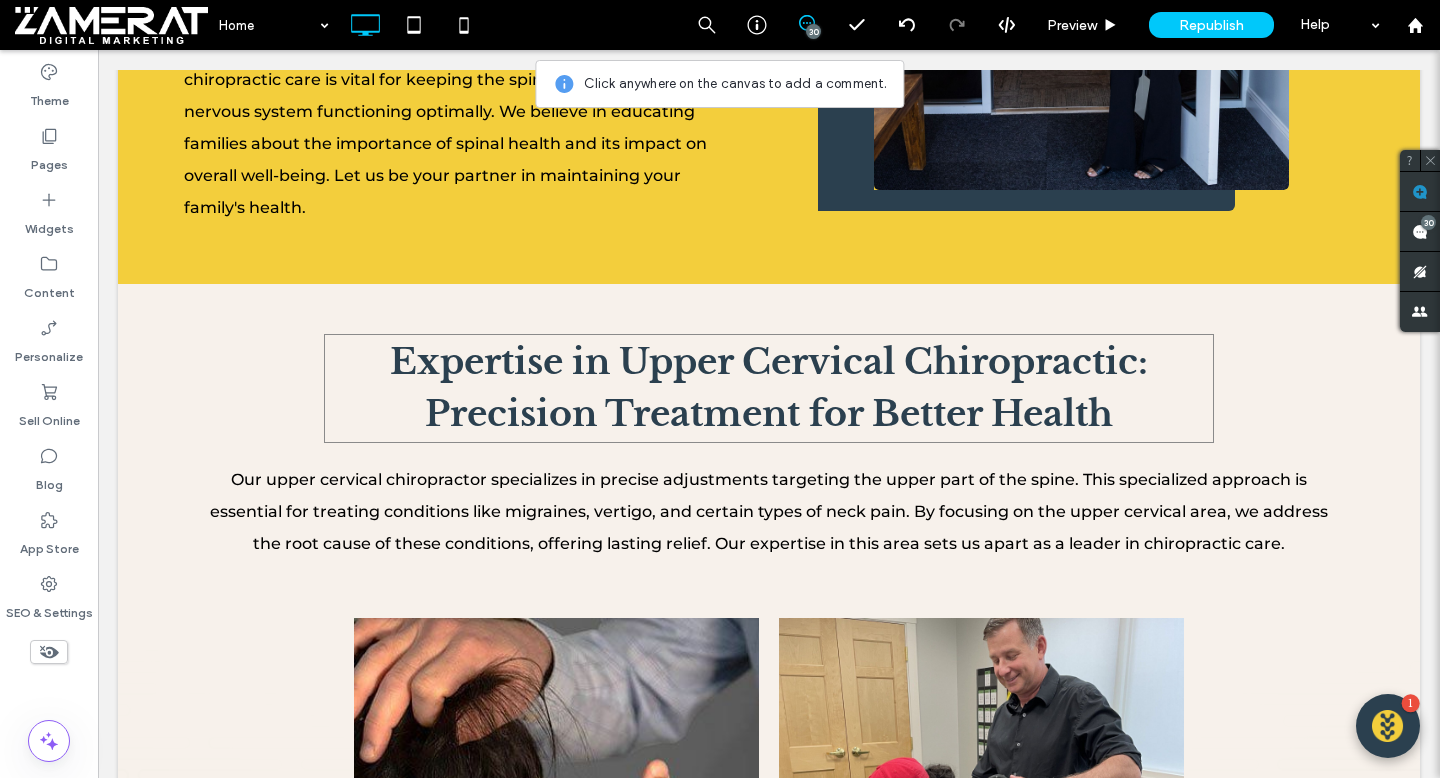 click on "Expertise in Upper Cervical Chiropractic: Precision Treatment for Better Health" at bounding box center (769, 388) 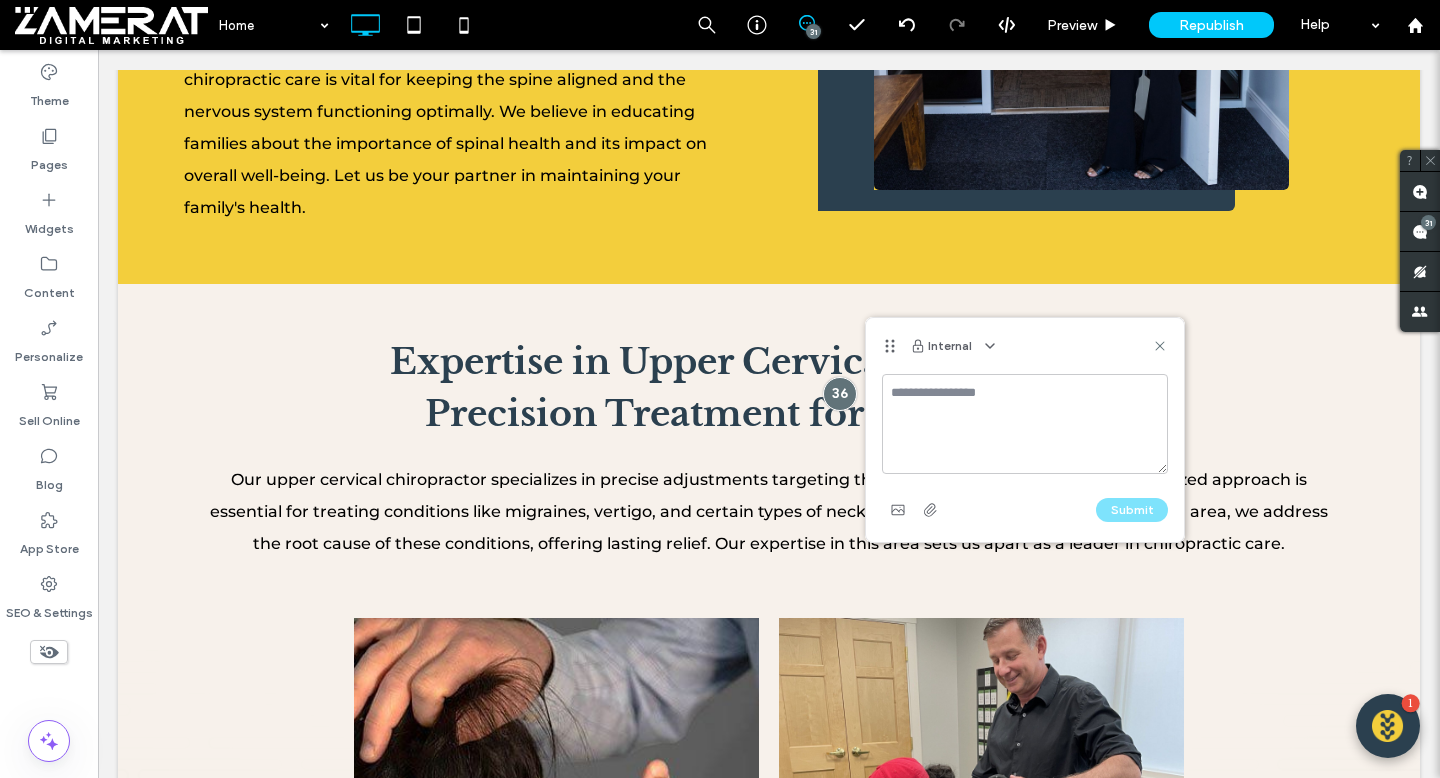 click at bounding box center [1025, 424] 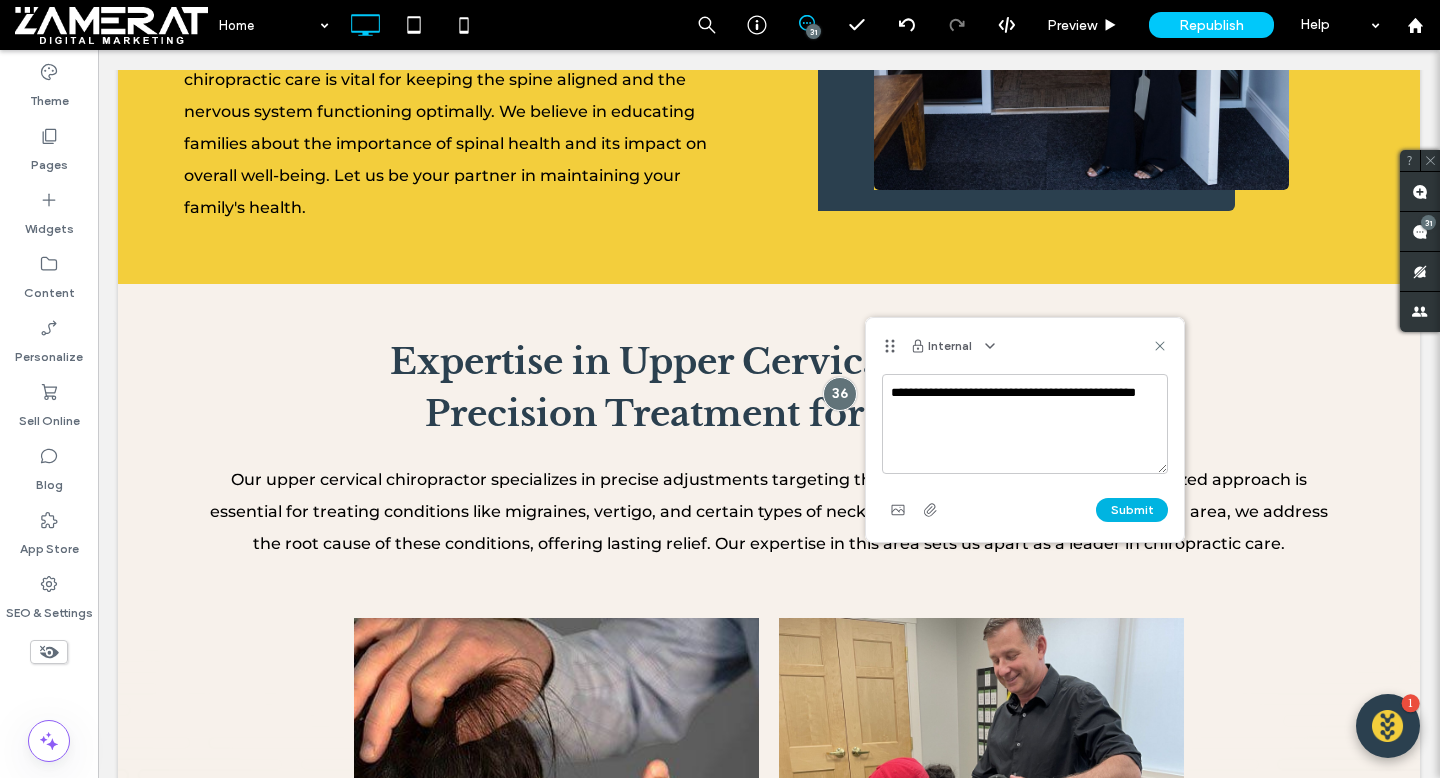 type on "**********" 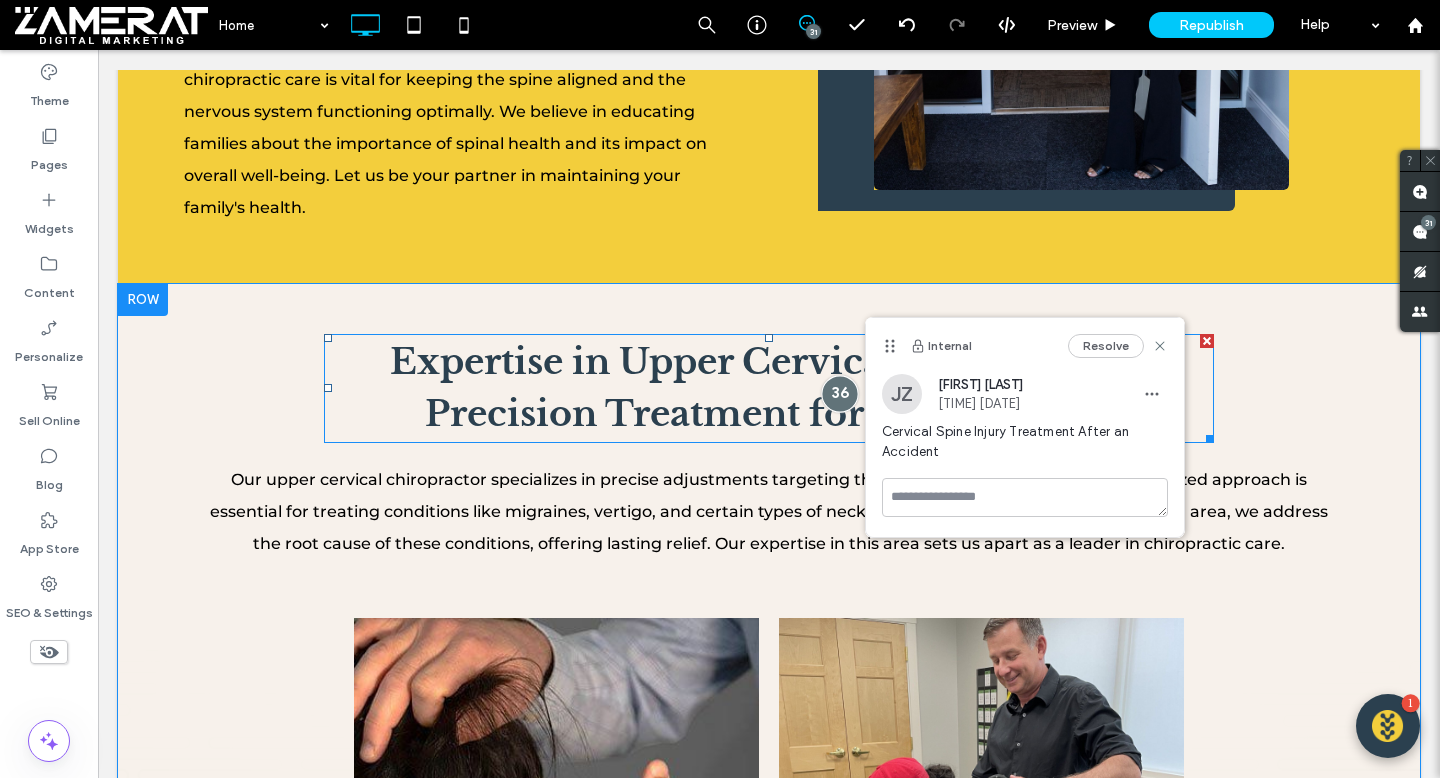 click at bounding box center [839, 394] 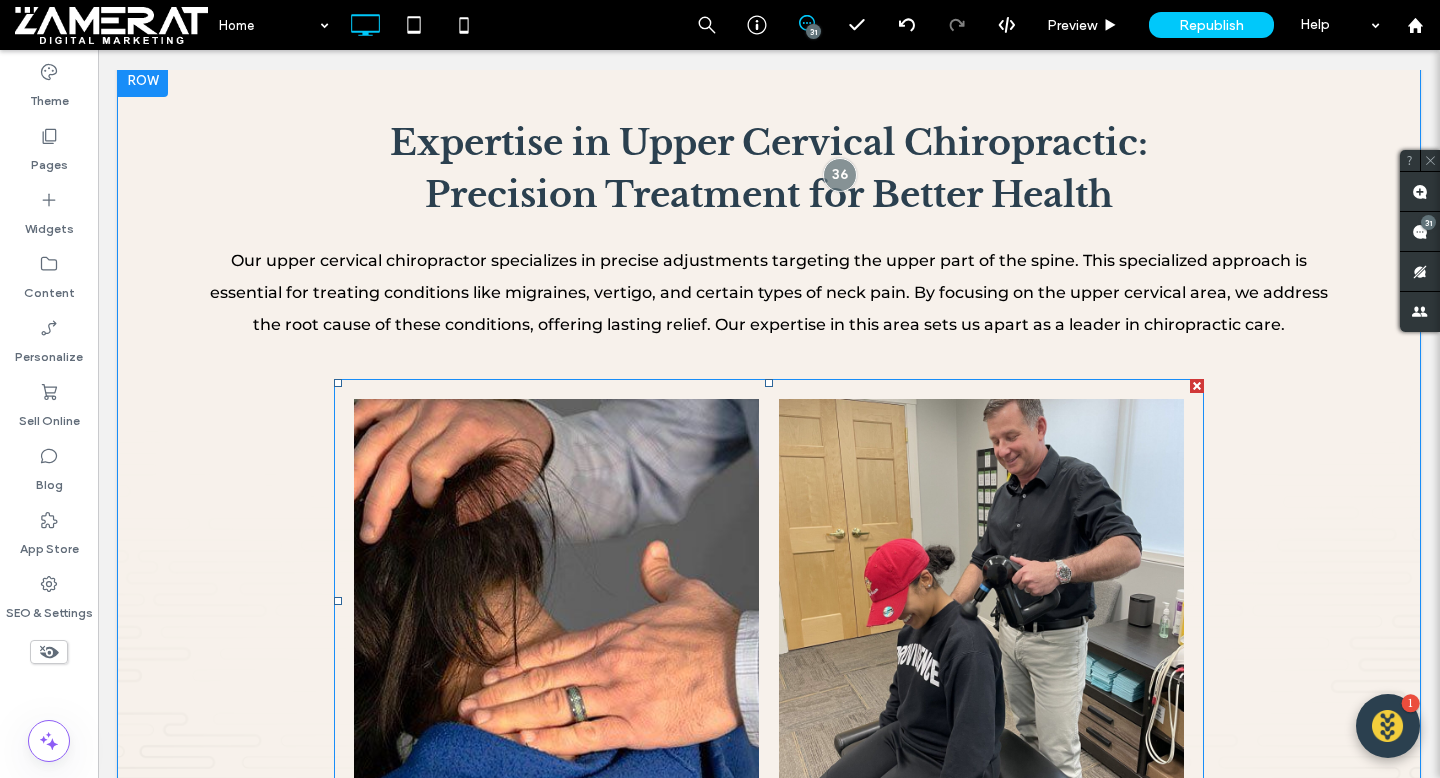 scroll, scrollTop: 9308, scrollLeft: 0, axis: vertical 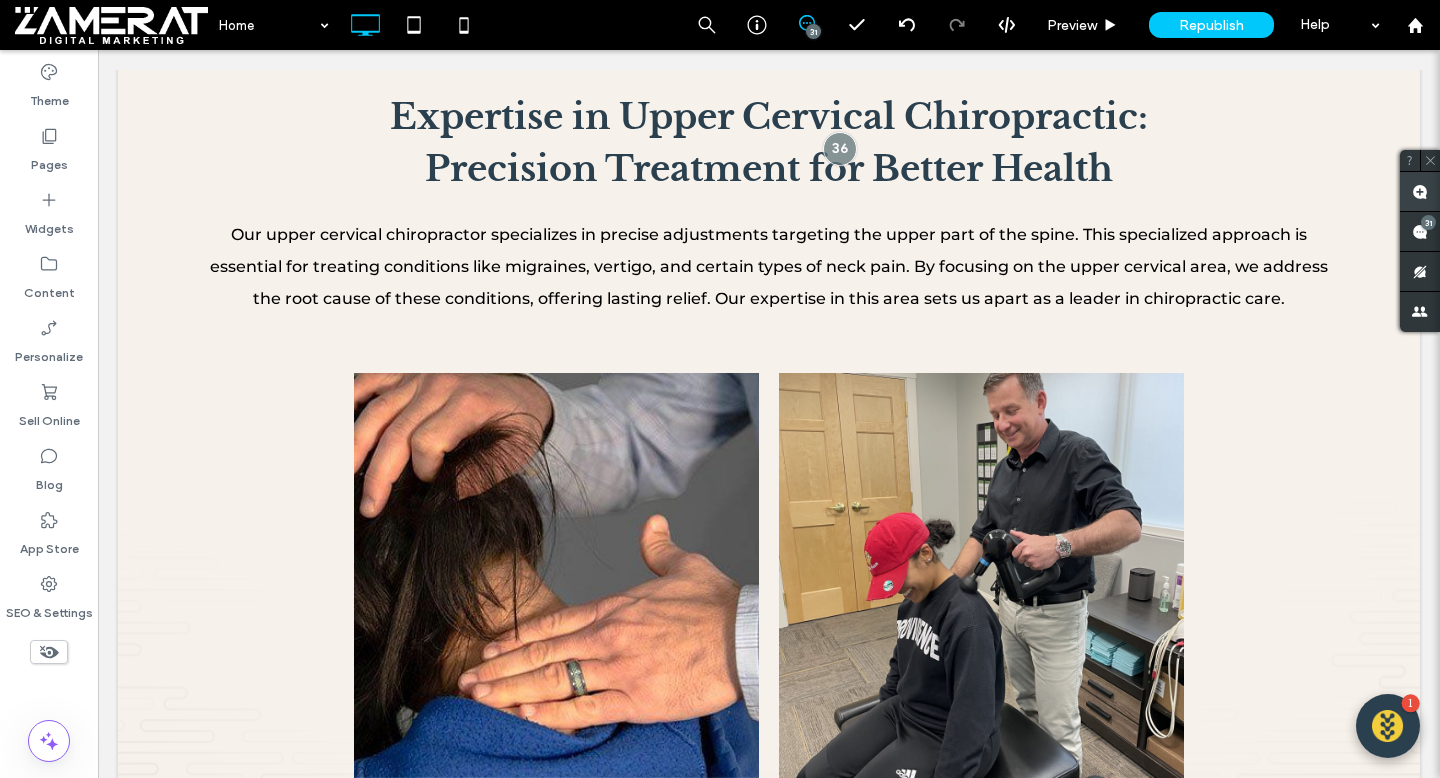 click at bounding box center [1420, 191] 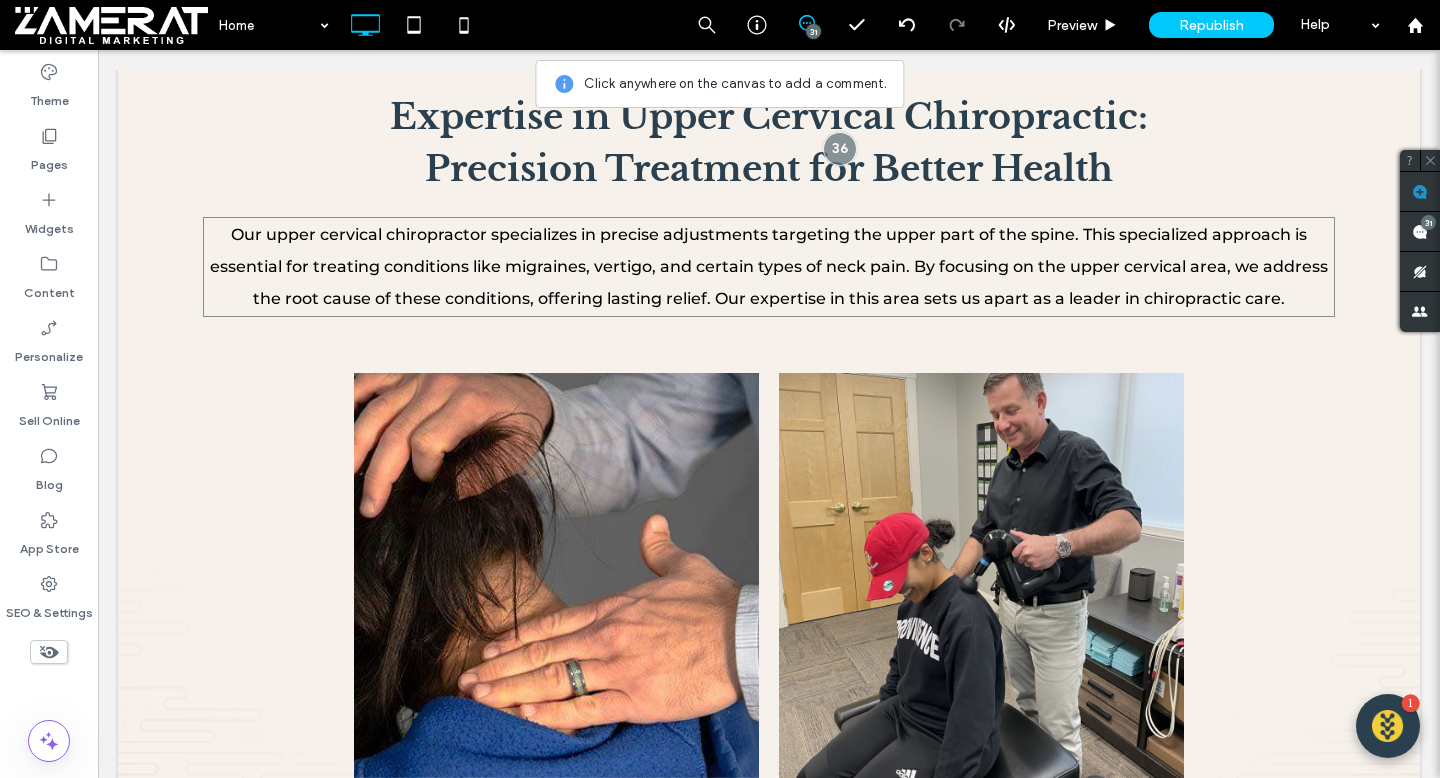 click on "Our upper cervical chiropractor specializes in precise adjustments targeting the upper part of the spine. This specialized approach is essential for treating conditions like migraines, vertigo, and certain types of neck pain. By focusing on the upper cervical area, we address the root cause of these conditions, offering lasting relief. Our expertise in this area sets us apart as a leader in chiropractic care." at bounding box center (769, 266) 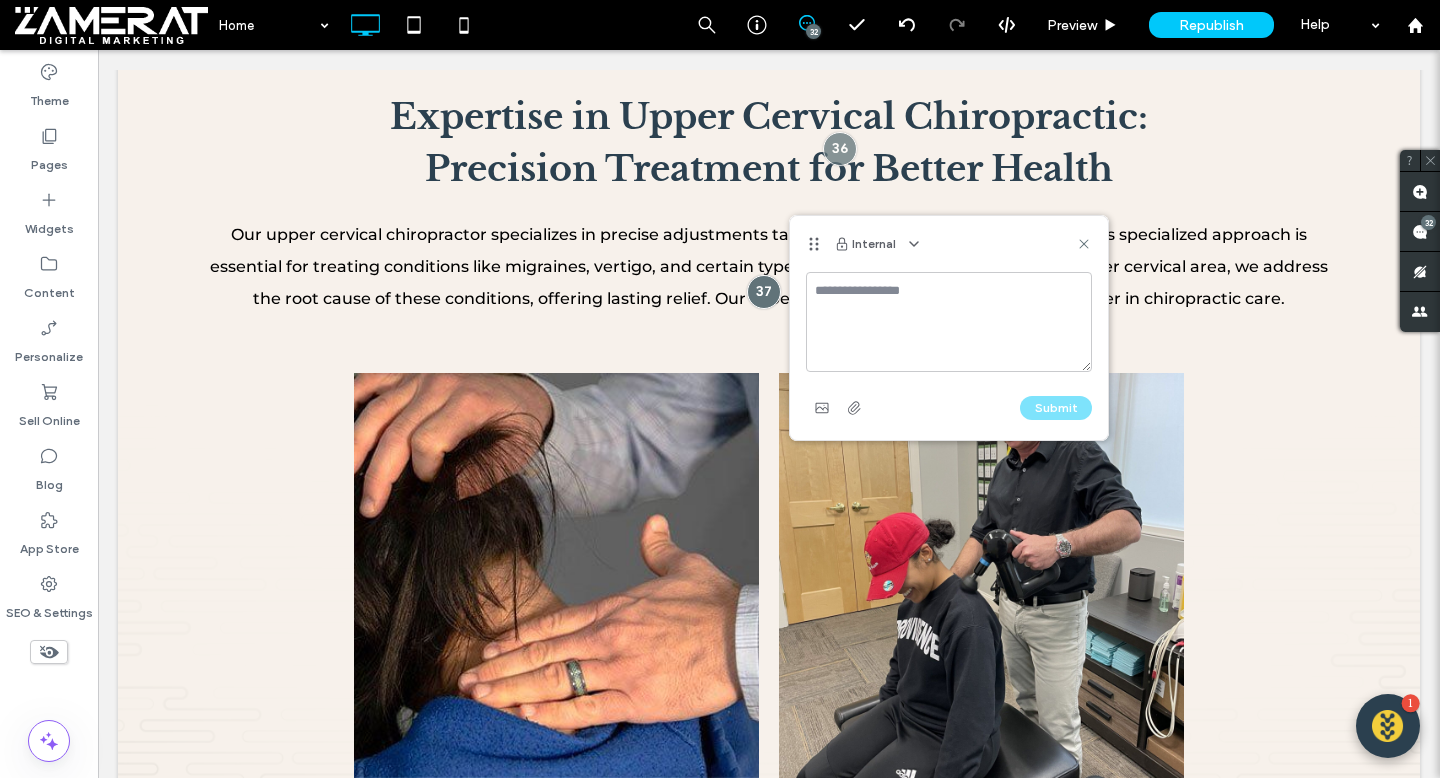 click at bounding box center (949, 322) 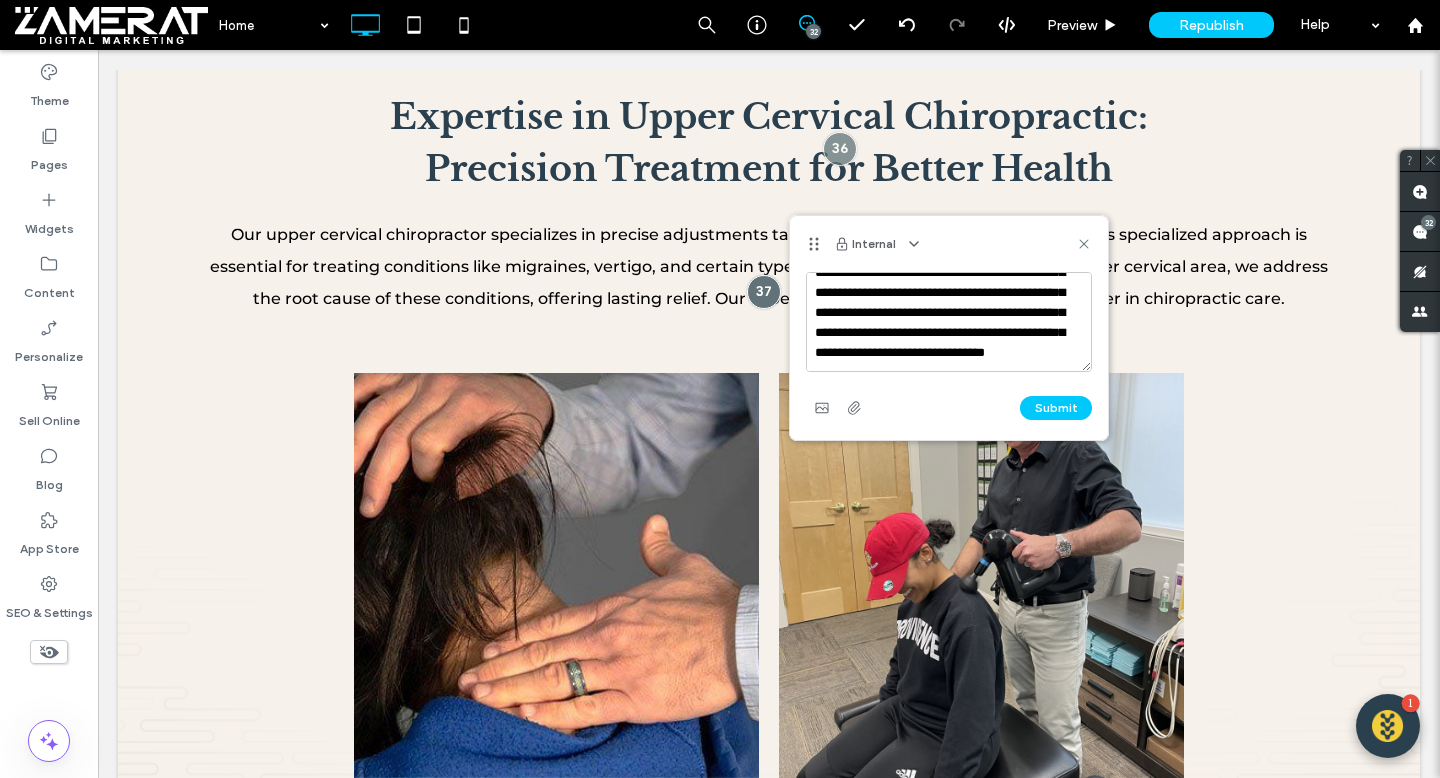 scroll, scrollTop: 198, scrollLeft: 0, axis: vertical 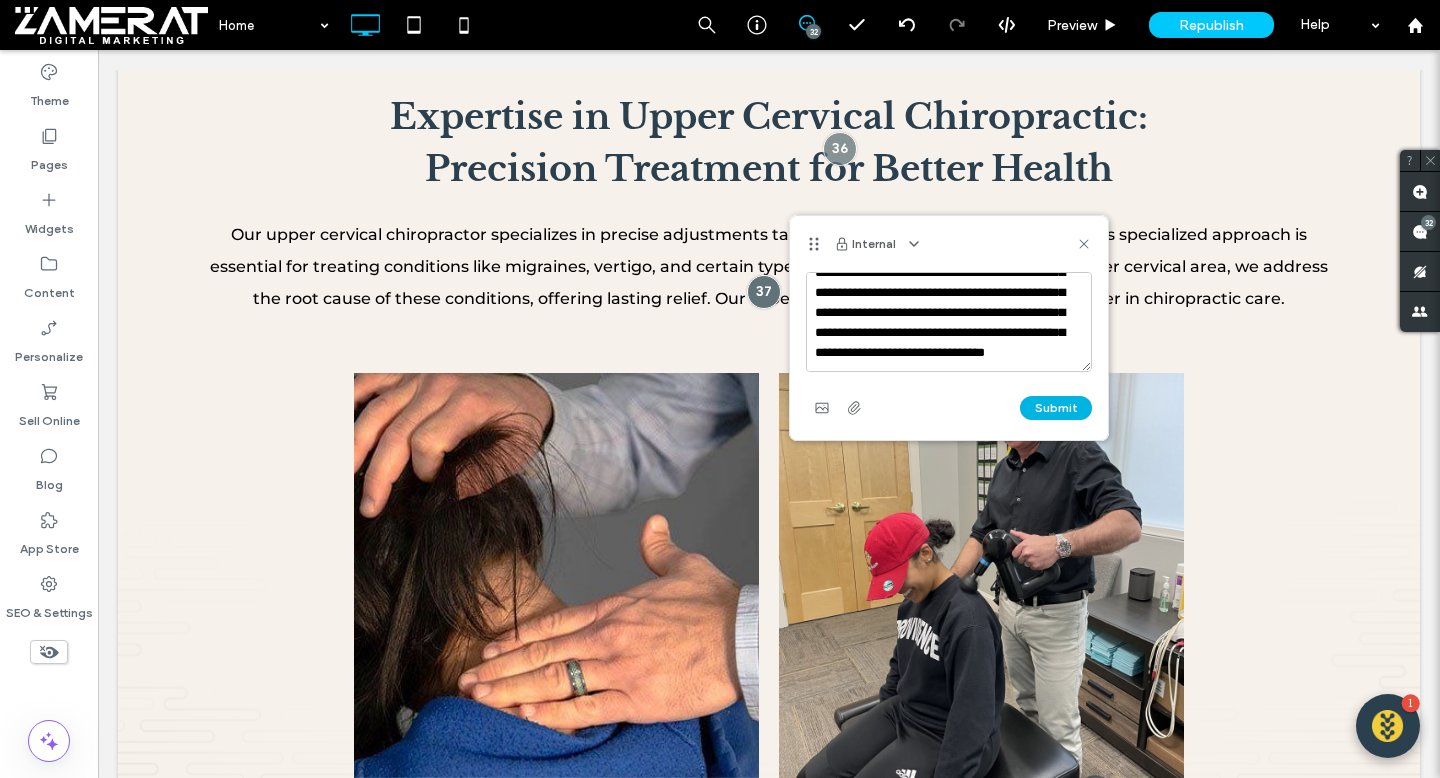 type on "**********" 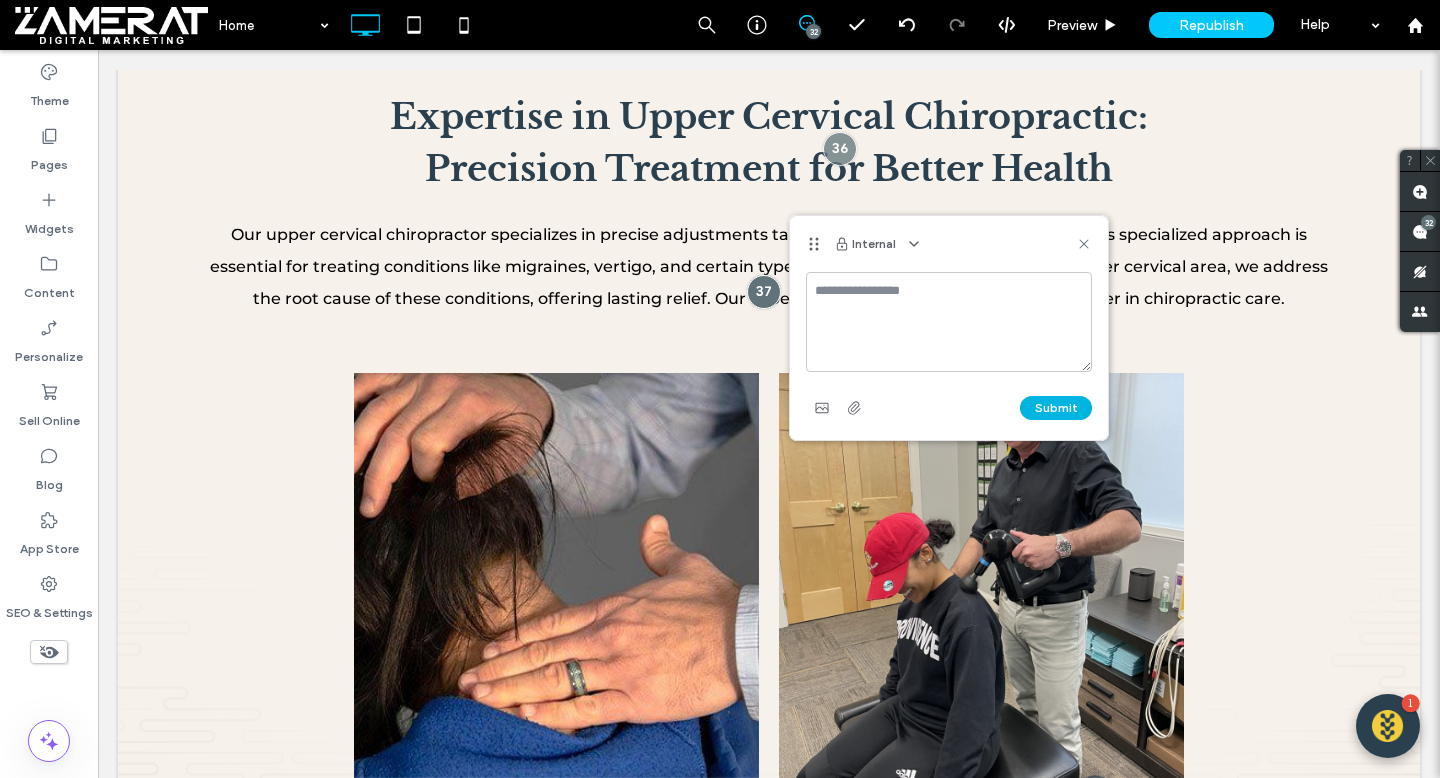 scroll, scrollTop: 0, scrollLeft: 0, axis: both 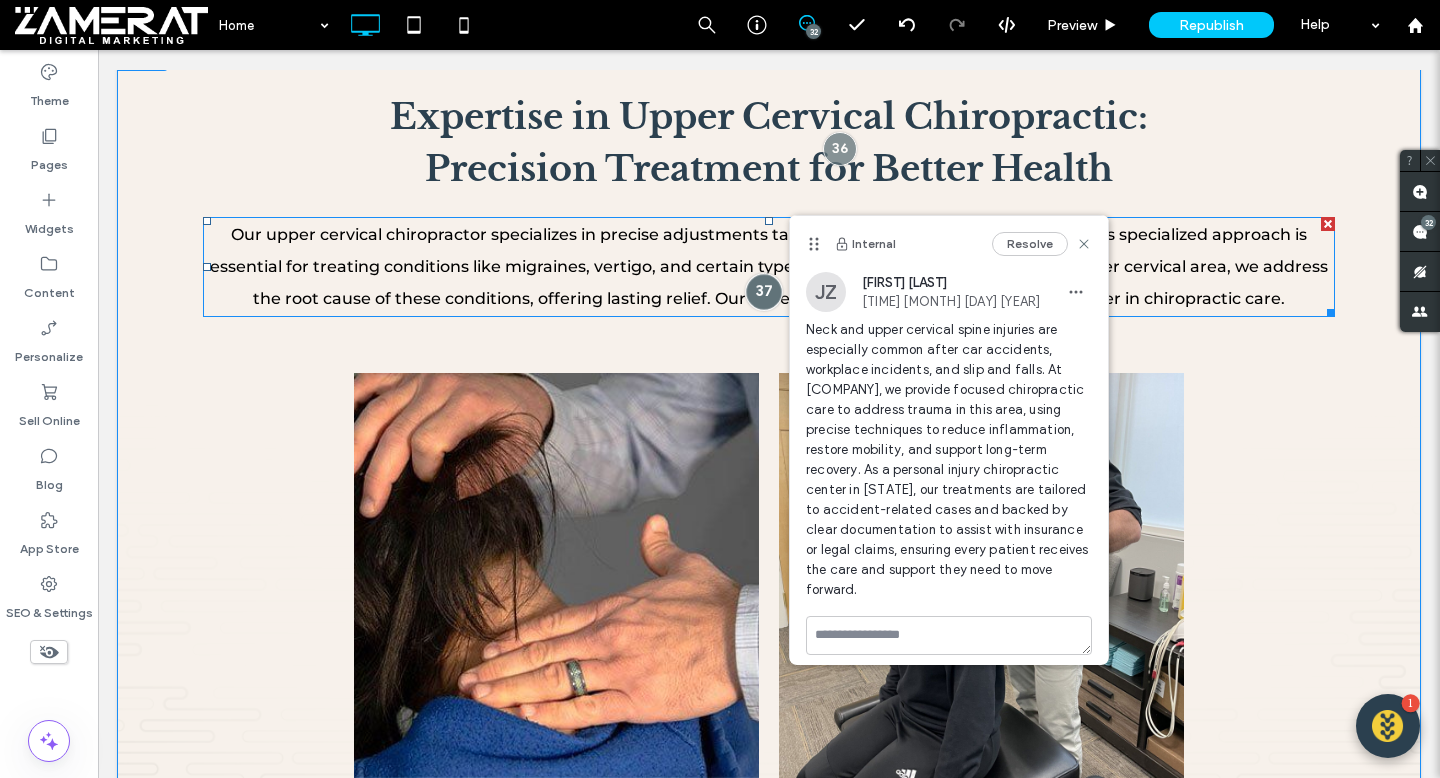 click at bounding box center (763, 292) 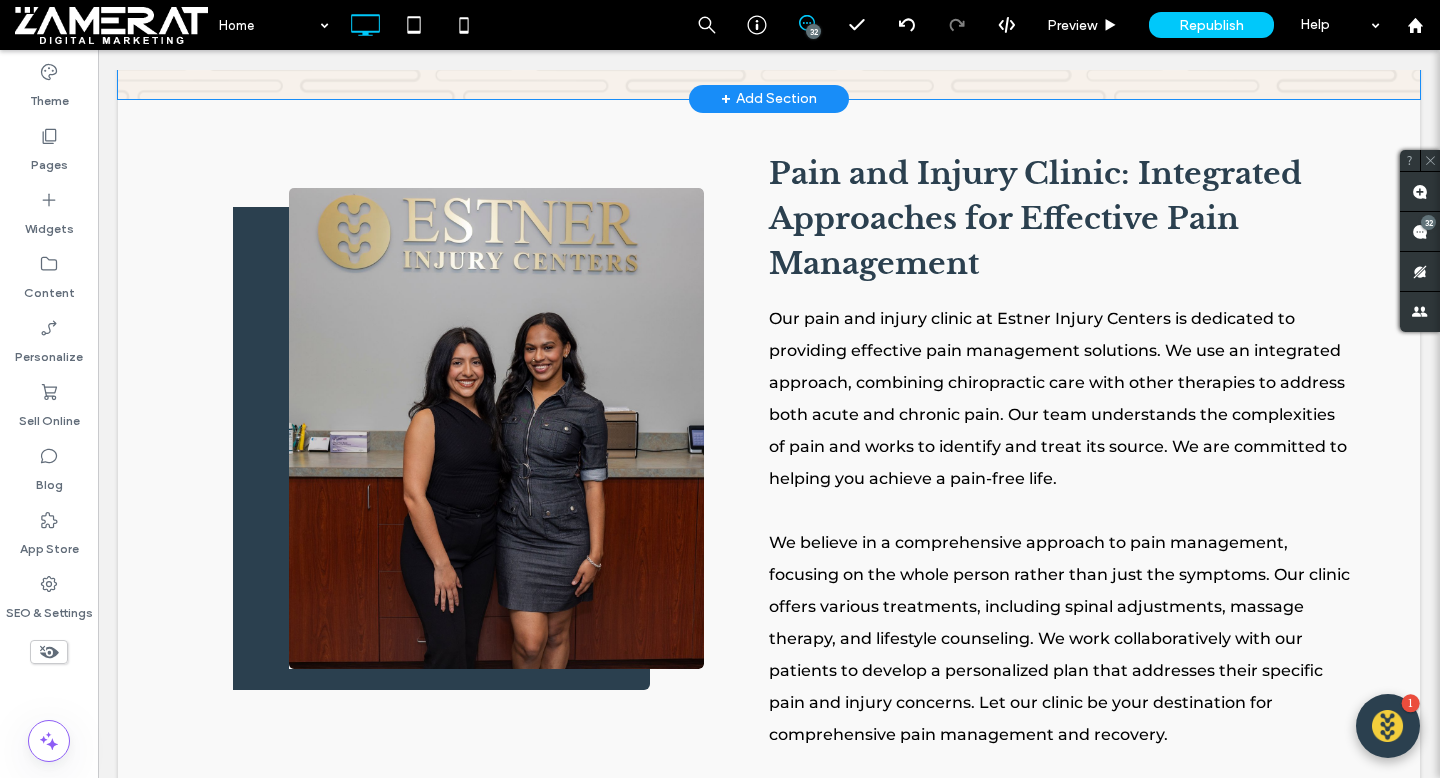 scroll, scrollTop: 10068, scrollLeft: 0, axis: vertical 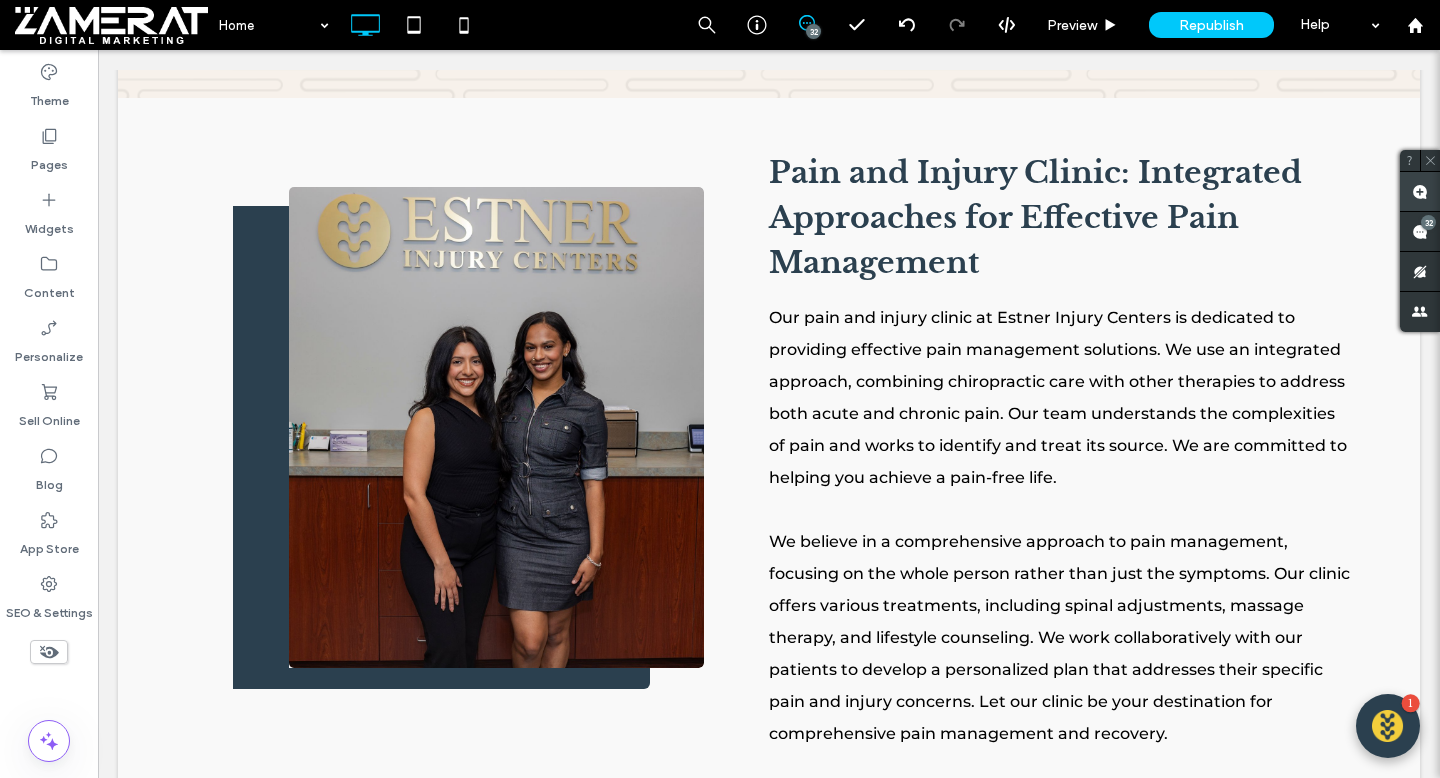click at bounding box center (1420, 191) 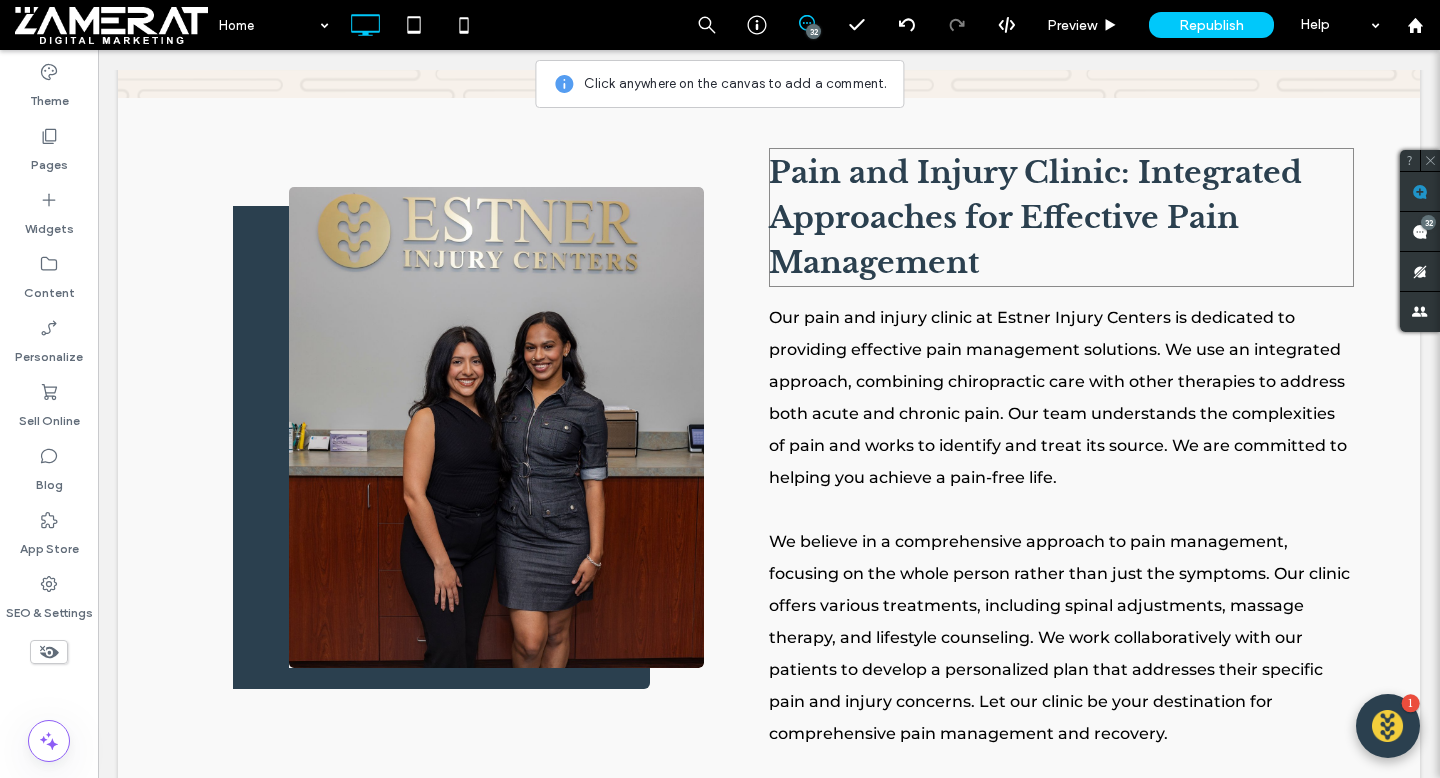 click on "Pain and Injury Clinic: Integrated Approaches for Effective Pain Management" at bounding box center [1035, 217] 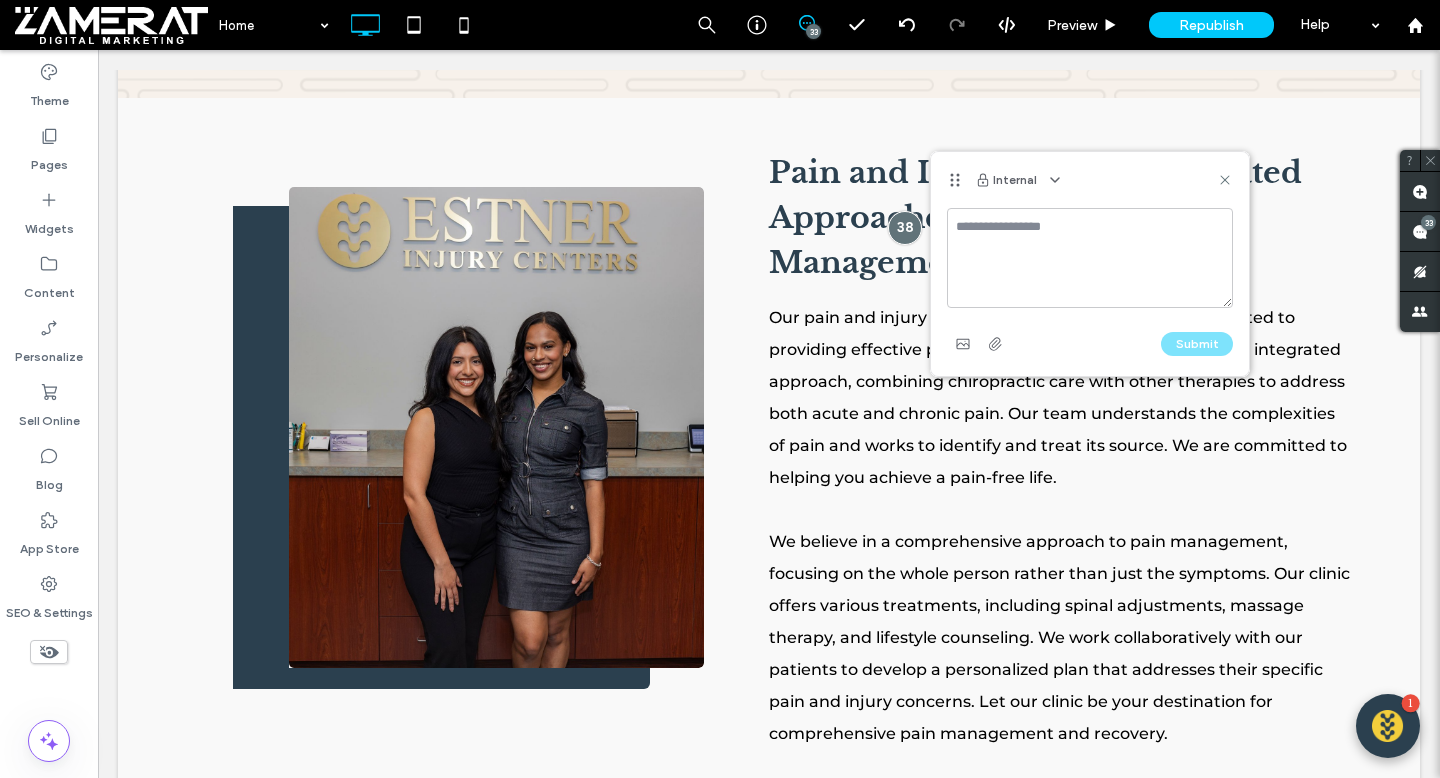 click at bounding box center [1090, 258] 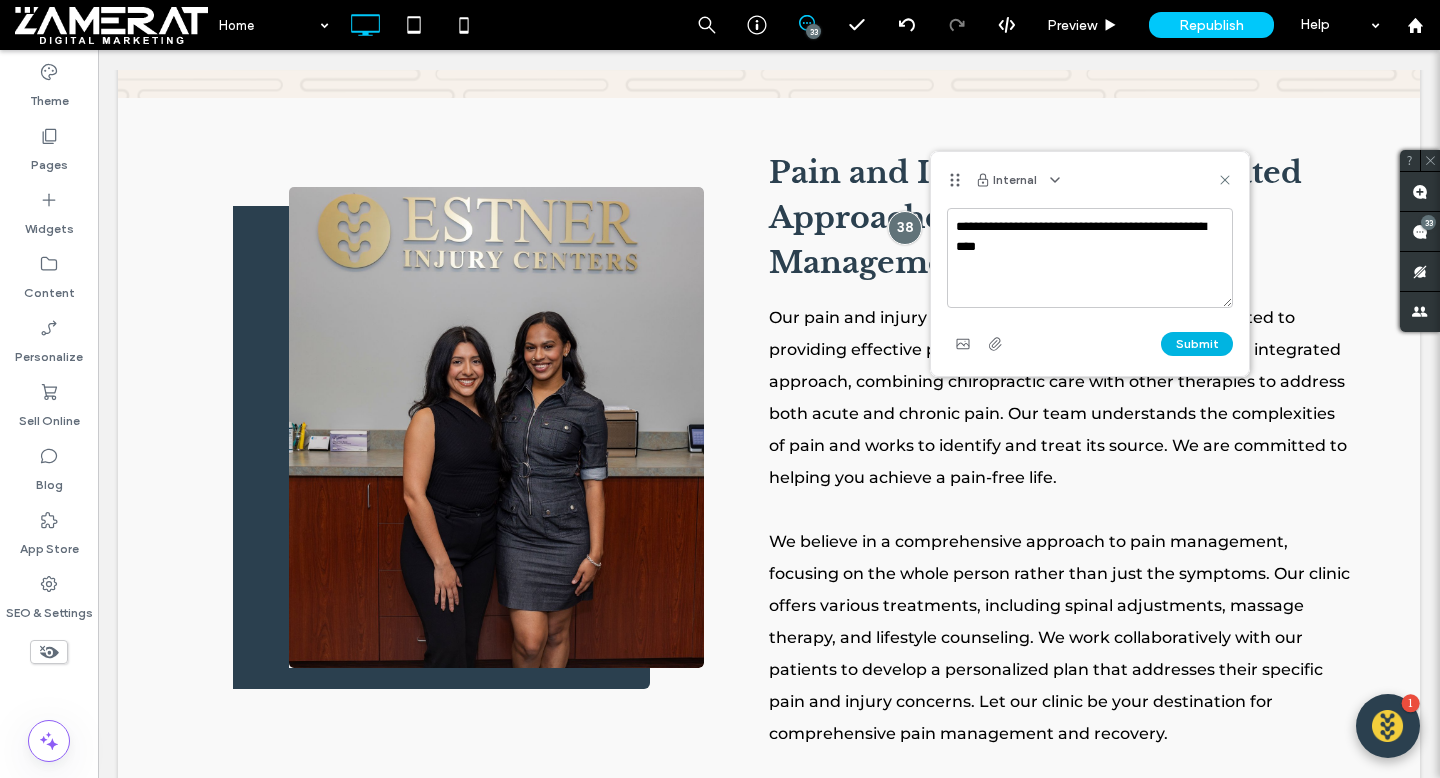 type on "**********" 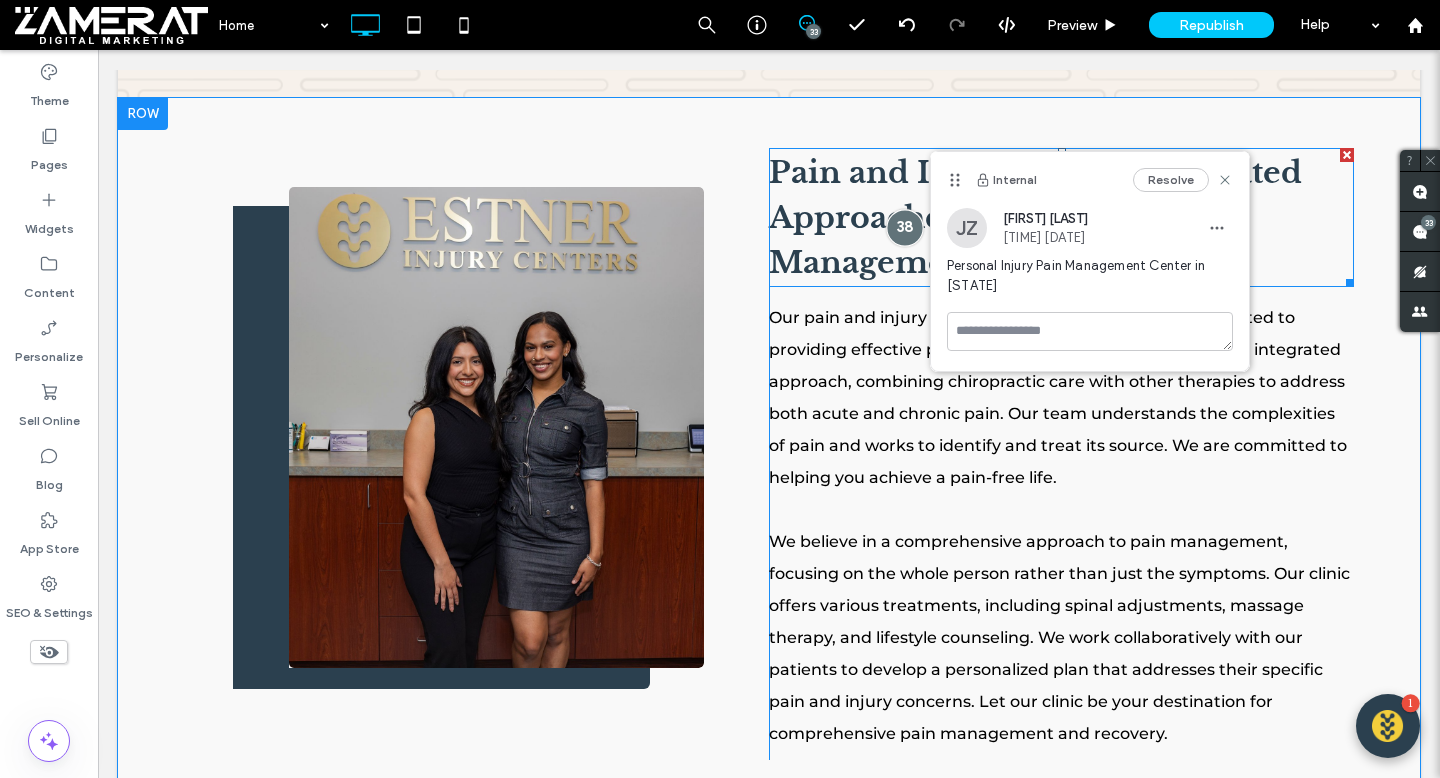 click at bounding box center [904, 228] 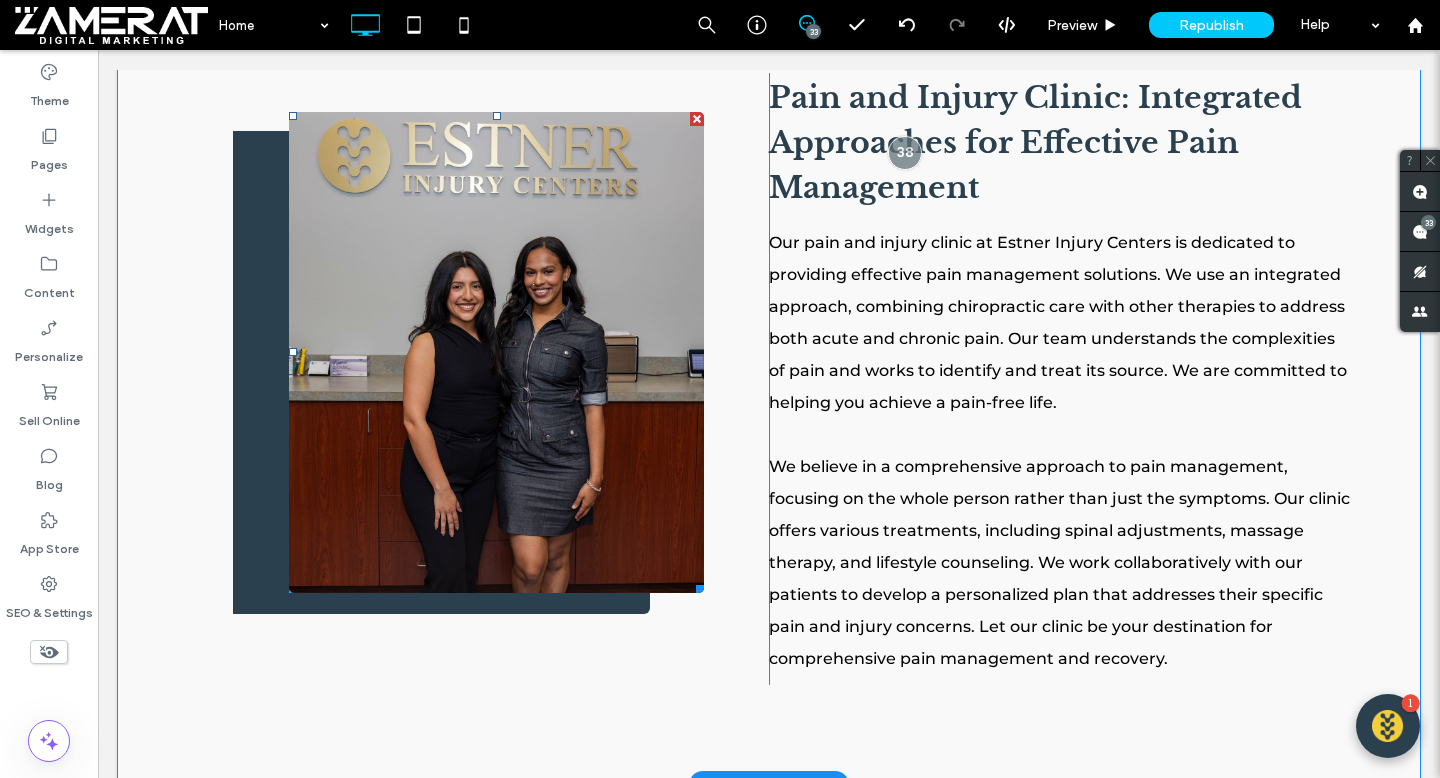 scroll, scrollTop: 10153, scrollLeft: 0, axis: vertical 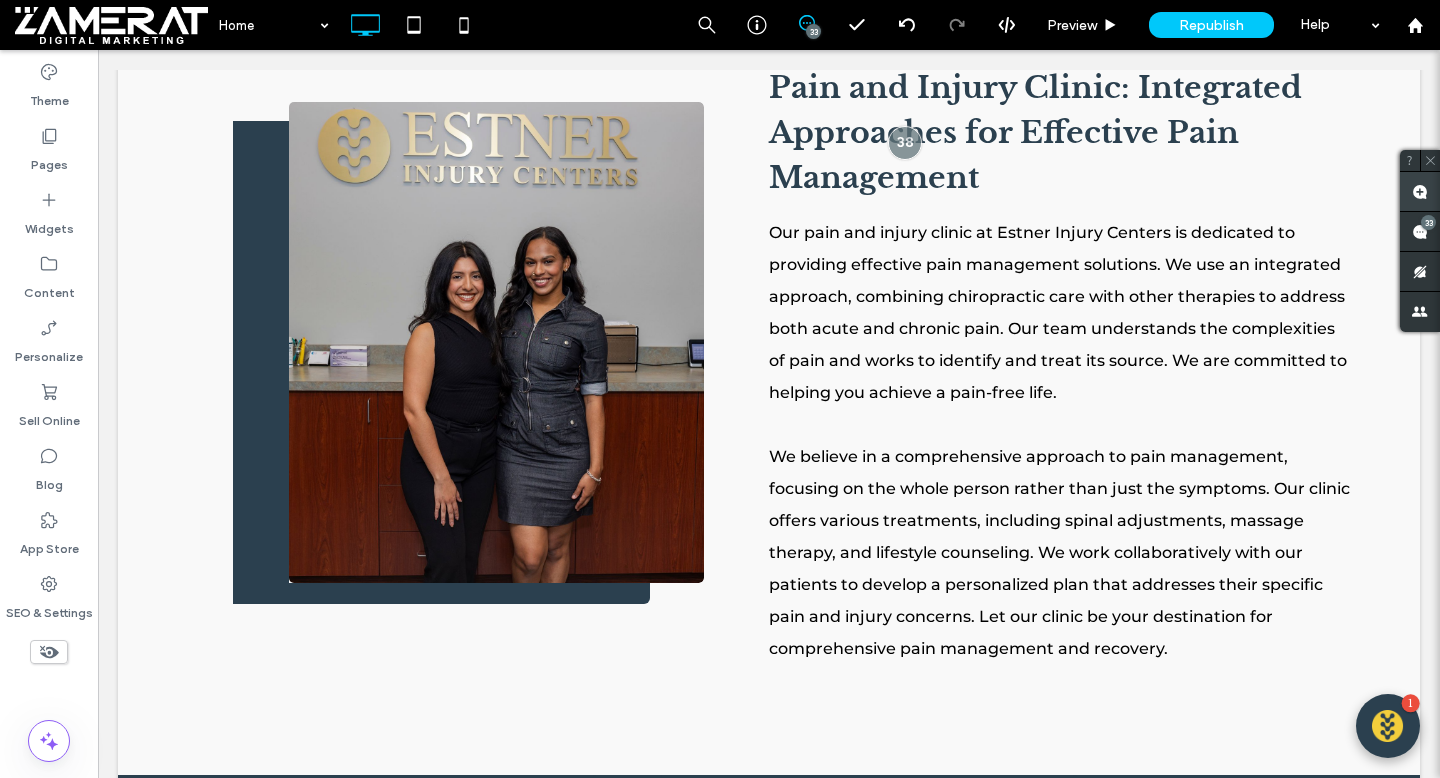 click 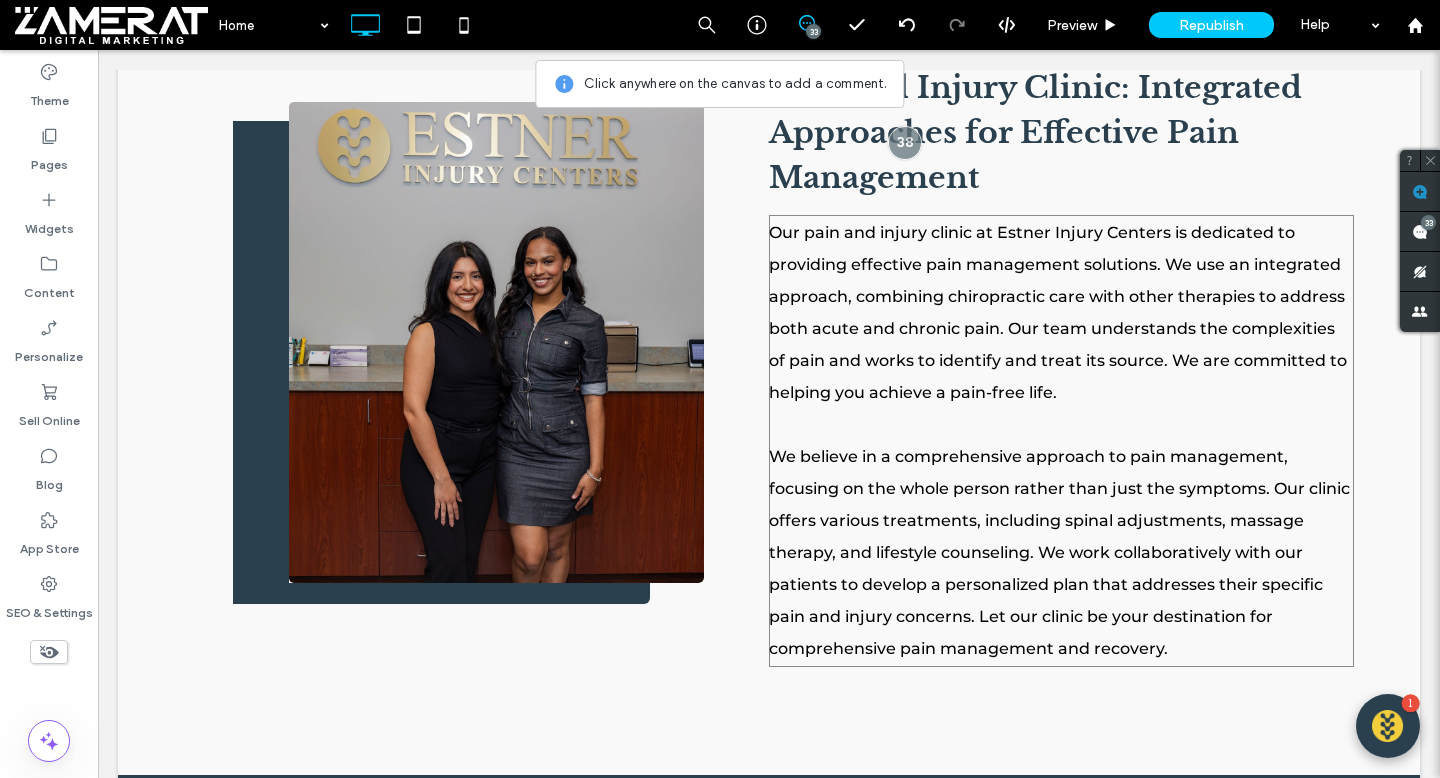 click on "Our pain and injury clinic at Estner Injury Centers is dedicated to providing effective pain management solutions. We use an integrated approach, combining chiropractic care with other therapies to address both acute and chronic pain. Our team understands the complexities of pain and works to identify and treat its source. We are committed to helping you achieve a pain-free life." at bounding box center [1061, 313] 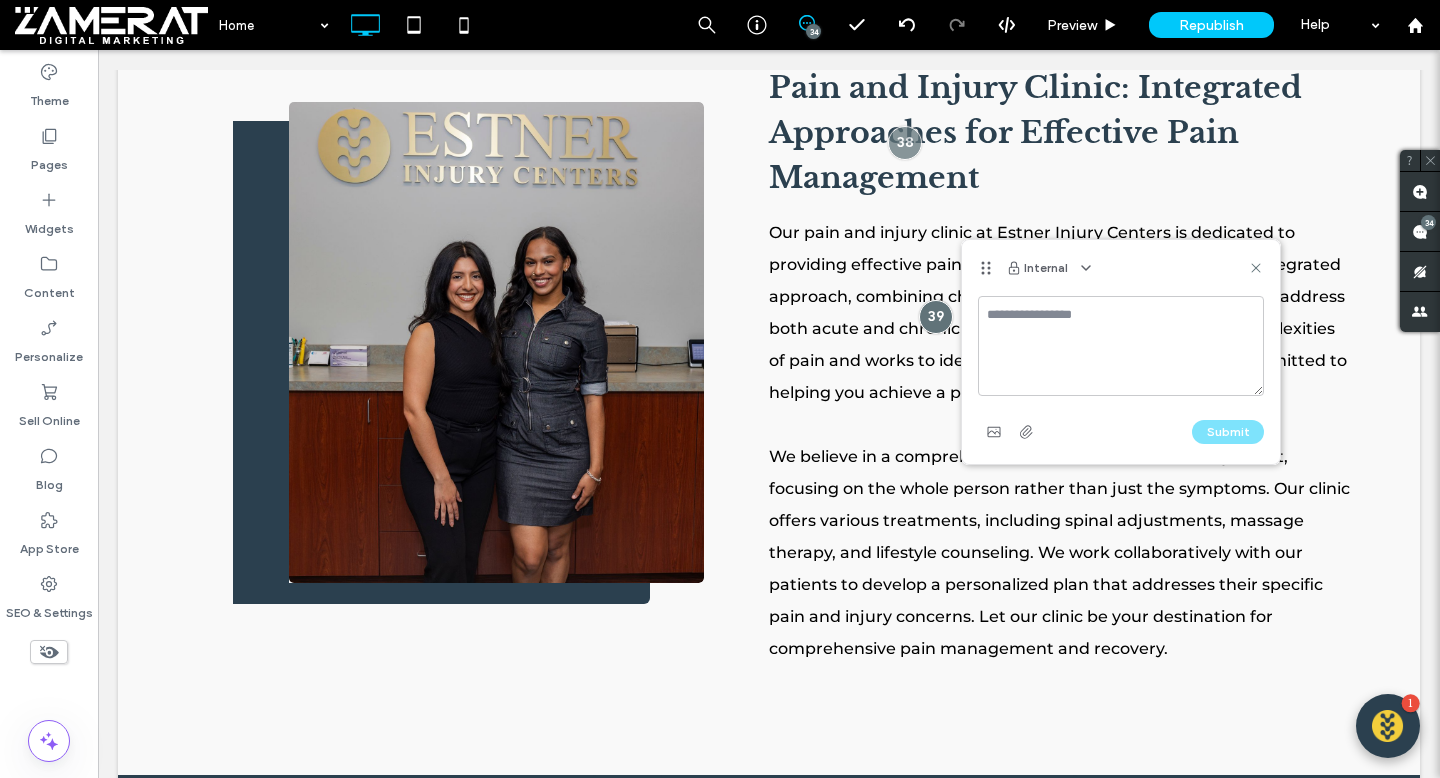 click at bounding box center (1121, 346) 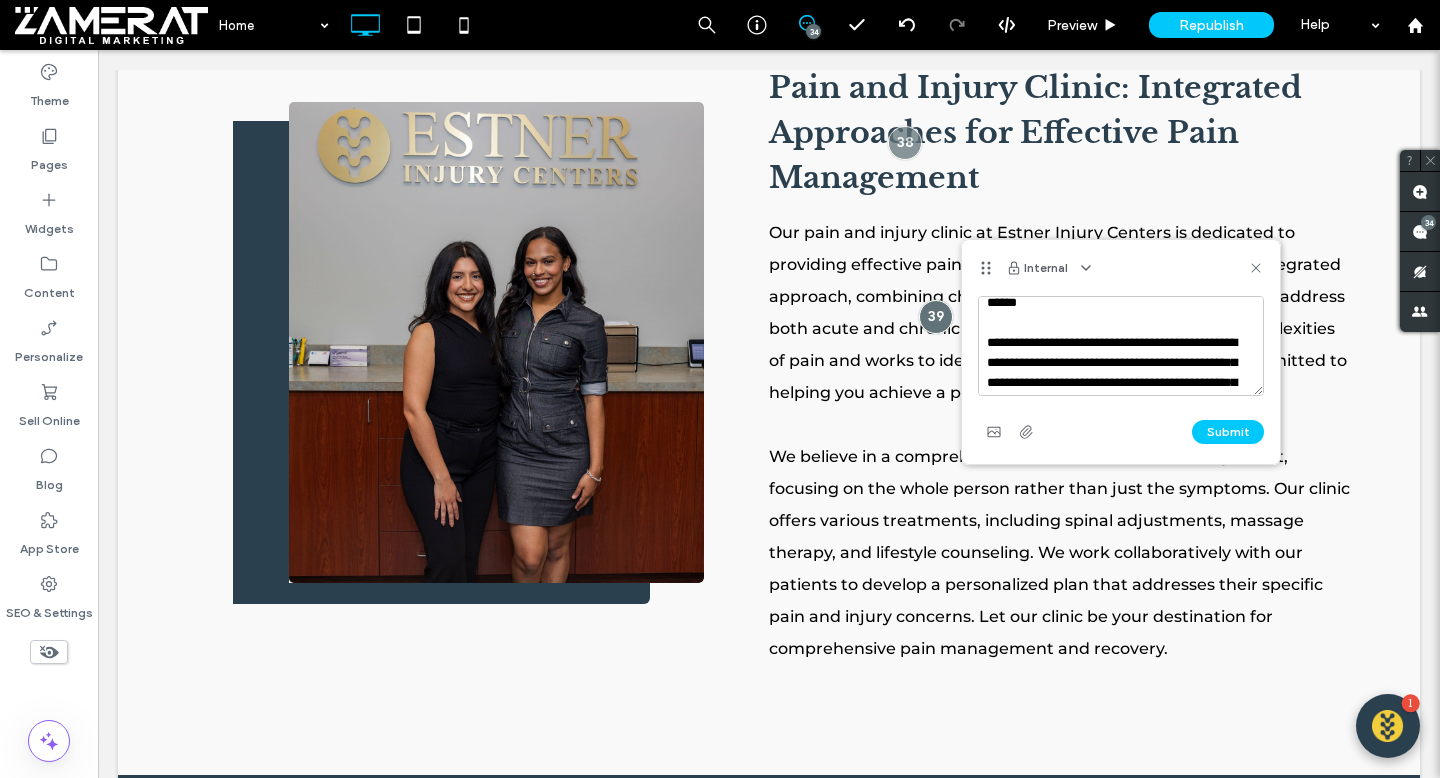 scroll, scrollTop: 209, scrollLeft: 0, axis: vertical 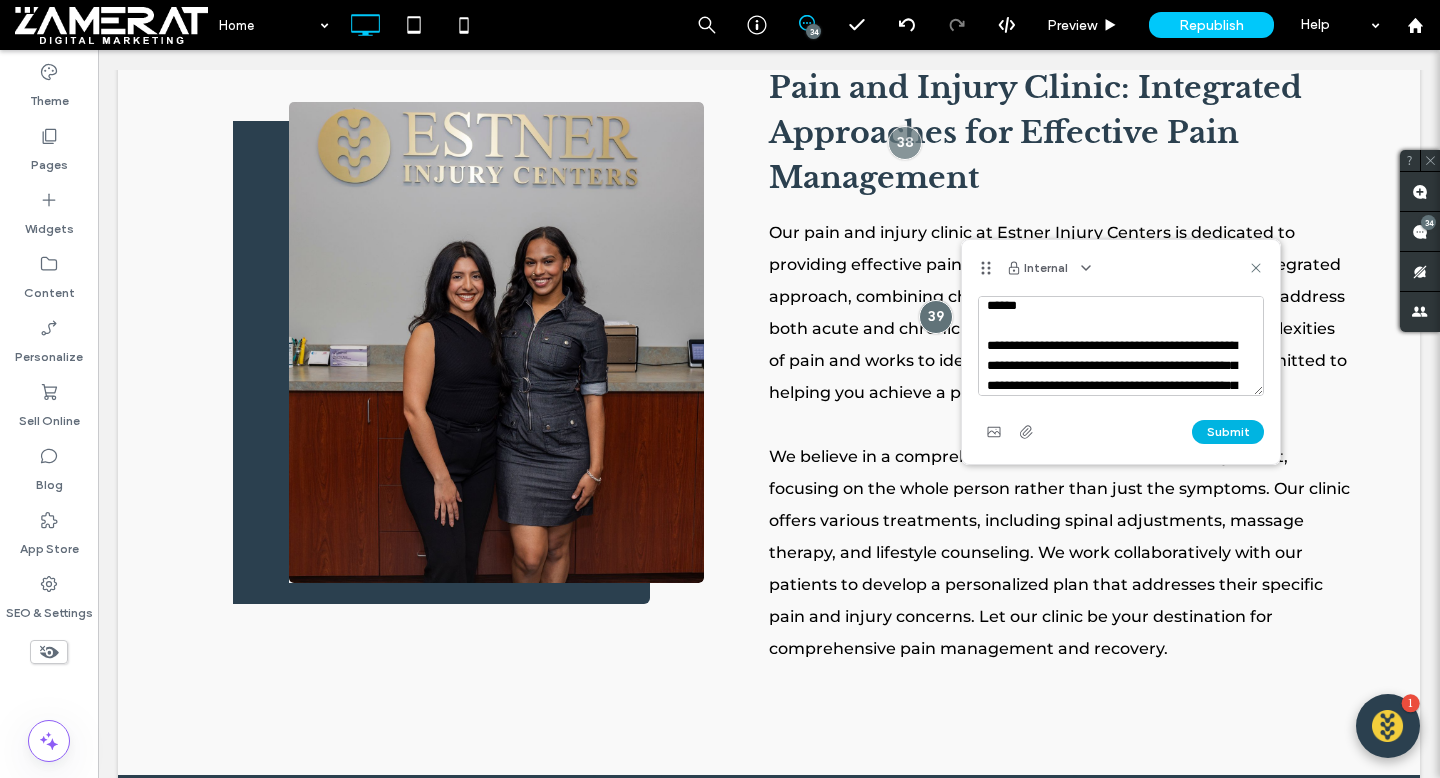 type on "**********" 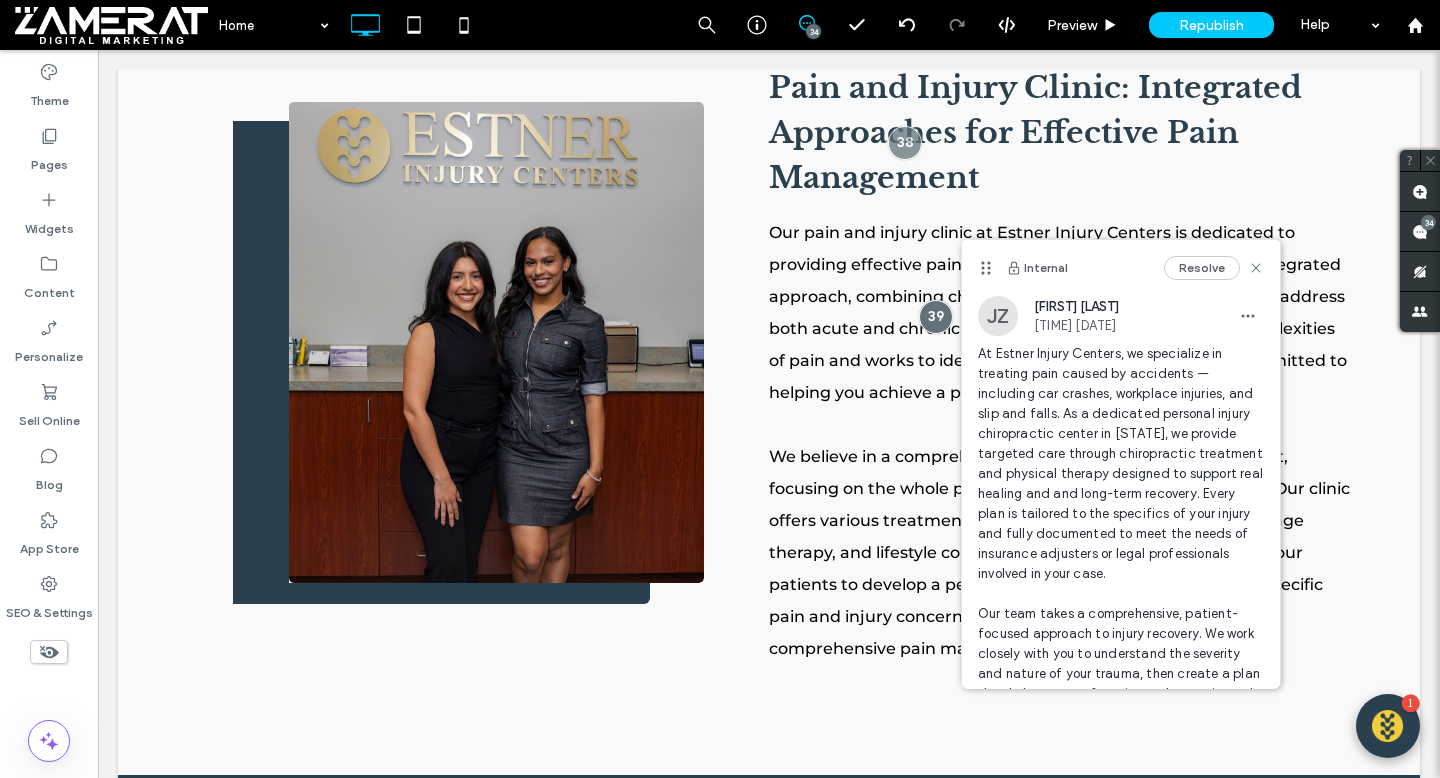 scroll, scrollTop: 0, scrollLeft: 0, axis: both 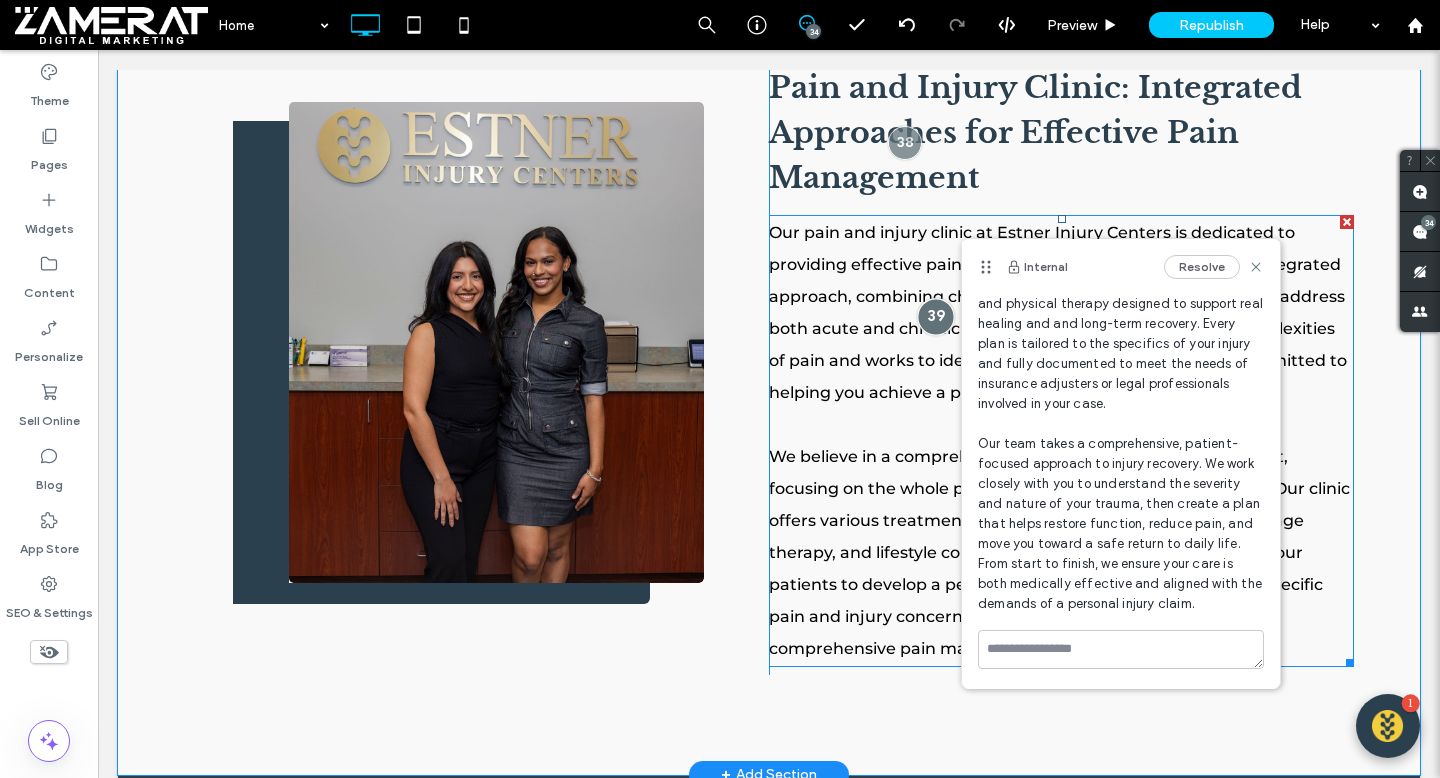 click at bounding box center [935, 316] 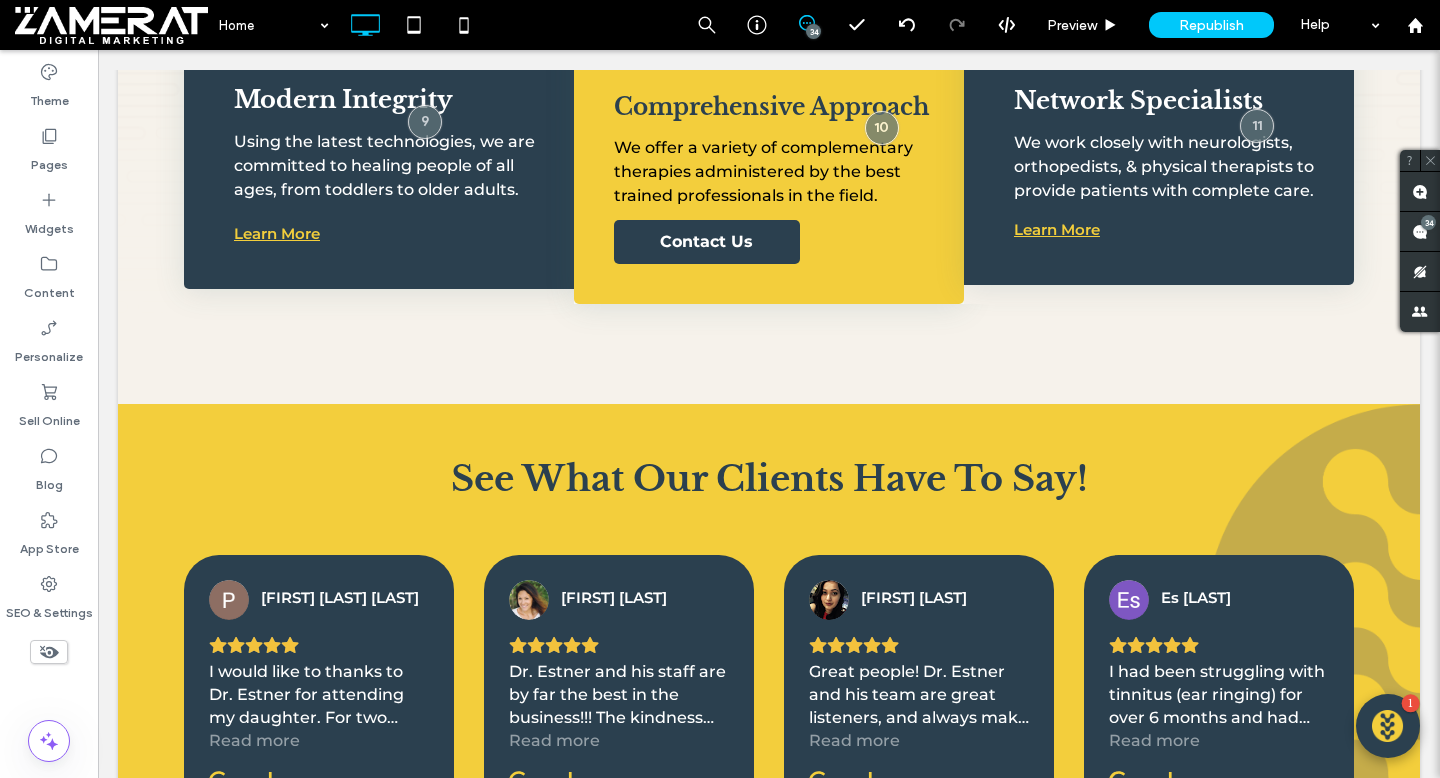 scroll, scrollTop: 0, scrollLeft: 0, axis: both 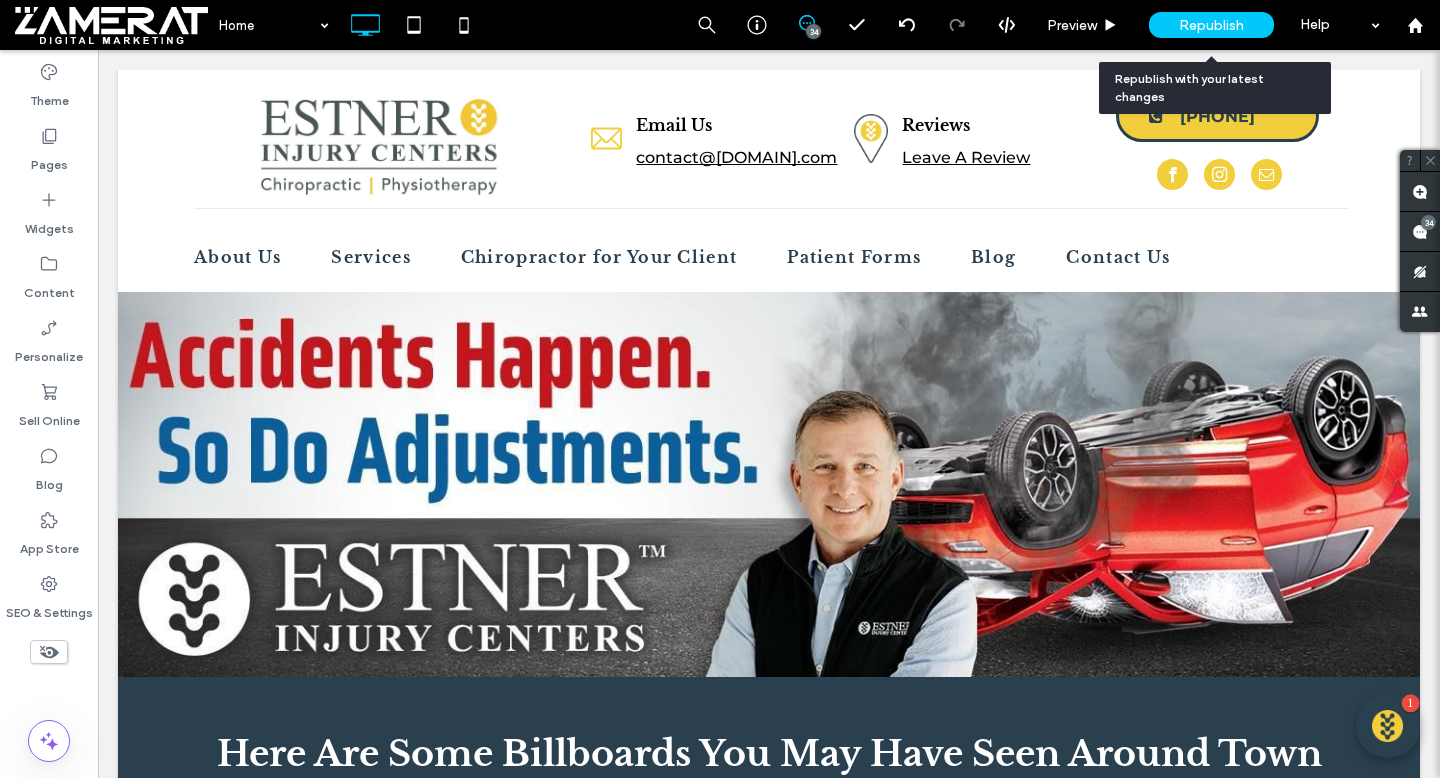 click on "Republish" at bounding box center [1211, 25] 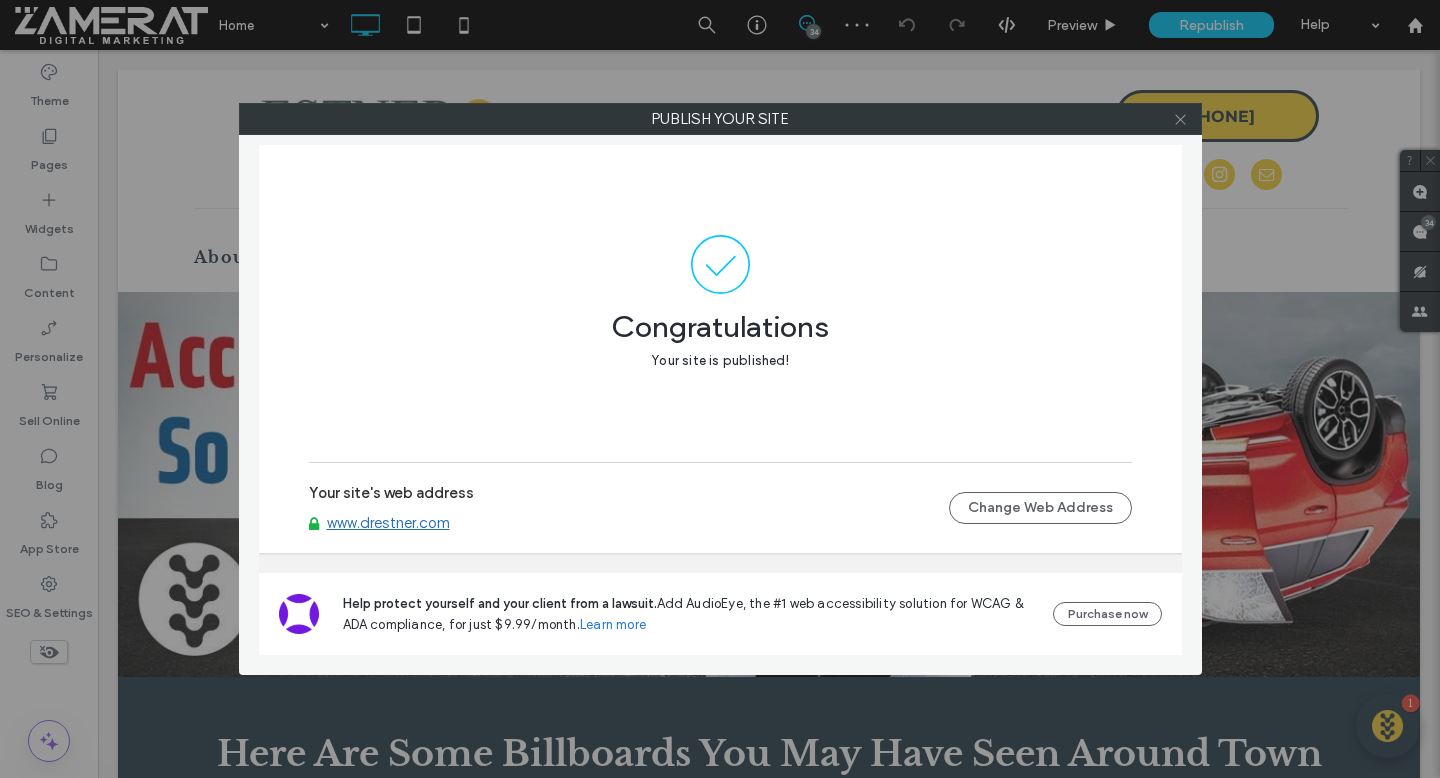 click 